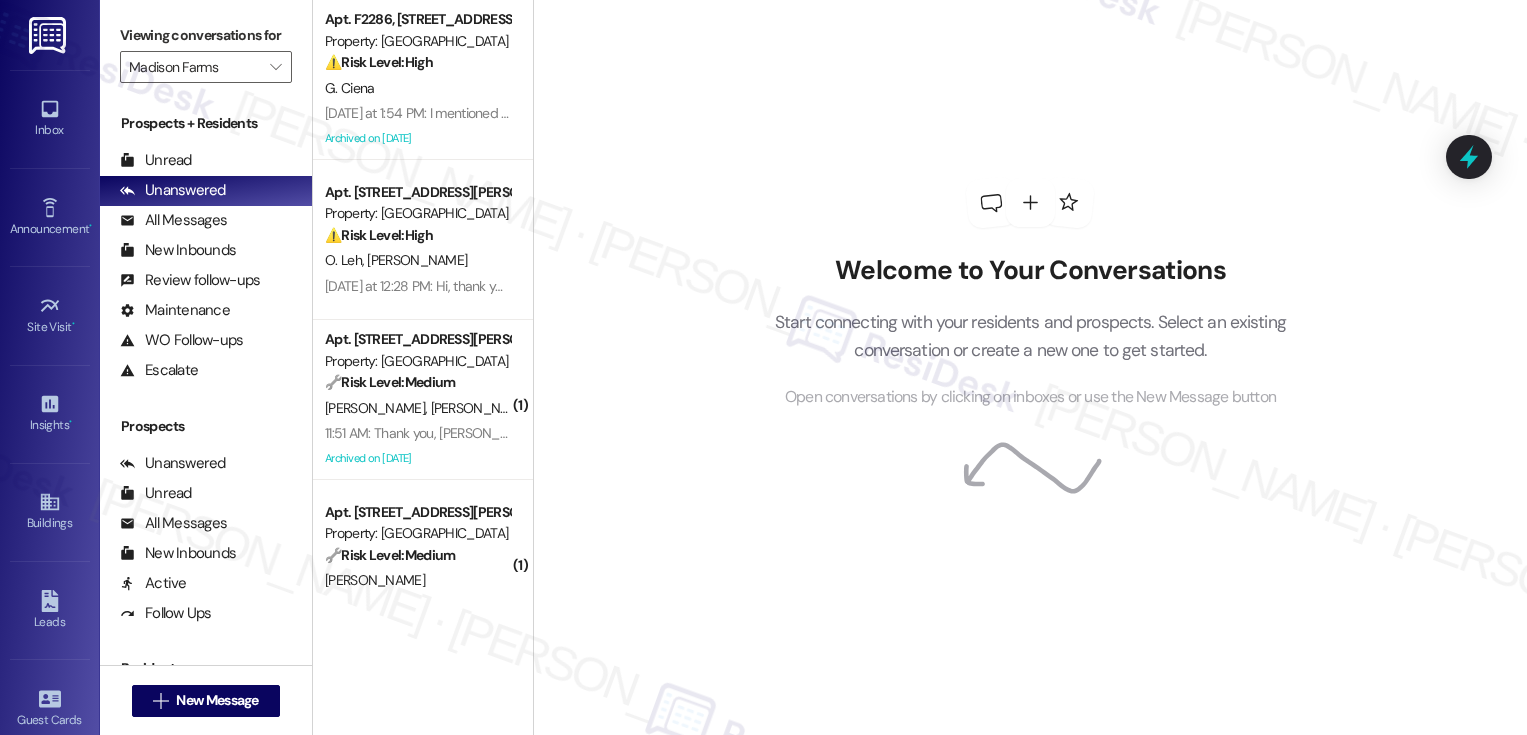 scroll, scrollTop: 0, scrollLeft: 0, axis: both 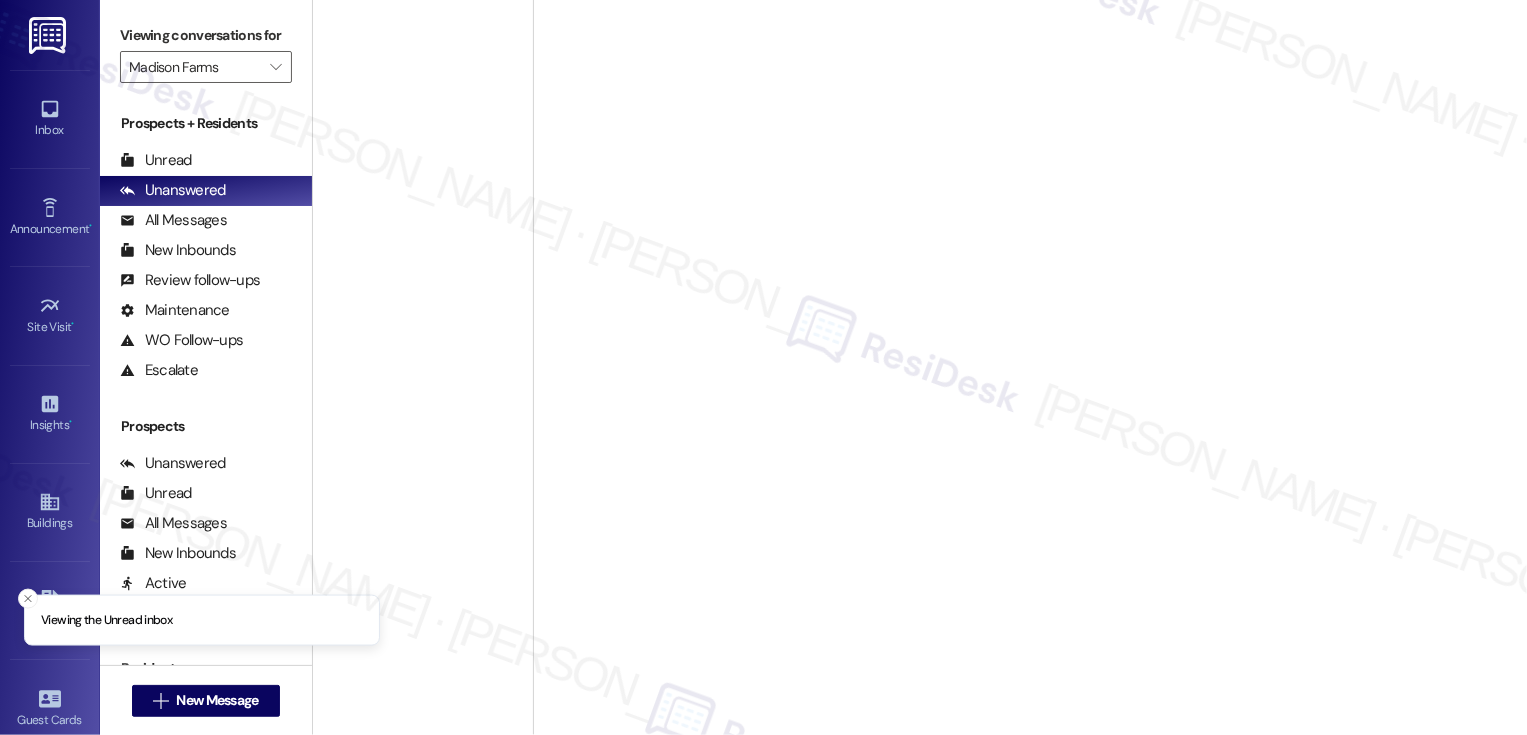 type on "Madison Farms" 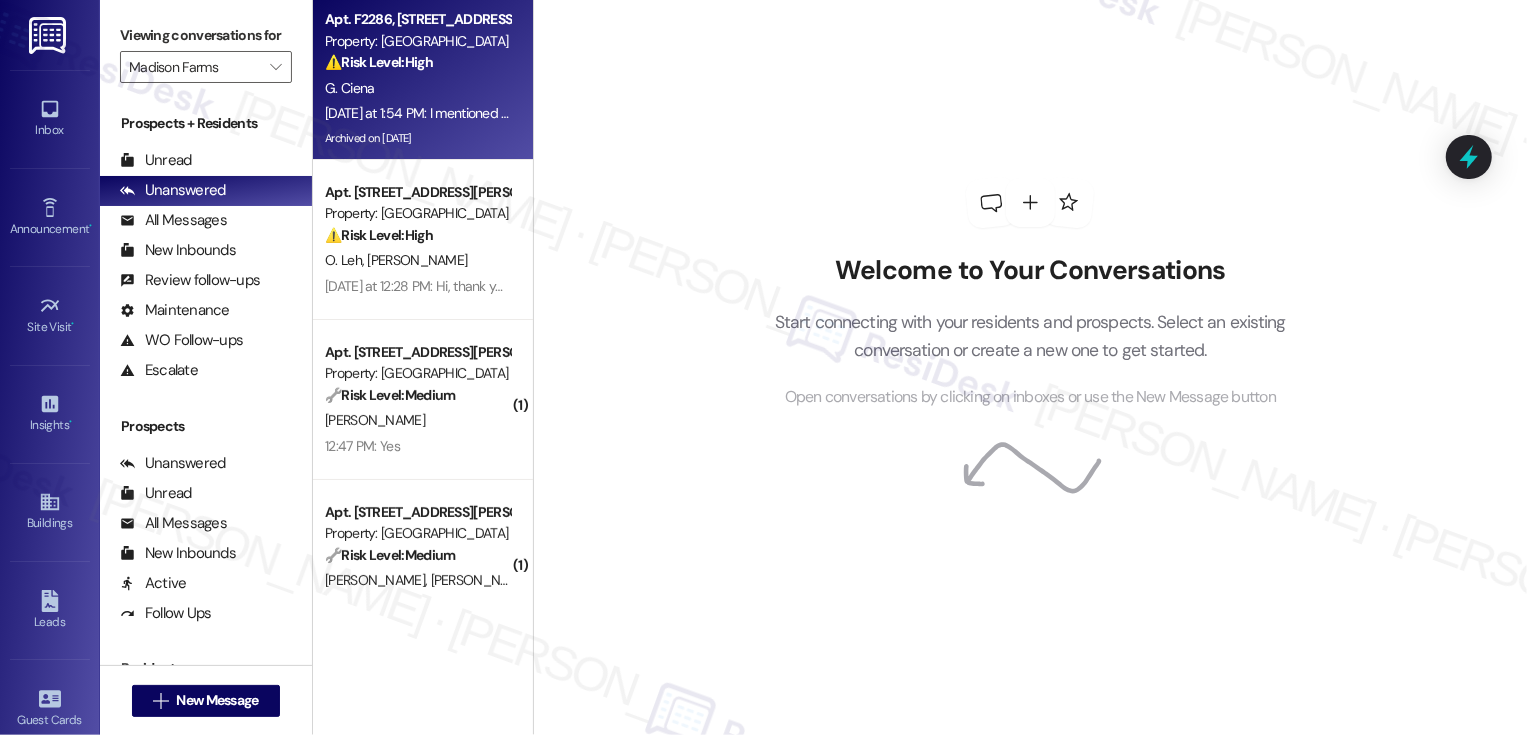 click on "G. Ciena" at bounding box center (417, 88) 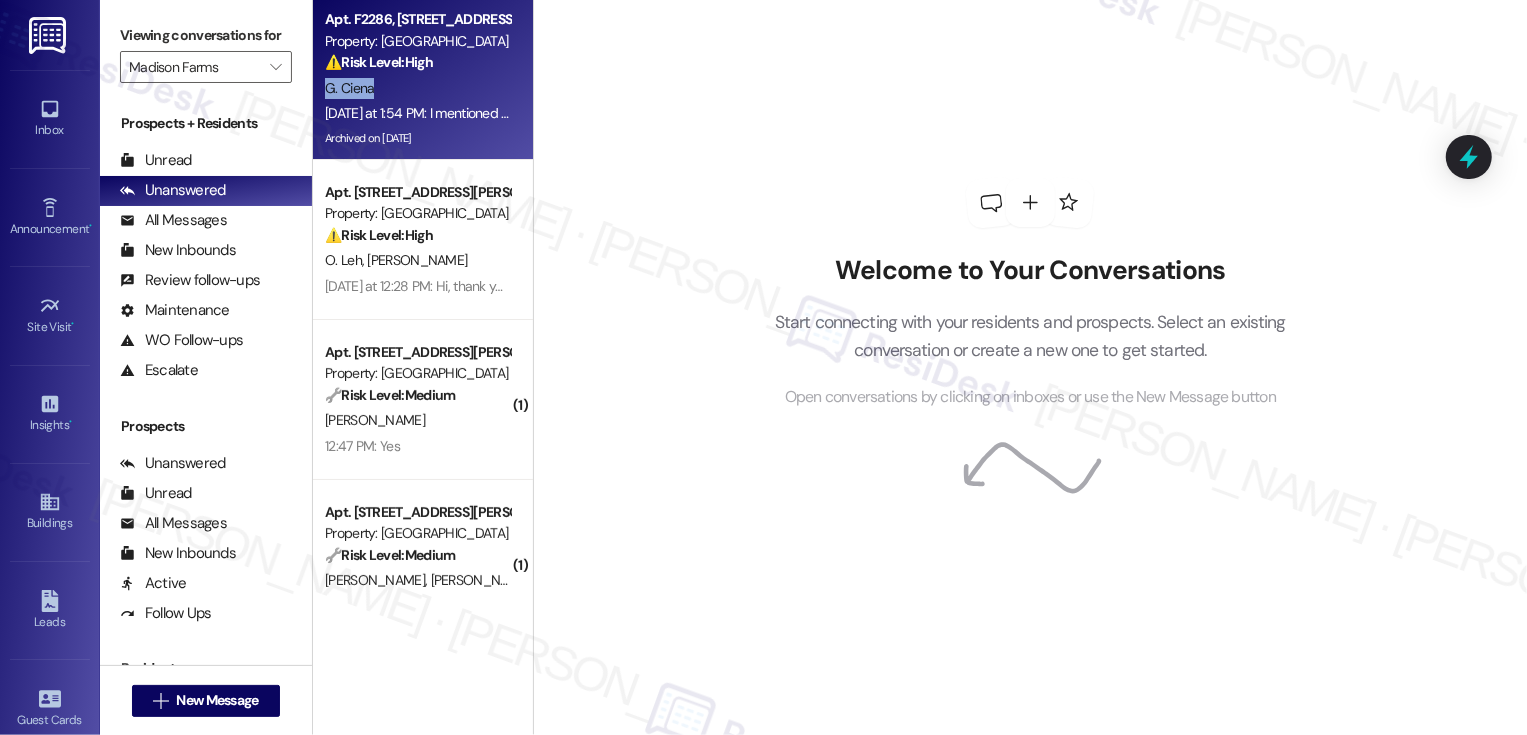 click on "G. Ciena" at bounding box center [417, 88] 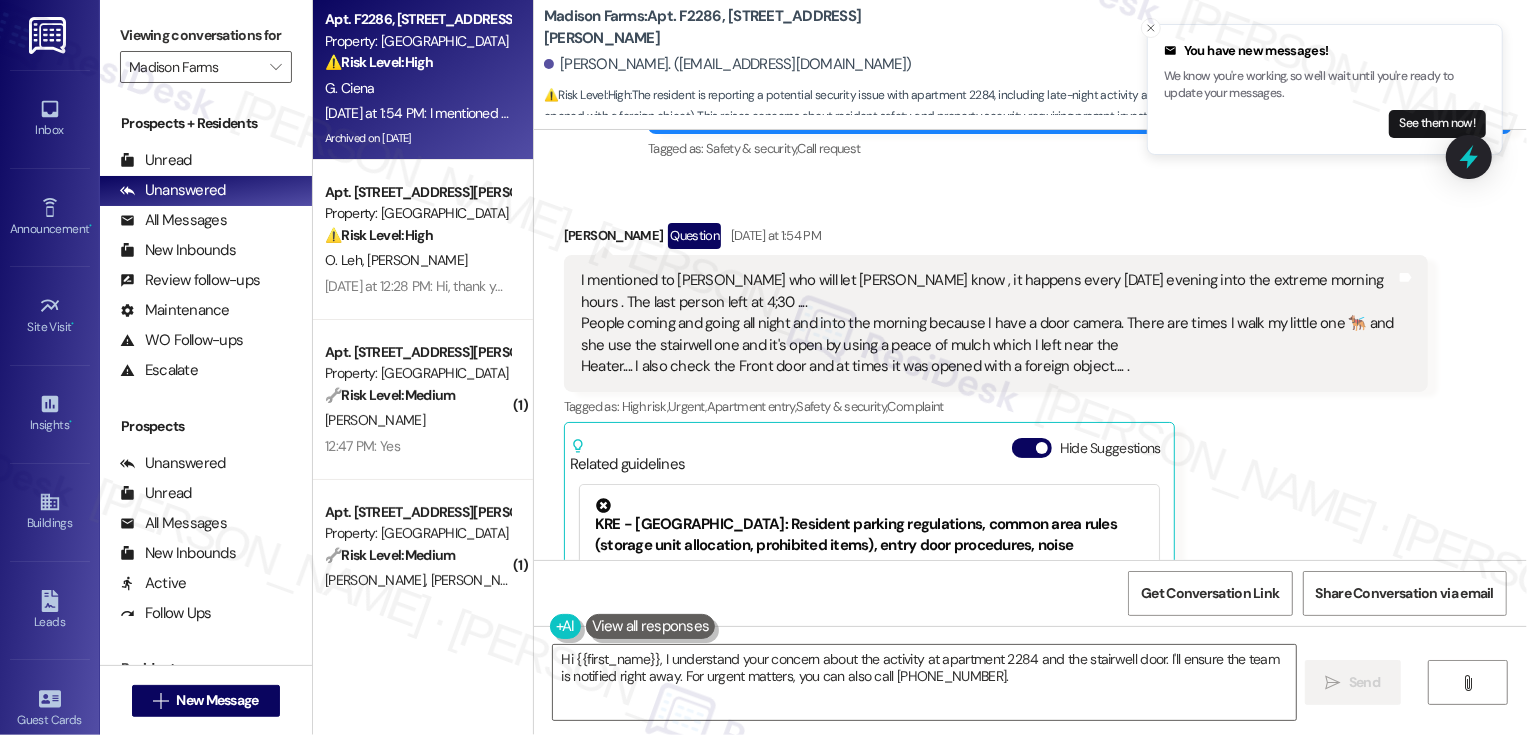 scroll, scrollTop: 3154, scrollLeft: 0, axis: vertical 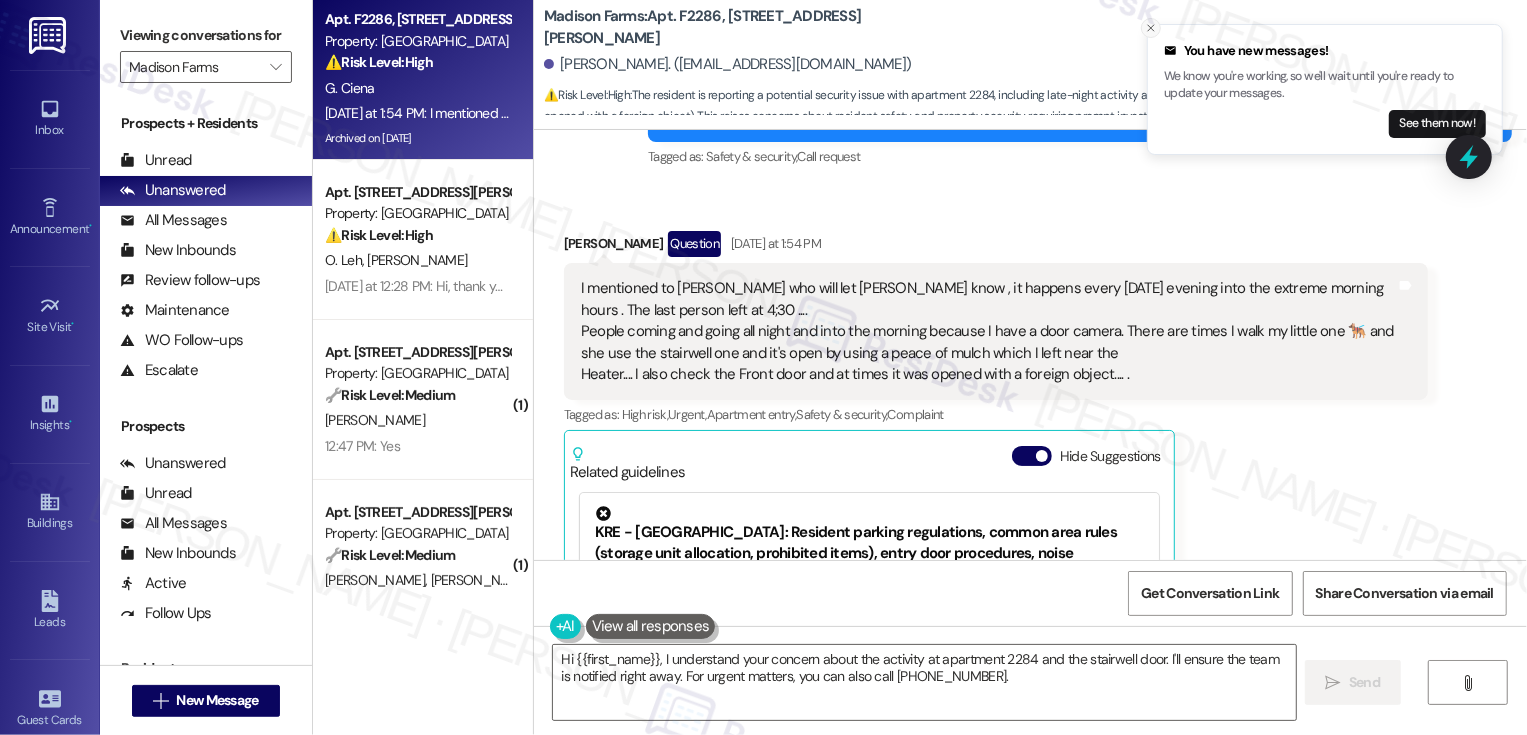click 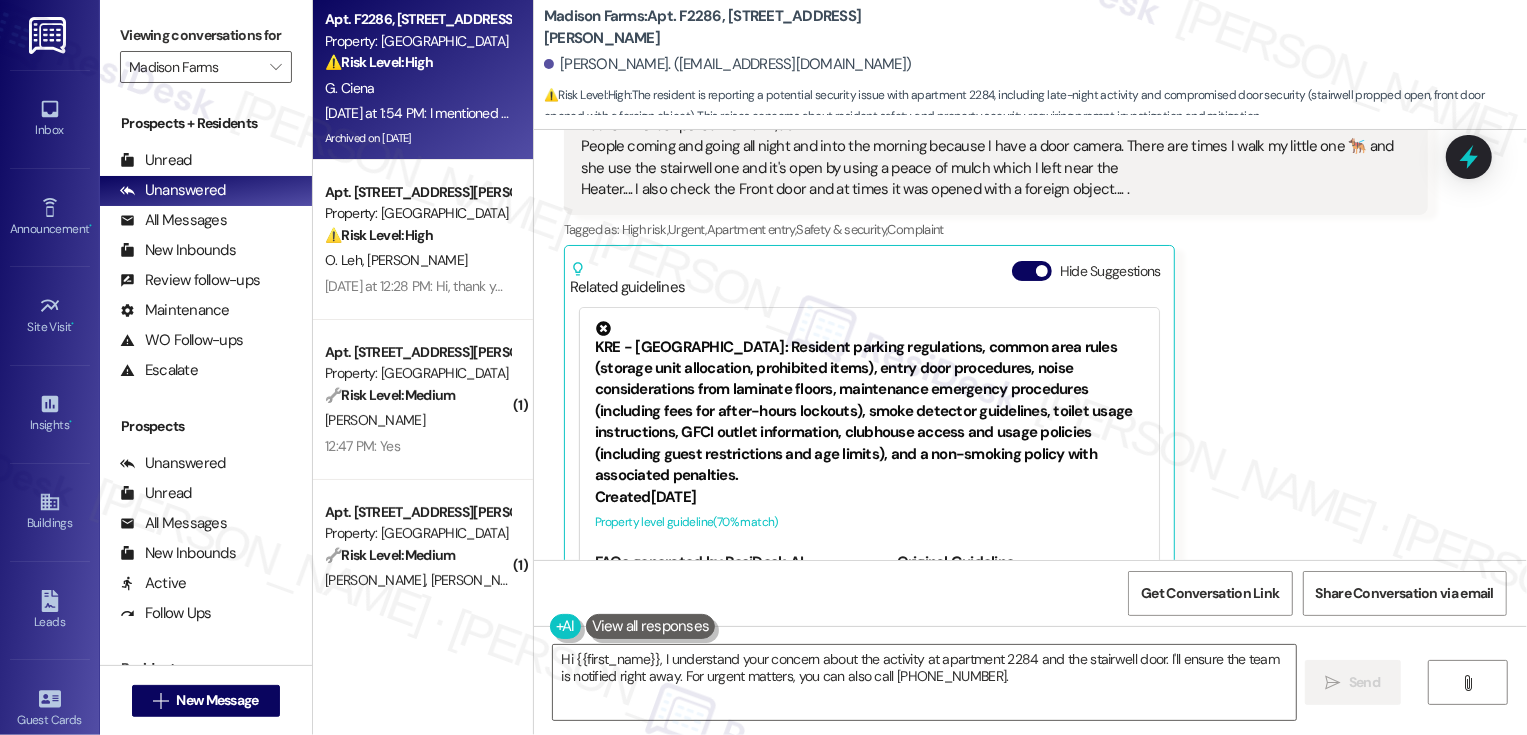 scroll, scrollTop: 3419, scrollLeft: 0, axis: vertical 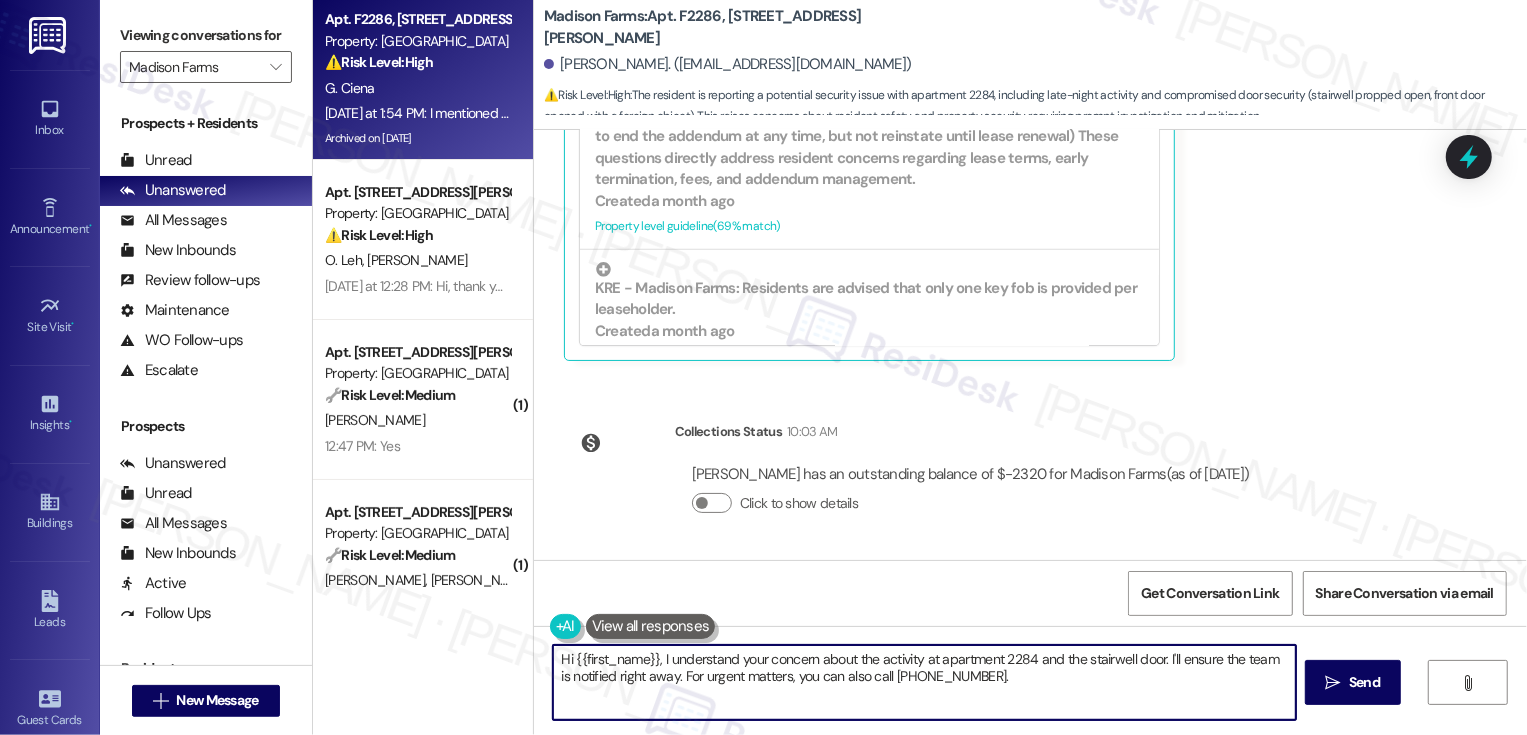 drag, startPoint x: 602, startPoint y: 657, endPoint x: 533, endPoint y: 656, distance: 69.00725 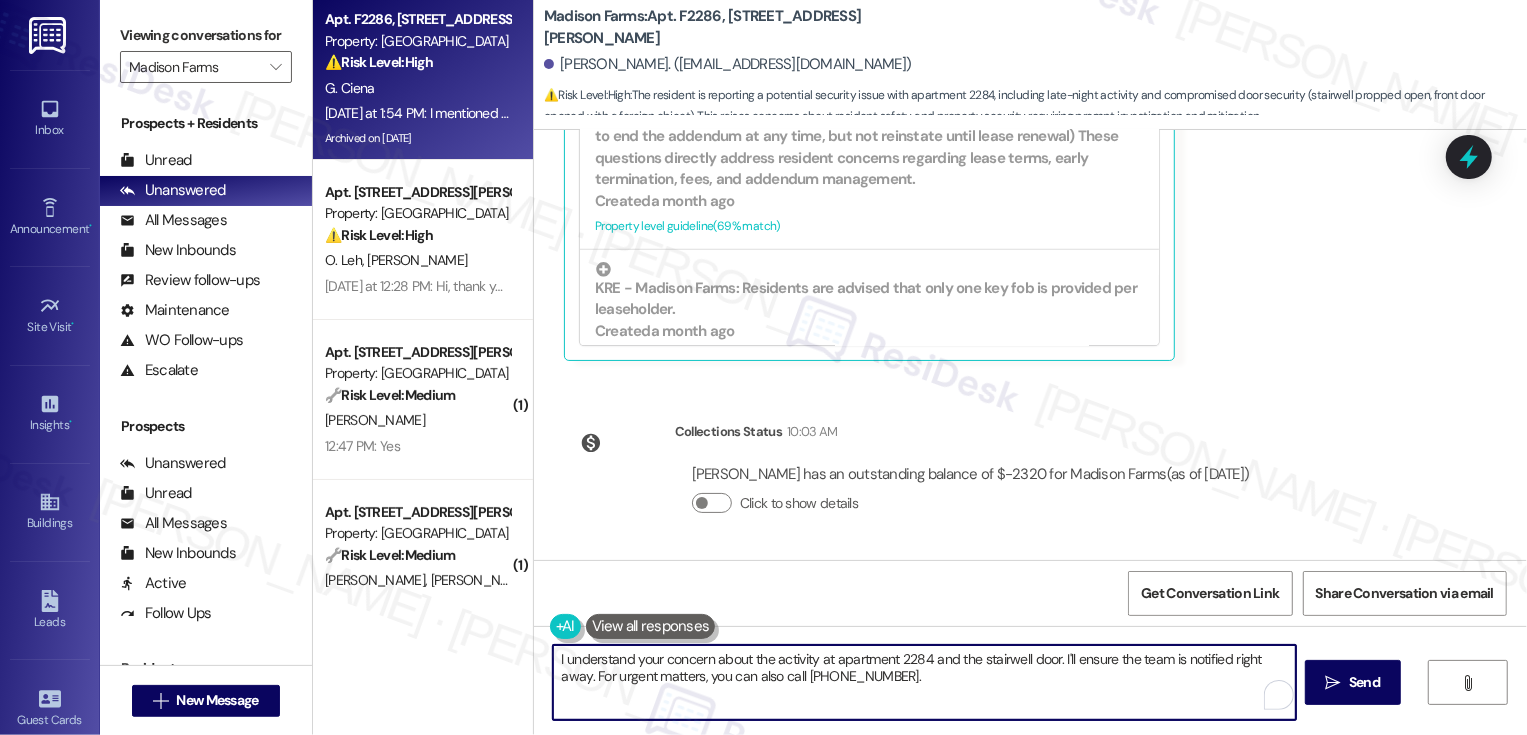 click on "I understand your concern about the activity at apartment 2284 and the stairwell door. I'll ensure the team is notified right away. For urgent matters, you can also call (610) 442-3713." at bounding box center (924, 682) 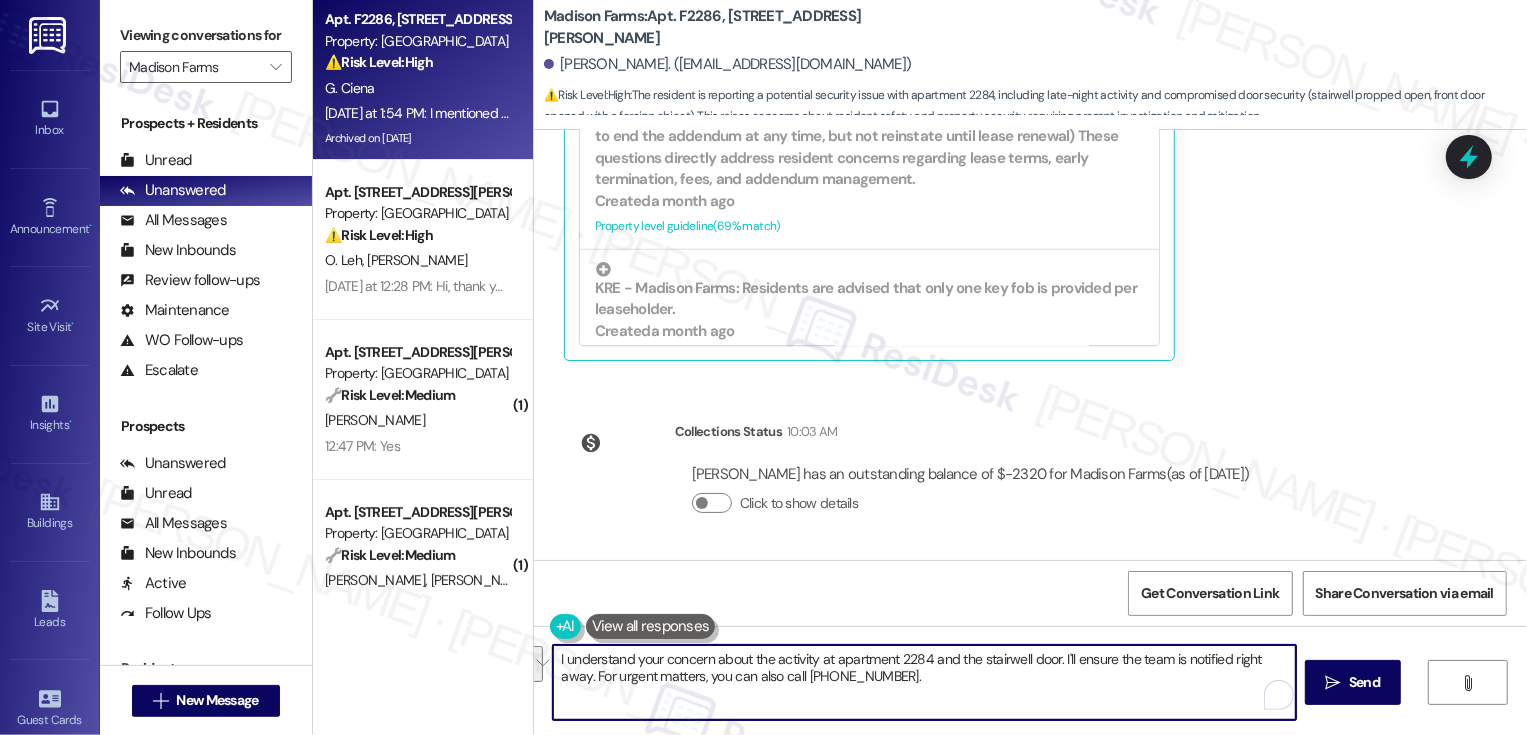 drag, startPoint x: 1223, startPoint y: 659, endPoint x: 1228, endPoint y: 699, distance: 40.311287 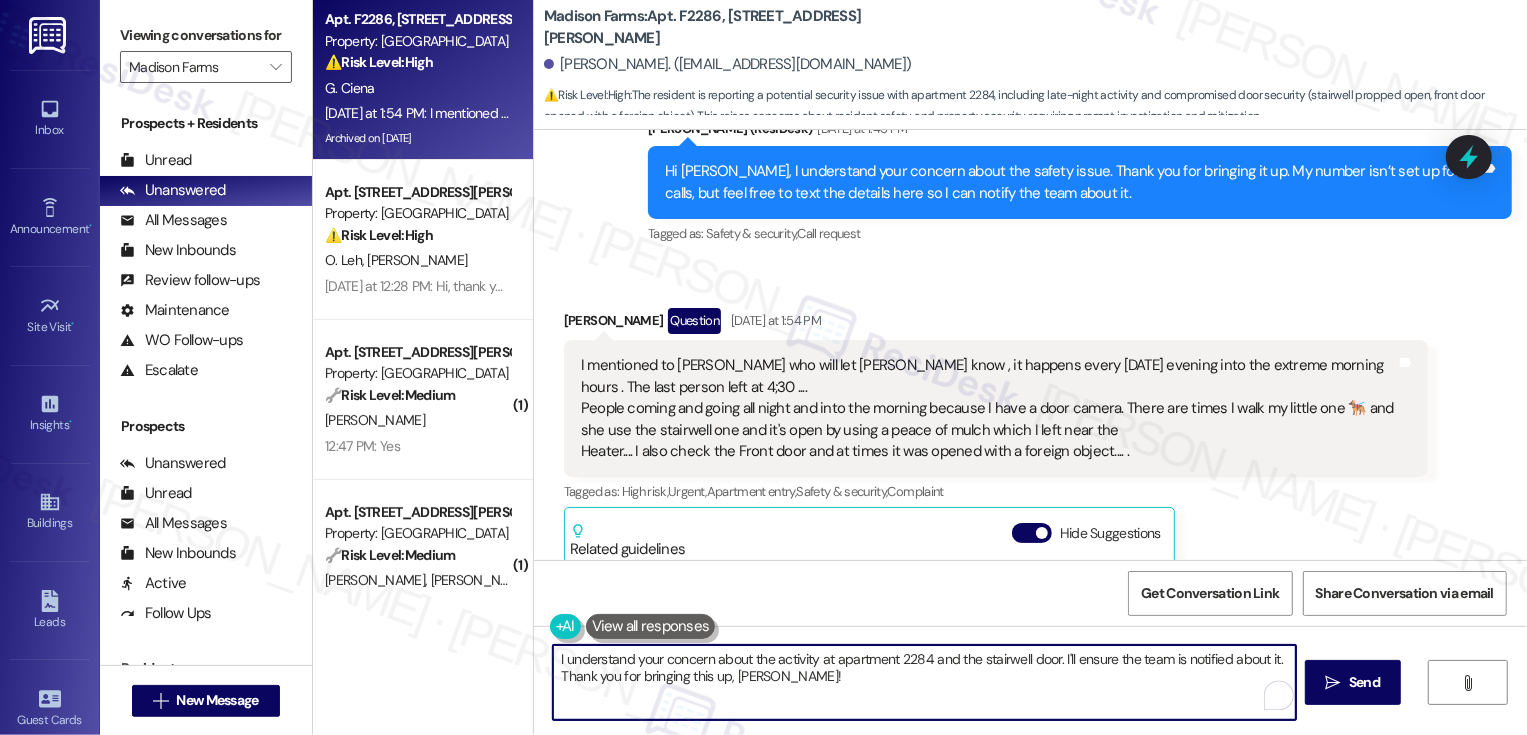 scroll, scrollTop: 3095, scrollLeft: 0, axis: vertical 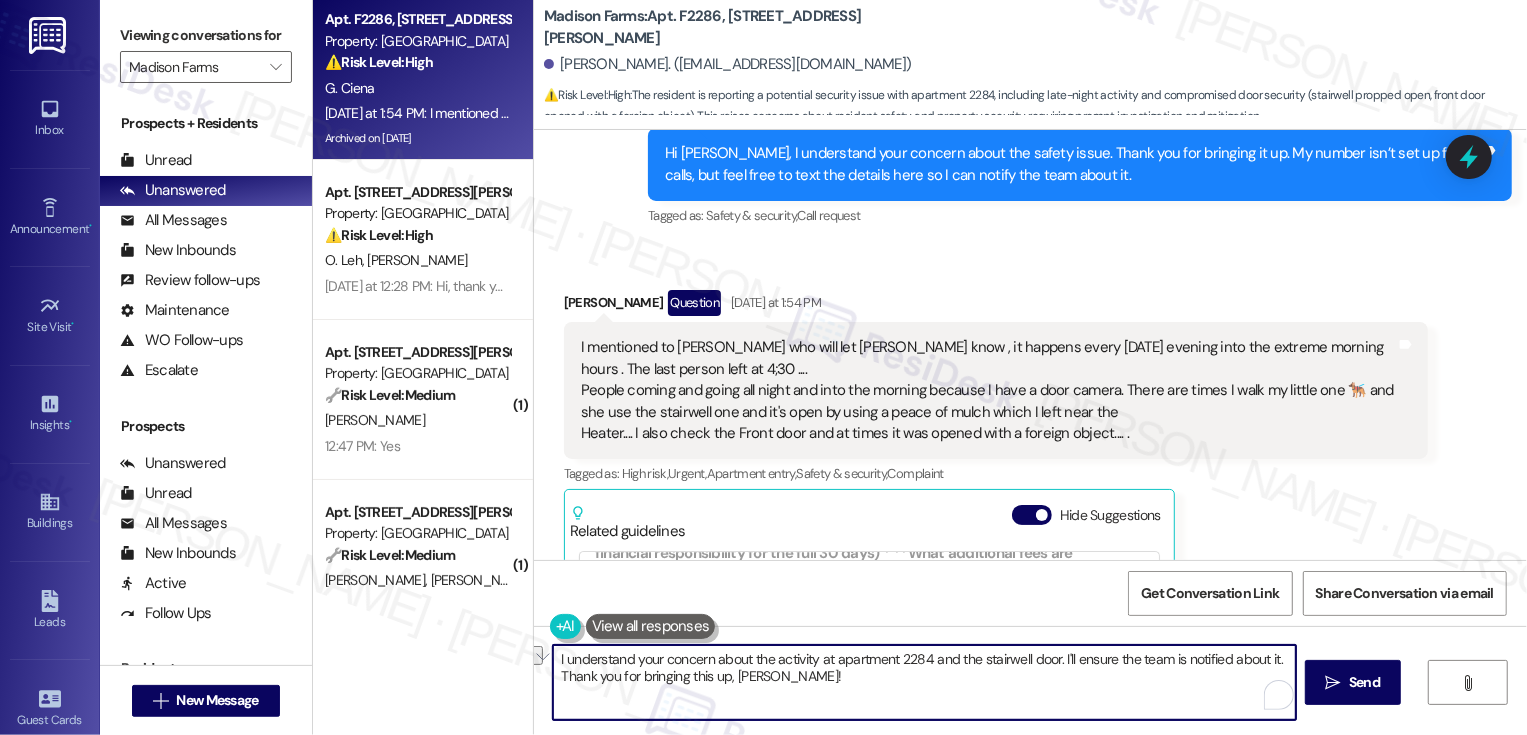 drag, startPoint x: 678, startPoint y: 677, endPoint x: 716, endPoint y: 678, distance: 38.013157 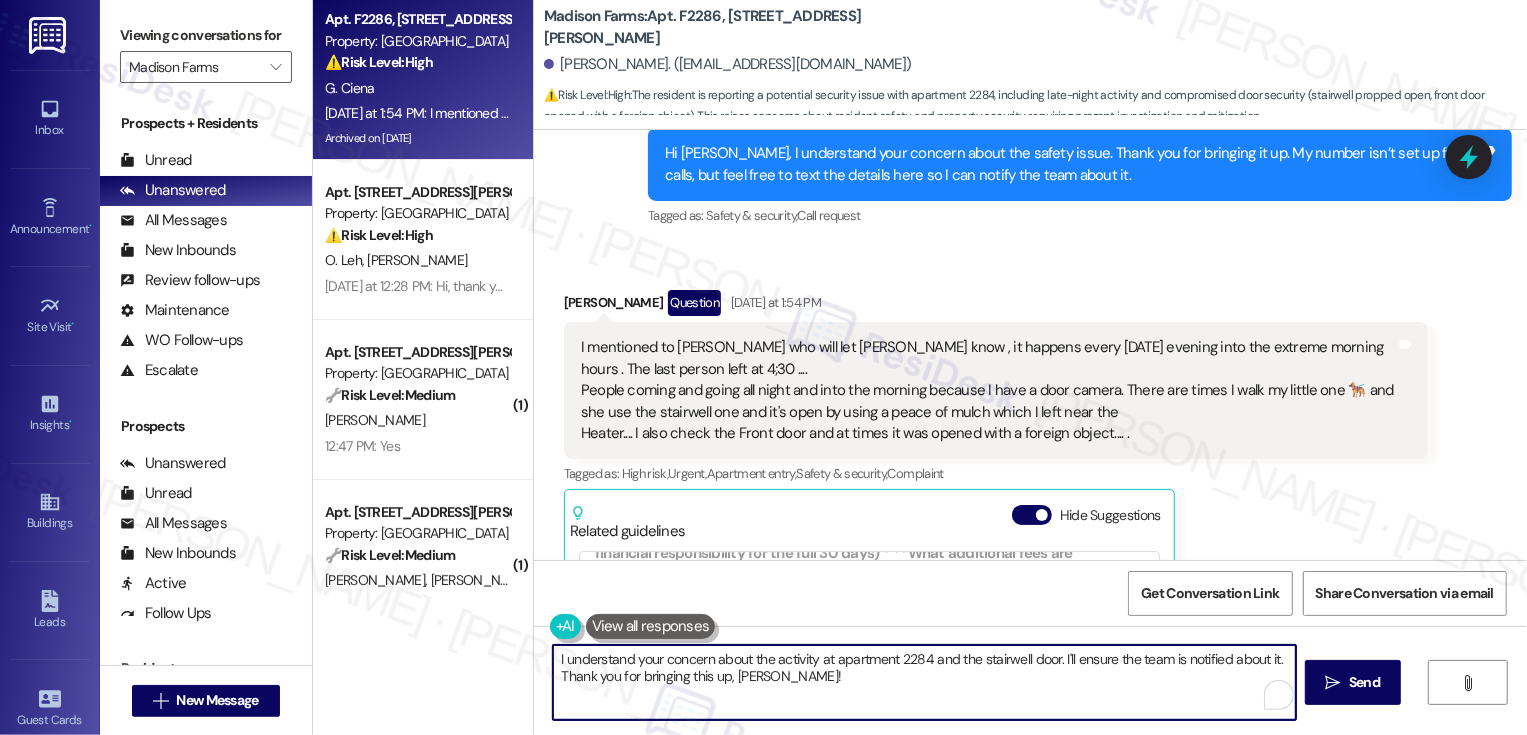 click on "I understand your concern about the activity at apartment 2284 and the stairwell door. I'll ensure the team is notified about it. Thank you for bringing this up, Gary!" at bounding box center (924, 682) 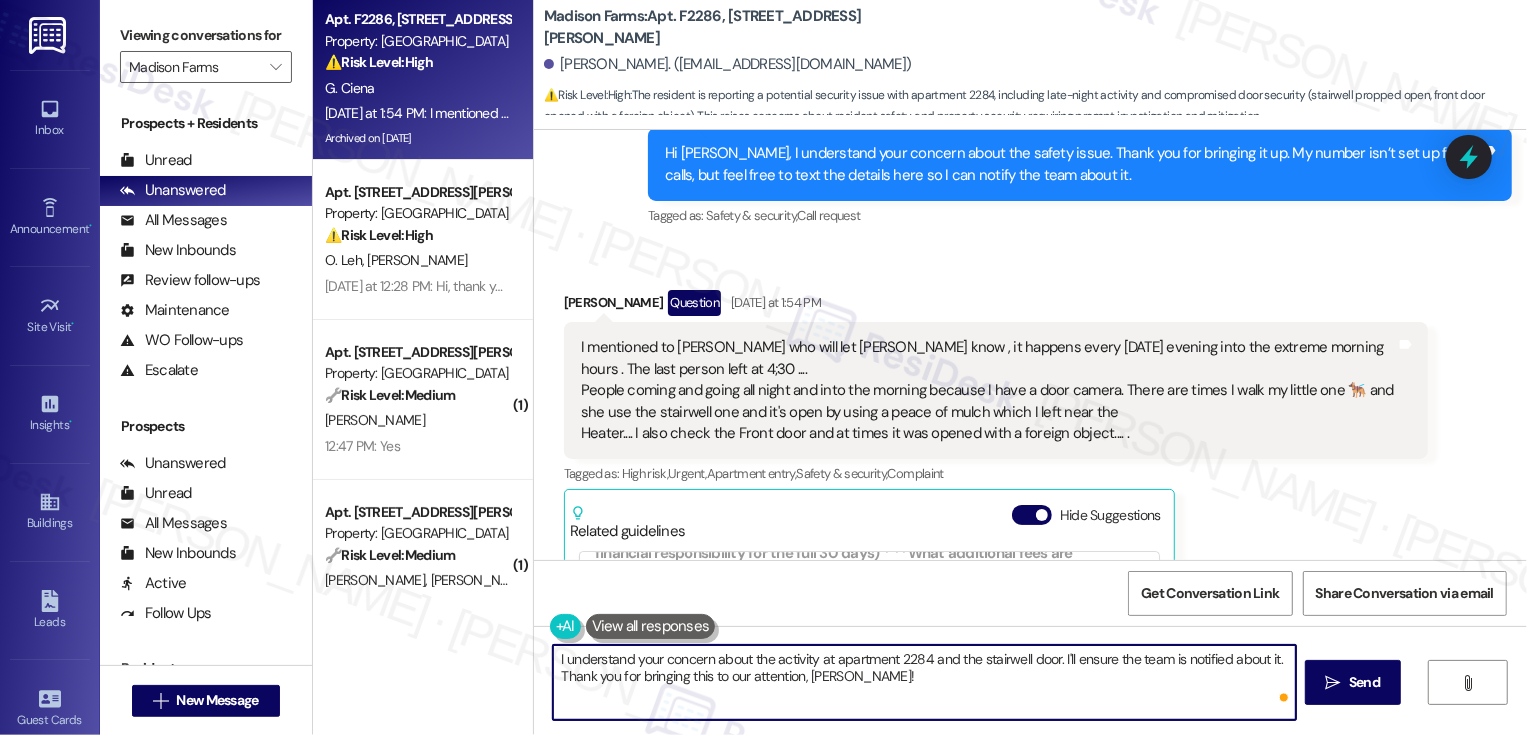 click on "I understand your concern about the activity at apartment 2284 and the stairwell door. I'll ensure the team is notified about it. Thank you for bringing this to our attention, Gary!" at bounding box center (924, 682) 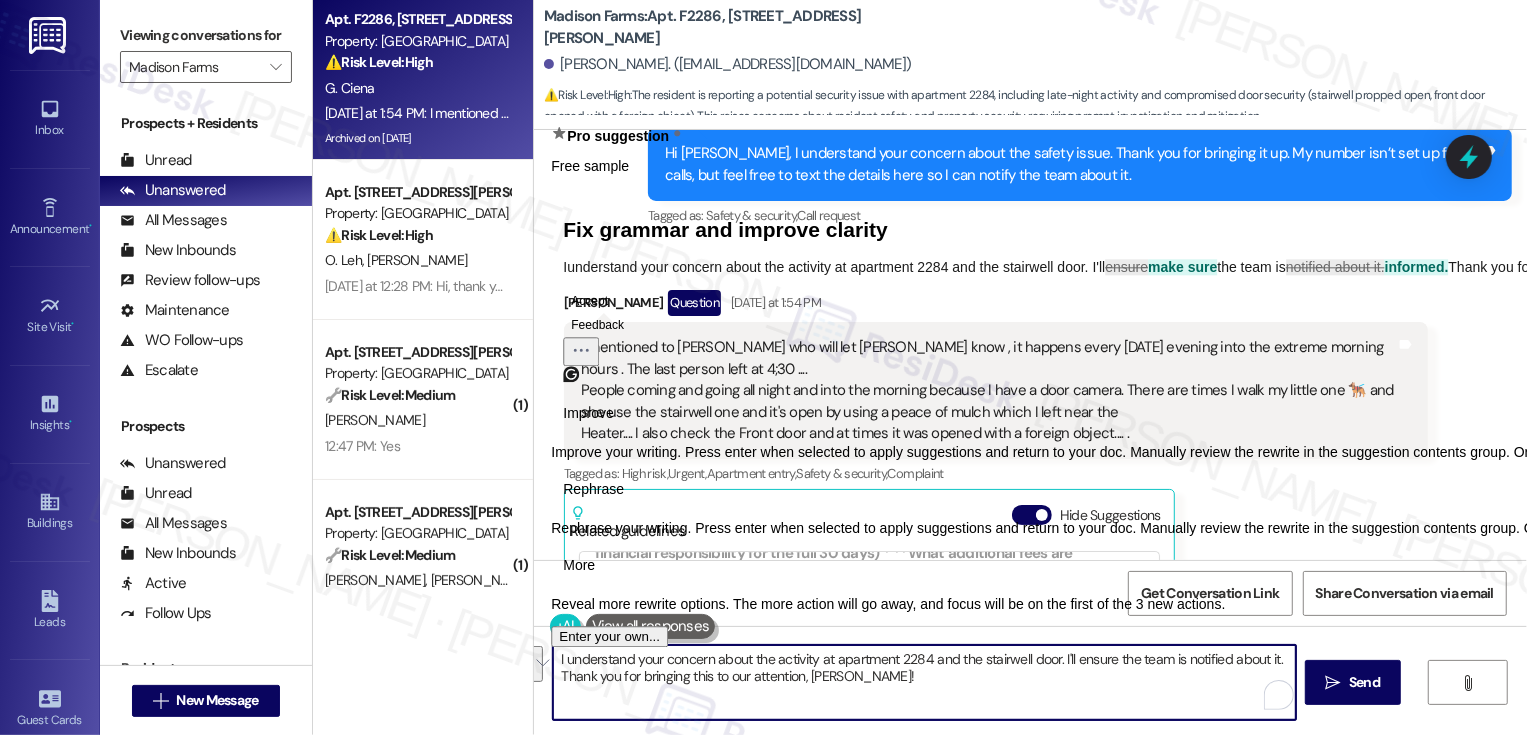 click on "Rephrase" at bounding box center [593, 489] 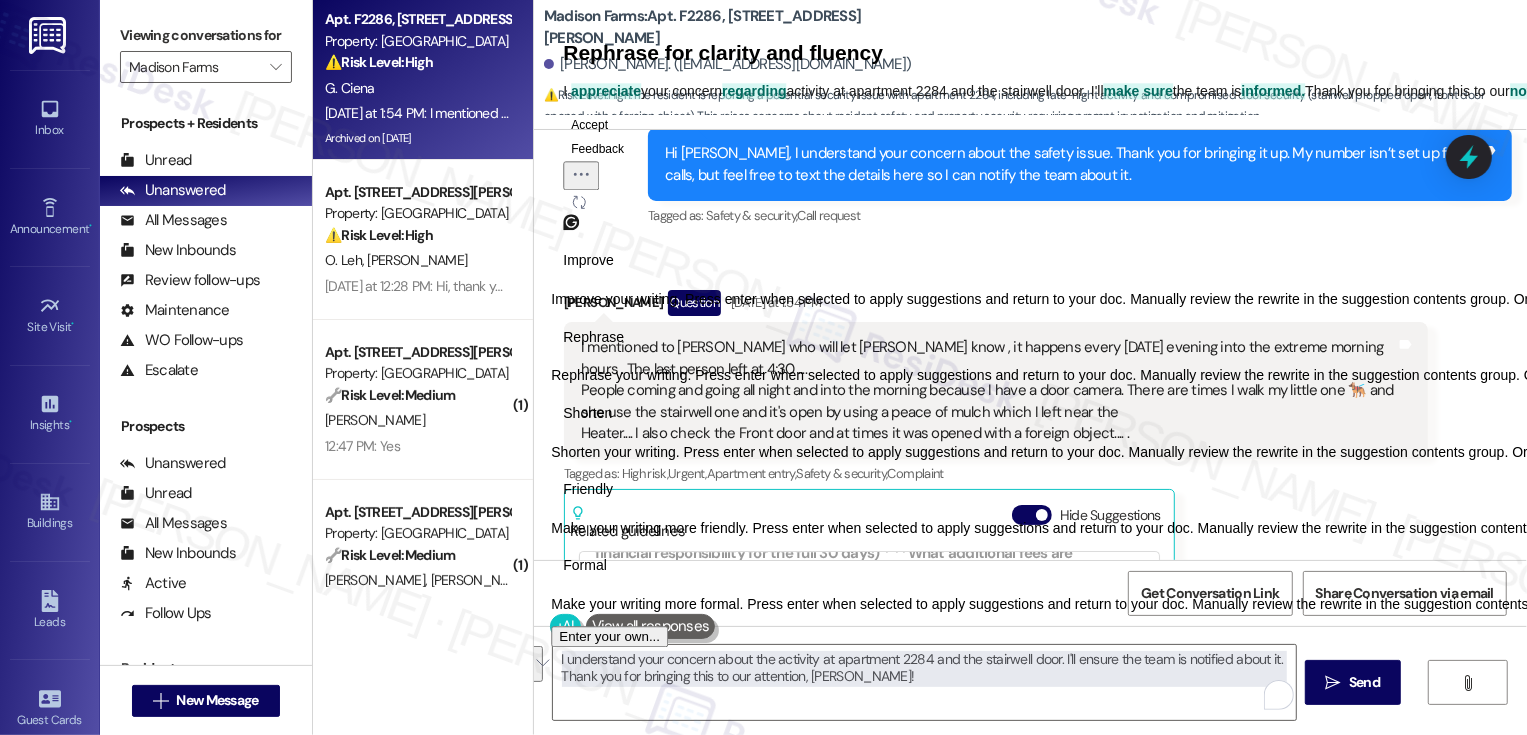 click on "Friendly" at bounding box center [588, 489] 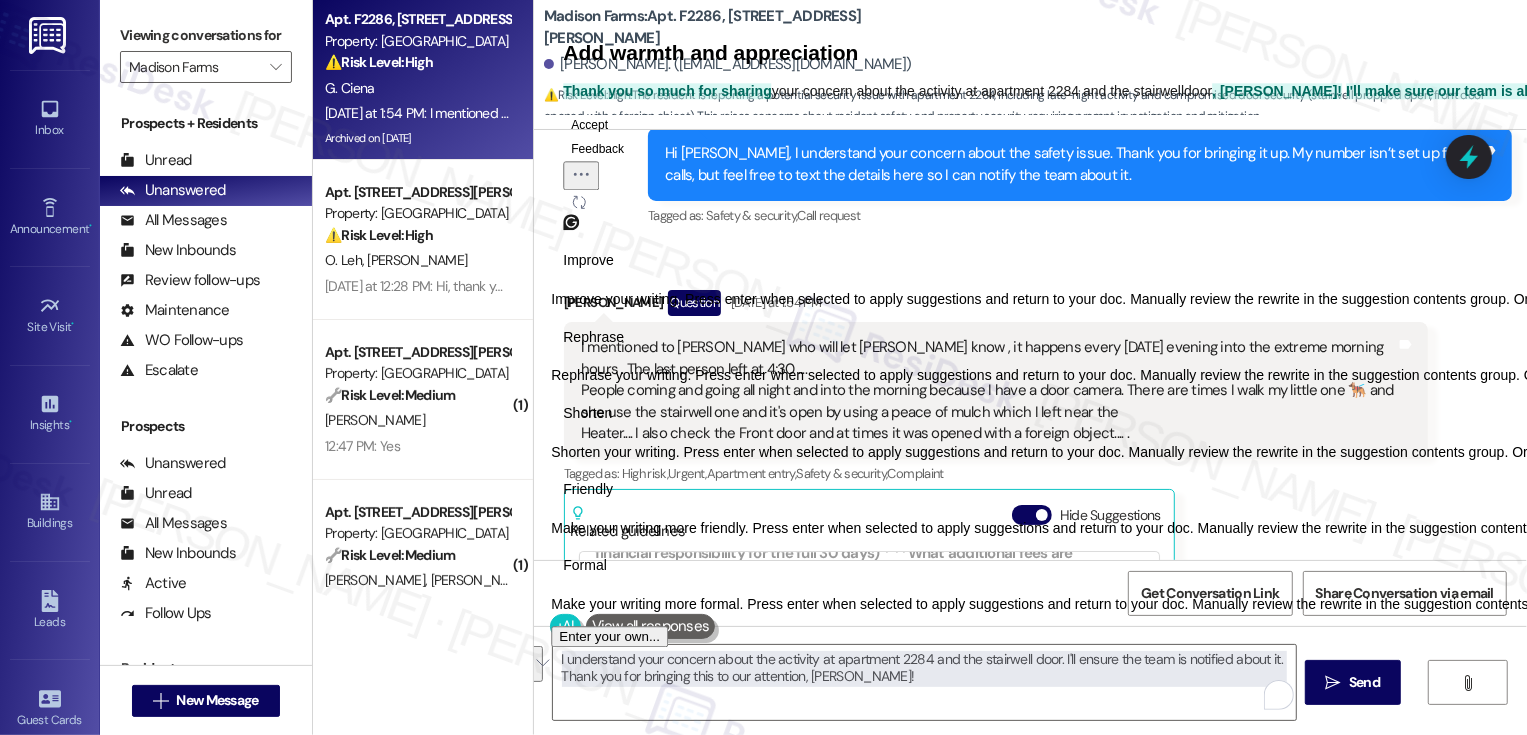 click 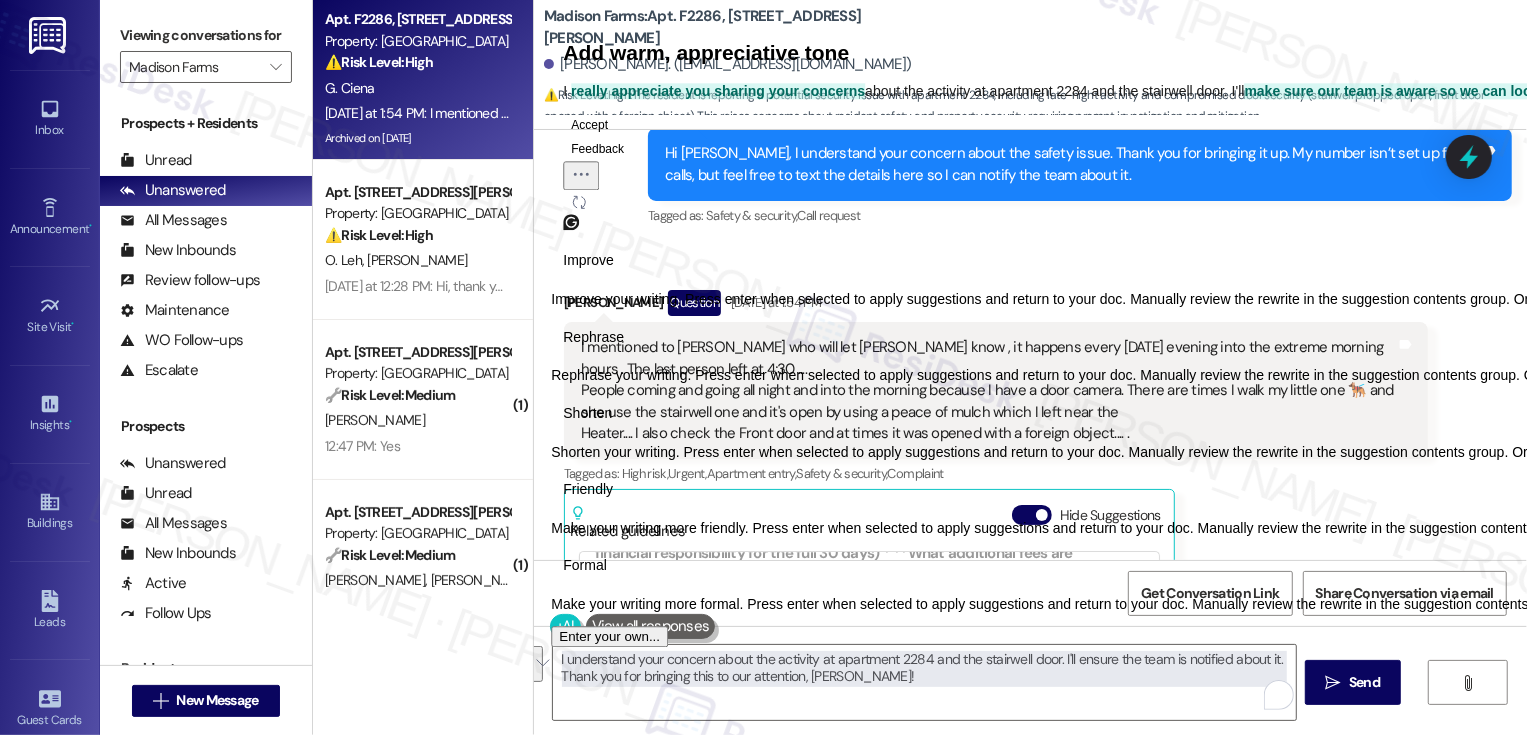click 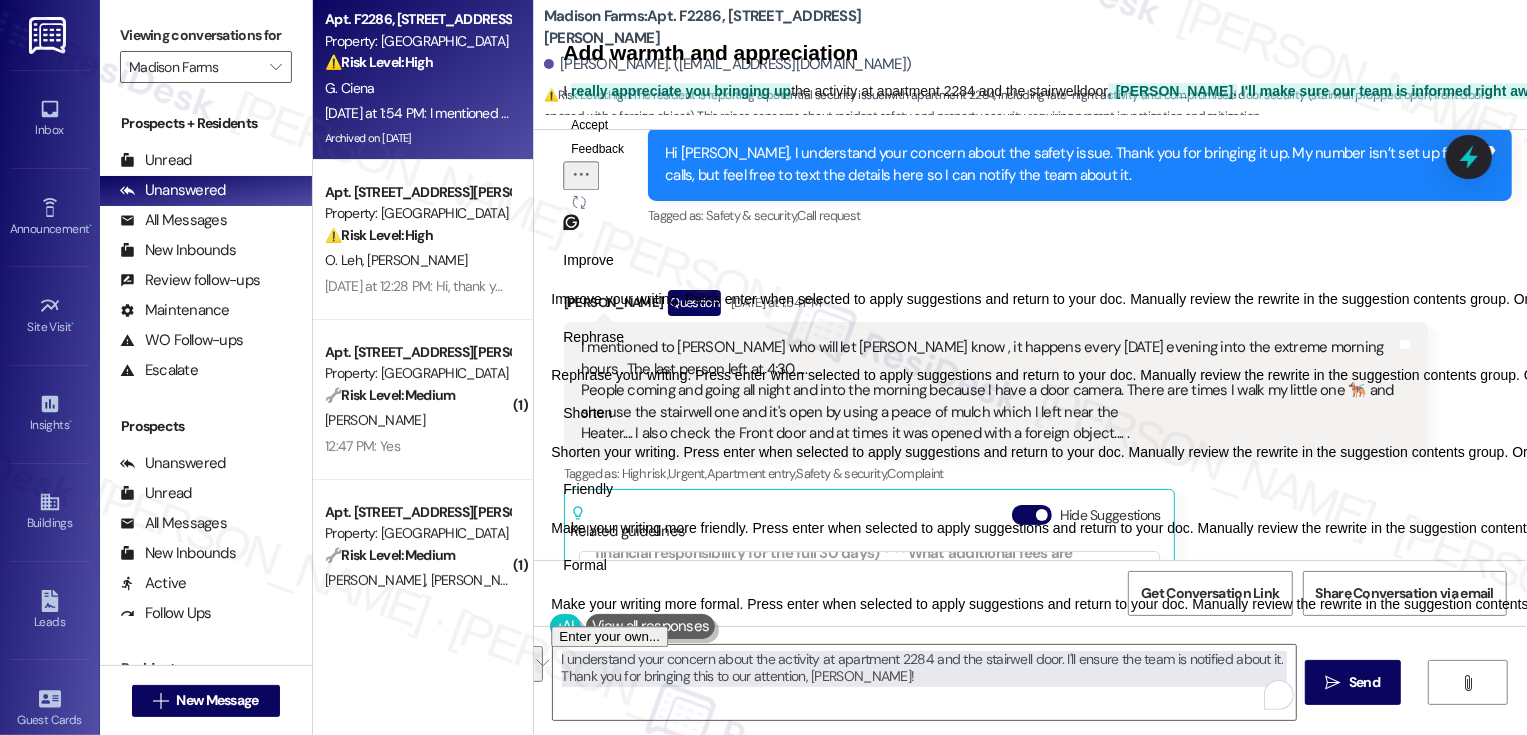 click 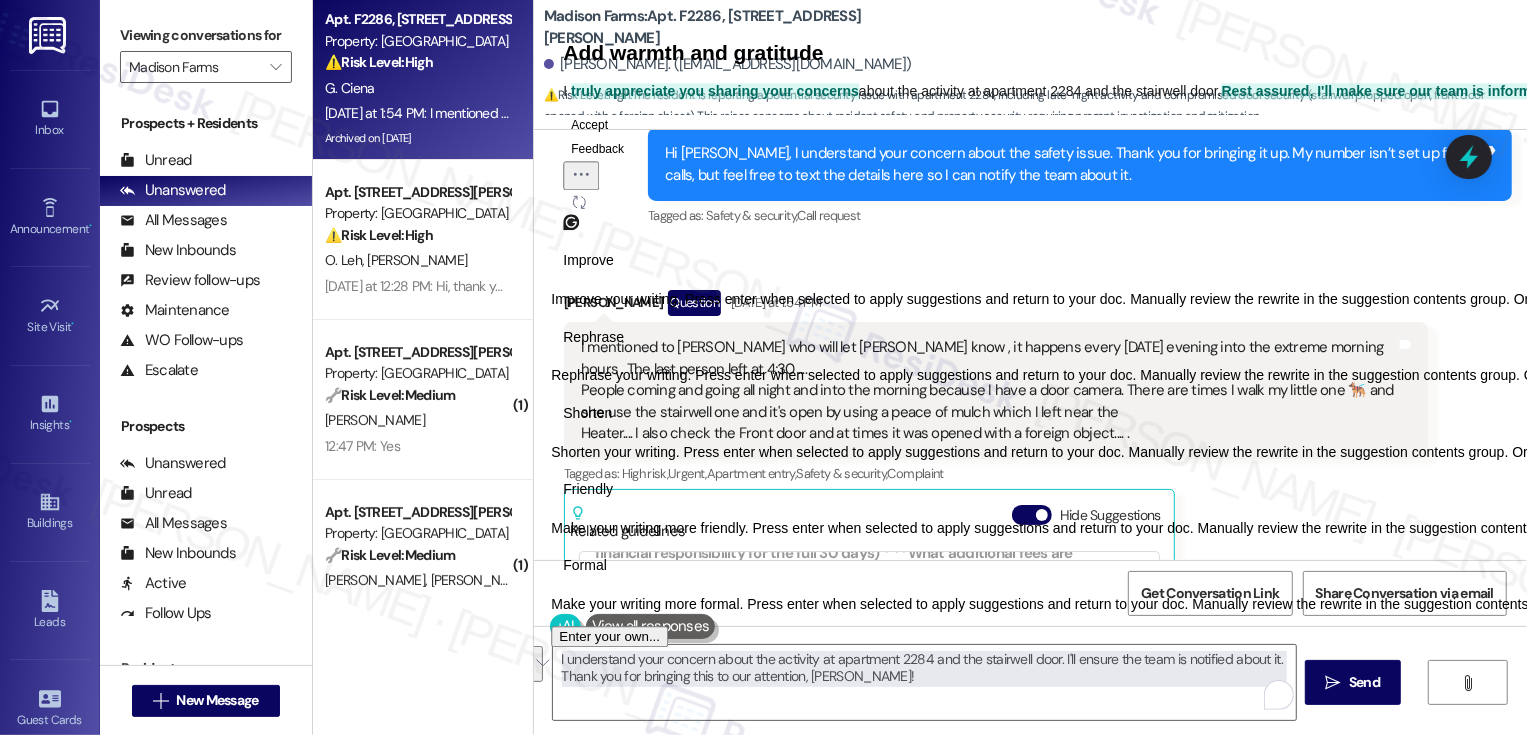 click 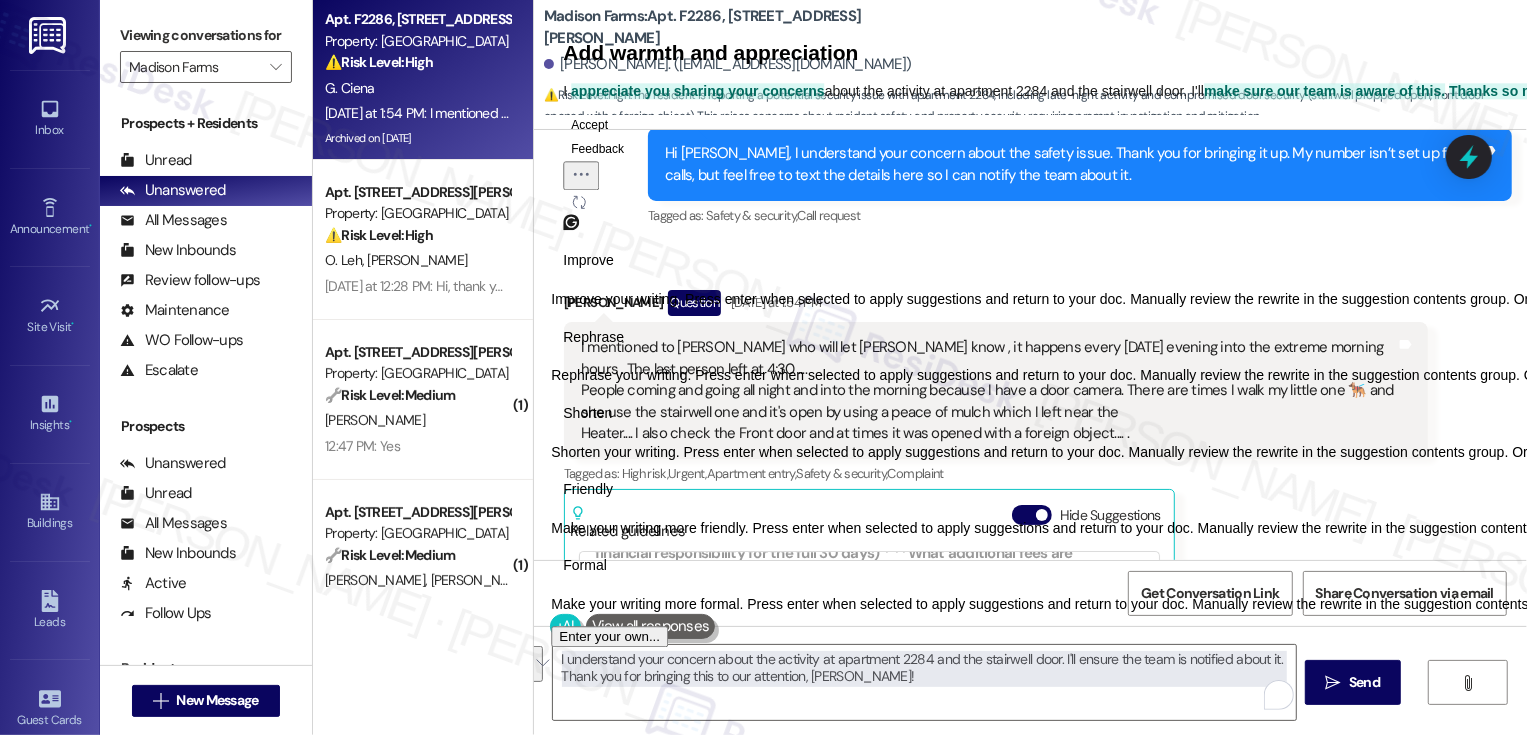 click on "Accept" 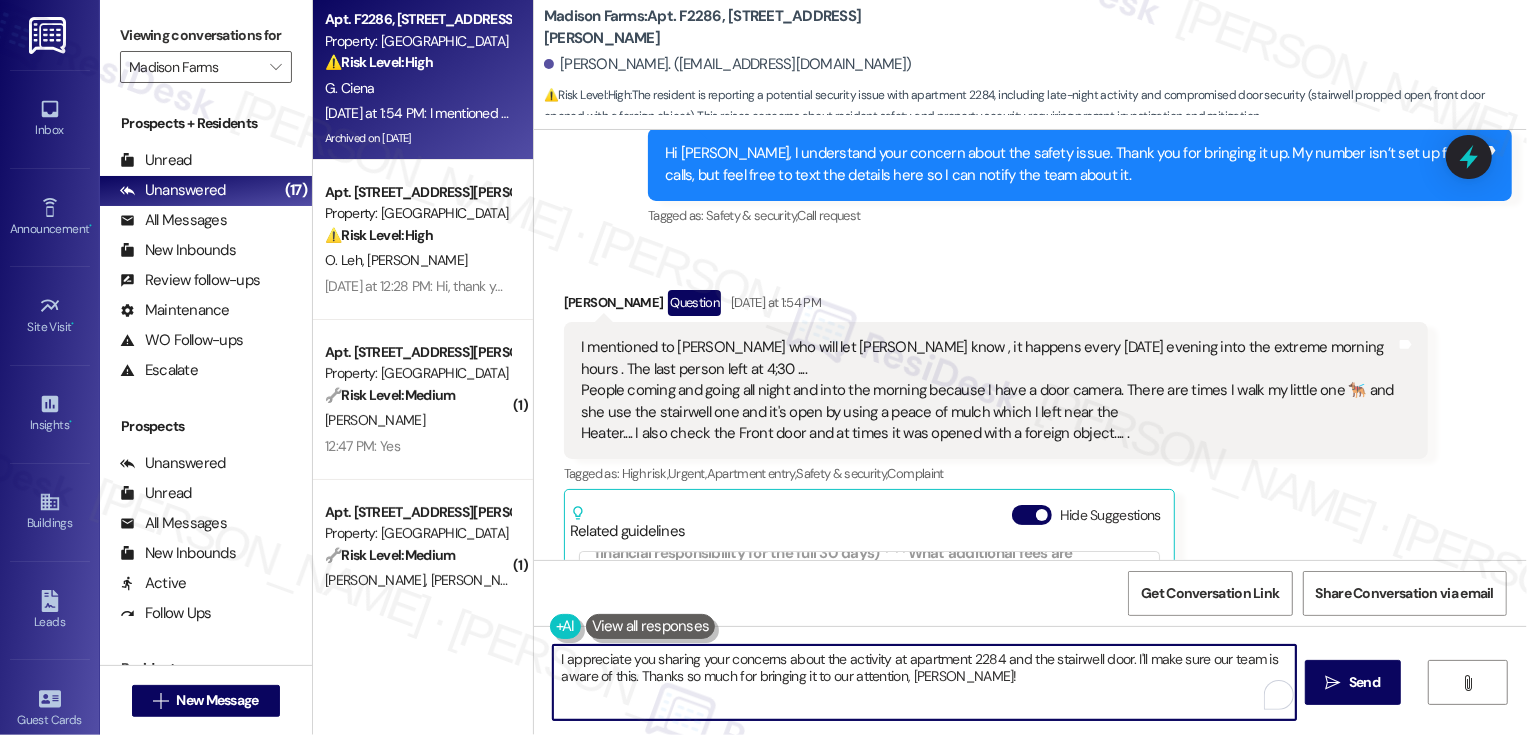 click on "I appreciate you sharing your concerns about the activity at apartment 2284 and the stairwell door. I'll make sure our team is aware of this. Thanks so much for bringing it to our attention, Gary!" at bounding box center [924, 682] 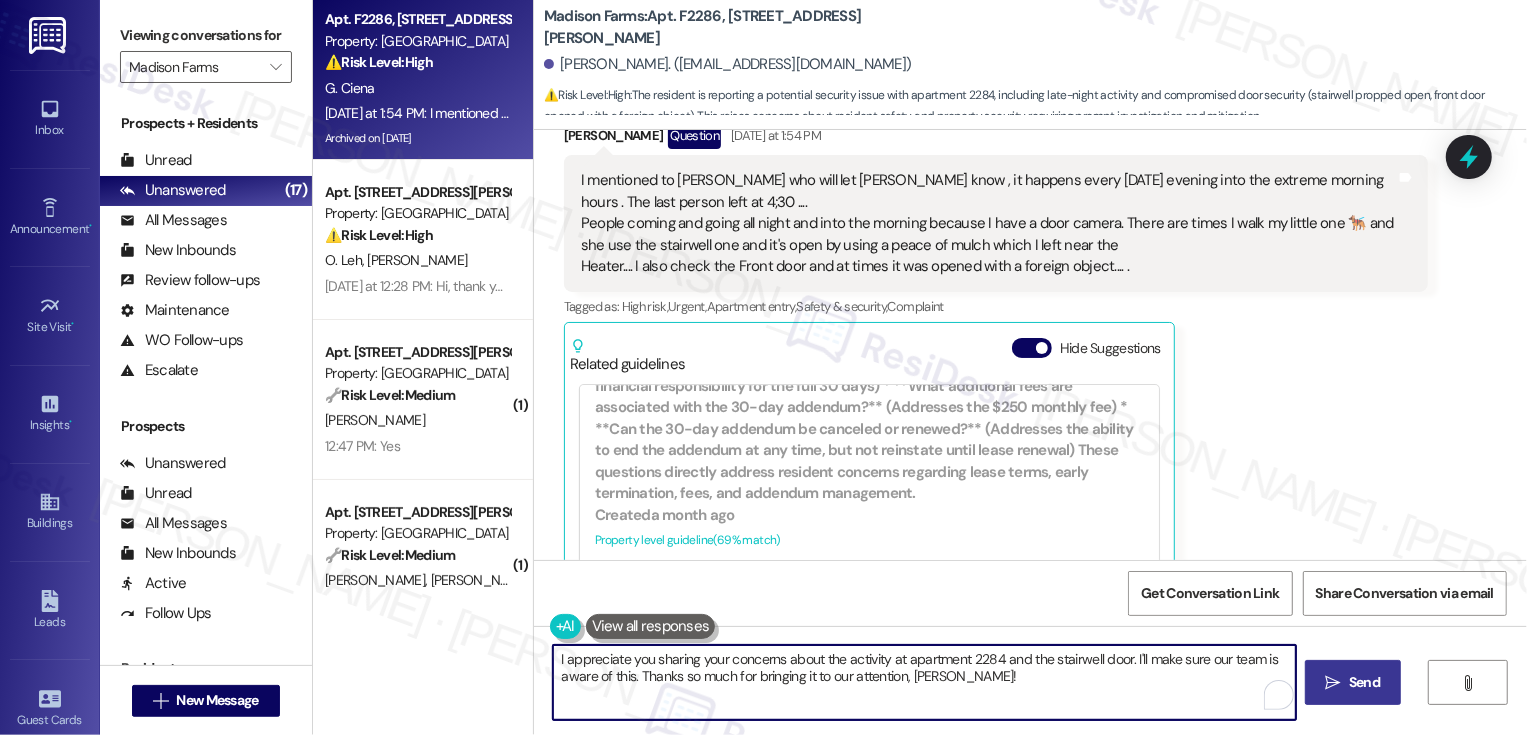 scroll, scrollTop: 3249, scrollLeft: 0, axis: vertical 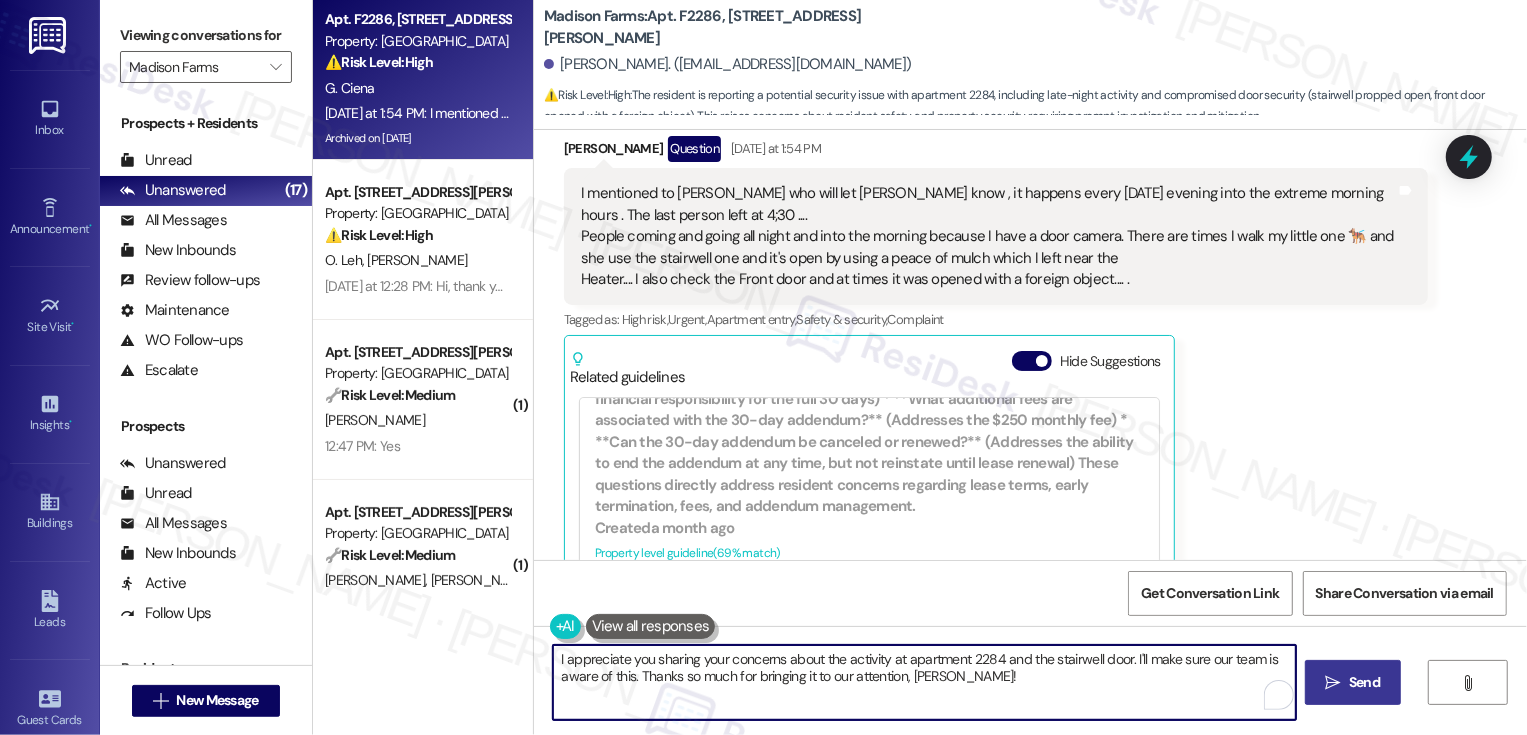 type on "I appreciate you sharing your concerns about the activity at apartment 2284 and the stairwell door. I'll make sure our team is aware of this. Thanks so much for bringing it to our attention, Gary!" 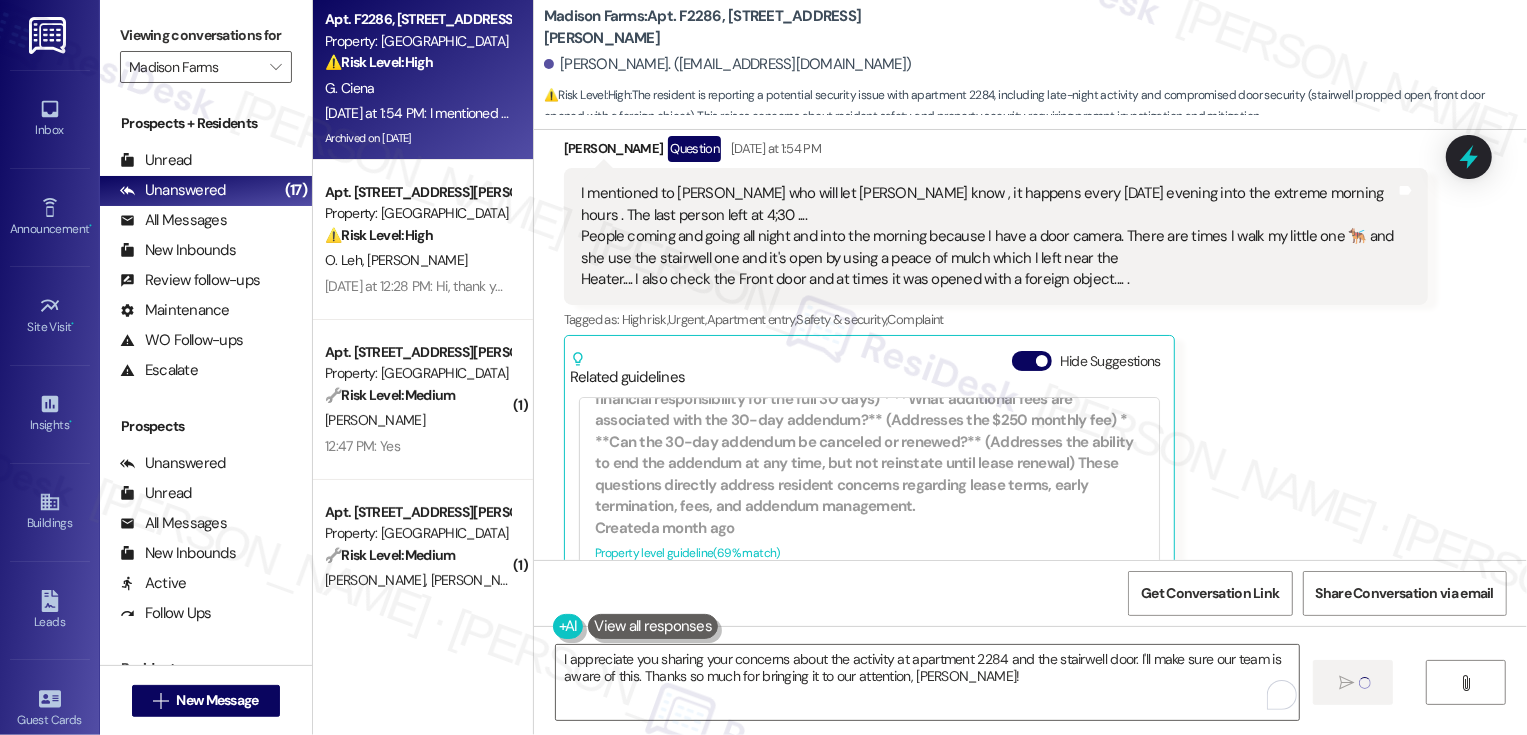 type 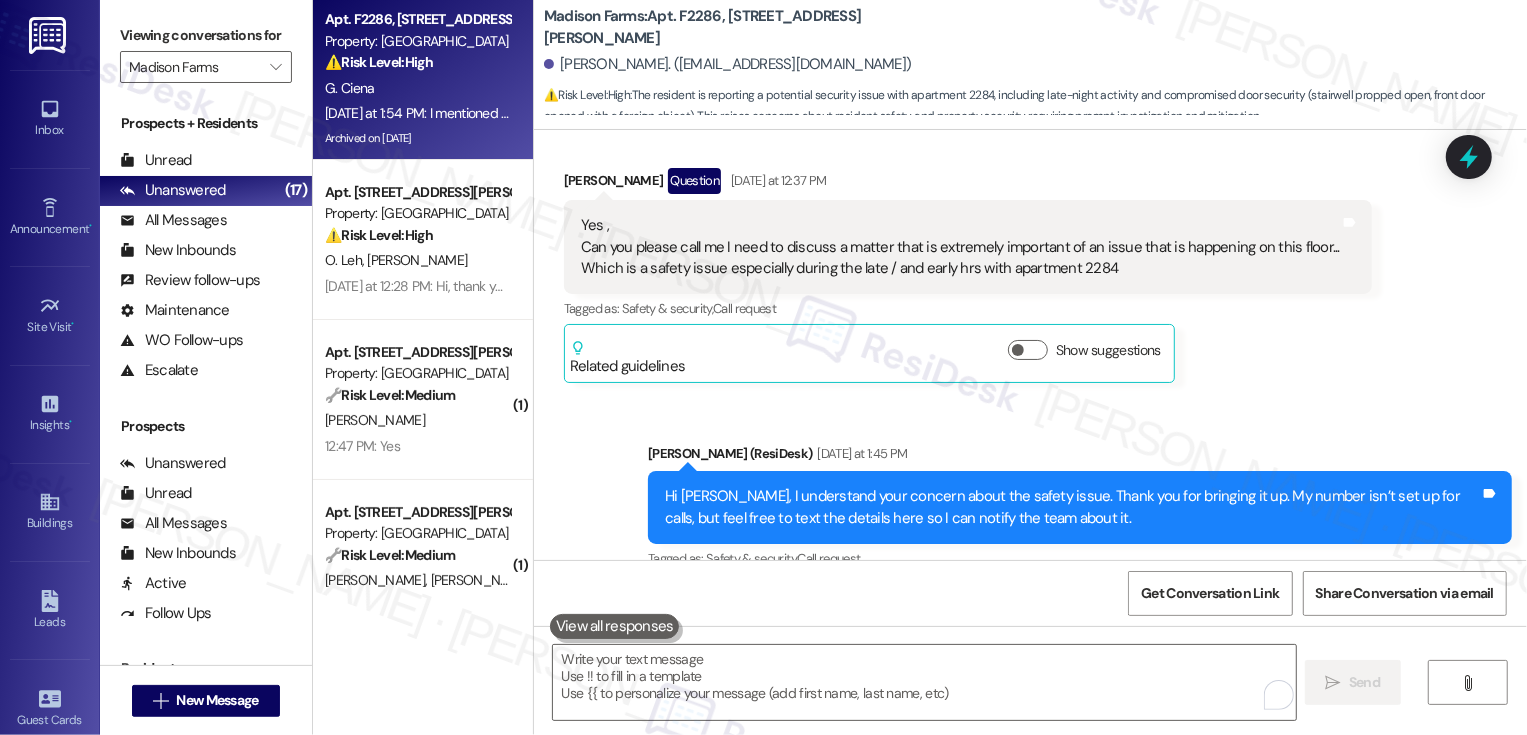 scroll, scrollTop: 2753, scrollLeft: 0, axis: vertical 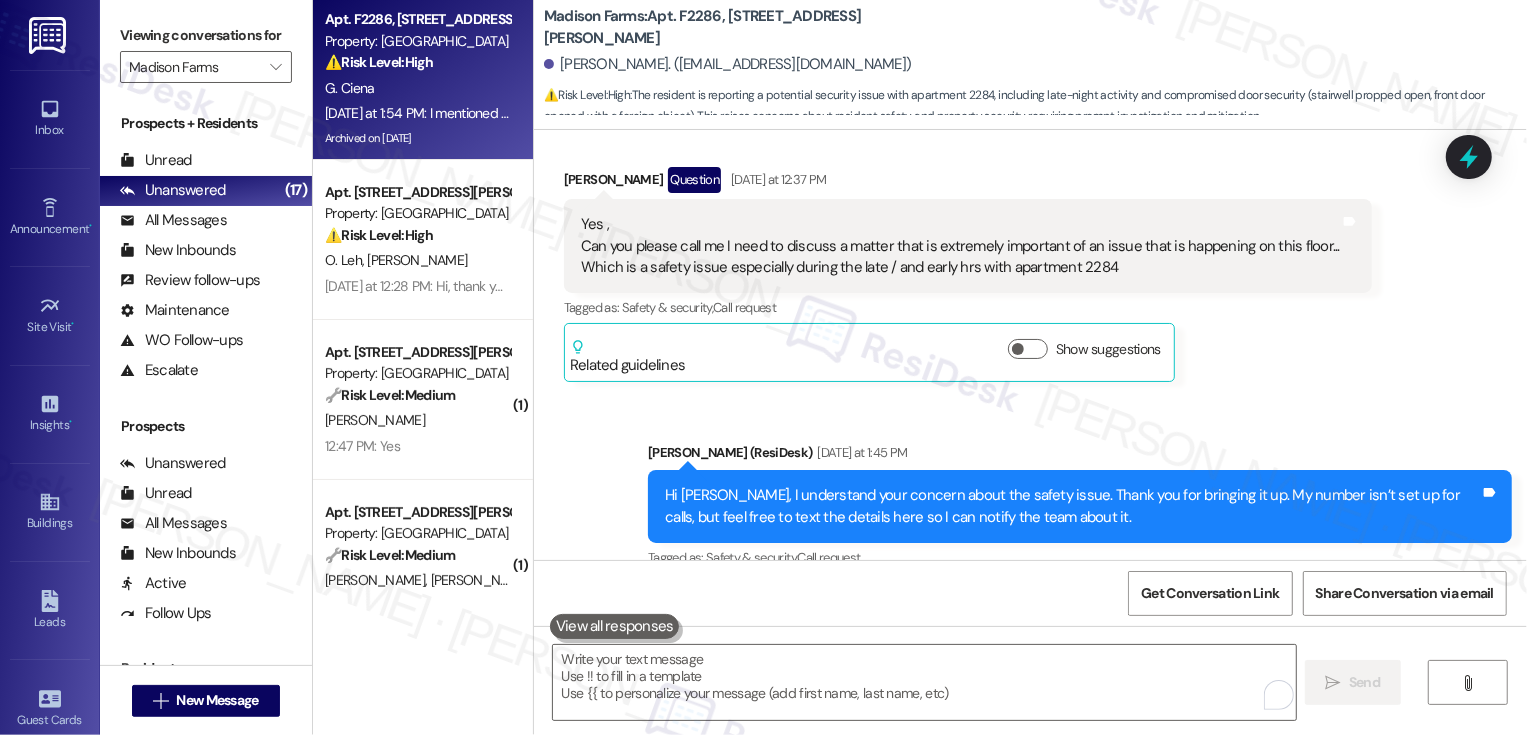 click on "Yes ,
Can you please call me I need to discuss a matter that is extremely important of an issue that is happening on this floor...
Which is a safety issue especially during the late / and early hrs with apartment 2284" at bounding box center [960, 246] 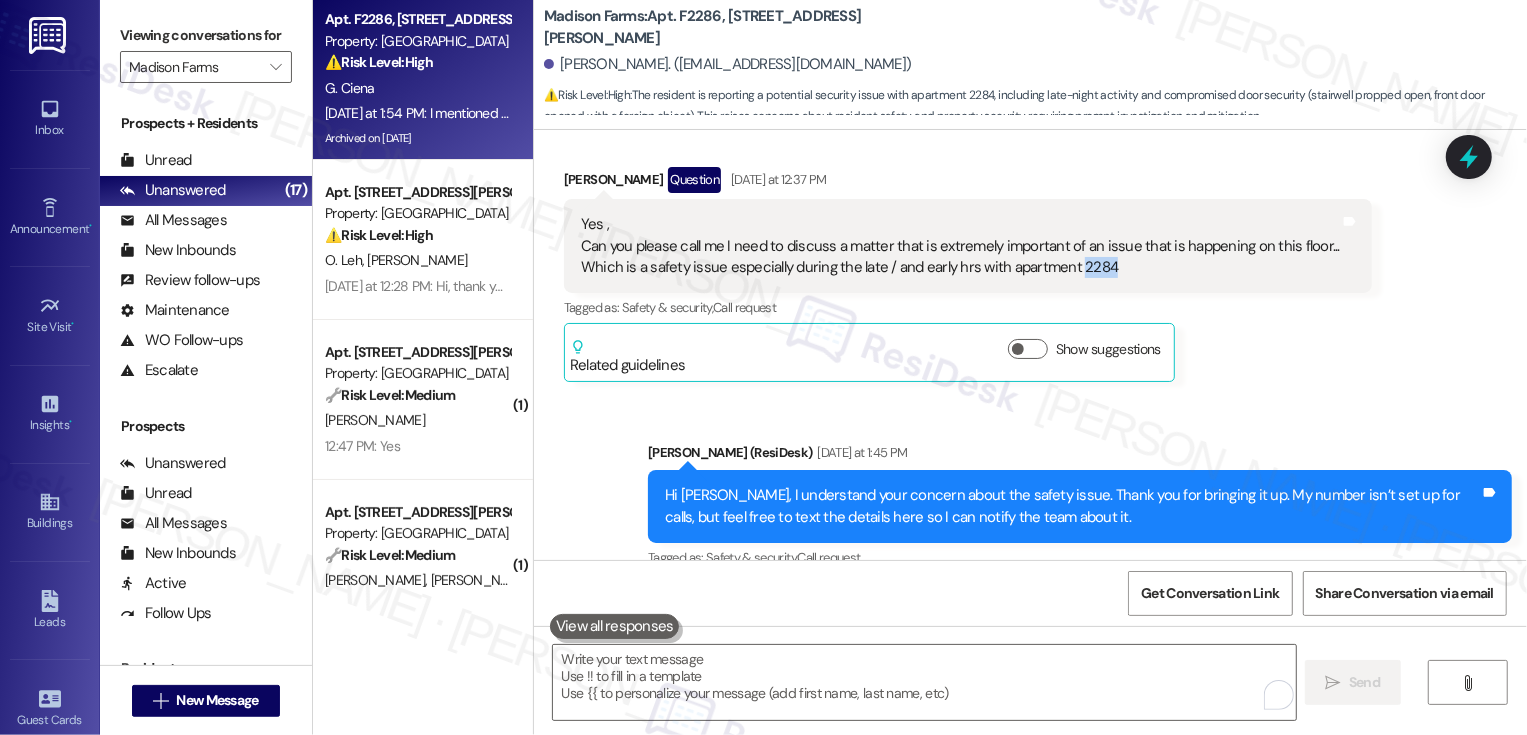 copy on "2284" 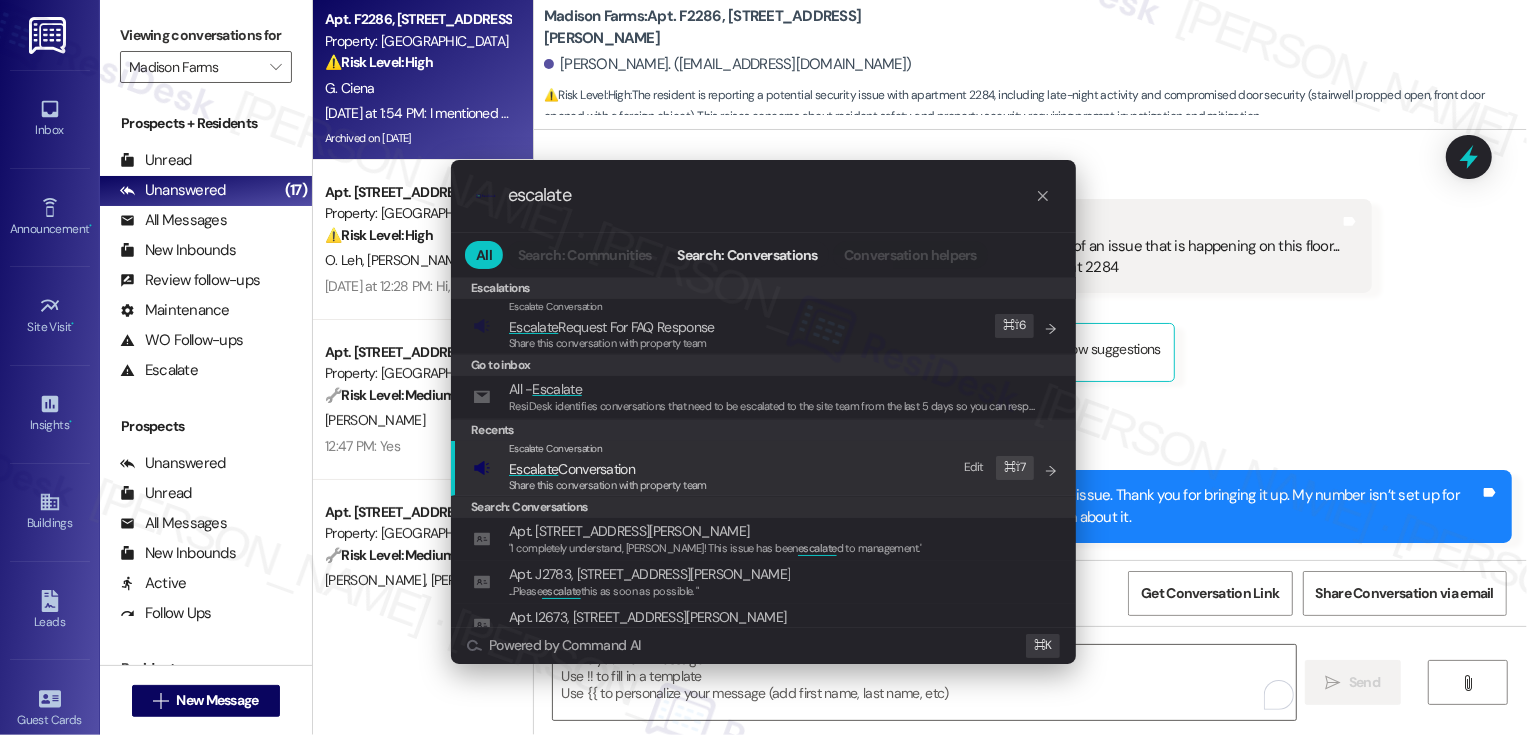 type on "escalate" 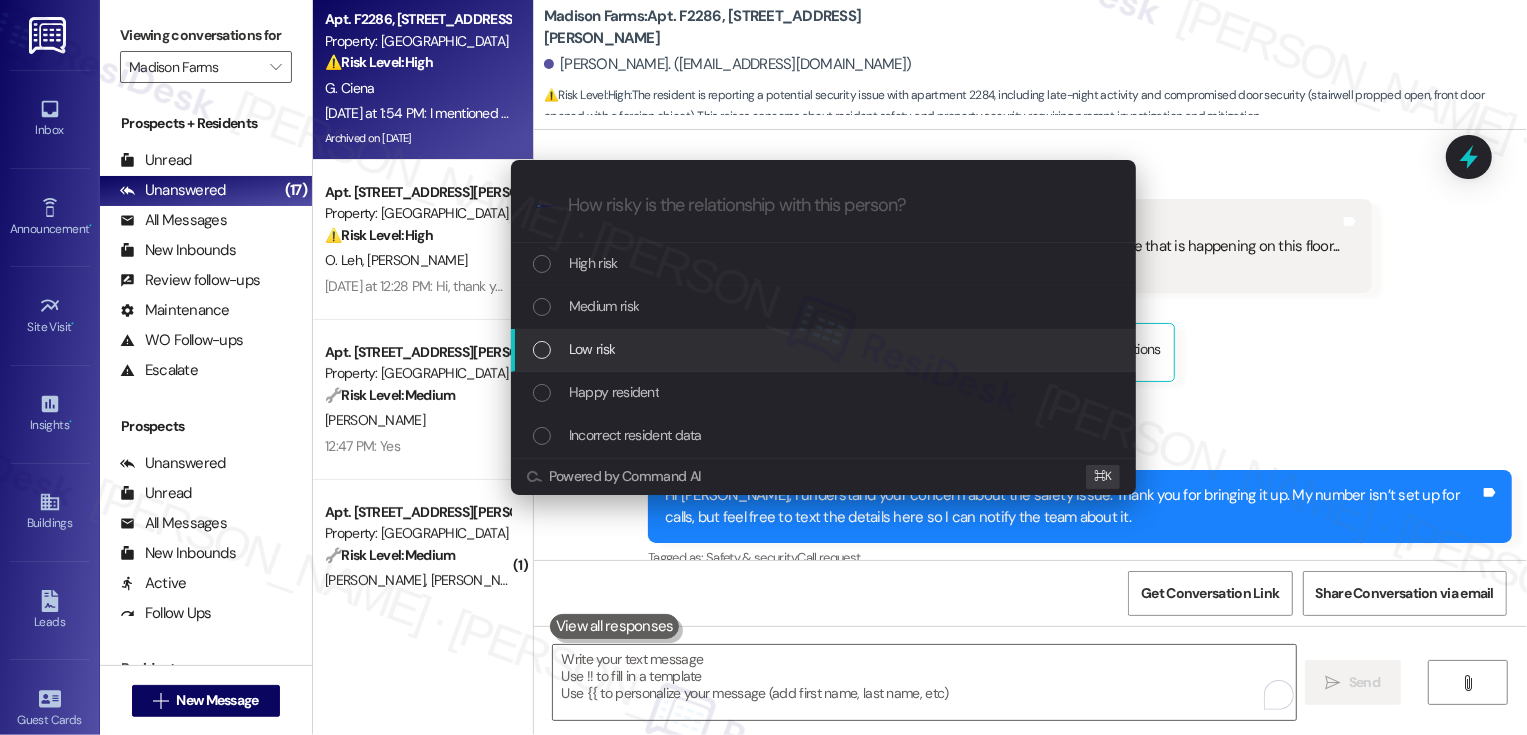 click on "Low risk" at bounding box center [592, 349] 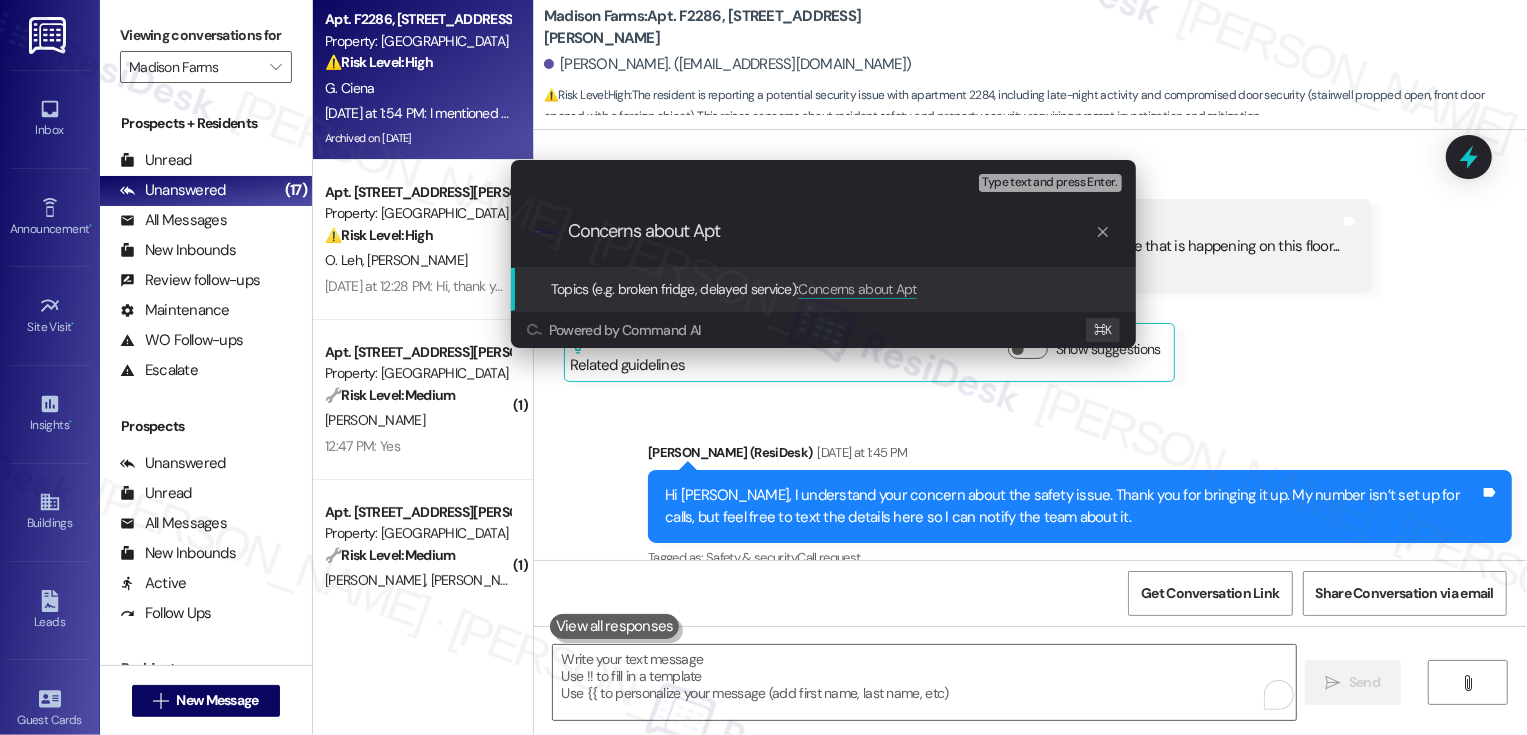 paste on "2284" 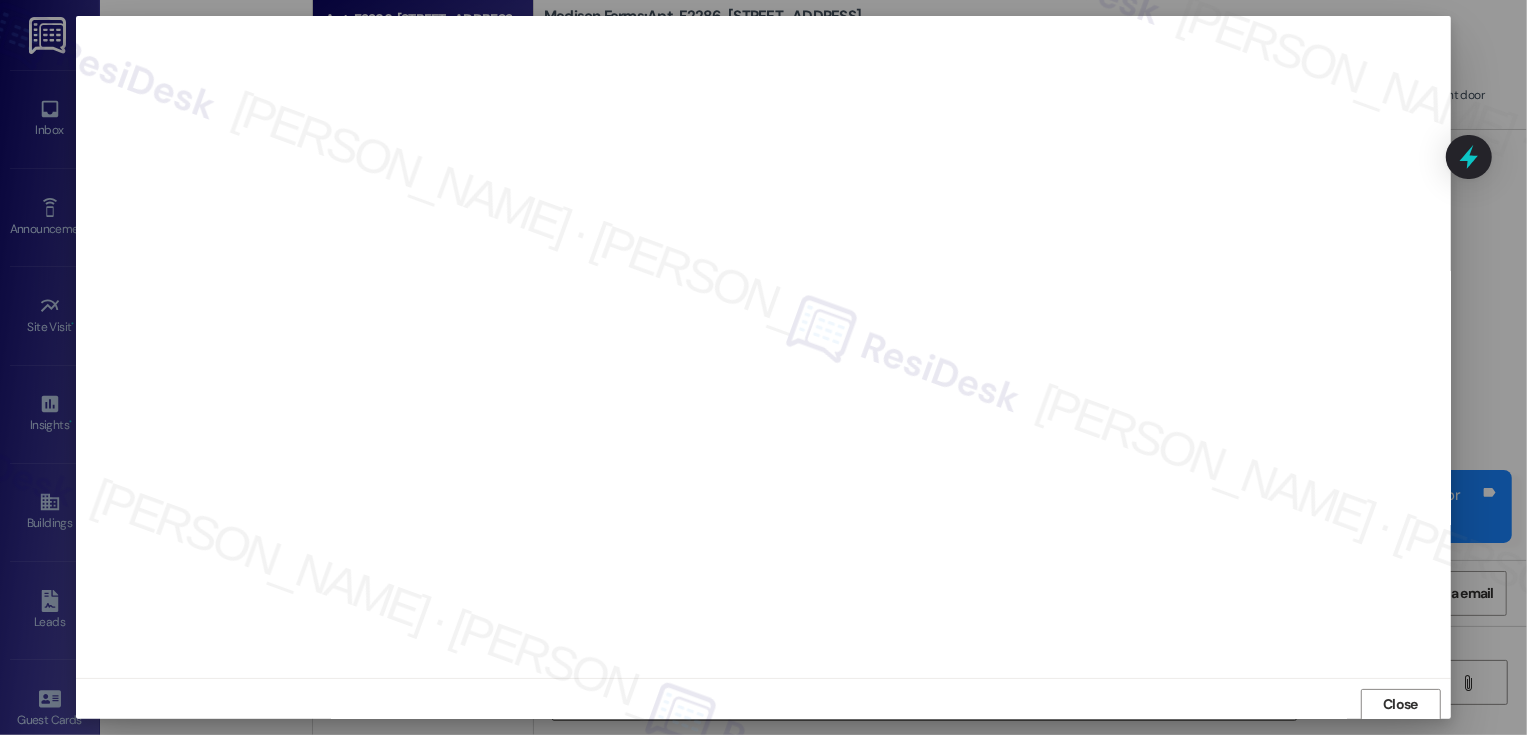 scroll, scrollTop: 1, scrollLeft: 0, axis: vertical 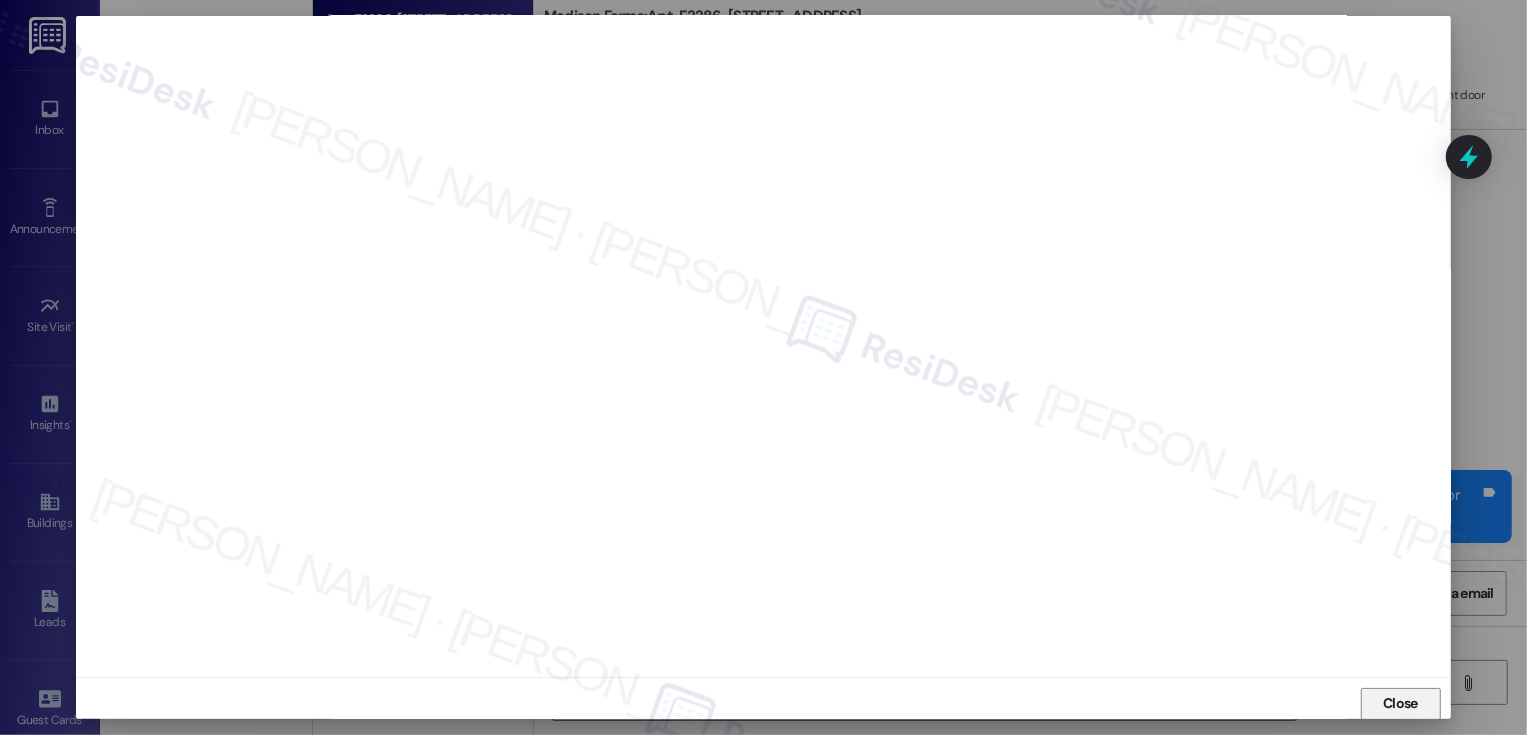 click on "Close" at bounding box center [1401, 704] 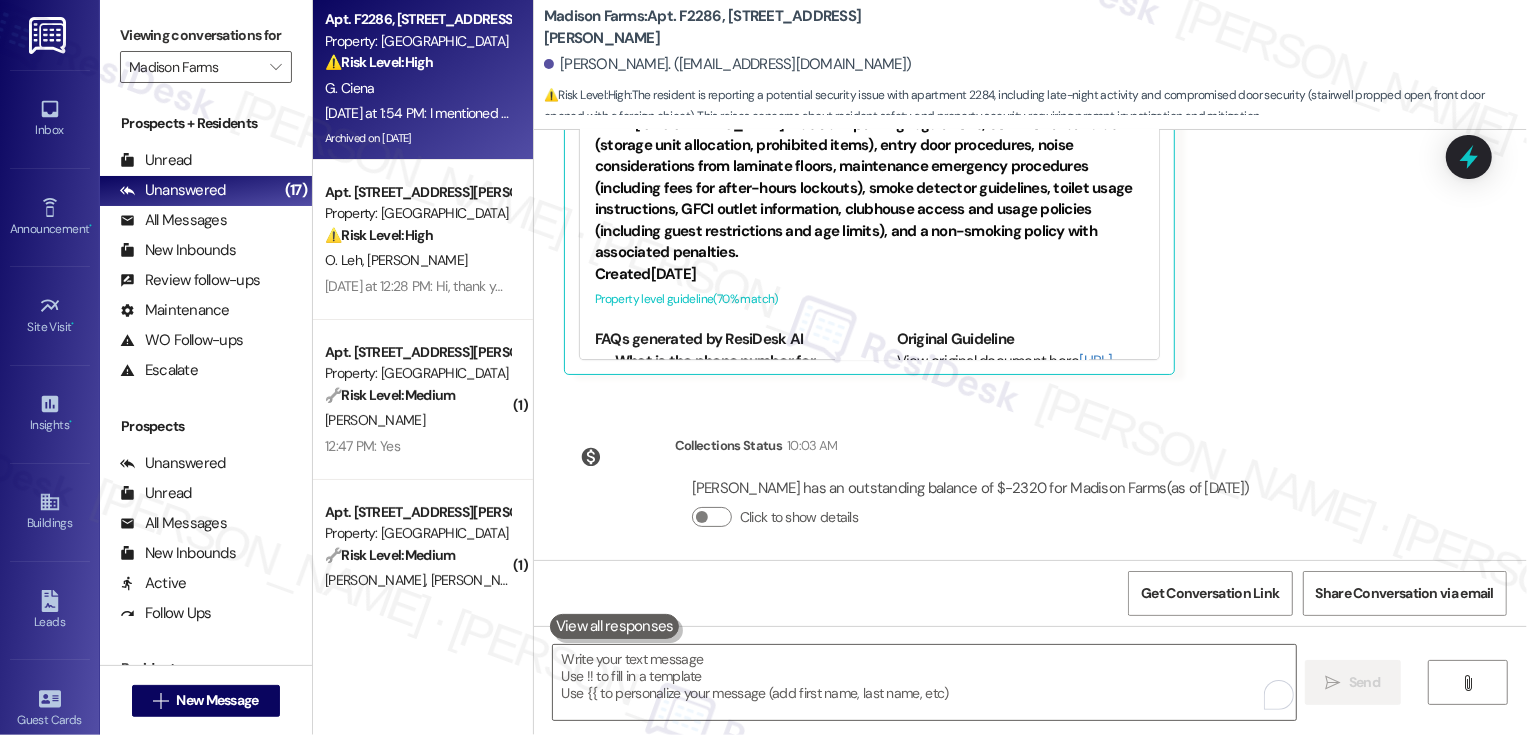 scroll, scrollTop: 3556, scrollLeft: 0, axis: vertical 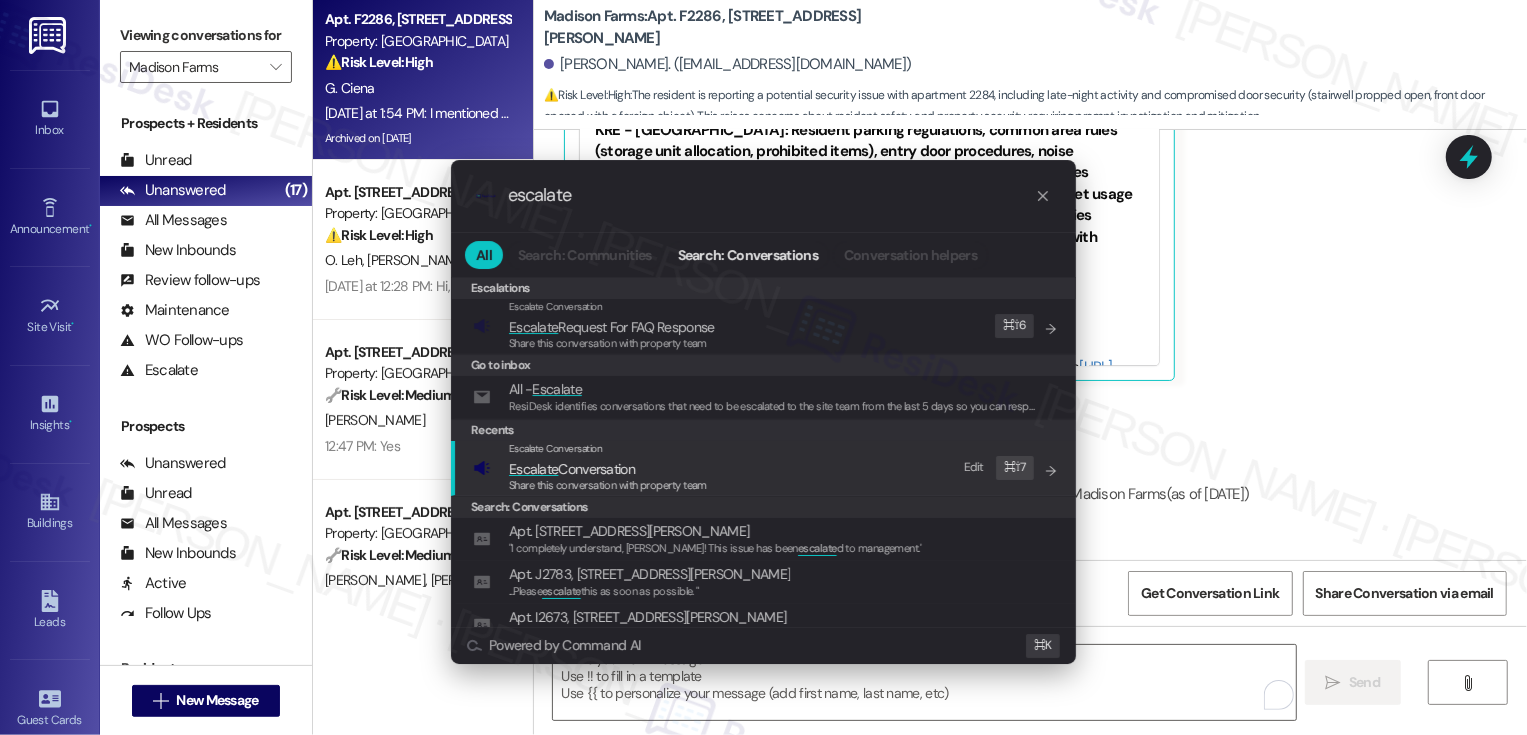 type on "escalate" 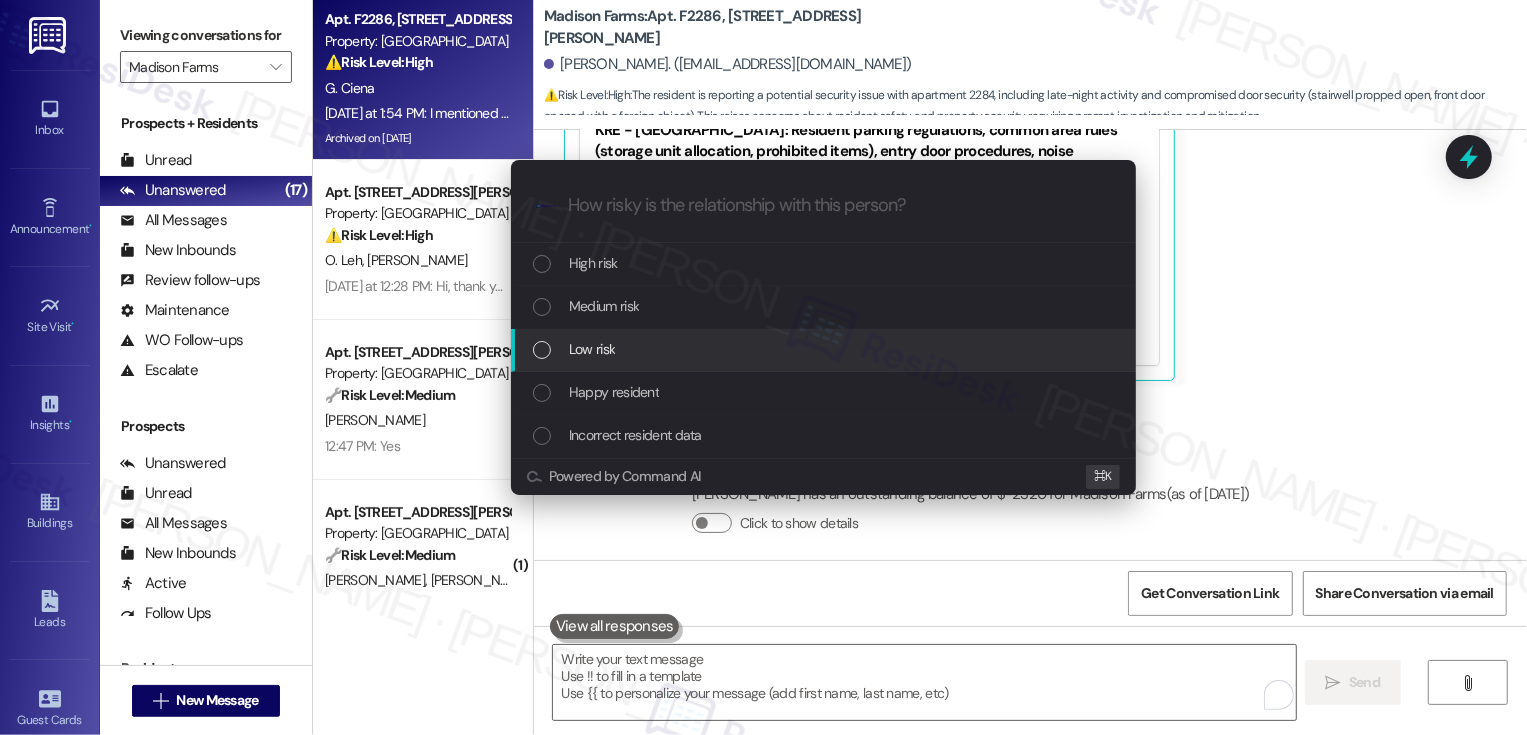 click on "Low risk" at bounding box center (823, 350) 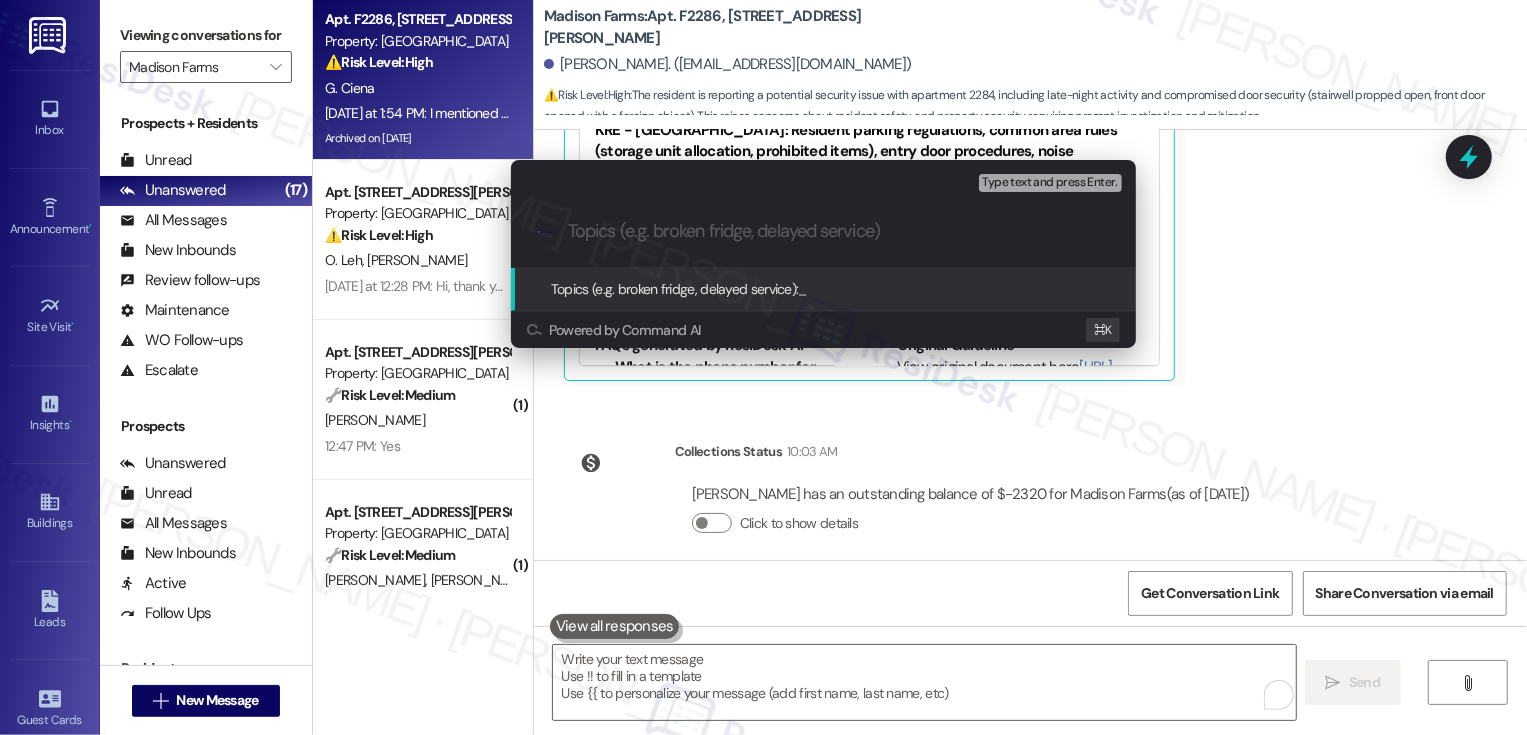 paste on "Concerns about Apt 2284" 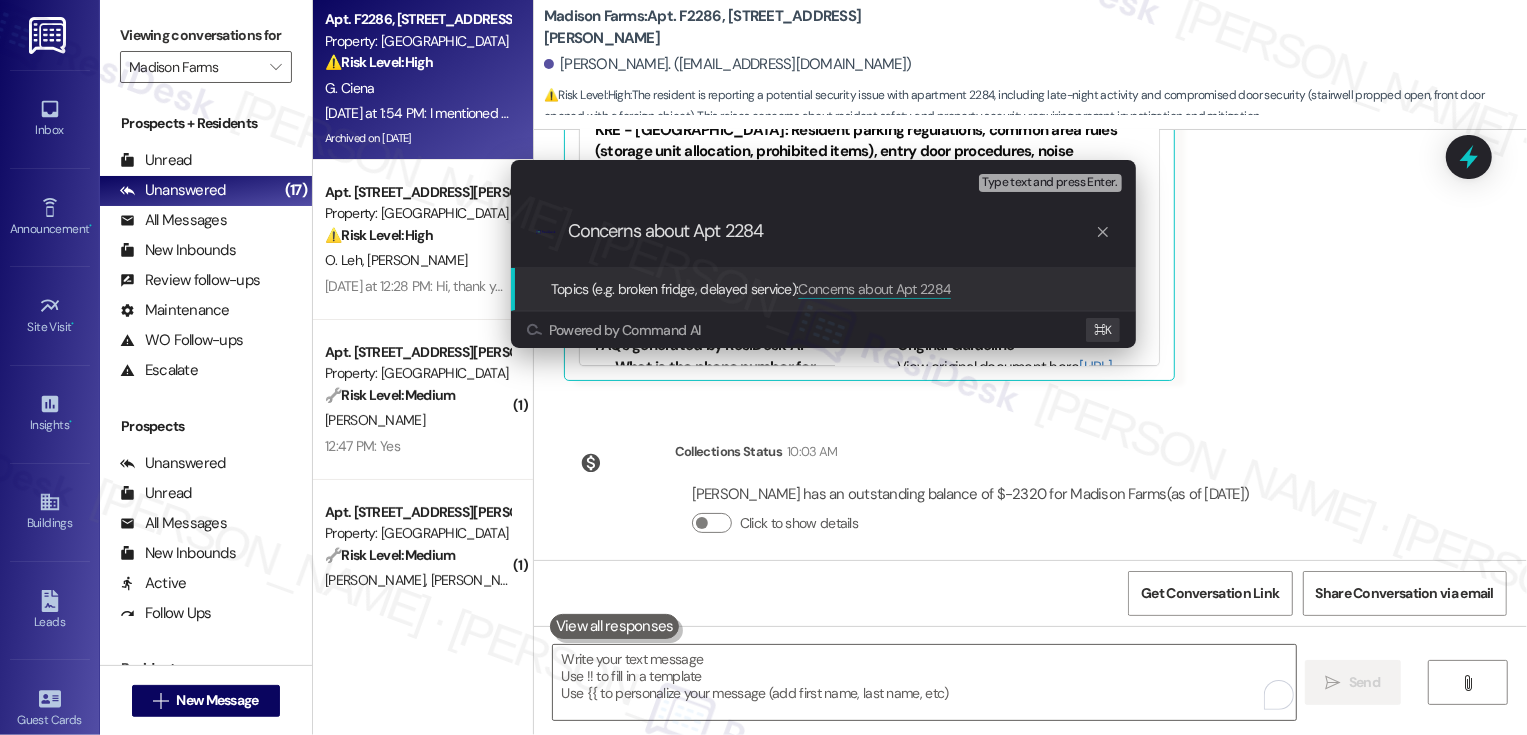 type 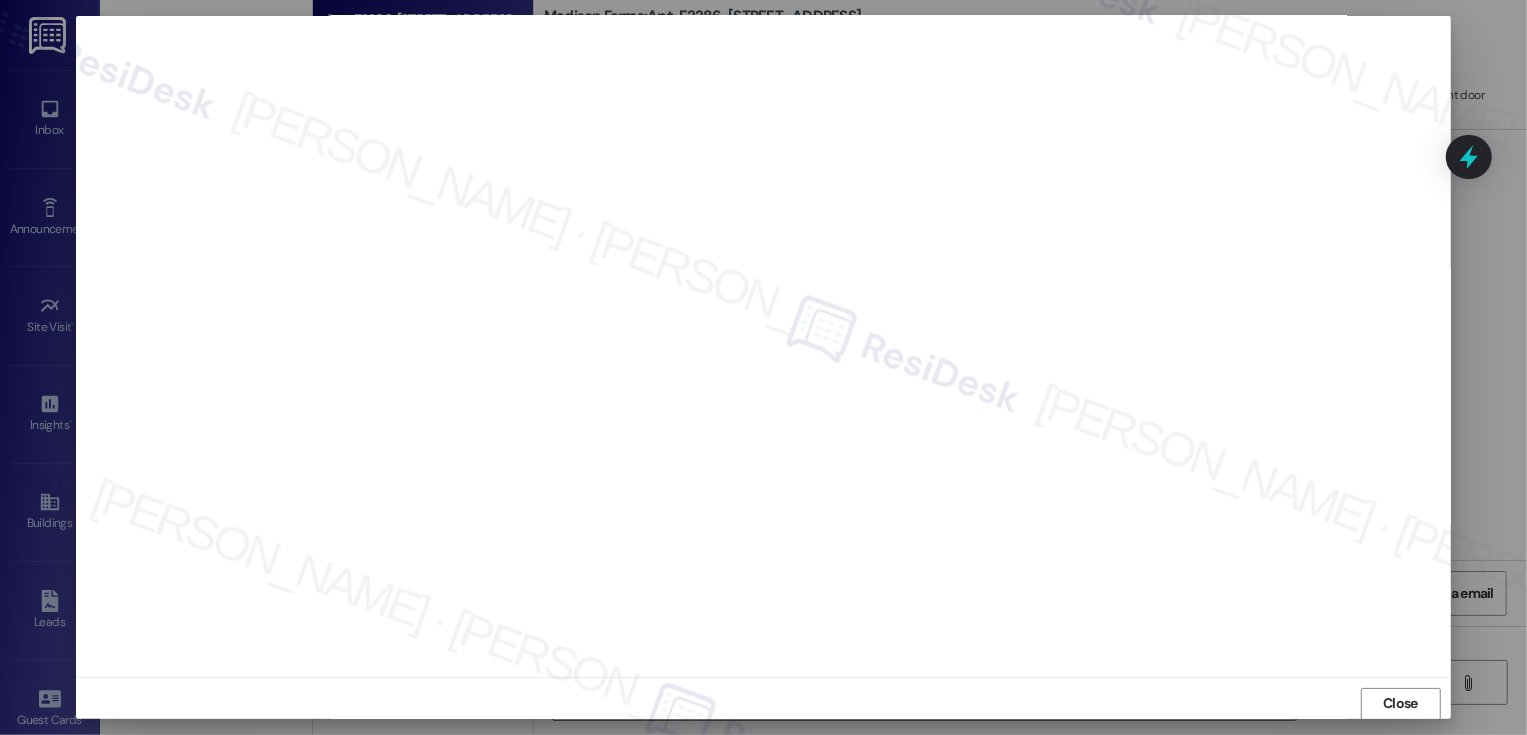 scroll, scrollTop: 11, scrollLeft: 0, axis: vertical 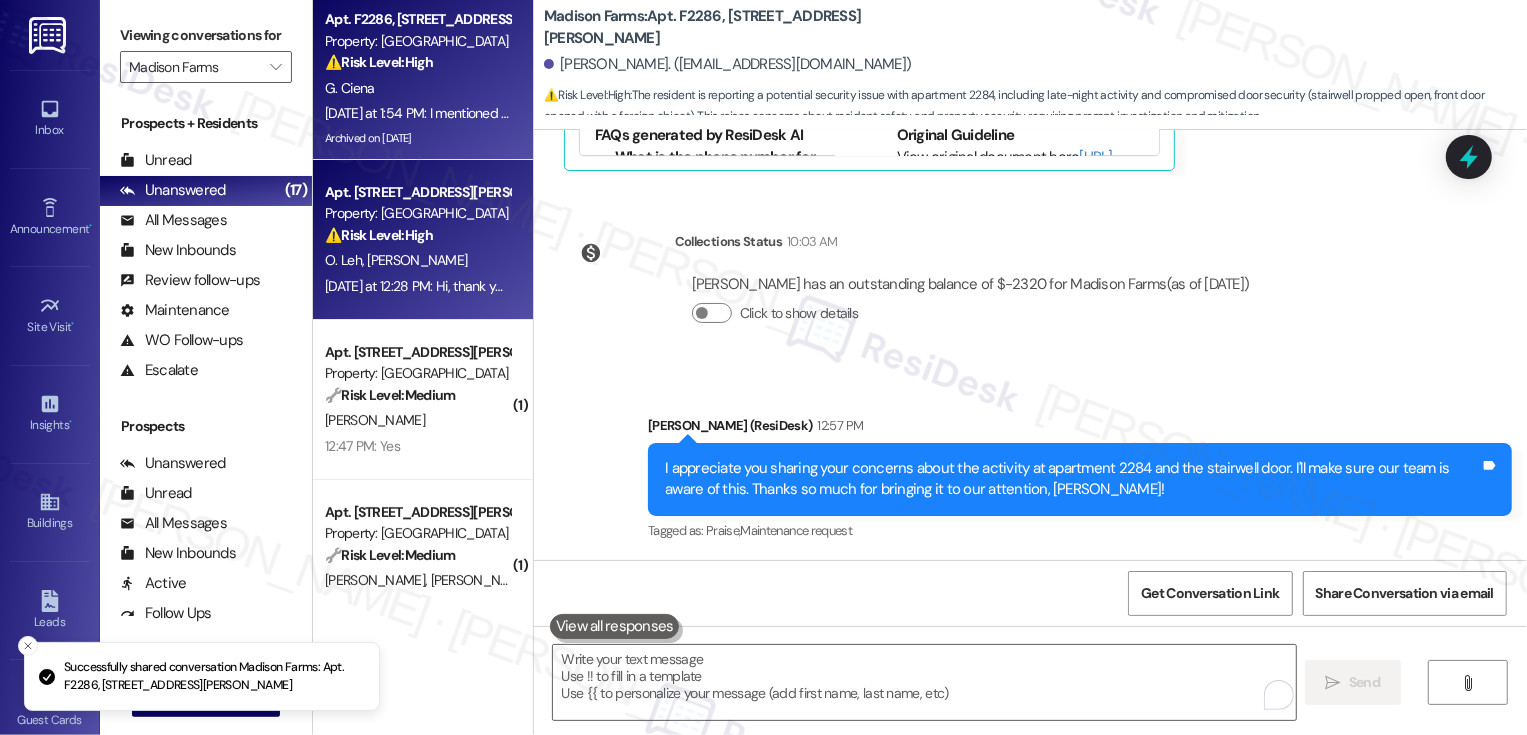 click on "O. Leh C. Allen" at bounding box center (417, 260) 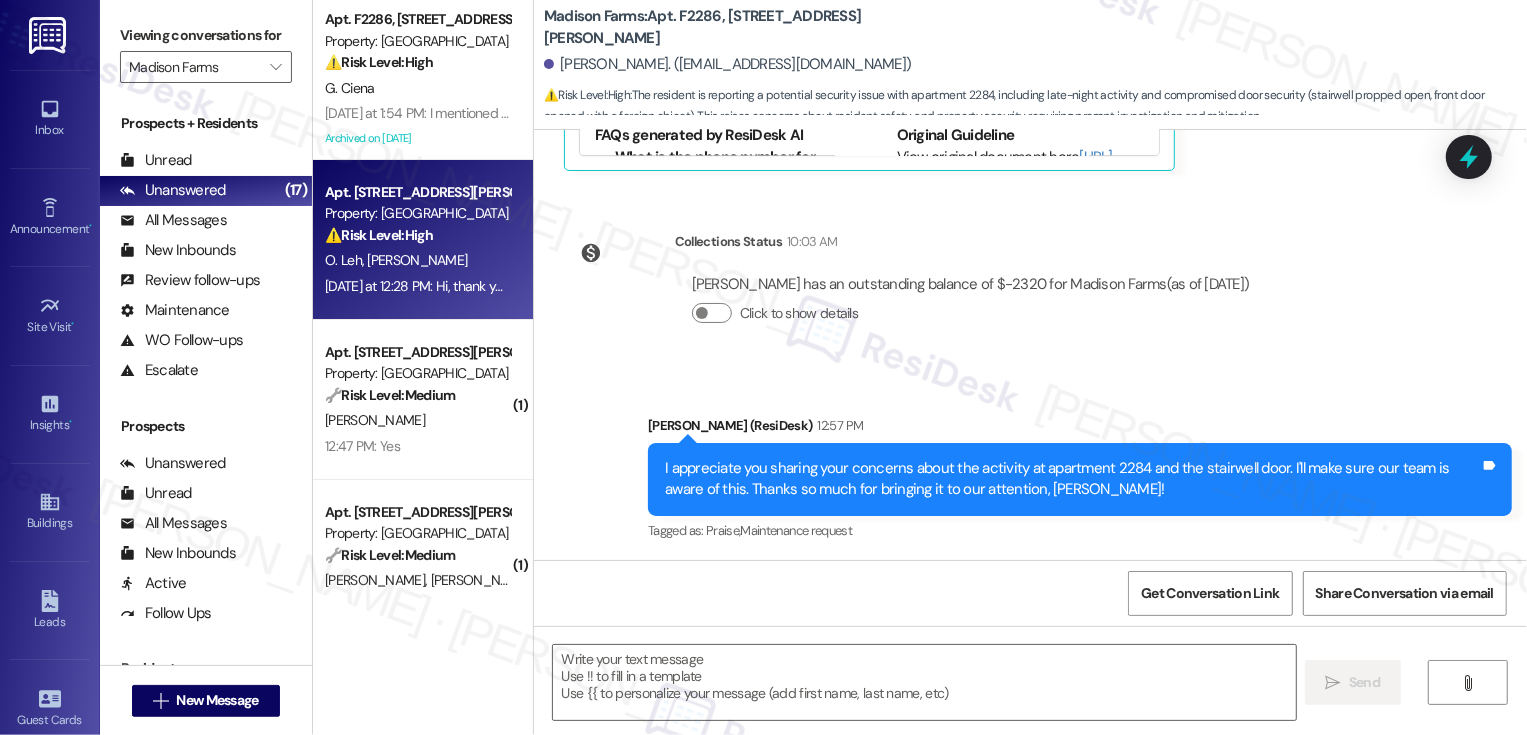 click on "O. Leh C. Allen" at bounding box center (417, 260) 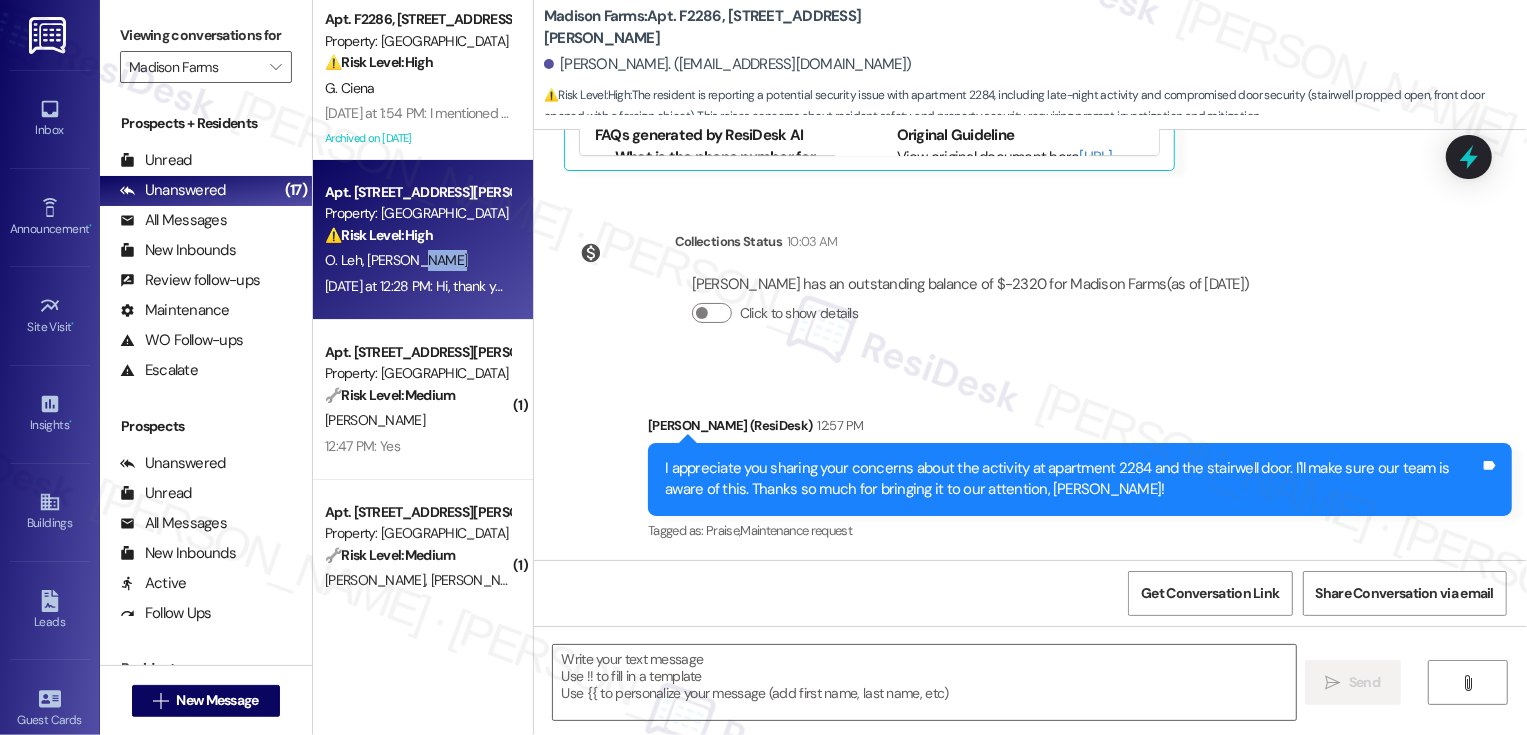 type on "Fetching suggested responses. Please feel free to read through the conversation in the meantime." 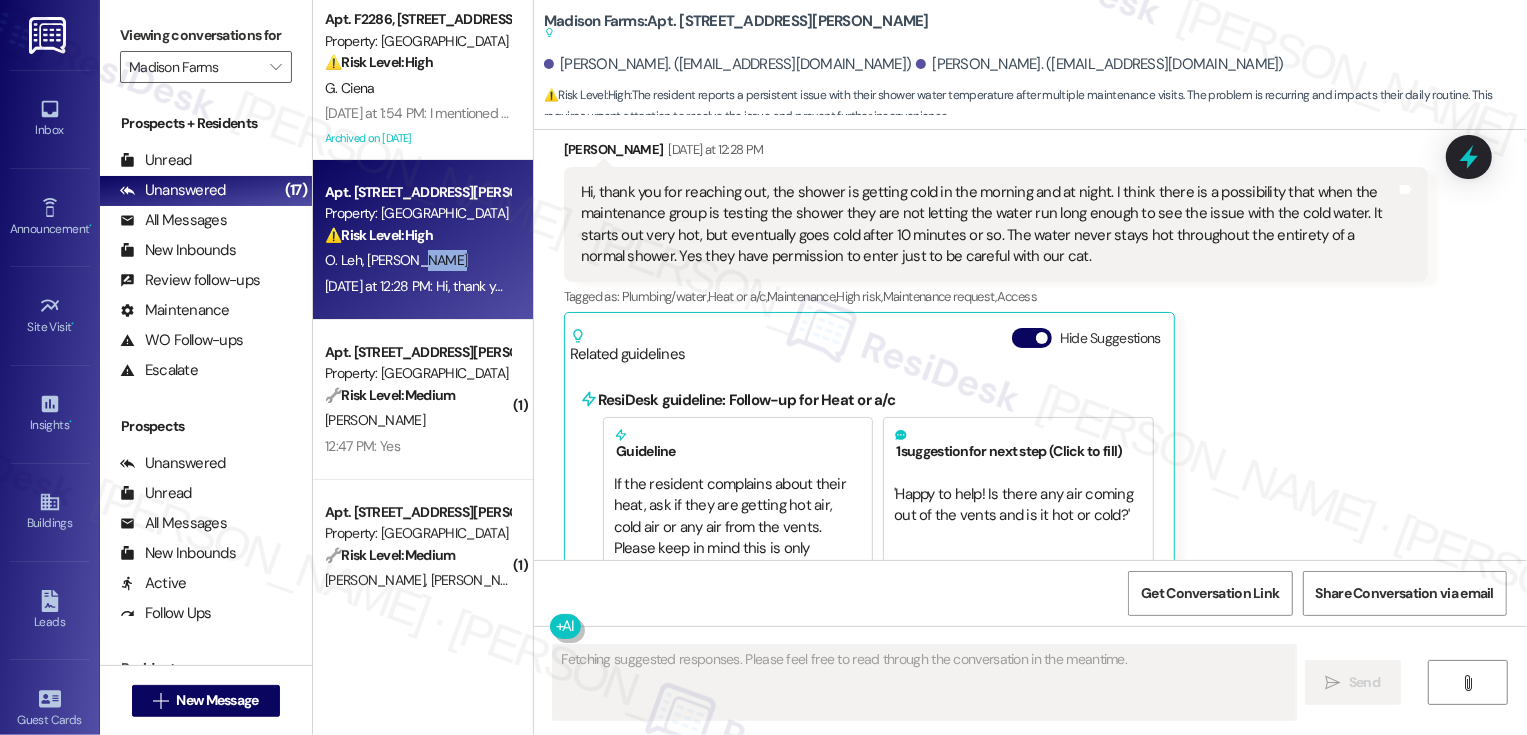 scroll, scrollTop: 2093, scrollLeft: 0, axis: vertical 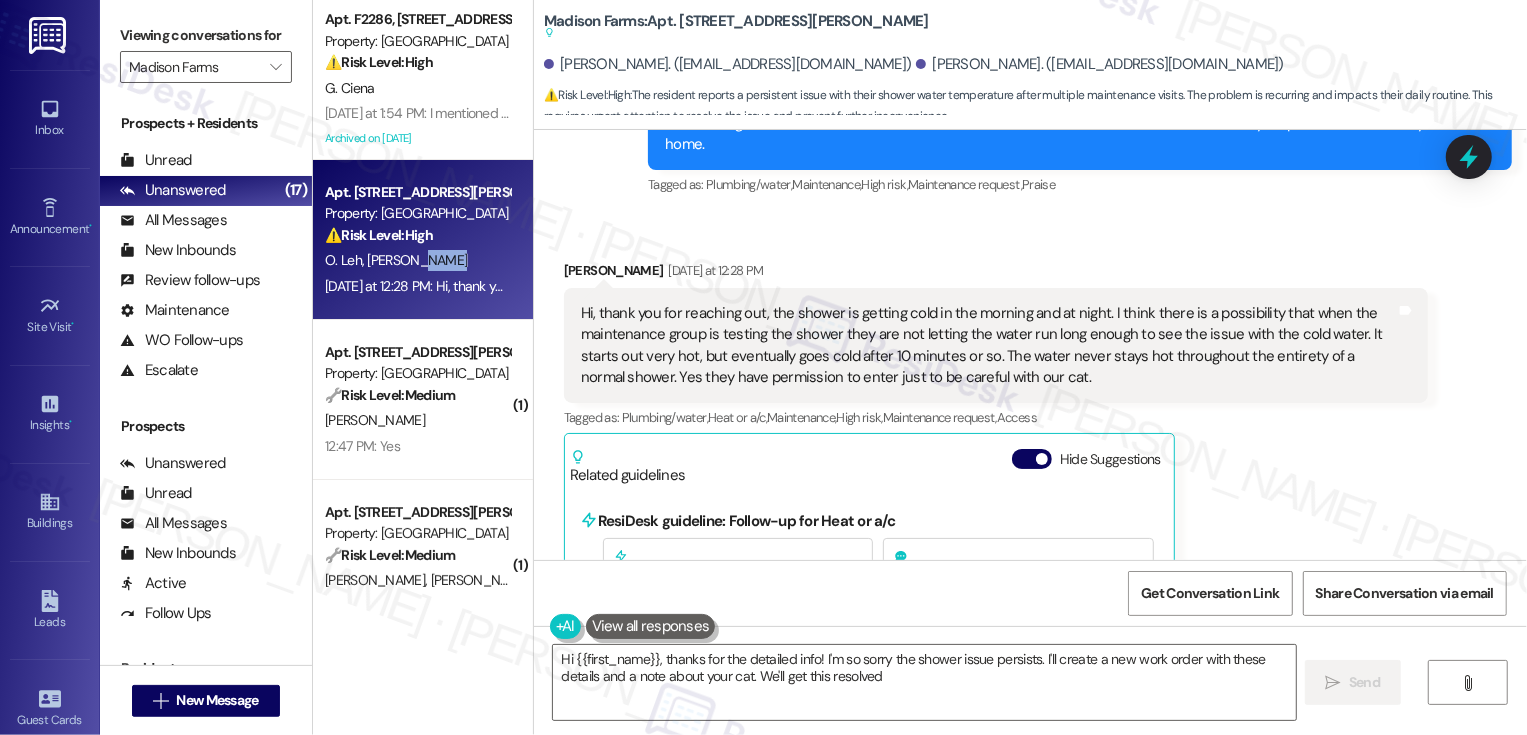 type on "Hi {{first_name}}, thanks for the detailed info! I'm so sorry the shower issue persists. I'll create a new work order with these details and a note about your cat. We'll get this resolved!" 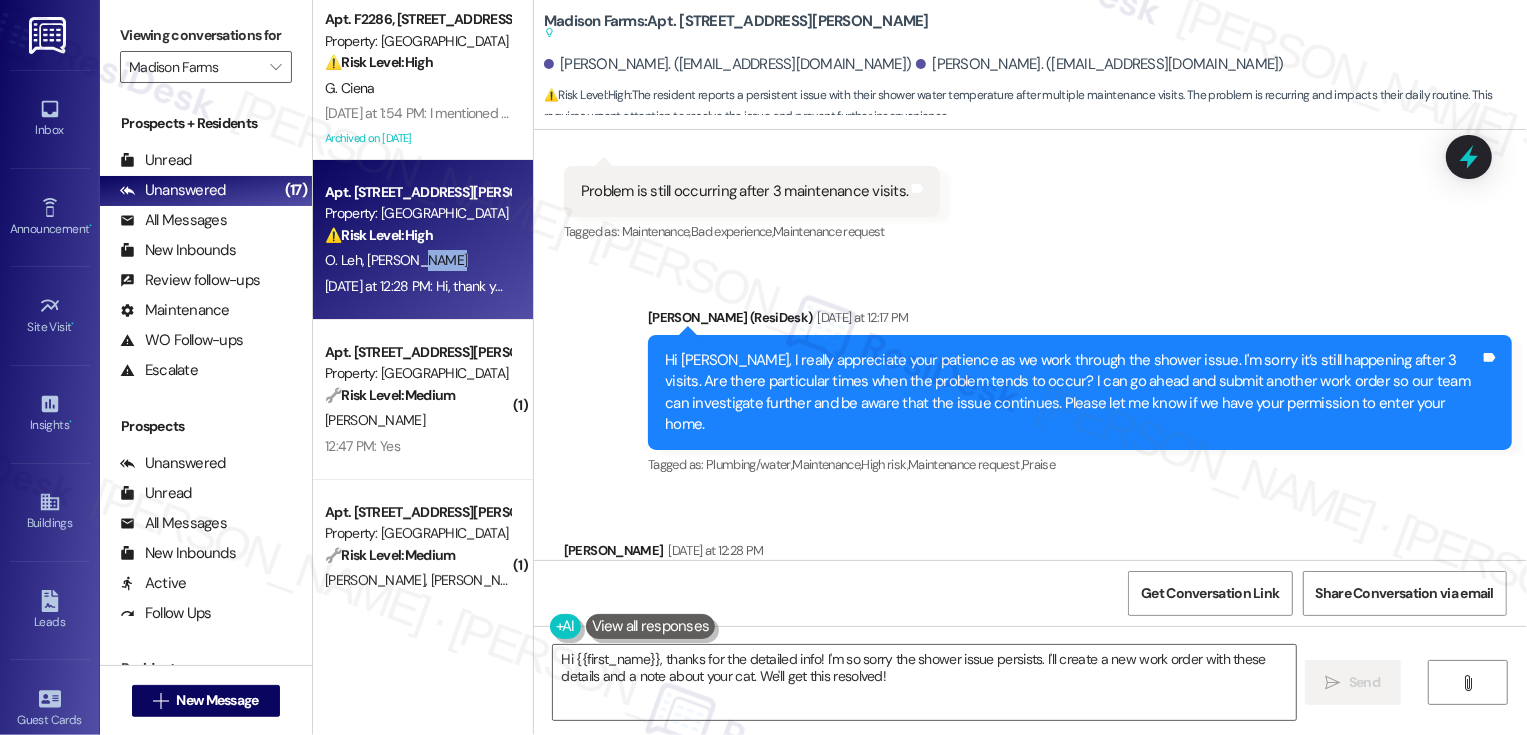 scroll, scrollTop: 1839, scrollLeft: 0, axis: vertical 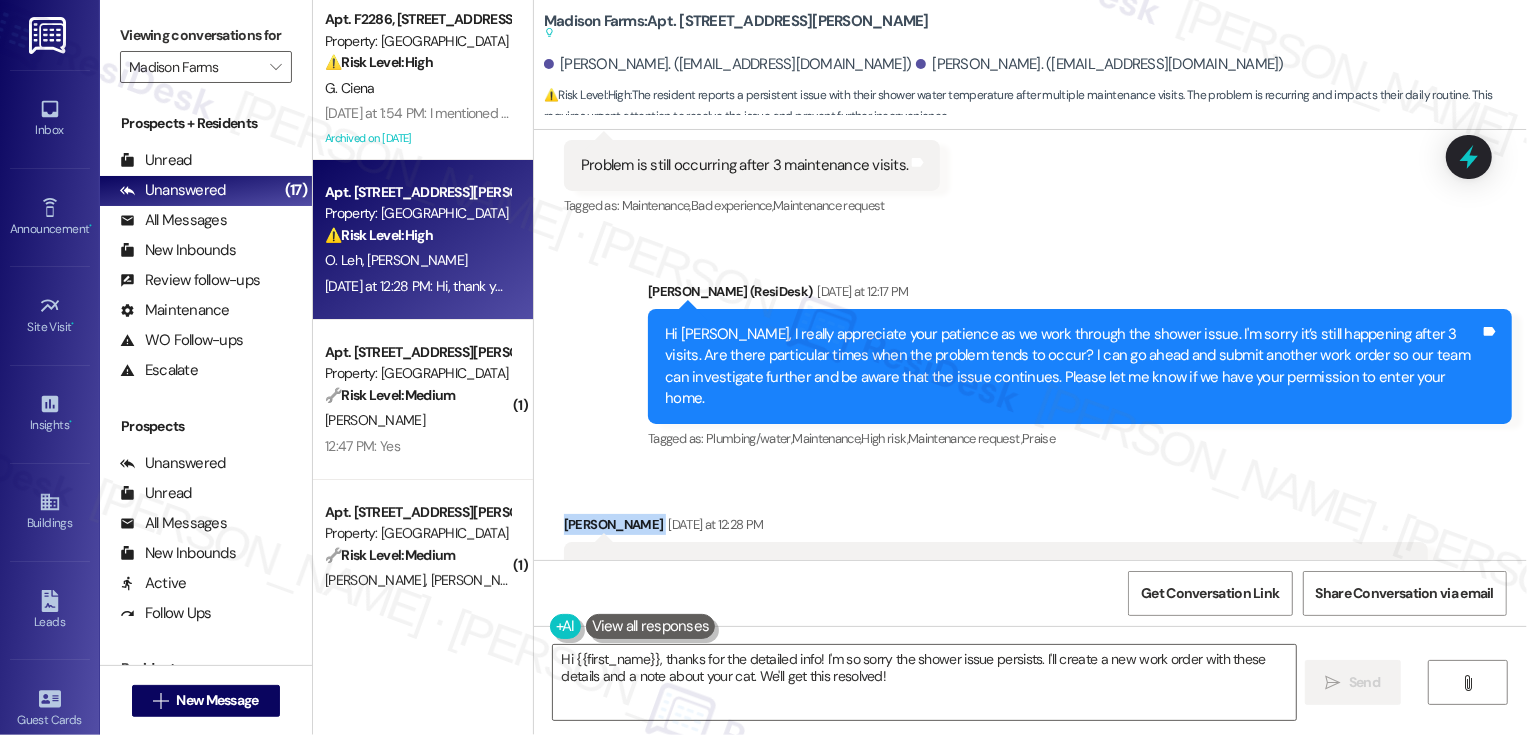 drag, startPoint x: 552, startPoint y: 478, endPoint x: 613, endPoint y: 479, distance: 61.008198 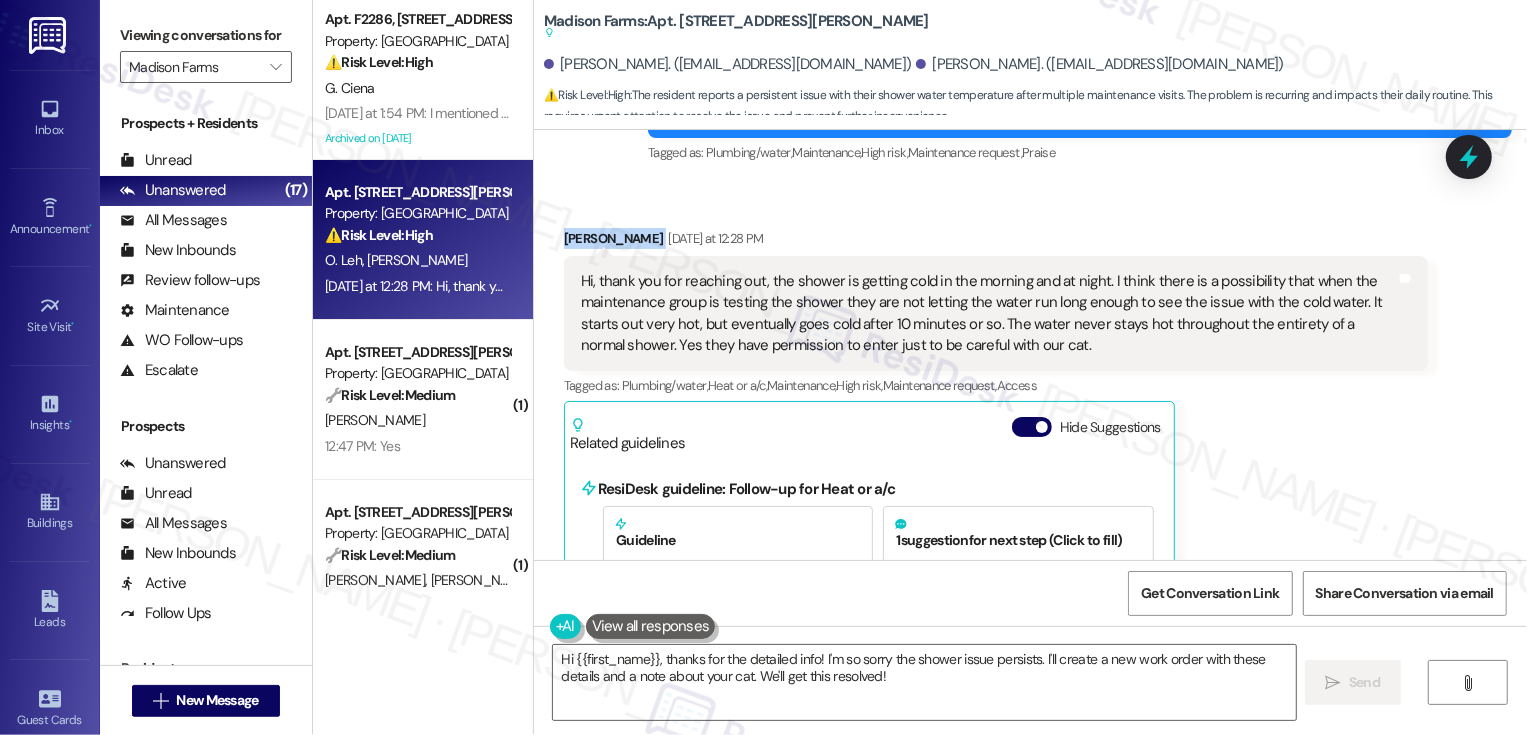 scroll, scrollTop: 2128, scrollLeft: 0, axis: vertical 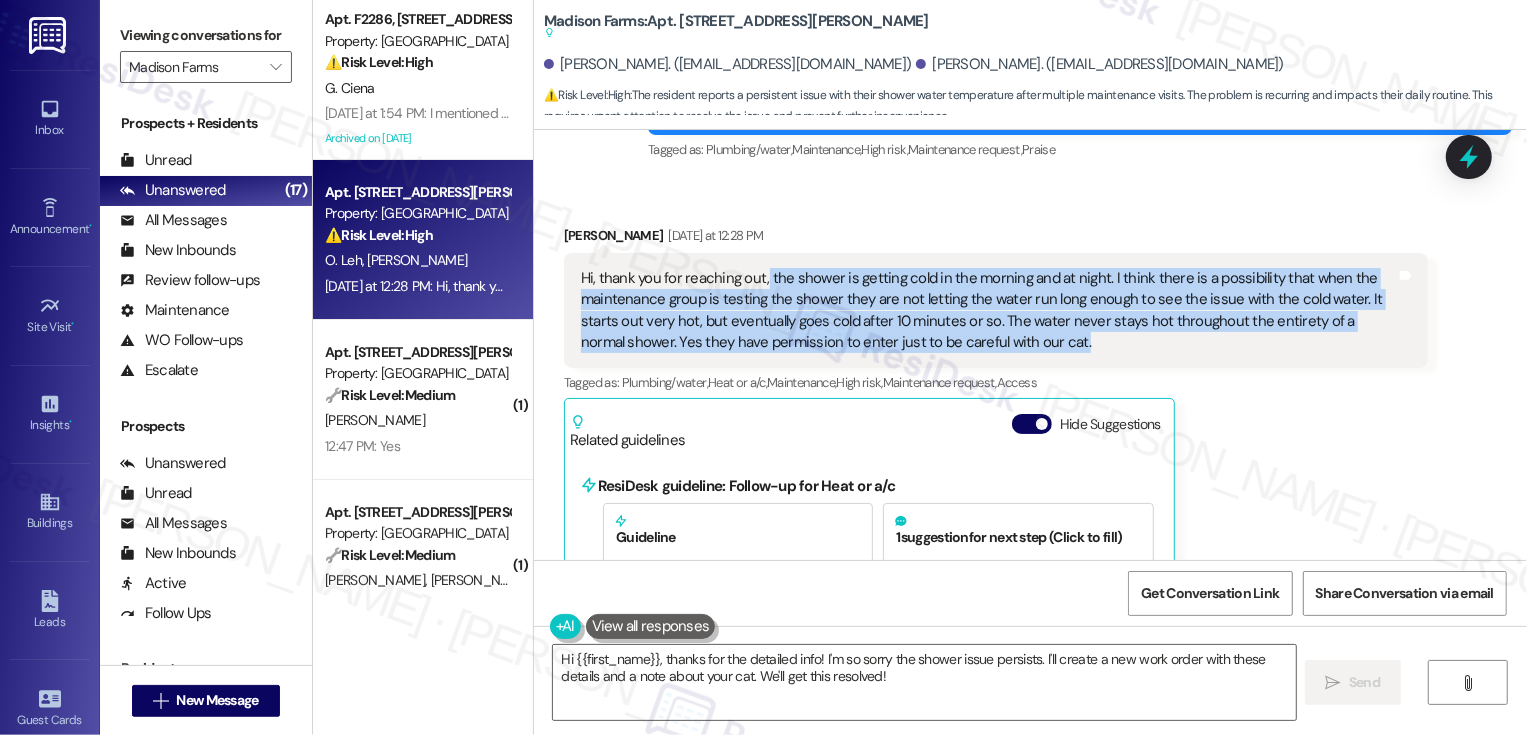 drag, startPoint x: 752, startPoint y: 232, endPoint x: 988, endPoint y: 308, distance: 247.93547 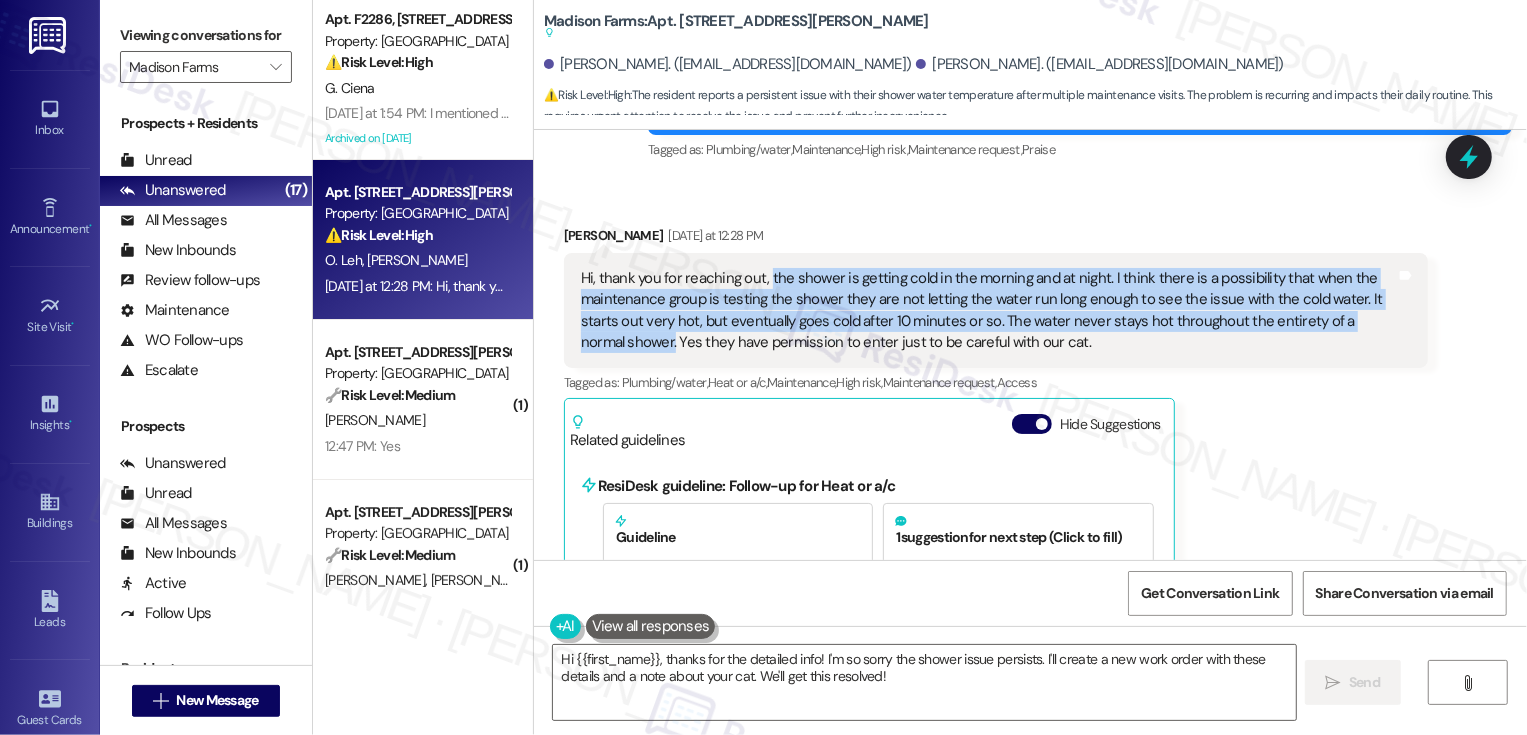 drag, startPoint x: 1380, startPoint y: 276, endPoint x: 753, endPoint y: 230, distance: 628.6851 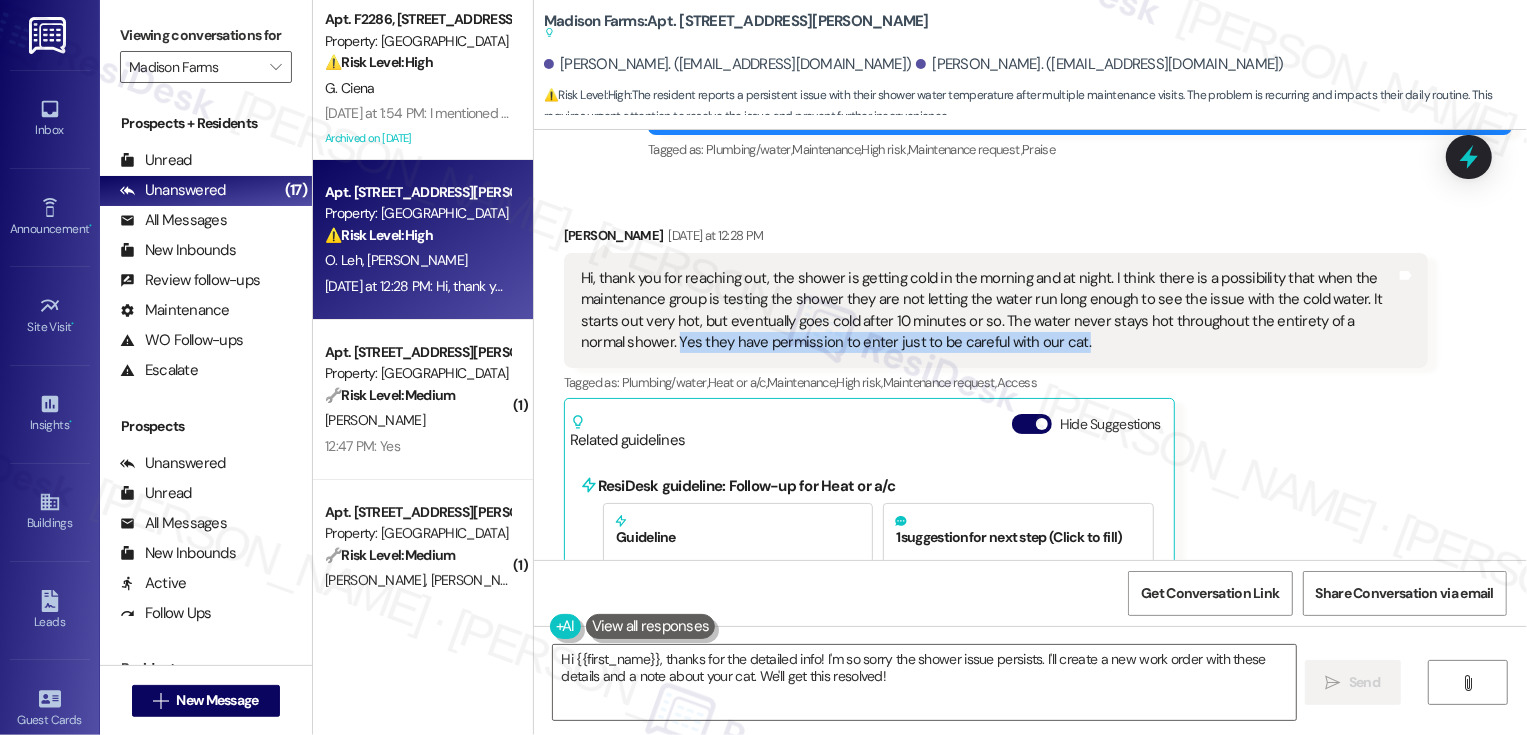 drag, startPoint x: 568, startPoint y: 302, endPoint x: 969, endPoint y: 314, distance: 401.1795 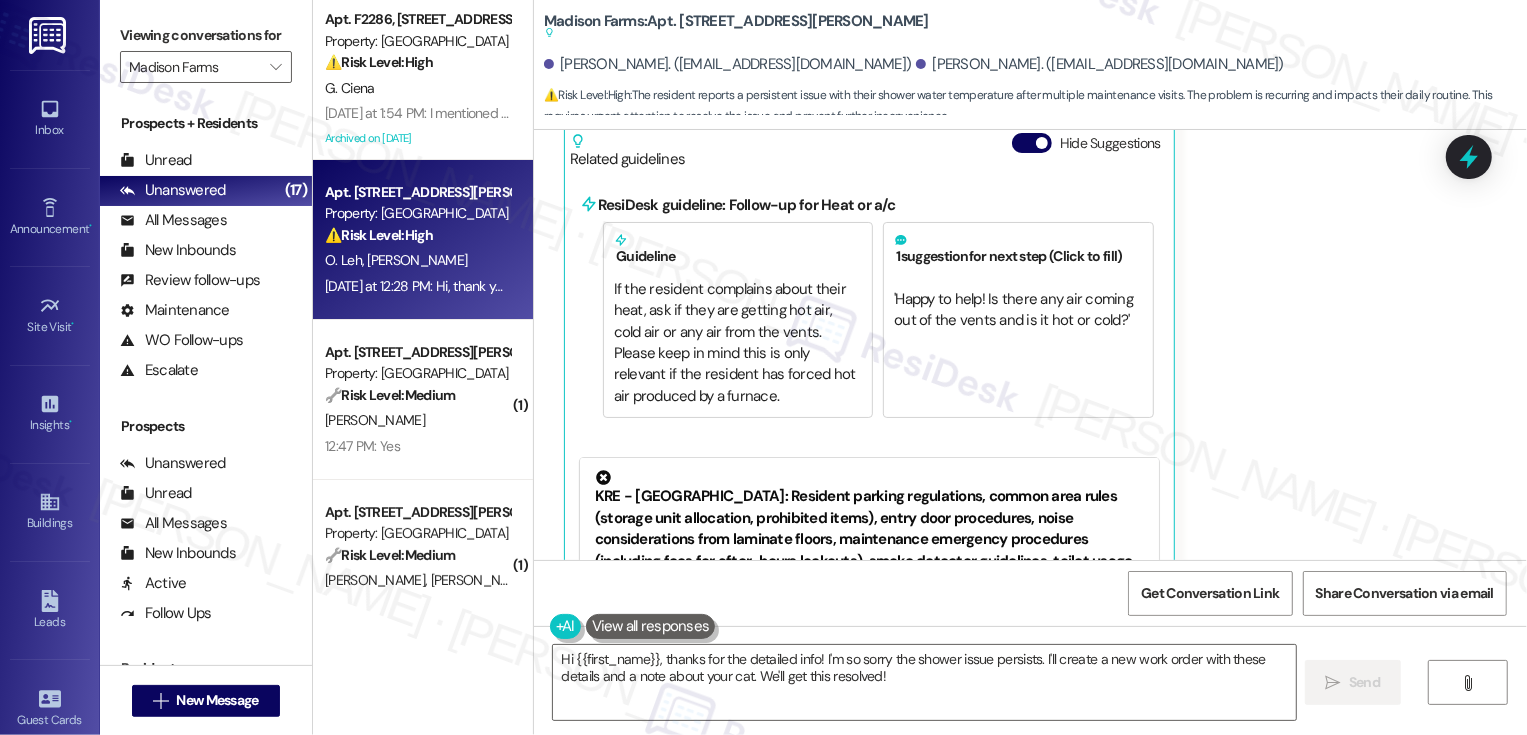 scroll, scrollTop: 2570, scrollLeft: 0, axis: vertical 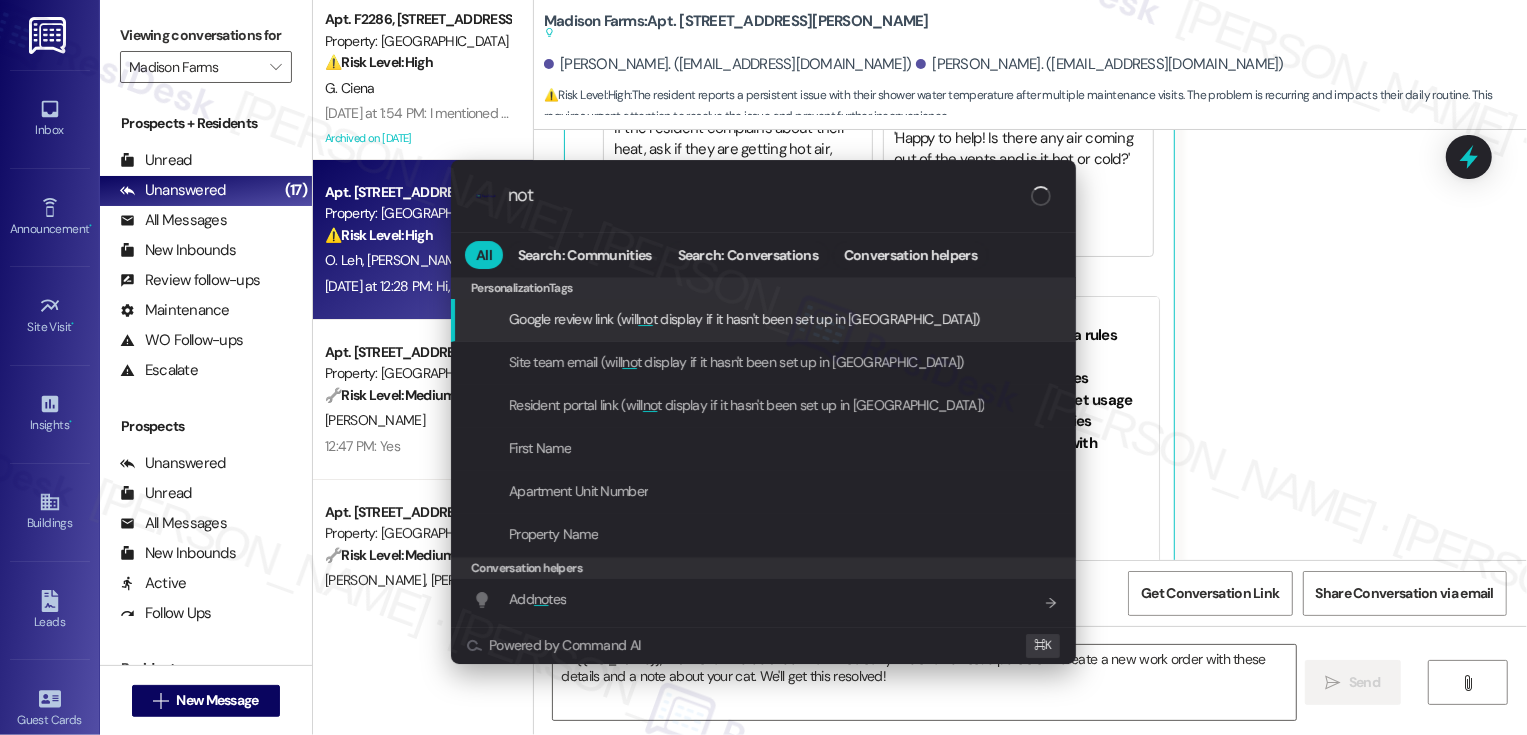 type on "note" 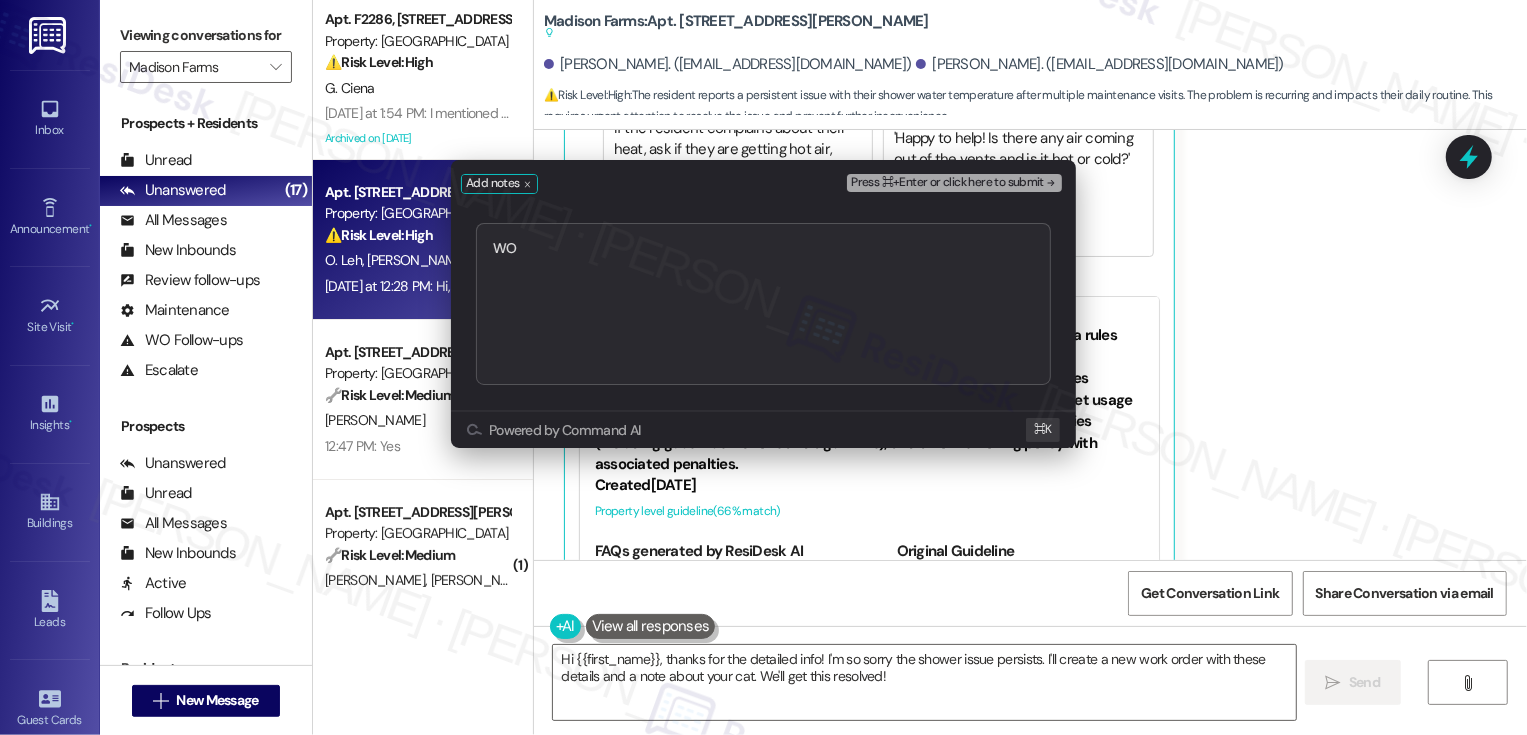 type on "WO 22178" 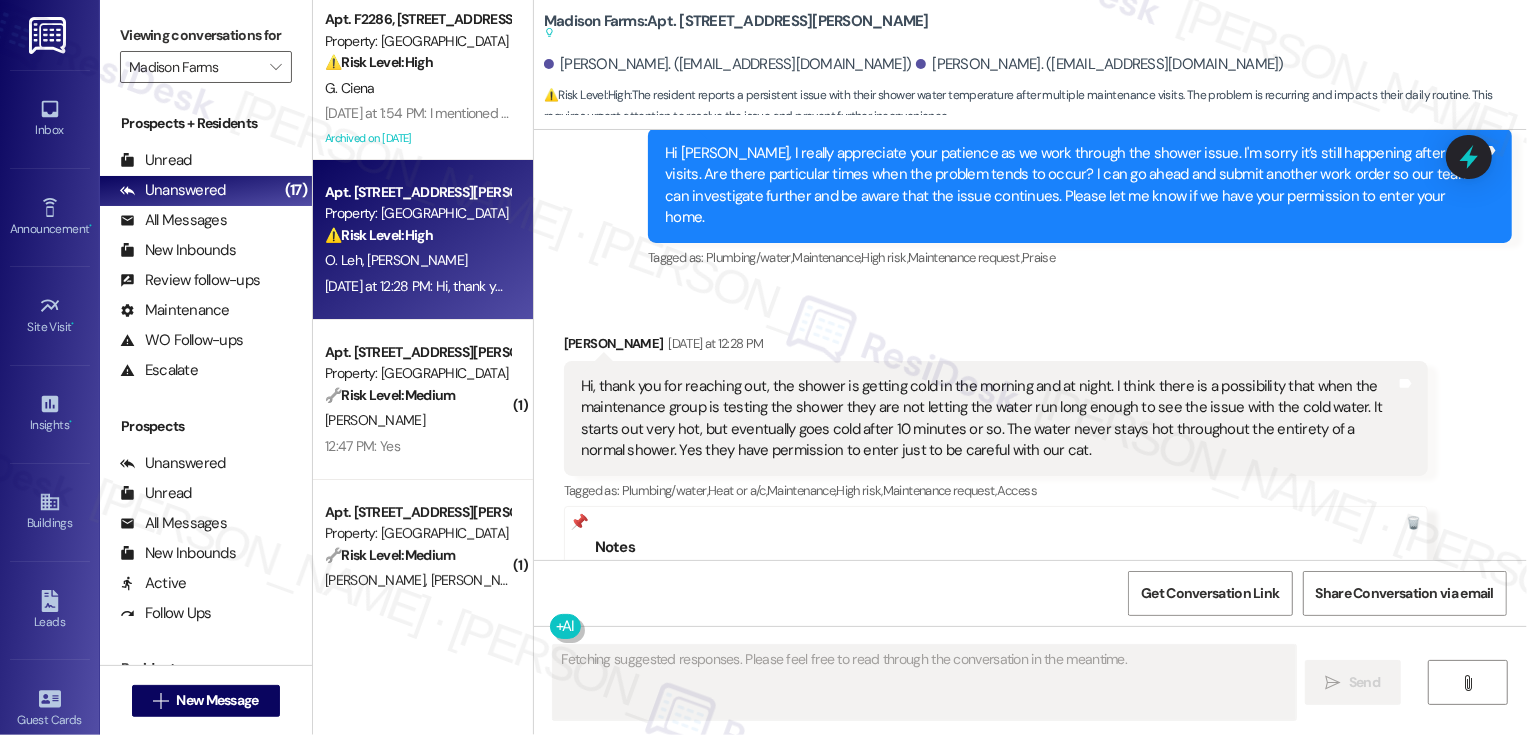 scroll, scrollTop: 2002, scrollLeft: 0, axis: vertical 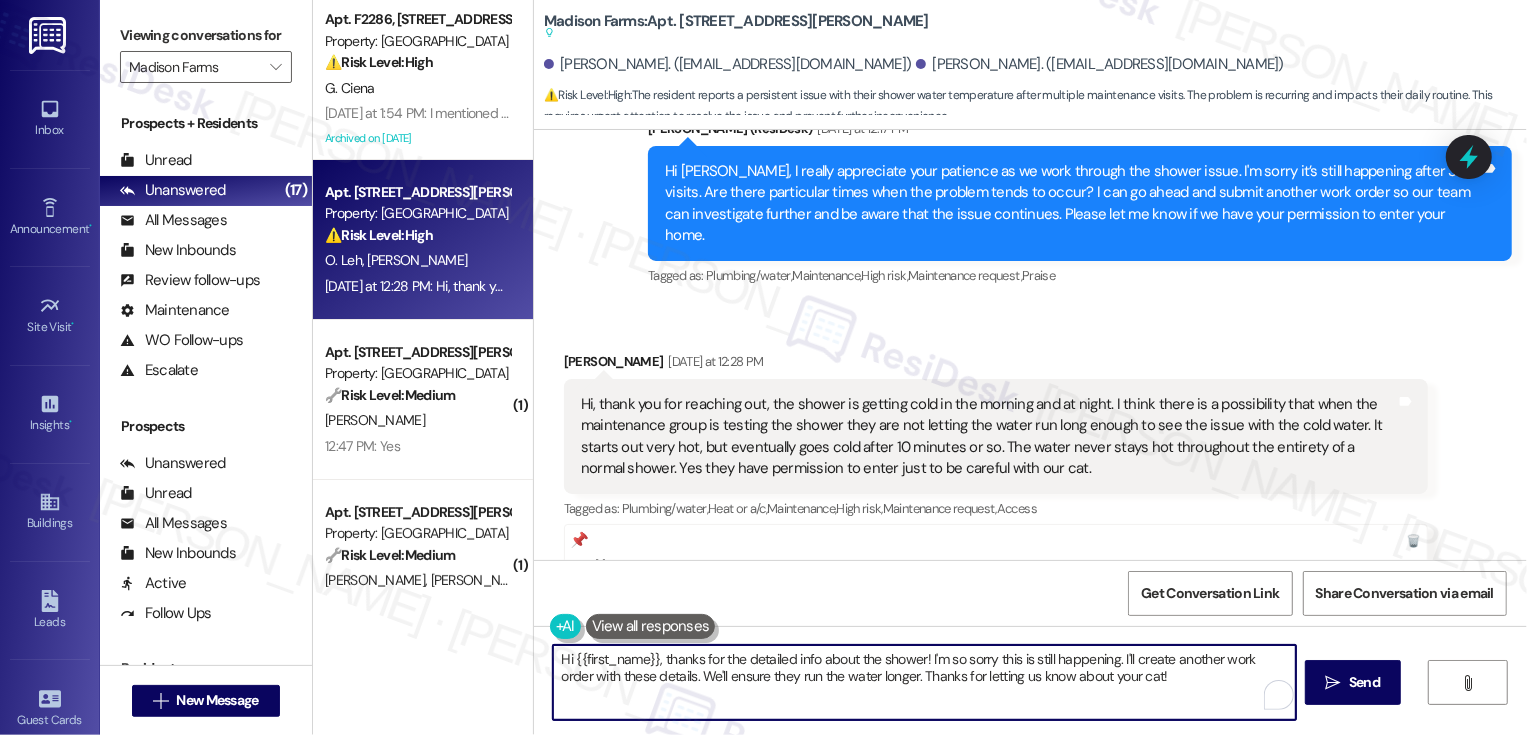 drag, startPoint x: 661, startPoint y: 660, endPoint x: 539, endPoint y: 660, distance: 122 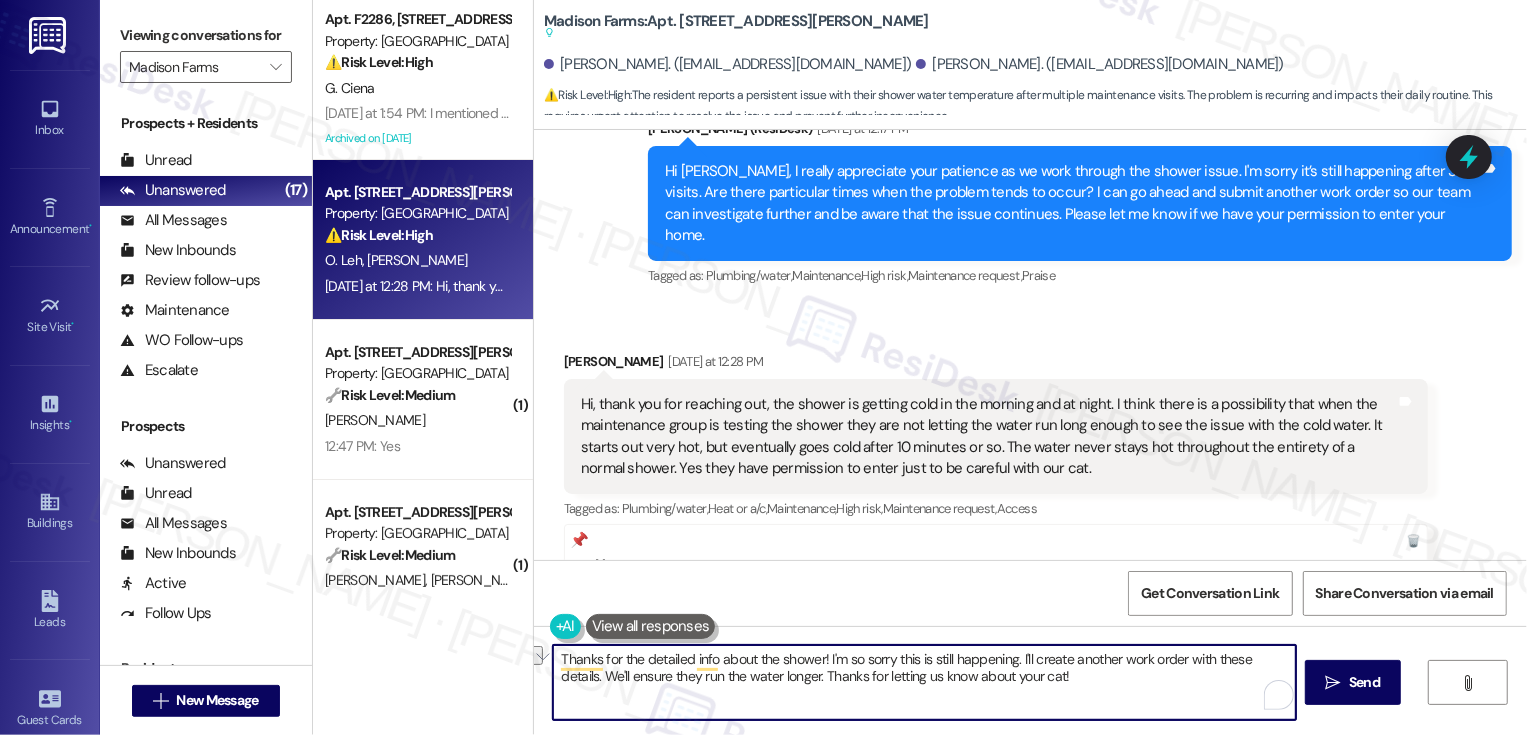 drag, startPoint x: 816, startPoint y: 659, endPoint x: 1008, endPoint y: 660, distance: 192.00261 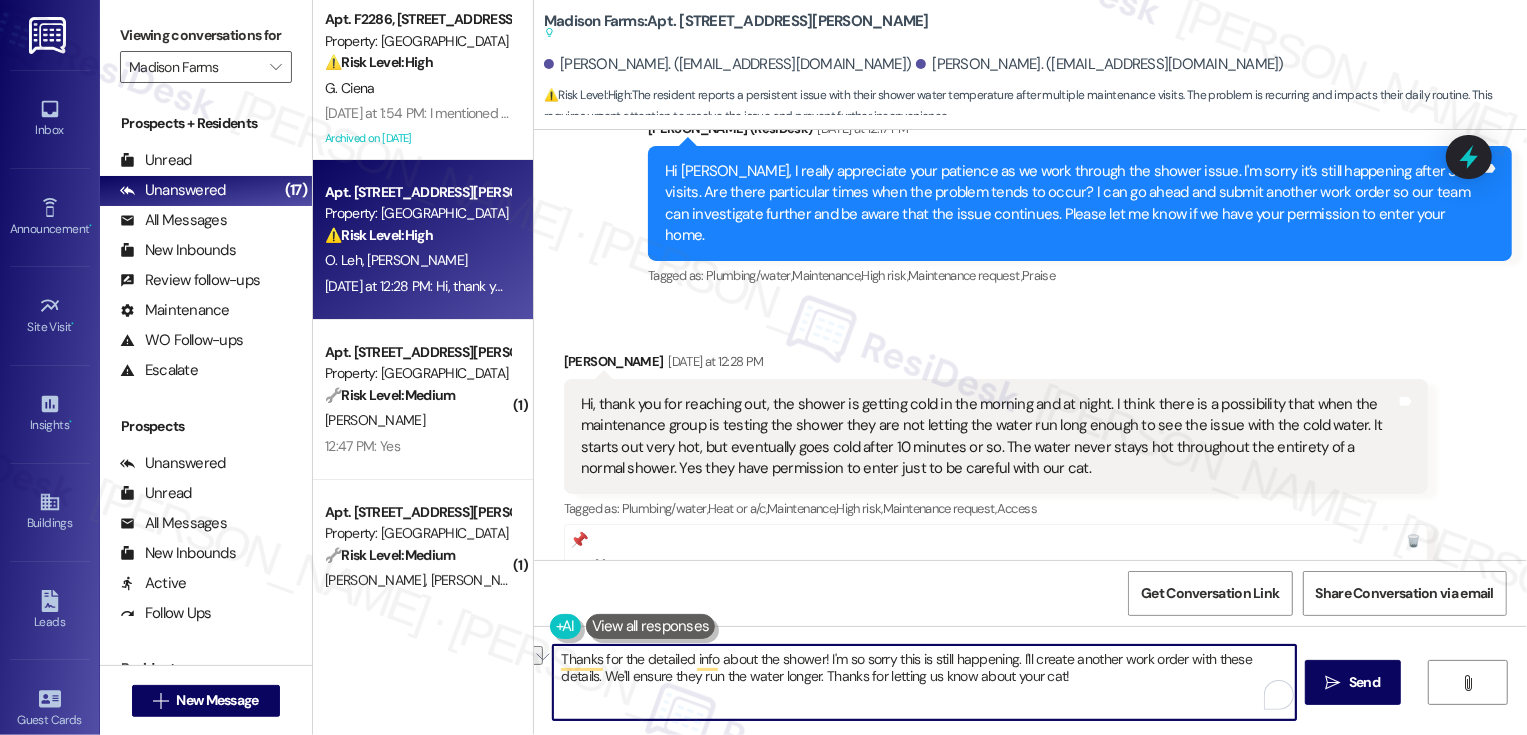 click on "Thanks for the detailed info about the shower! I'm so sorry this is still happening. I'll create another work order with these details. We'll ensure they run the water longer. Thanks for letting us know about your cat!" at bounding box center [924, 682] 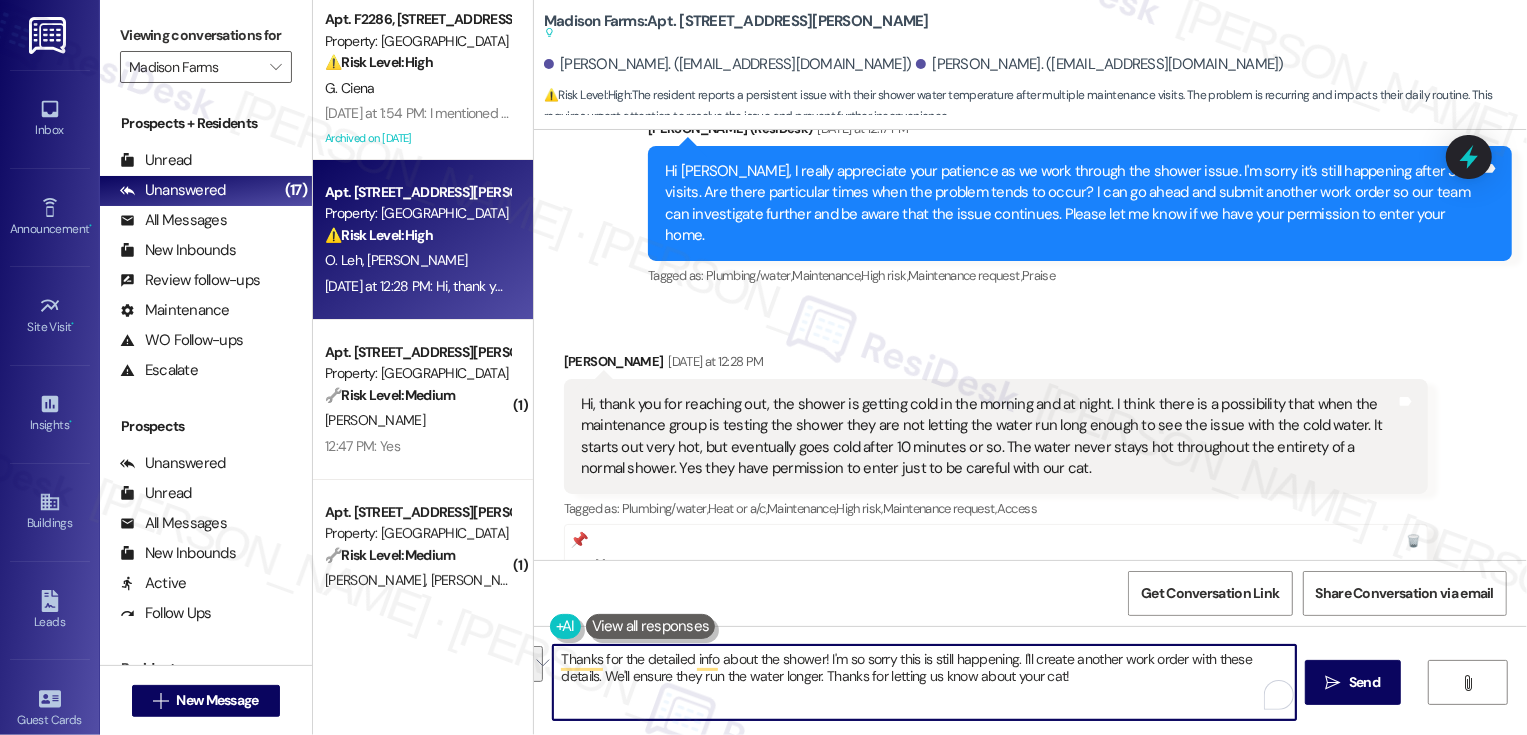drag, startPoint x: 811, startPoint y: 657, endPoint x: 1024, endPoint y: 681, distance: 214.34785 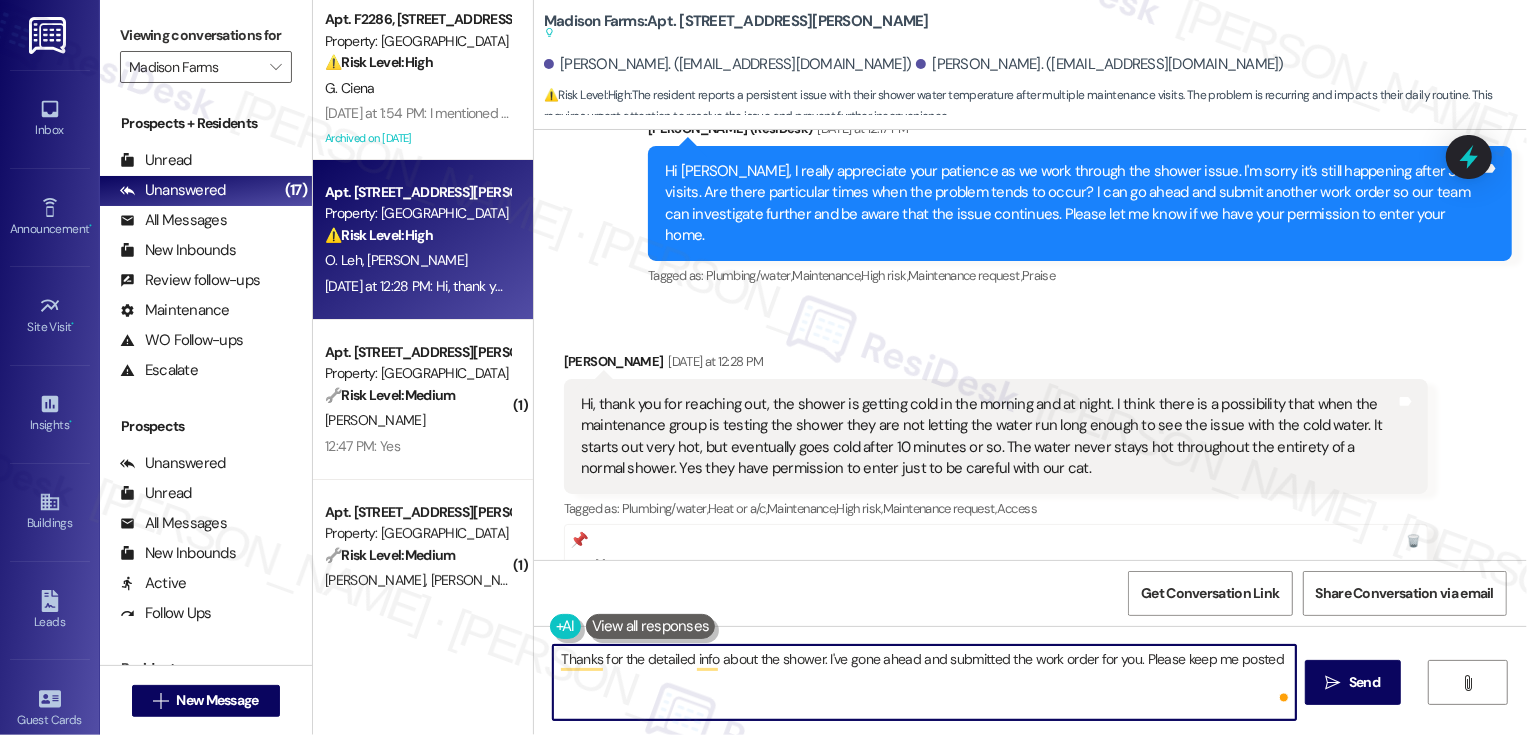 type on "Thanks for the detailed info about the shower. I've gone ahead and submitted the work order for you. Please keep me posted!" 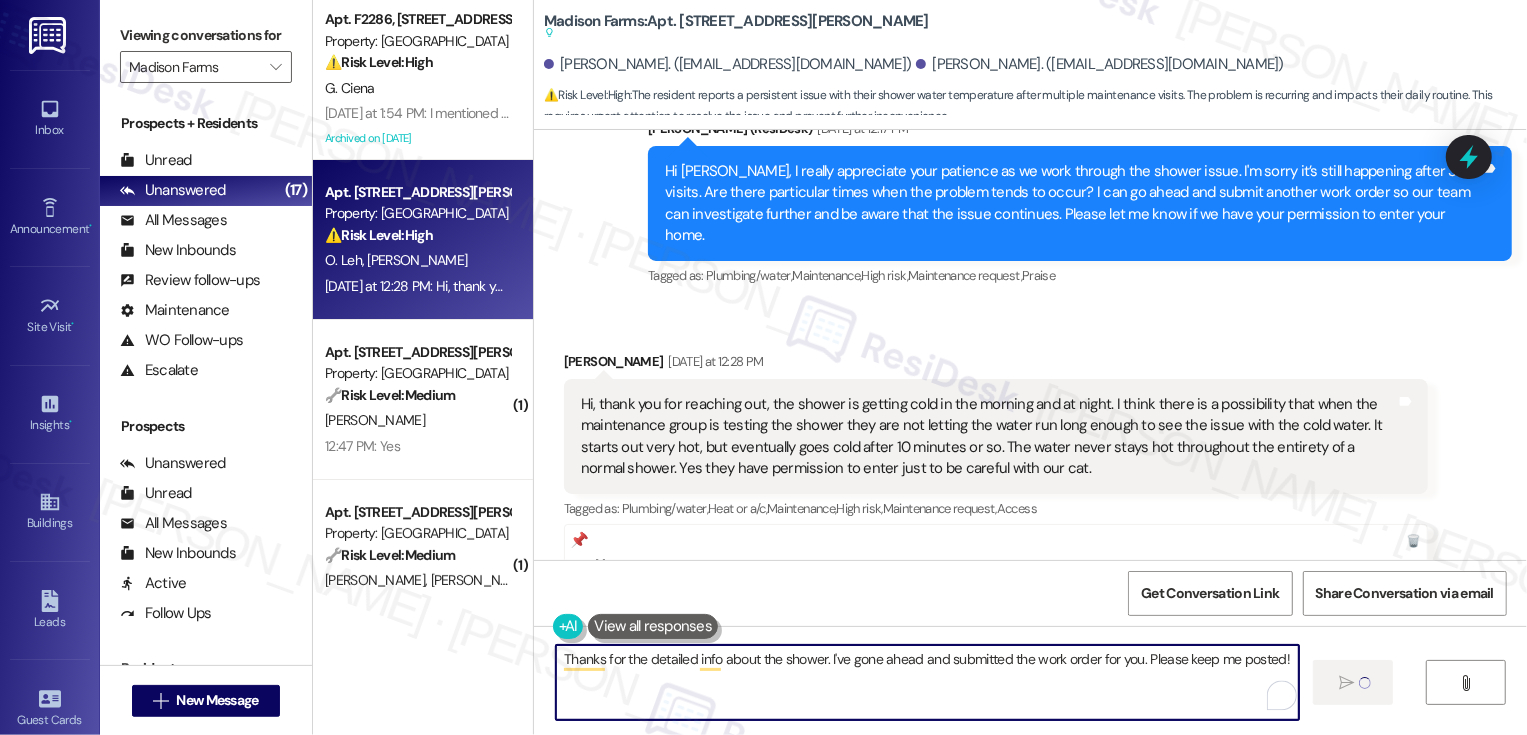 type 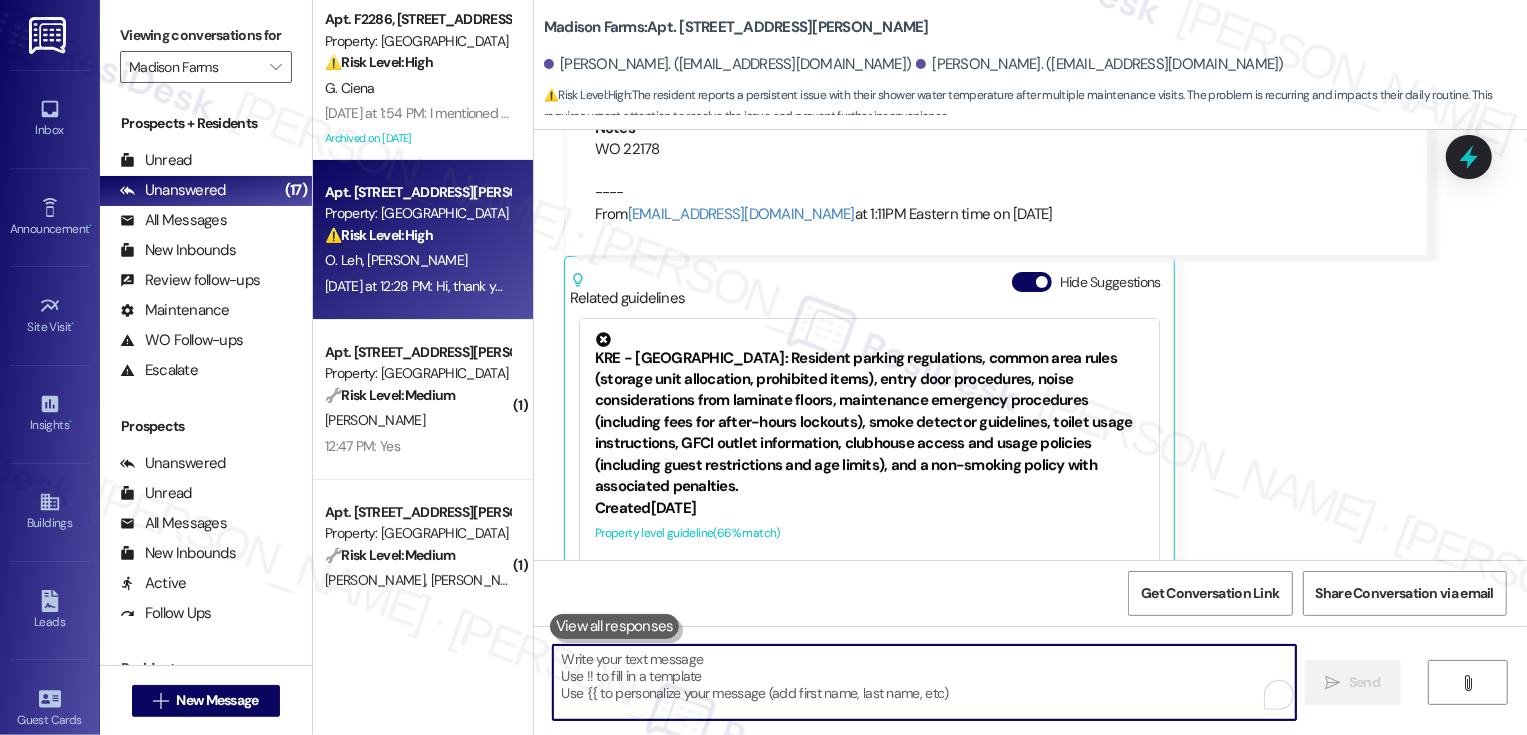 scroll, scrollTop: 2460, scrollLeft: 0, axis: vertical 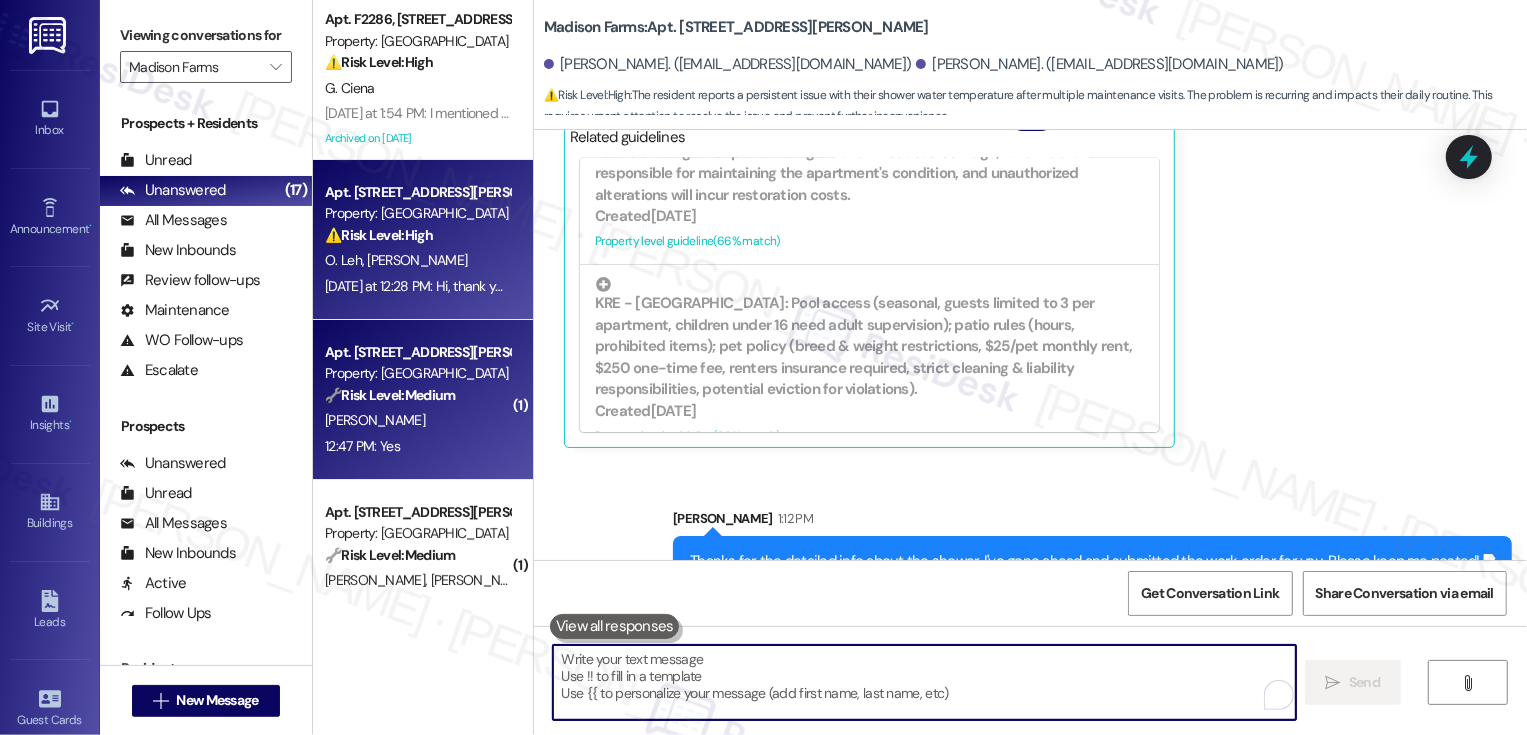 click on "🔧  Risk Level:  Medium The resident is confirming the satisfactory completion of a maintenance work order. This is a routine follow-up and does not indicate any urgent issues or concerns." at bounding box center (417, 395) 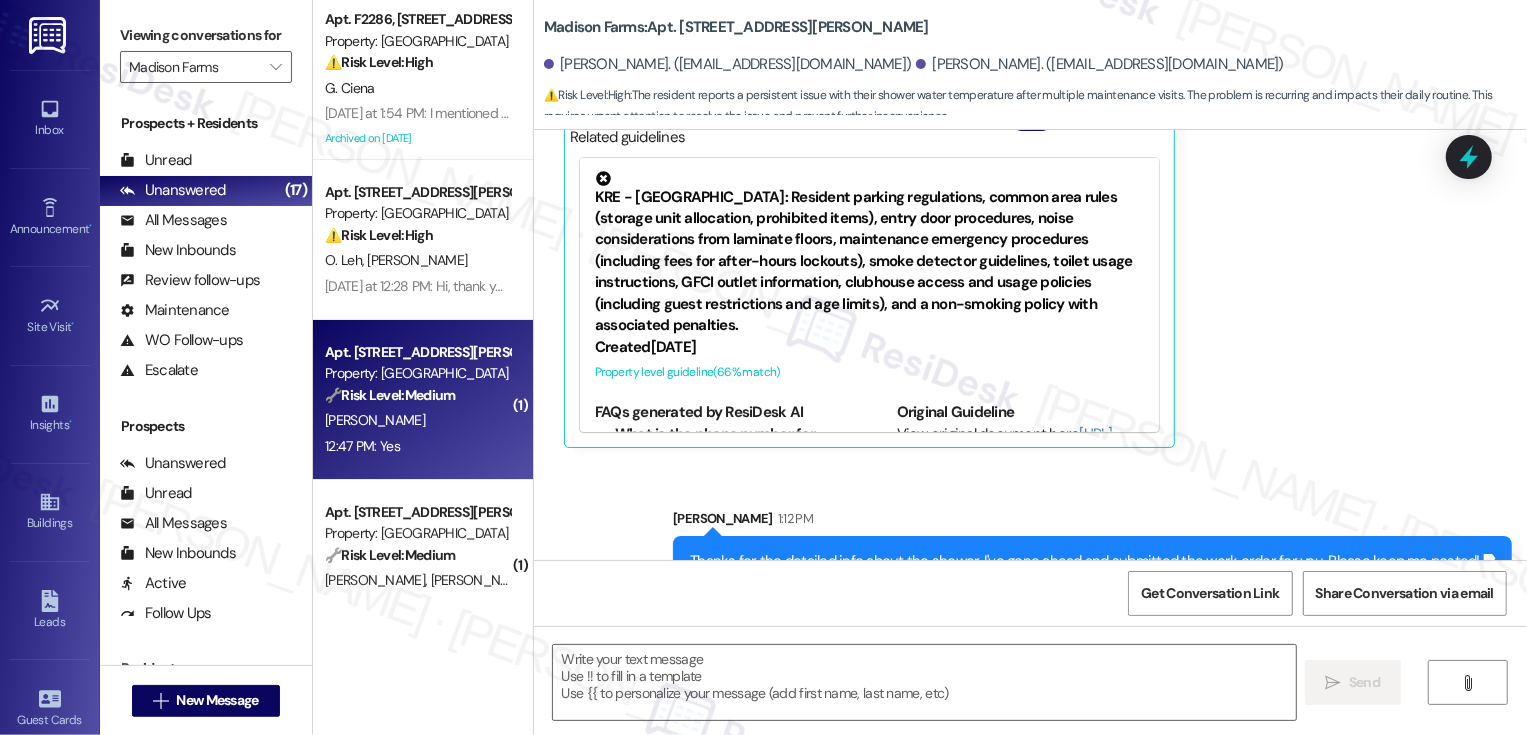 click on "🔧  Risk Level:  Medium The resident is confirming the satisfactory completion of a maintenance work order. This is a routine follow-up and does not indicate any urgent issues or concerns." at bounding box center [417, 395] 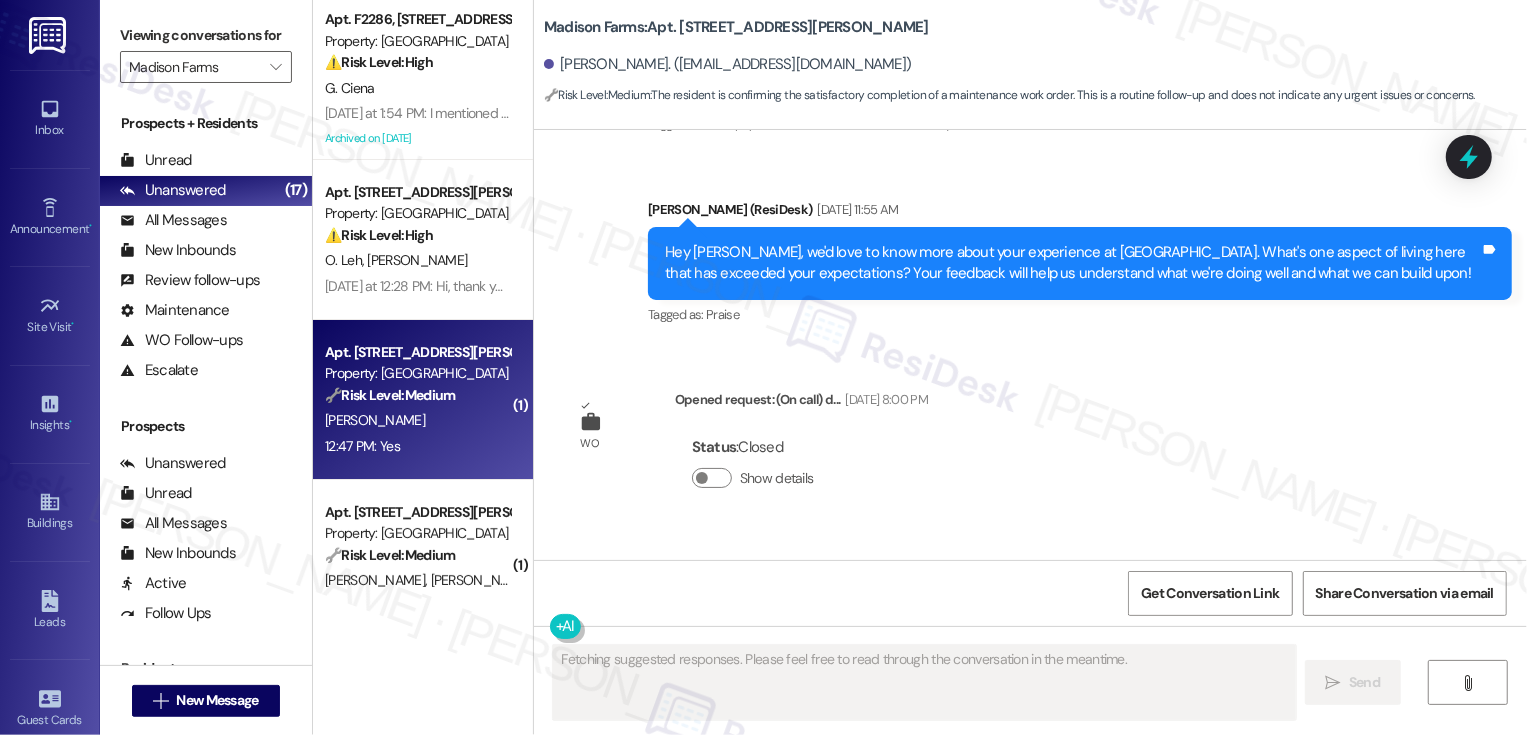 scroll, scrollTop: 1593, scrollLeft: 0, axis: vertical 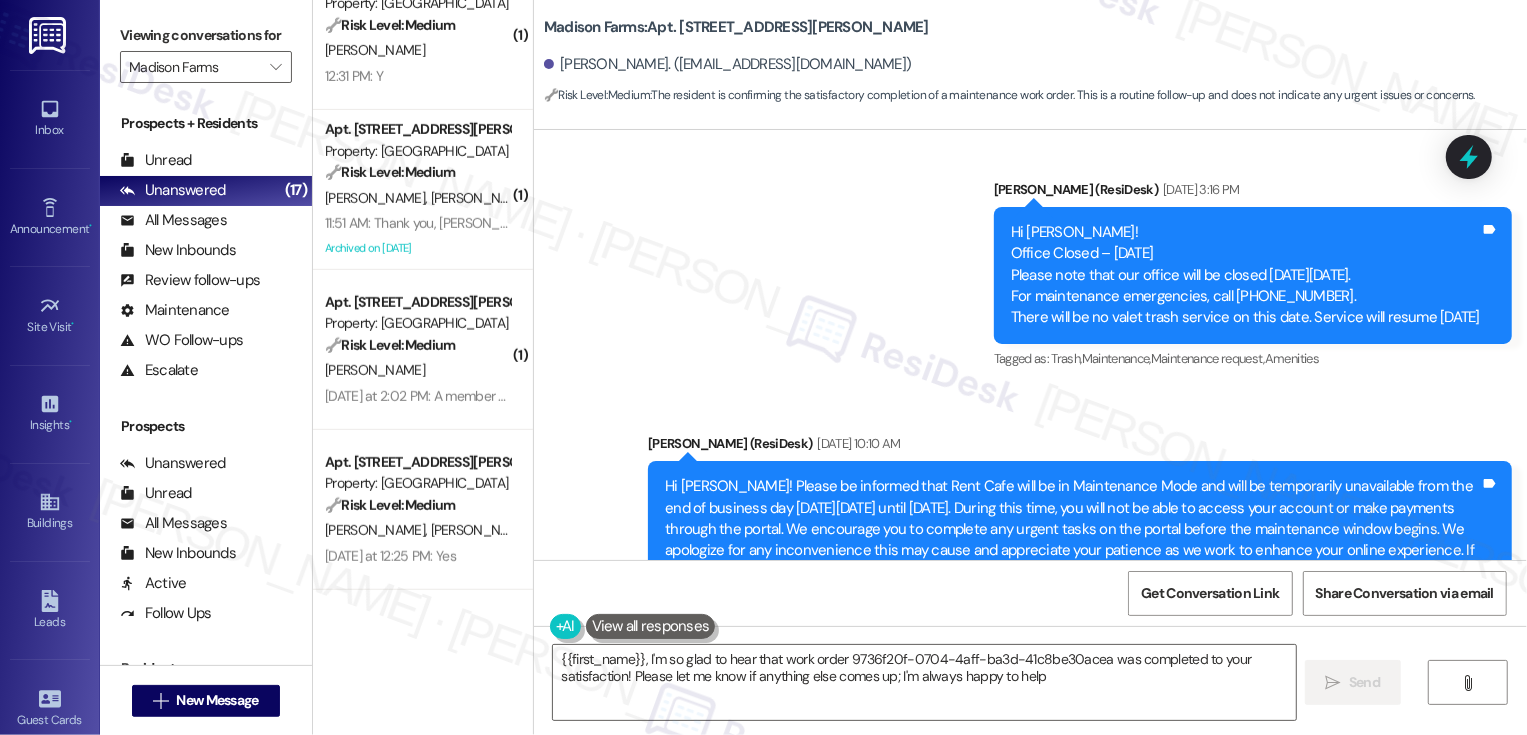 type on "{{first_name}}, I'm so glad to hear that work order 9736f20f-0704-4aff-ba3d-41c8be30acea was completed to your satisfaction! Please let me know if anything else comes up; I'm always happy to help!" 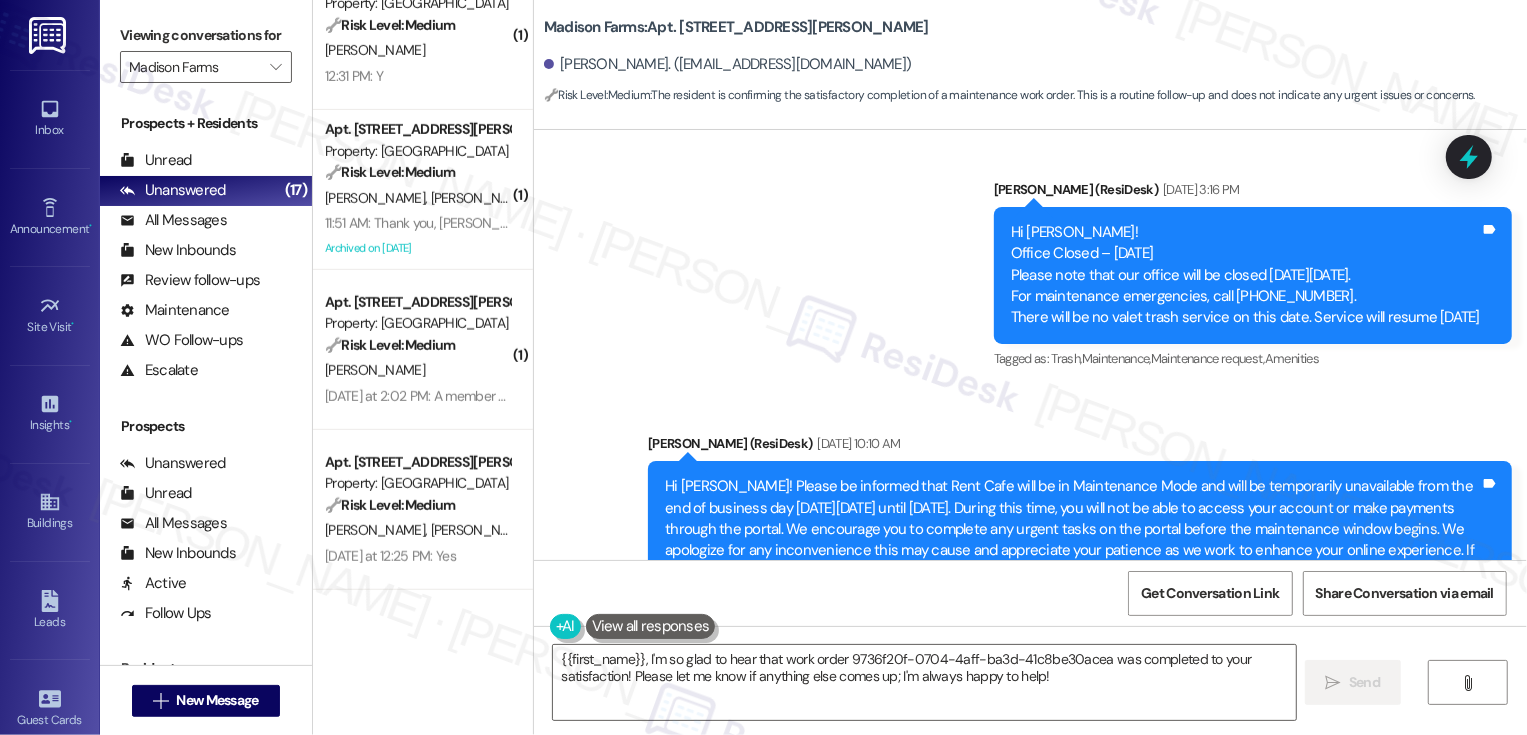 scroll, scrollTop: 683, scrollLeft: 0, axis: vertical 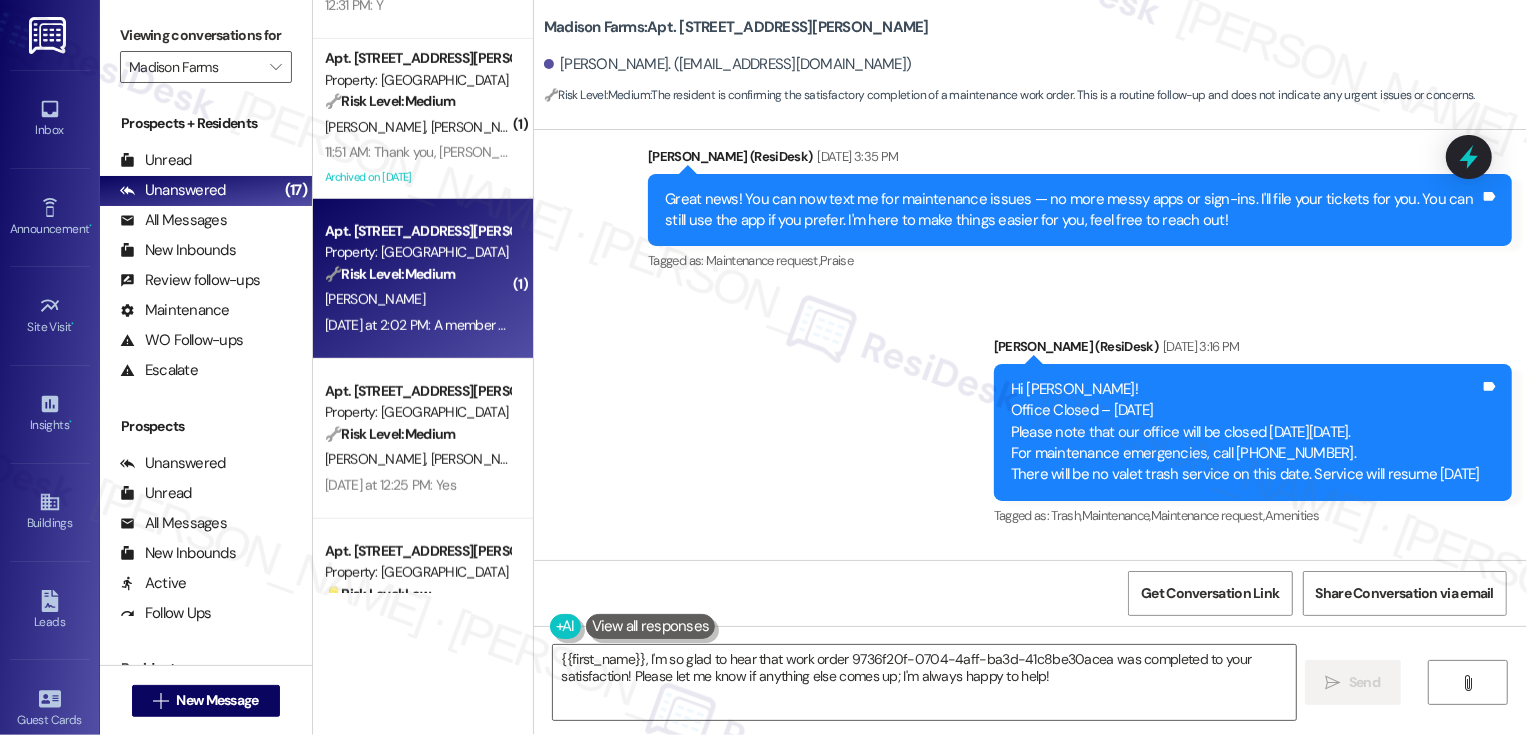 click on "[PERSON_NAME]" at bounding box center (417, 299) 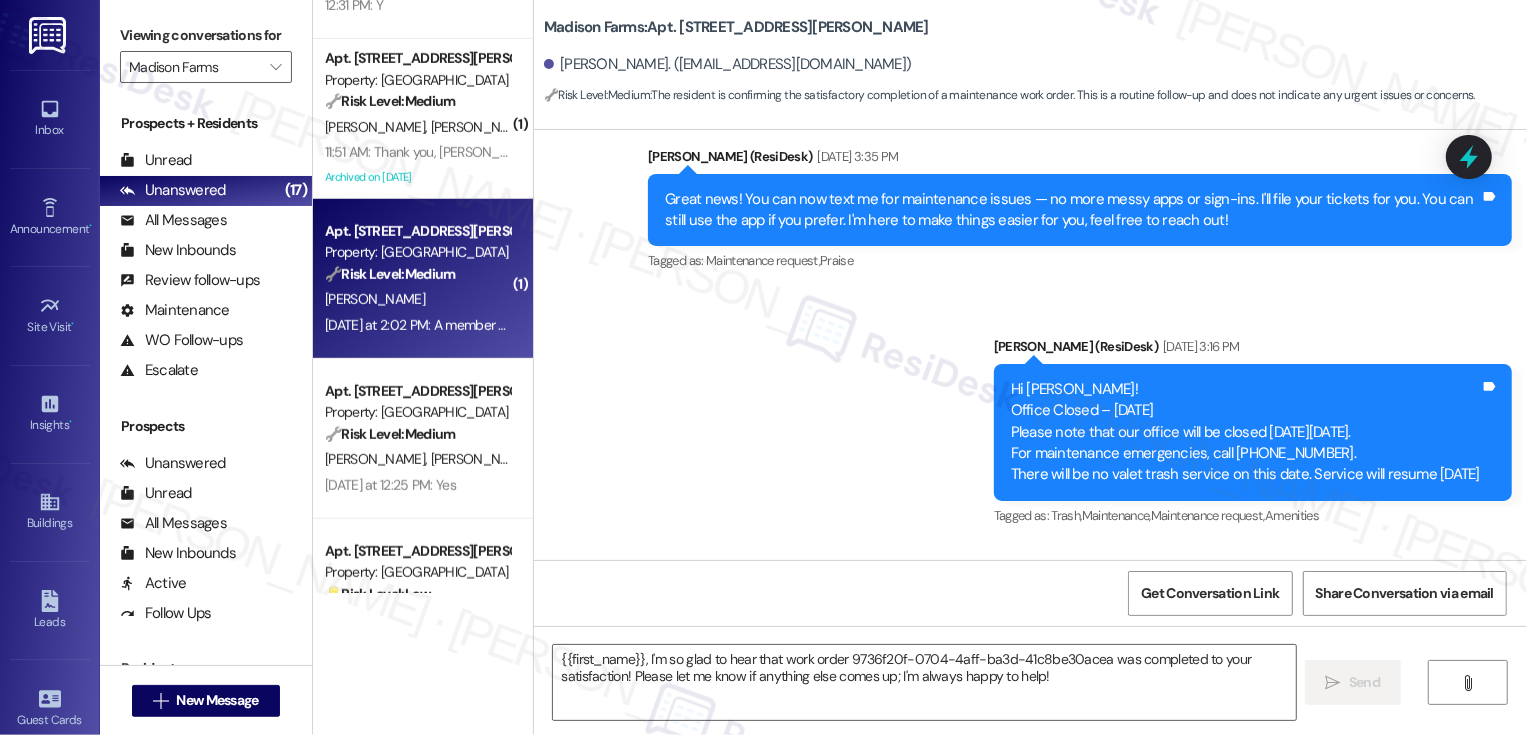 type on "Fetching suggested responses. Please feel free to read through the conversation in the meantime." 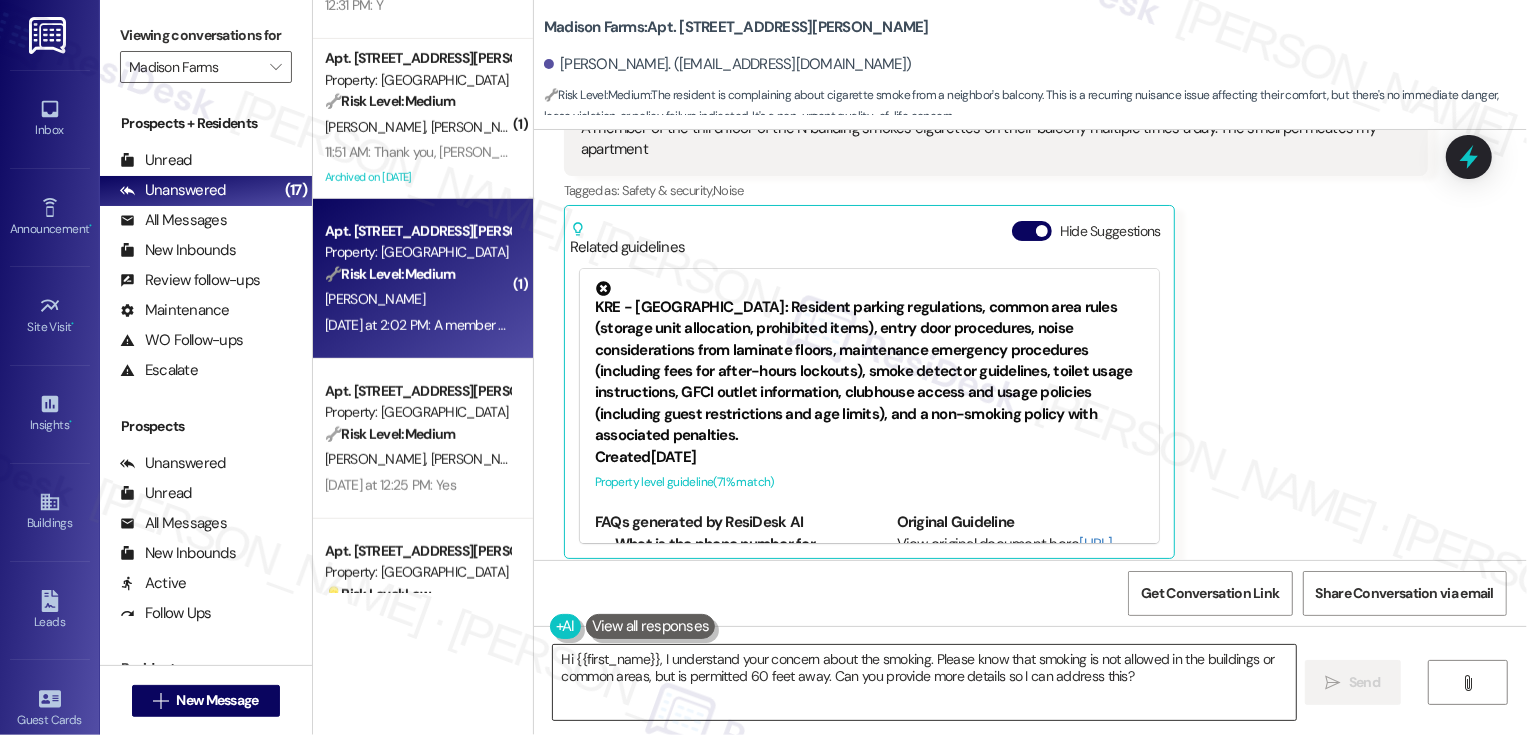 scroll, scrollTop: 248, scrollLeft: 0, axis: vertical 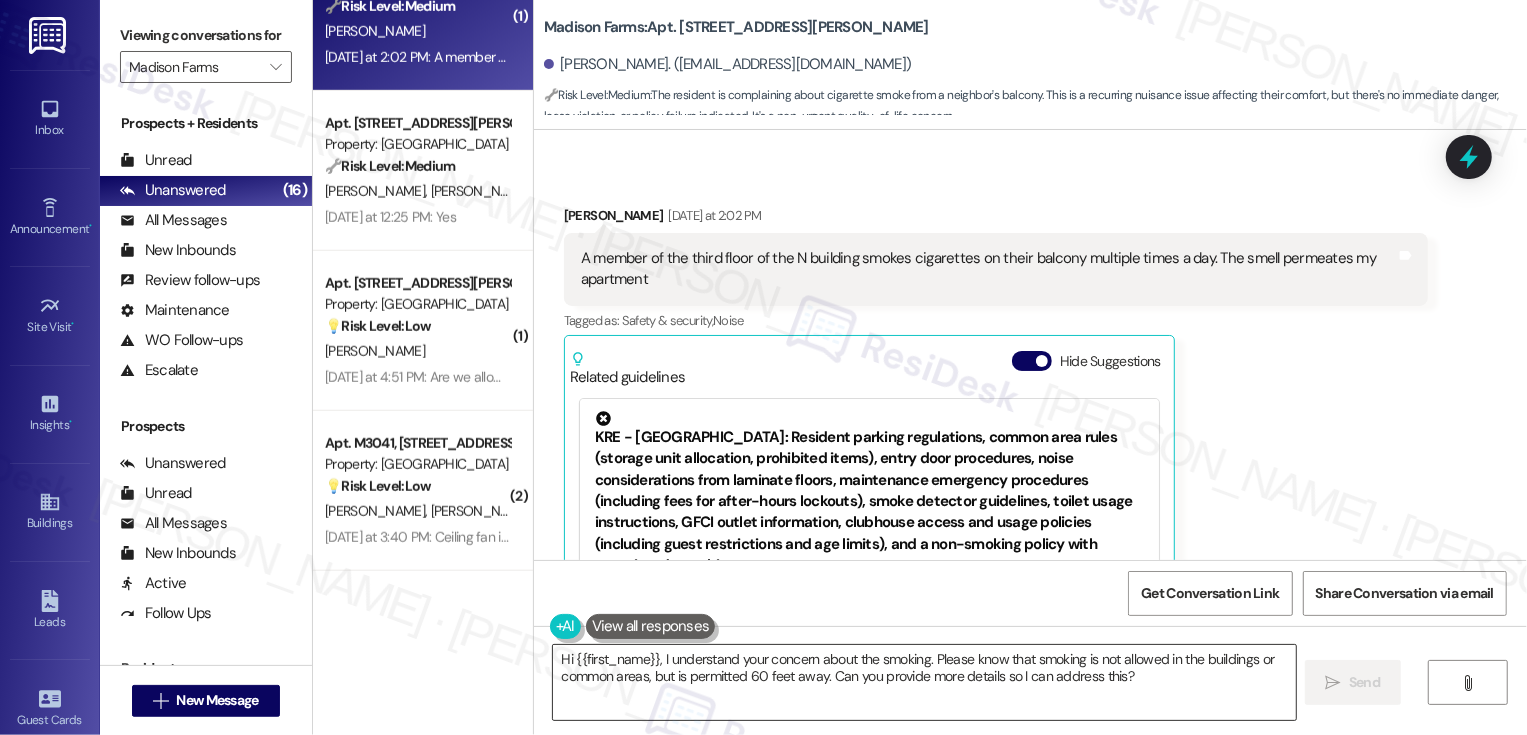 click on "Hi {{first_name}}, I understand your concern about the smoking. Please know that smoking is not allowed in the buildings or common areas, but is permitted 60 feet away. Can you provide more details so I can address this?" at bounding box center [924, 682] 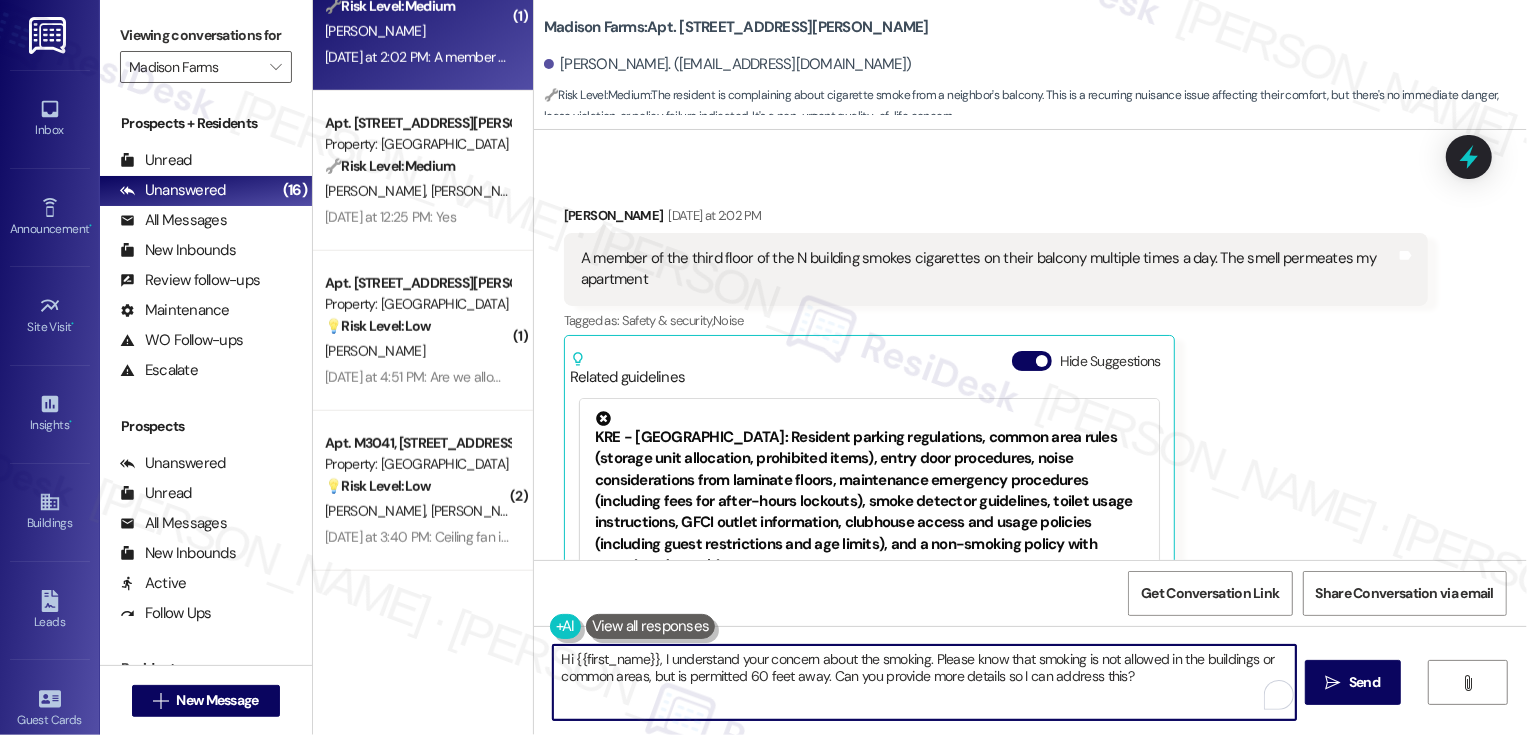 click on "Hi {{first_name}}, I understand your concern about the smoking. Please know that smoking is not allowed in the buildings or common areas, but is permitted 60 feet away. Can you provide more details so I can address this?" at bounding box center (924, 682) 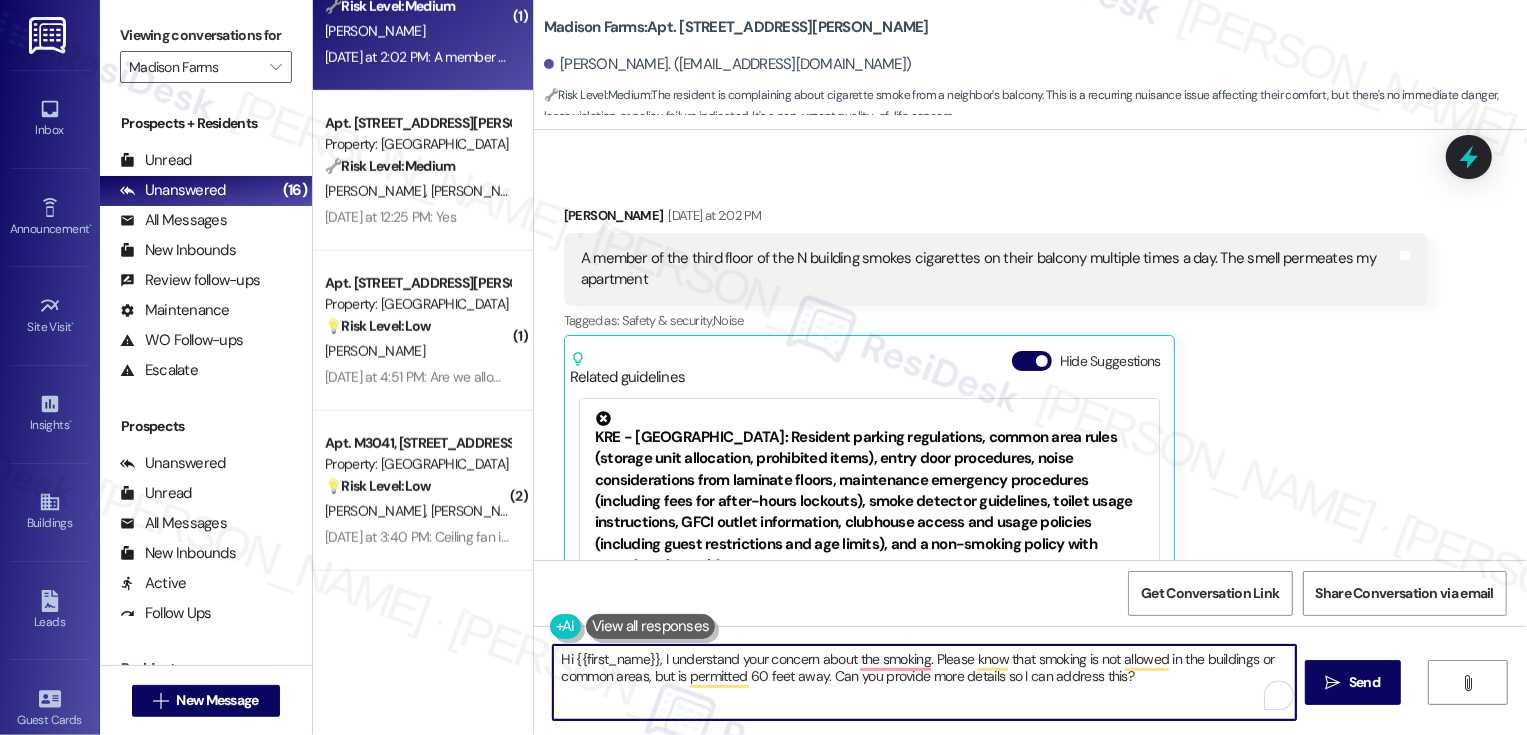 drag, startPoint x: 927, startPoint y: 660, endPoint x: 1160, endPoint y: 684, distance: 234.23279 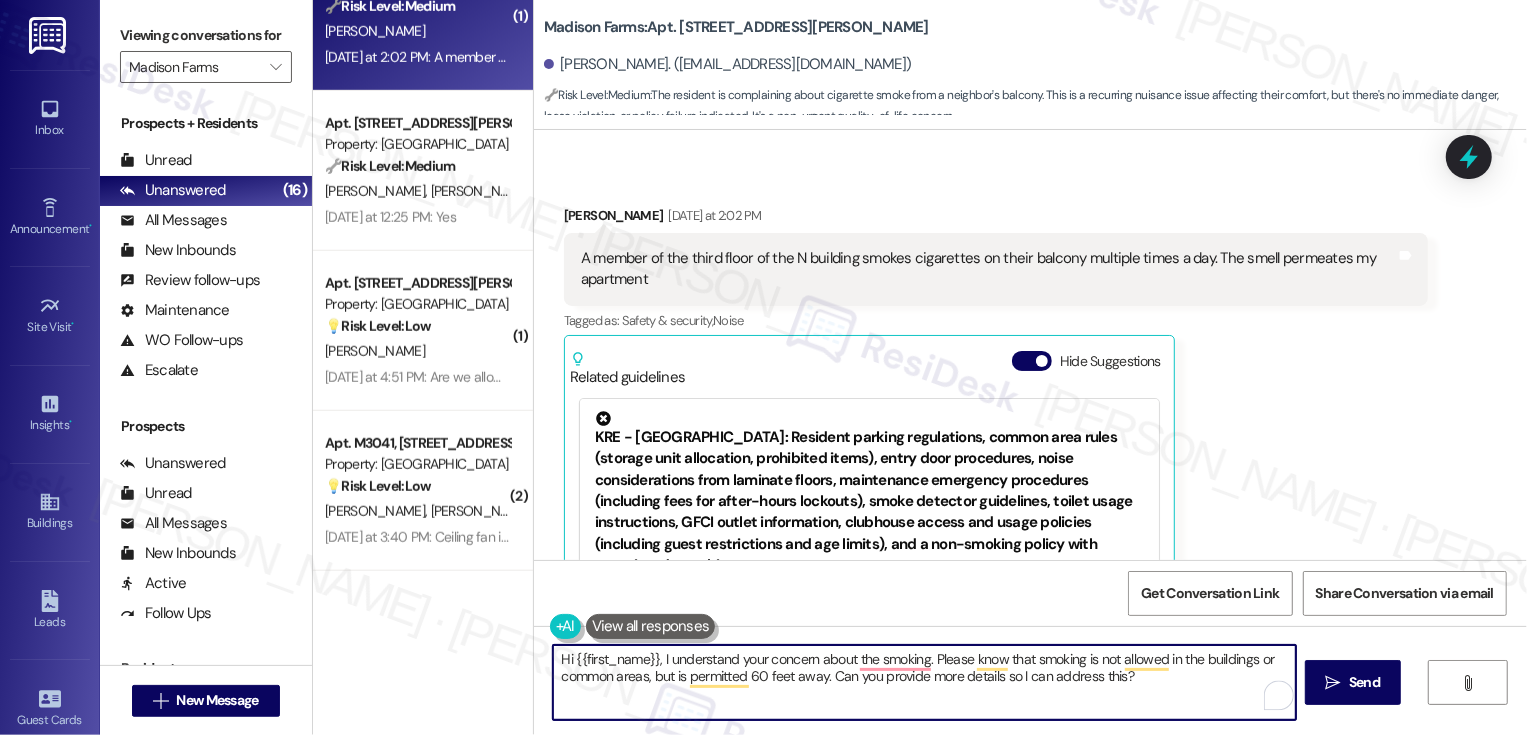click on "Hi {{first_name}}, I understand your concern about the smoking. Please know that smoking is not allowed in the buildings or common areas, but is permitted 60 feet away. Can you provide more details so I can address this?" at bounding box center (924, 682) 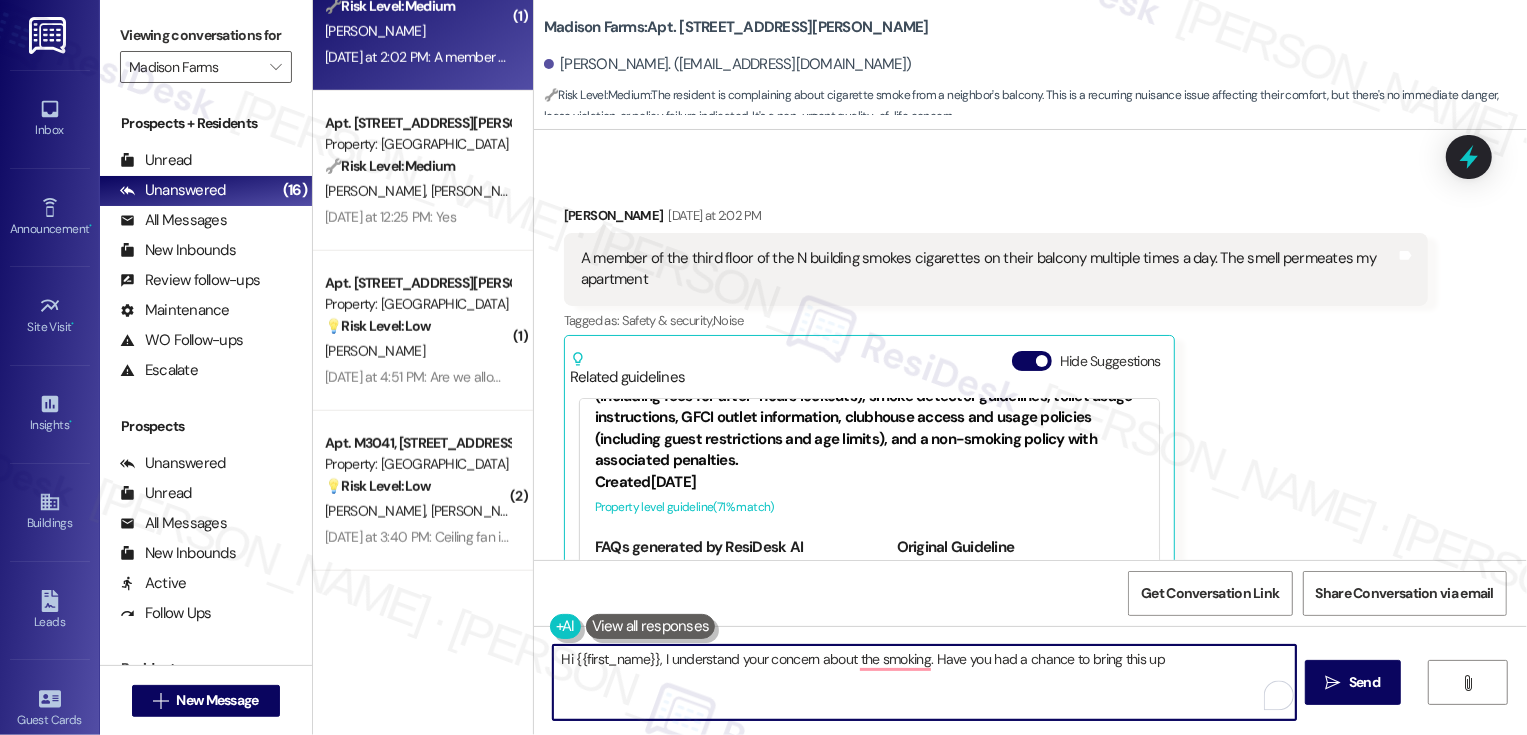 scroll, scrollTop: 141, scrollLeft: 0, axis: vertical 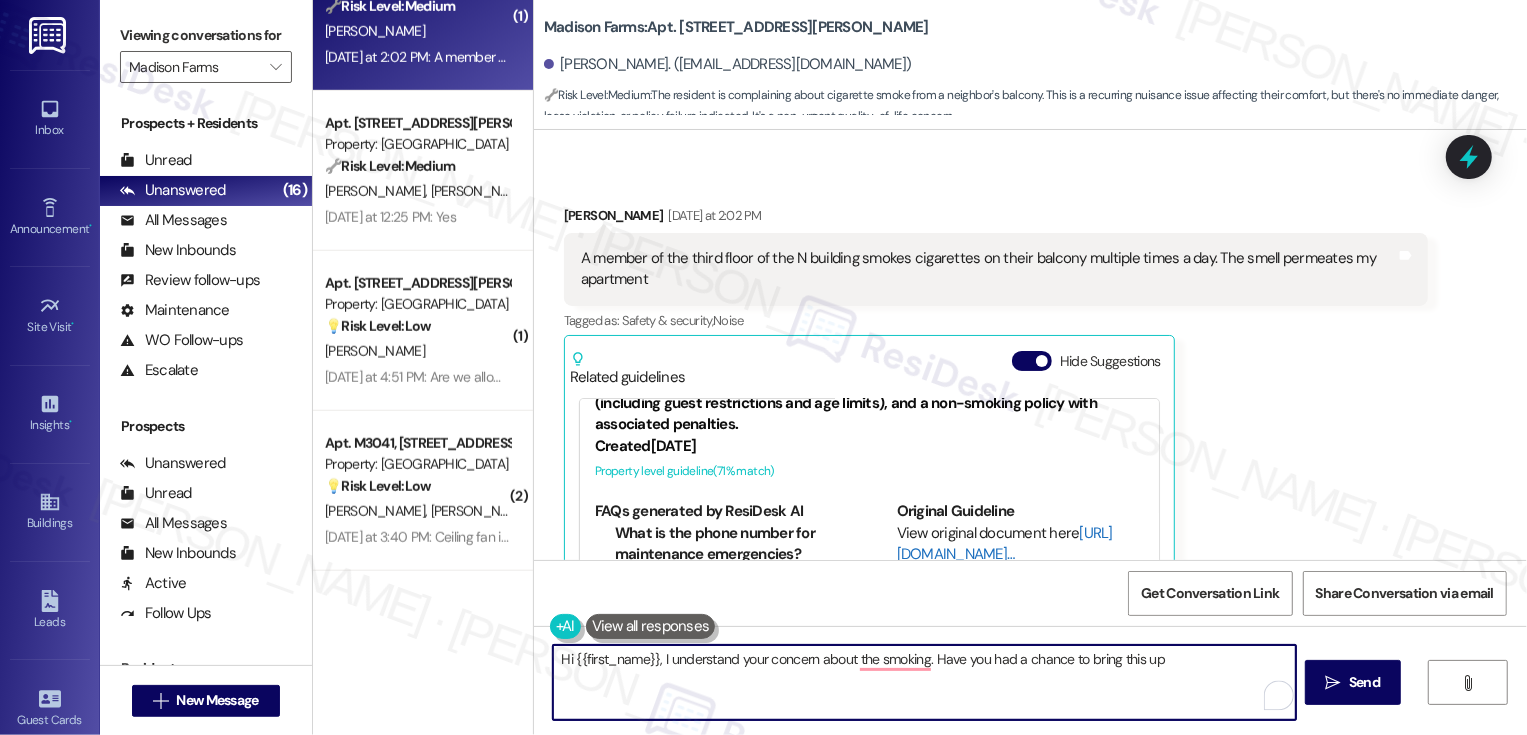 click on "http://res.cl…" at bounding box center [1005, 543] 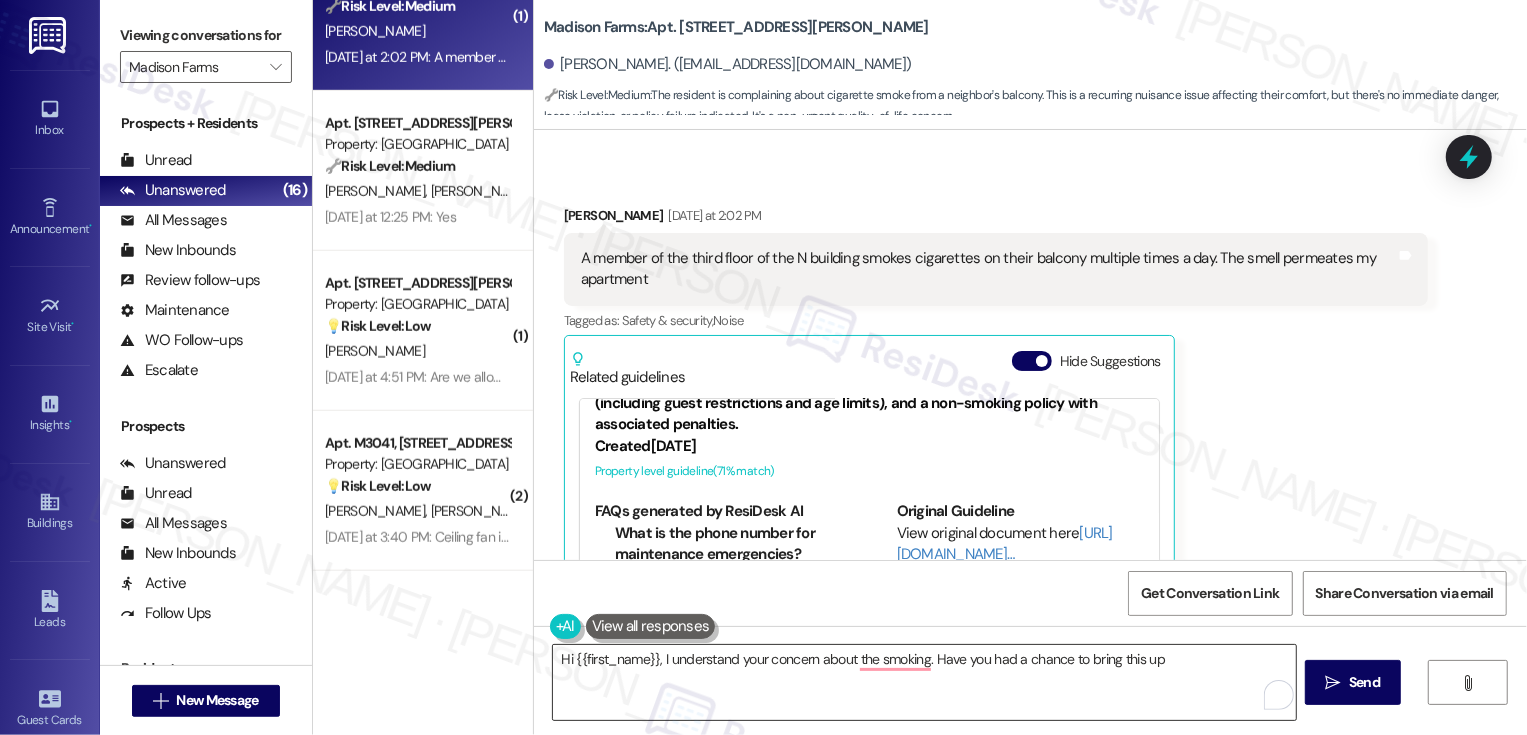 click on "Hi {{first_name}}, I understand your concern about the smoking. Have you had a chance to bring this up" at bounding box center [924, 682] 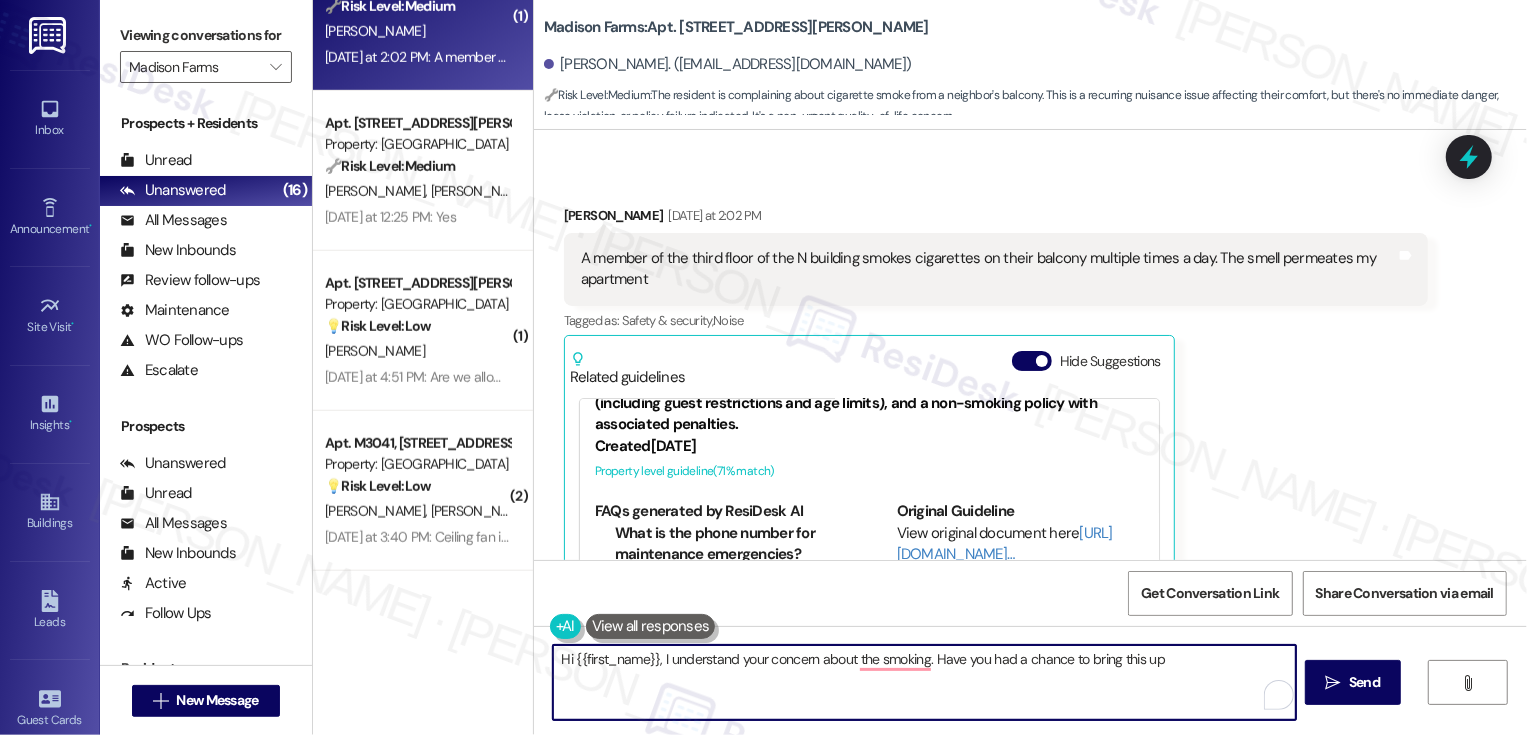 drag, startPoint x: 1079, startPoint y: 662, endPoint x: 1205, endPoint y: 668, distance: 126.14278 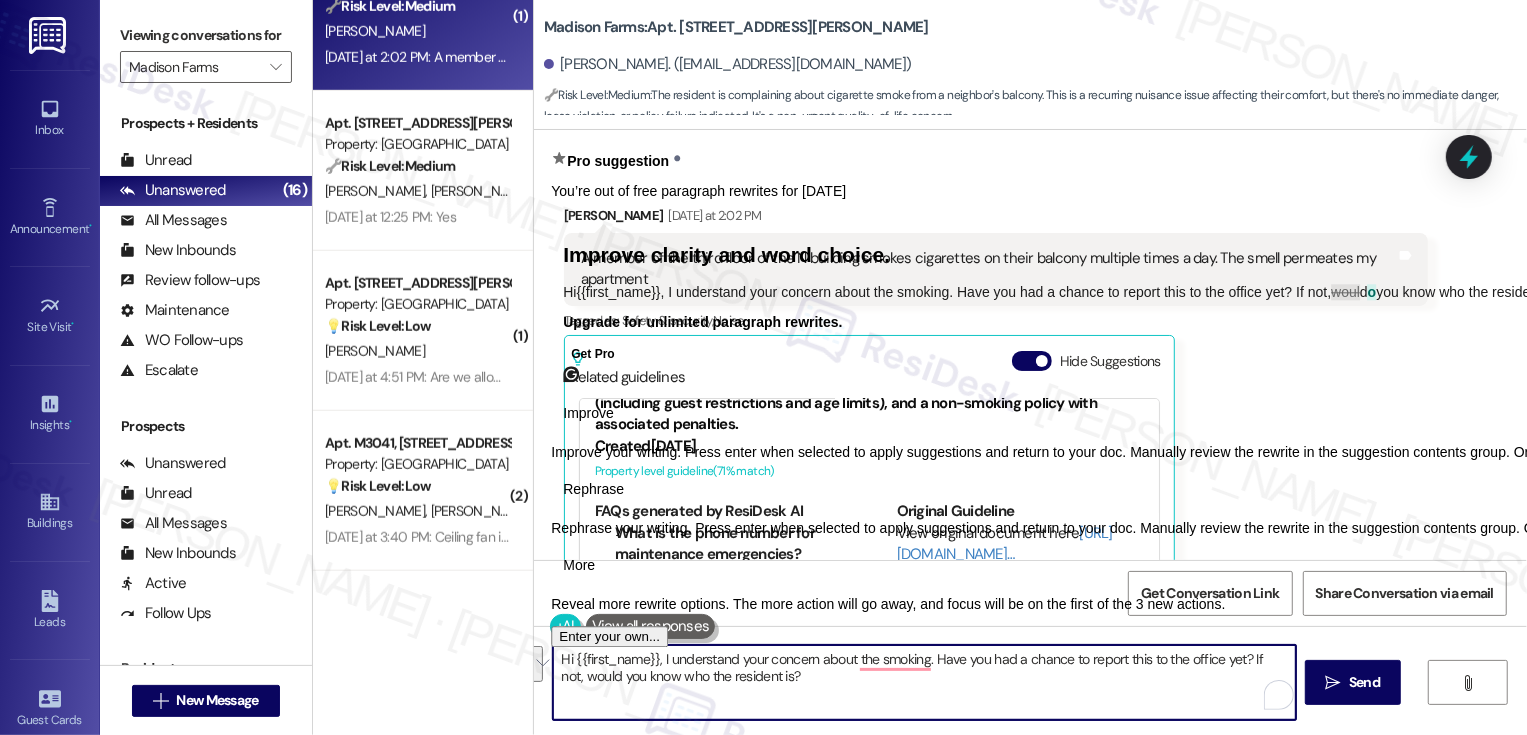 click on "Hi {{first_name}}, I understand your concern about the smoking. Have you had a chance to report this to the office yet? If not, would you know who the resident is?" at bounding box center (924, 682) 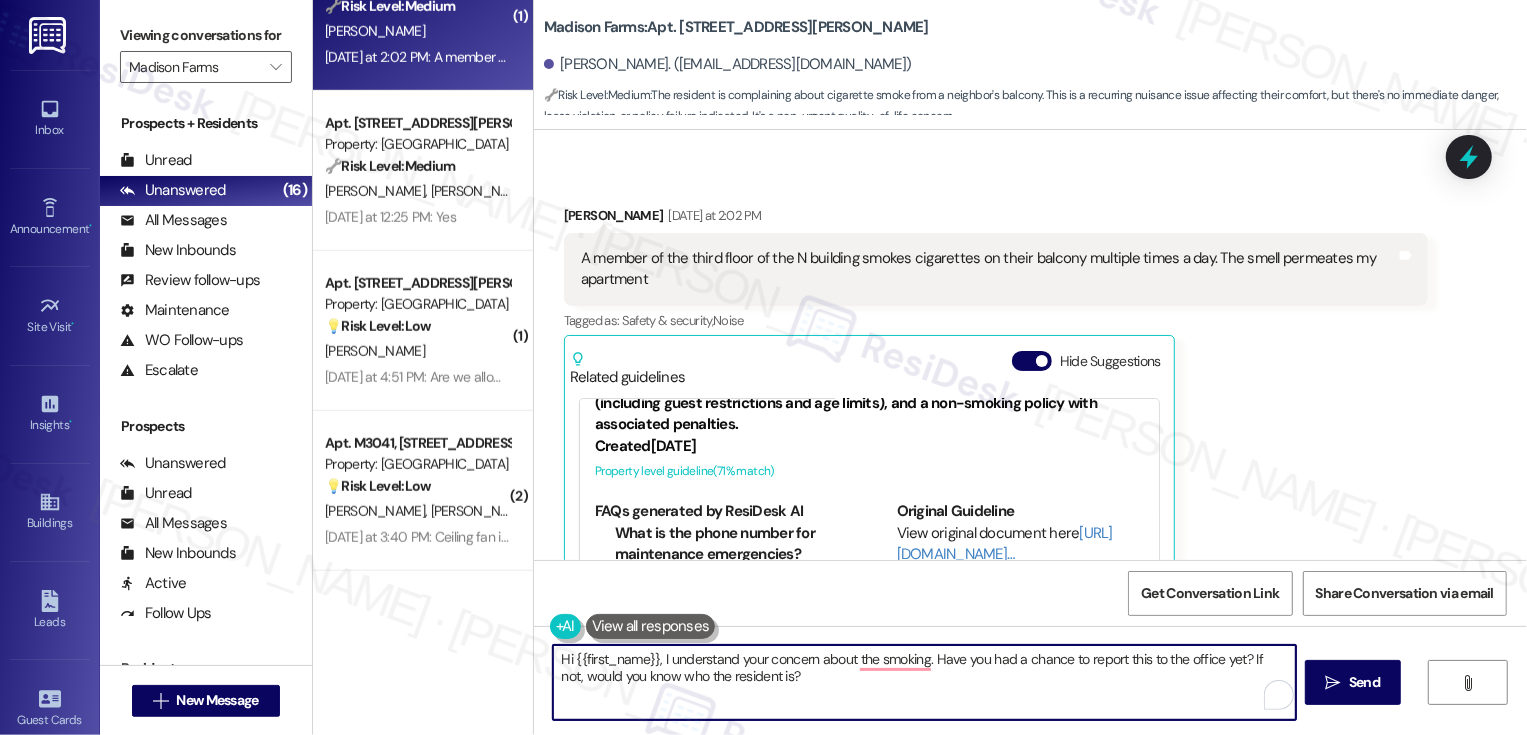 drag, startPoint x: 646, startPoint y: 676, endPoint x: 897, endPoint y: 689, distance: 251.33643 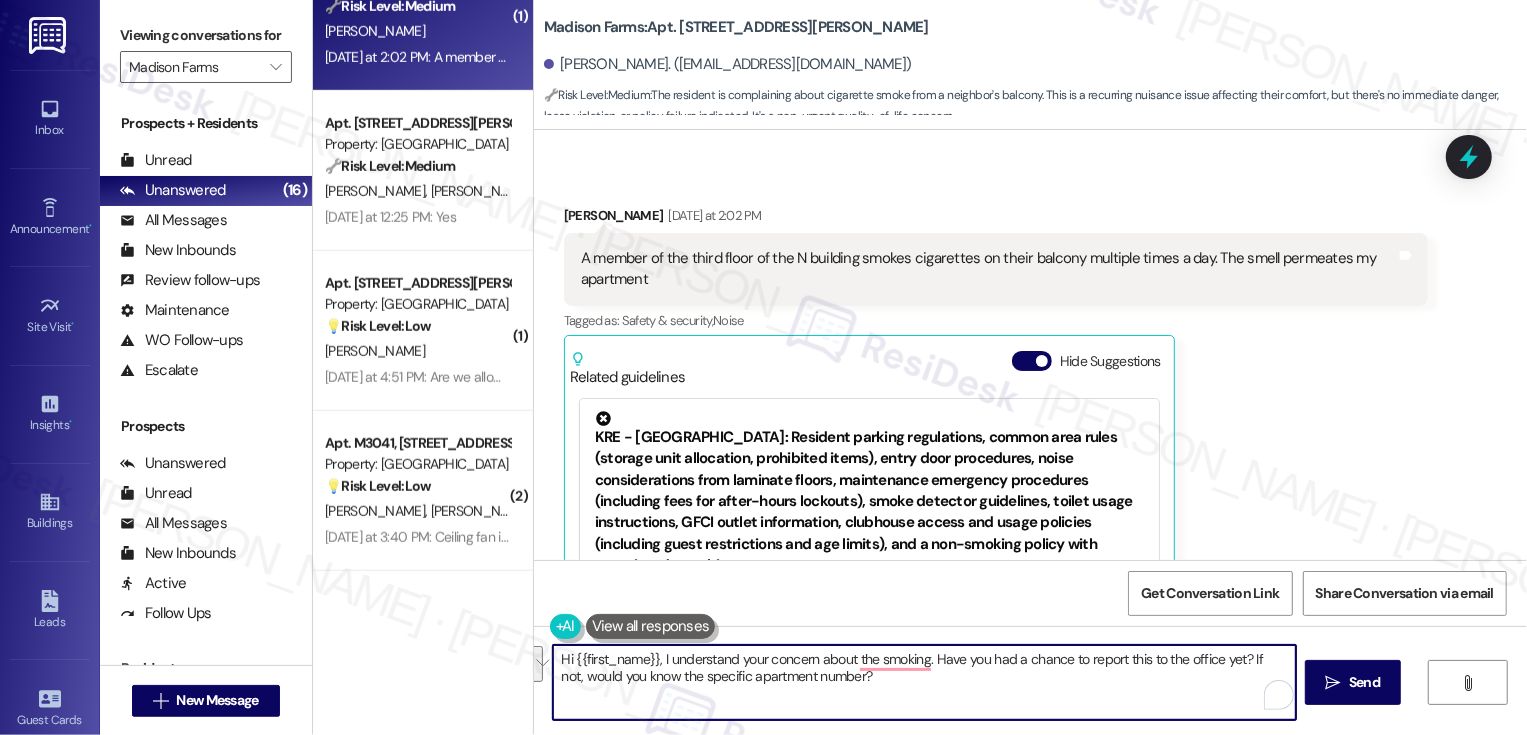 paste on "—thank you for bringing it up. Have you had a chance to report this to the office yet? If not, would you happen to know the specific apartment number involved? That information would really help us look into it more effectively." 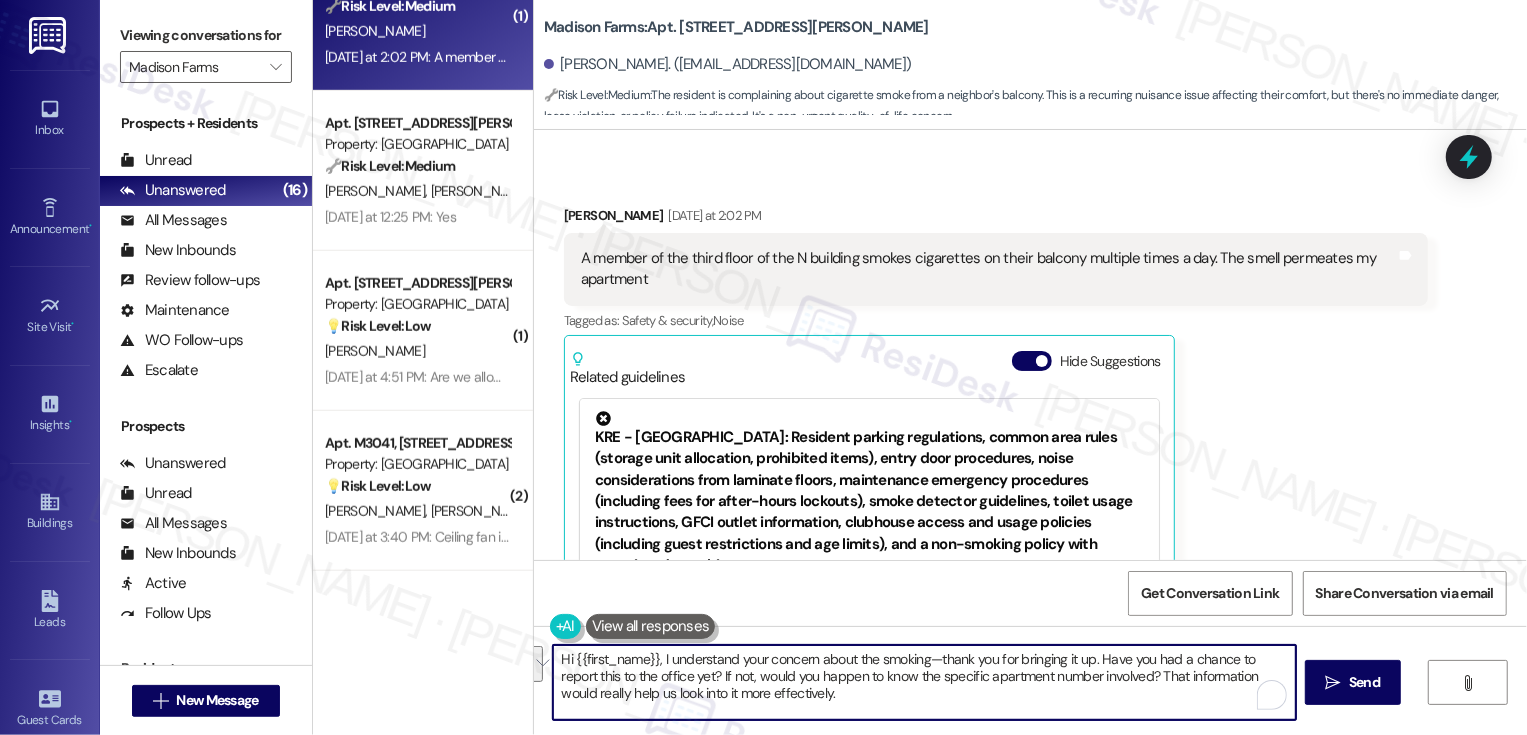 scroll, scrollTop: 17, scrollLeft: 0, axis: vertical 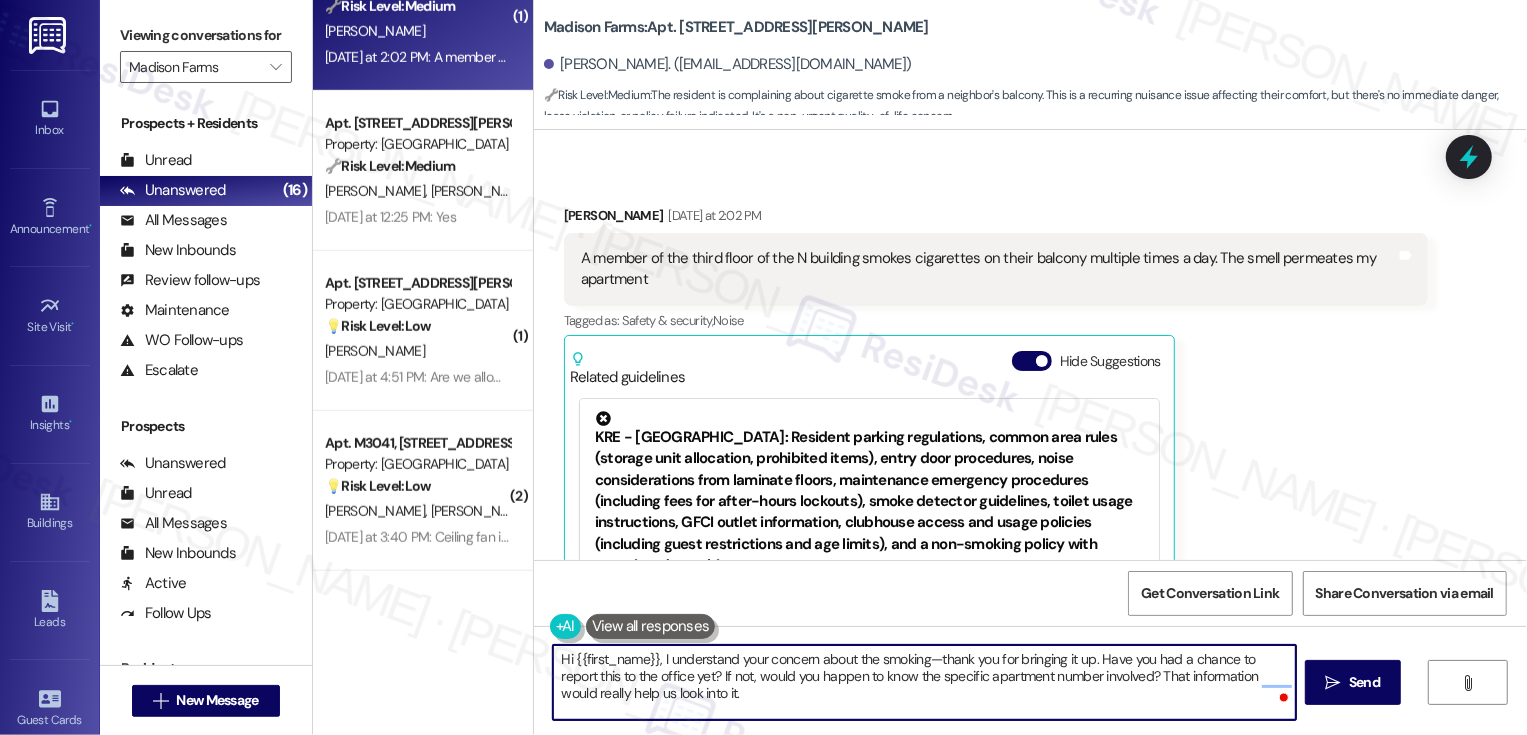 click on "Hi {{first_name}}, I understand your concern about the smoking—thank you for bringing it up. Have you had a chance to report this to the office yet? If not, would you happen to know the specific apartment number involved? That information would really help us look into it." at bounding box center [924, 682] 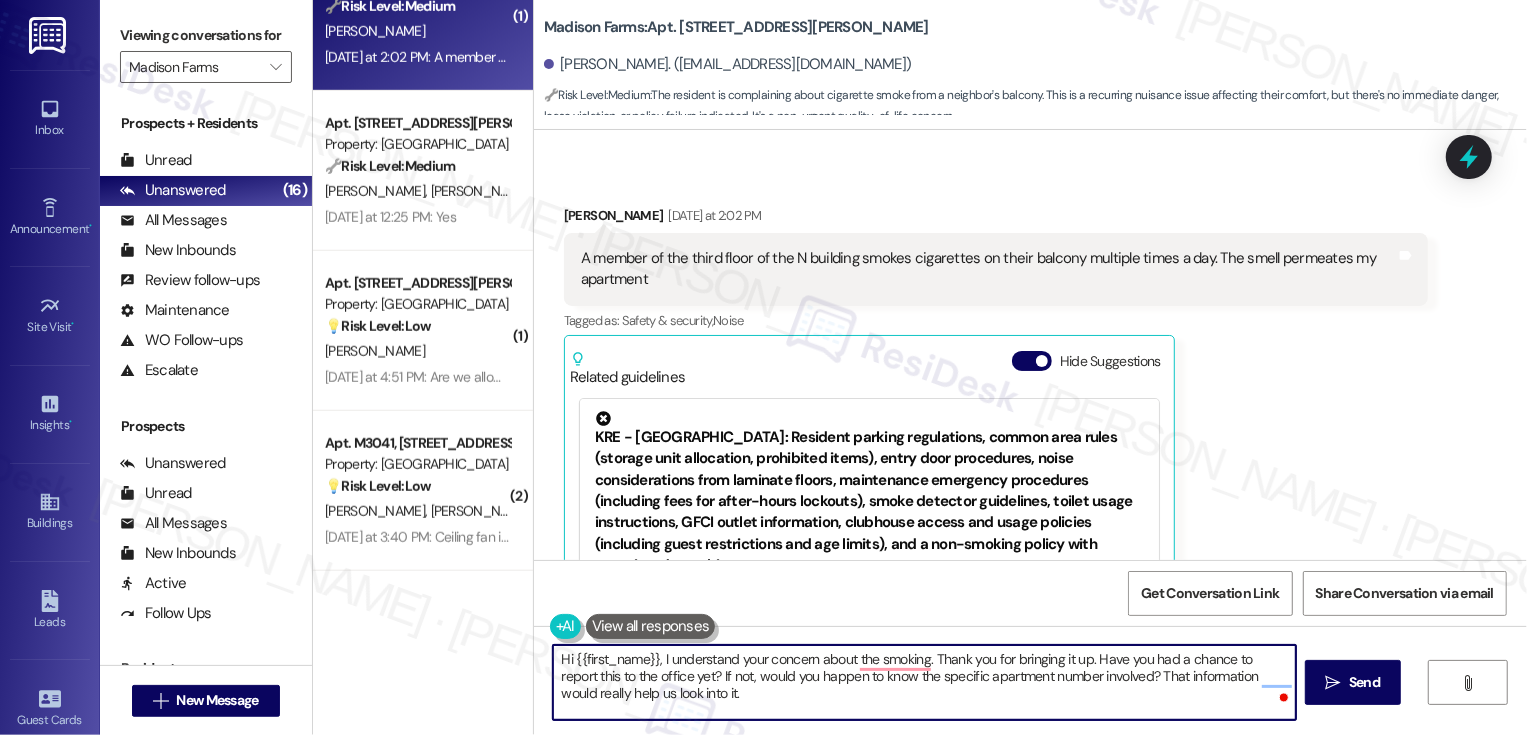 click on "Hi {{first_name}}, I understand your concern about the smoking. Thank you for bringing it up. Have you had a chance to report this to the office yet? If not, would you happen to know the specific apartment number involved? That information would really help us look into it." at bounding box center (924, 682) 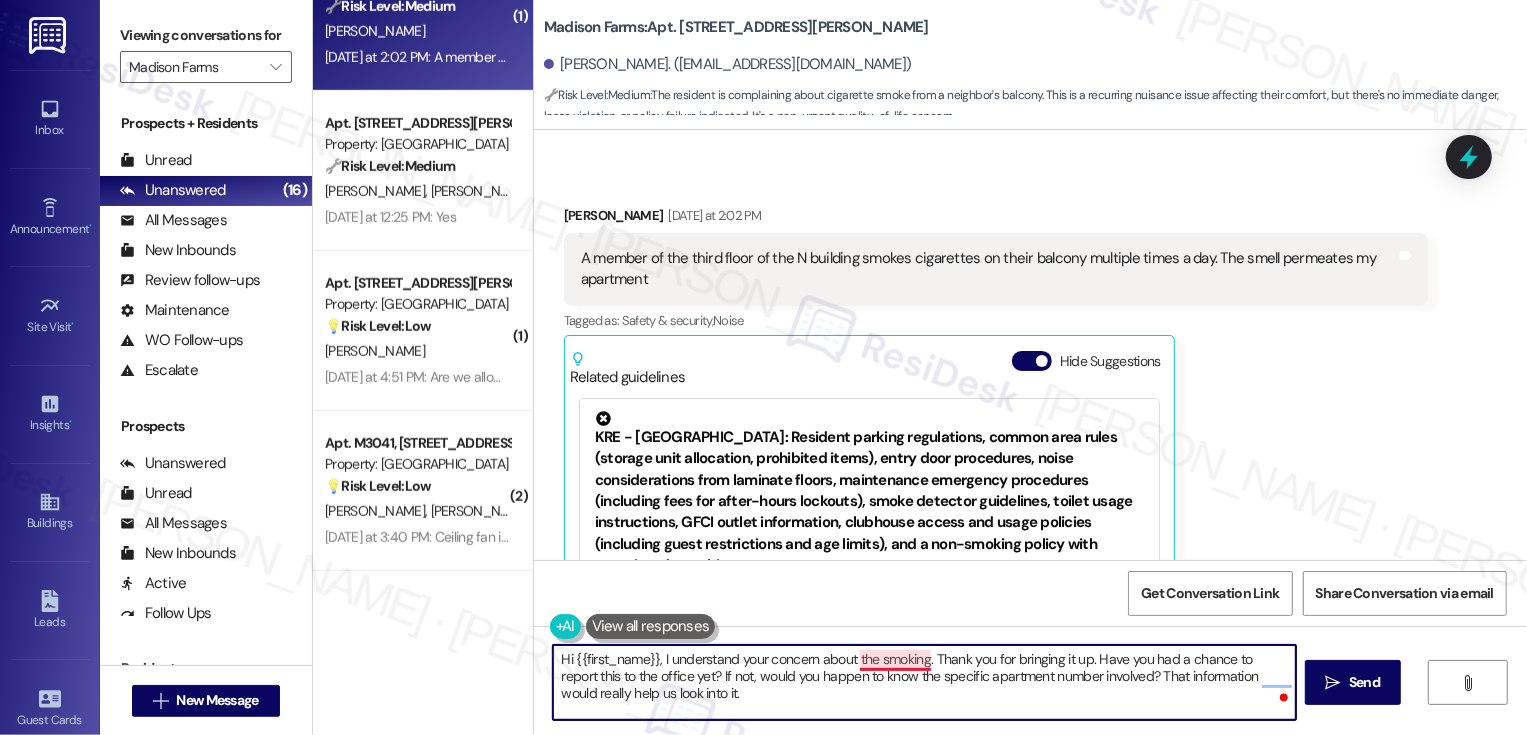 click on "Hi {{first_name}}, I understand your concern about the smoking. Thank you for bringing it up. Have you had a chance to report this to the office yet? If not, would you happen to know the specific apartment number involved? That information would really help us look into it." at bounding box center (924, 682) 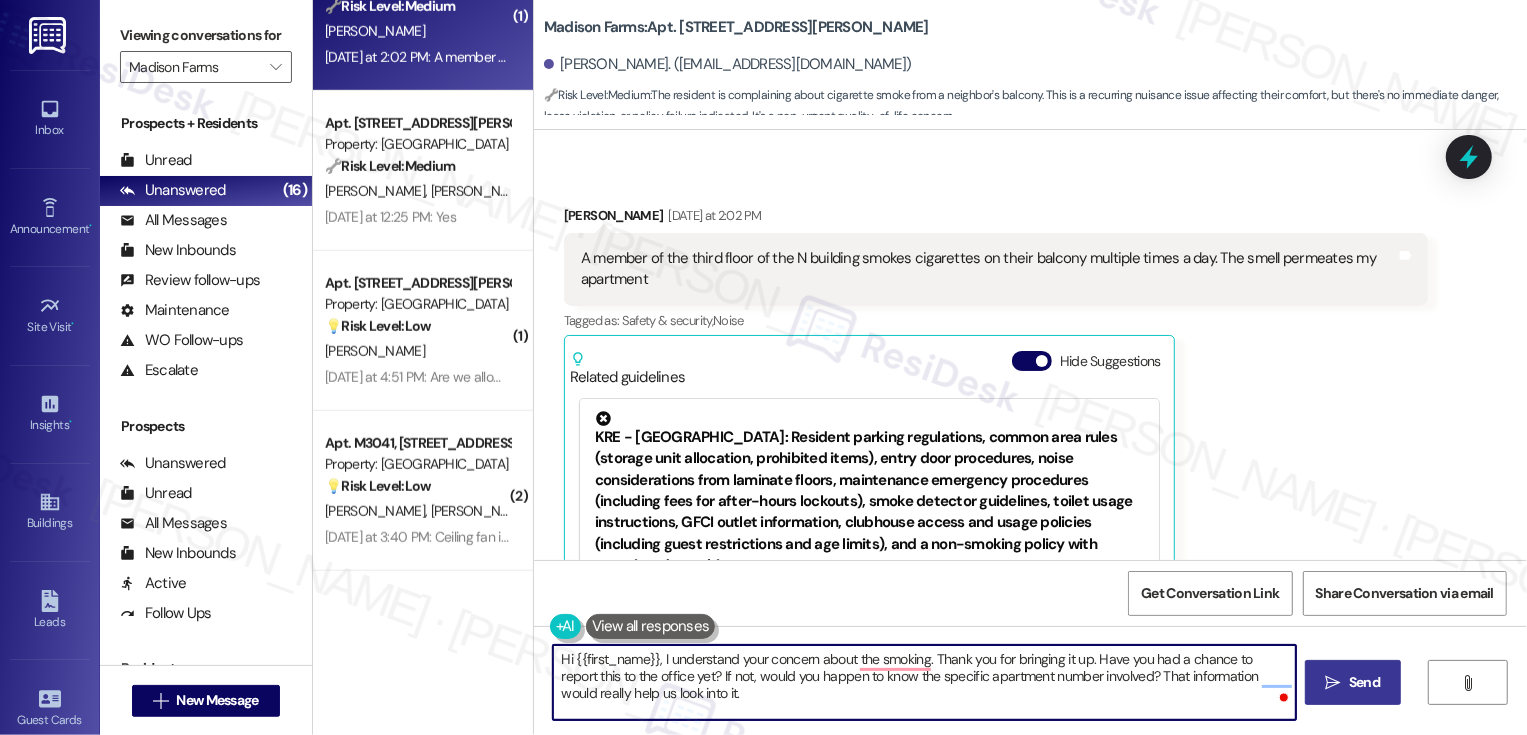type on "Hi {{first_name}}, I understand your concern about the smoking. Thank you for bringing it up. Have you had a chance to report this to the office yet? If not, would you happen to know the specific apartment number involved? That information would really help us look into it." 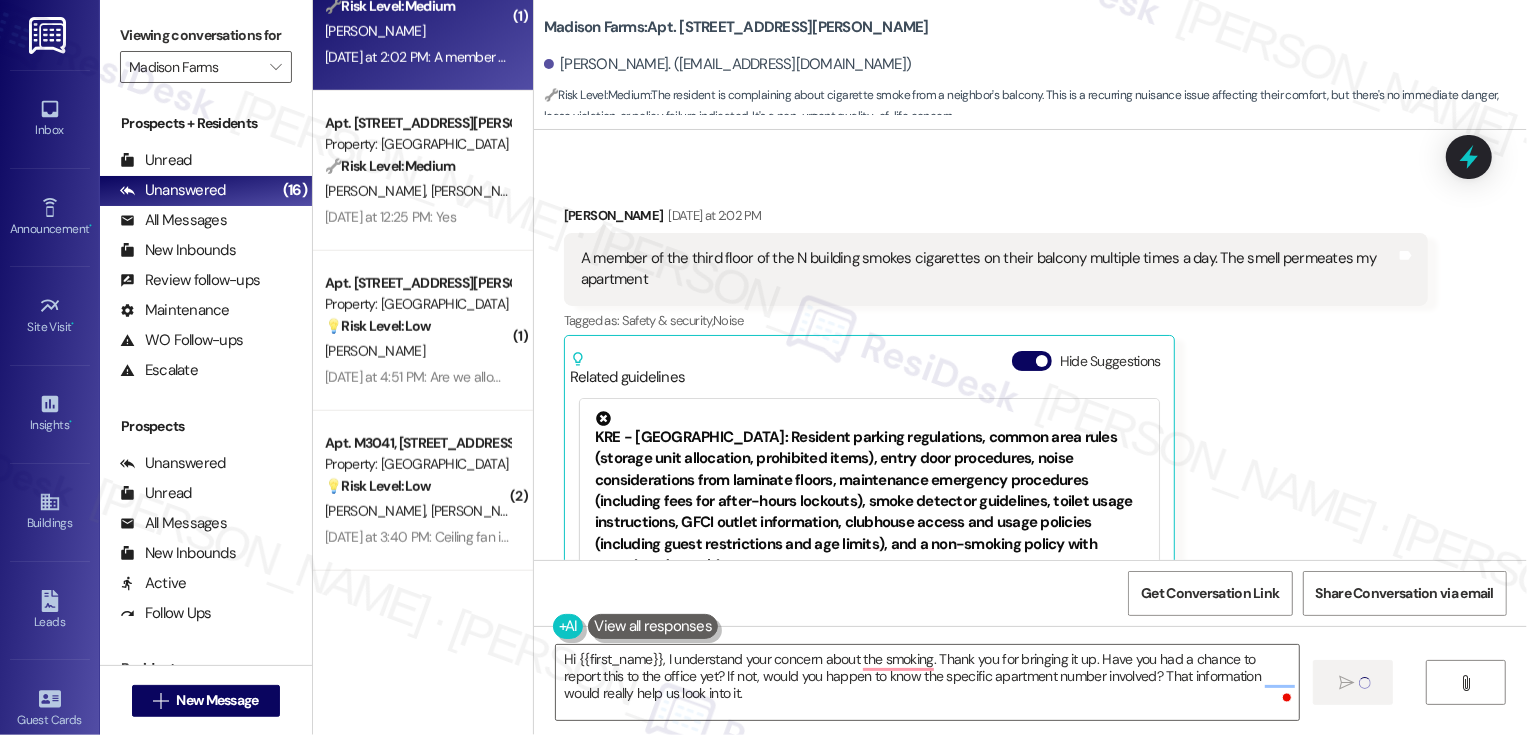 type 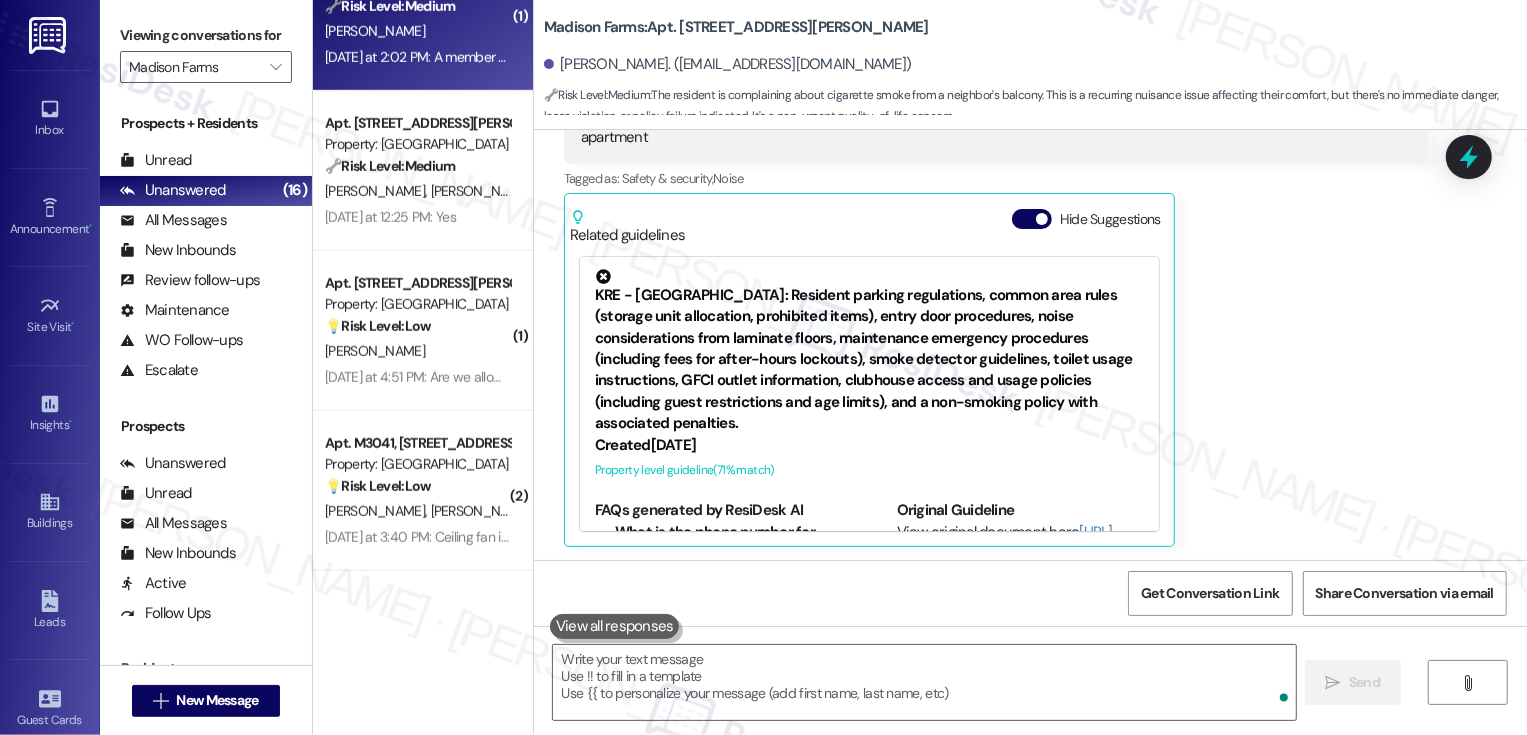 scroll, scrollTop: 247, scrollLeft: 0, axis: vertical 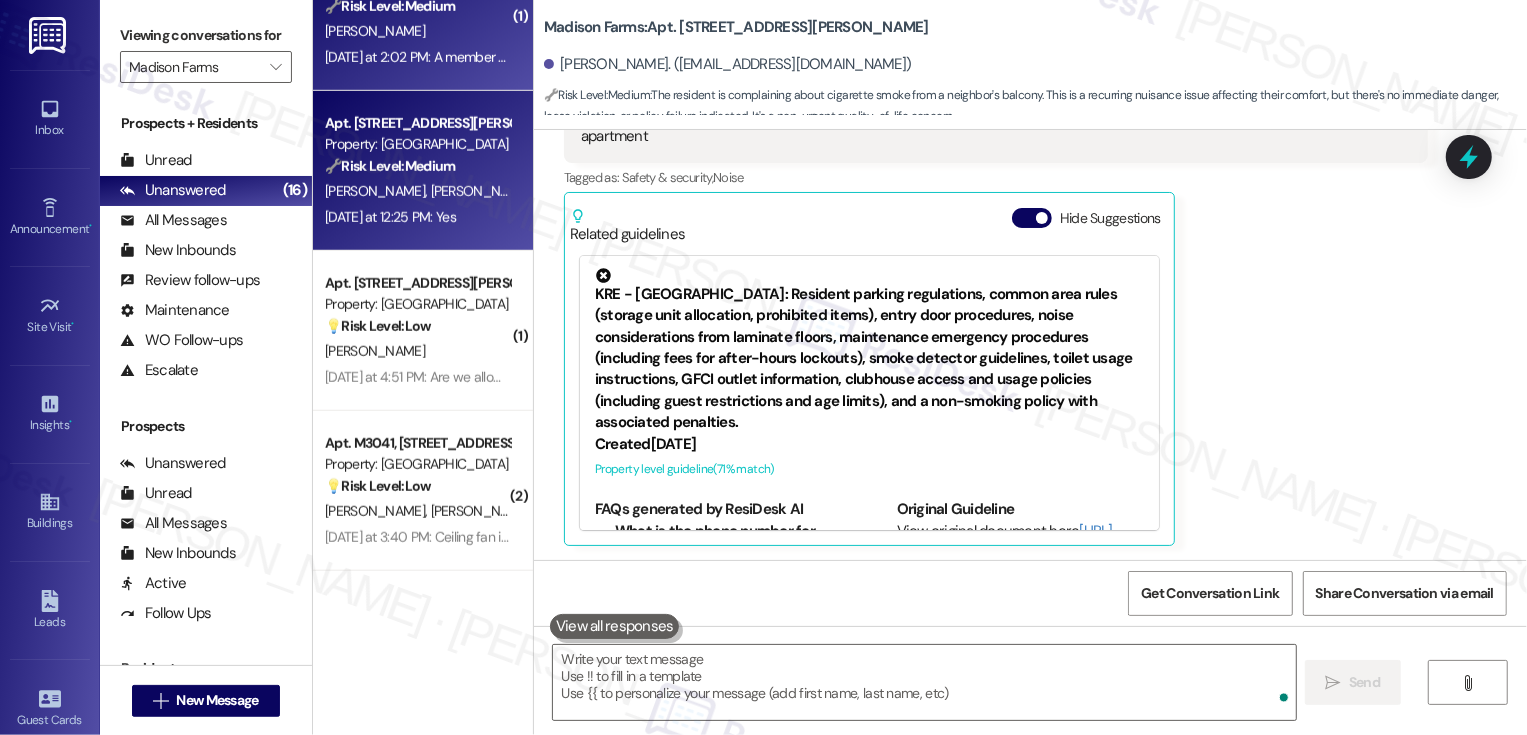 click on "Yesterday at 12:25 PM: Yes Yesterday at 12:25 PM: Yes" at bounding box center (390, 217) 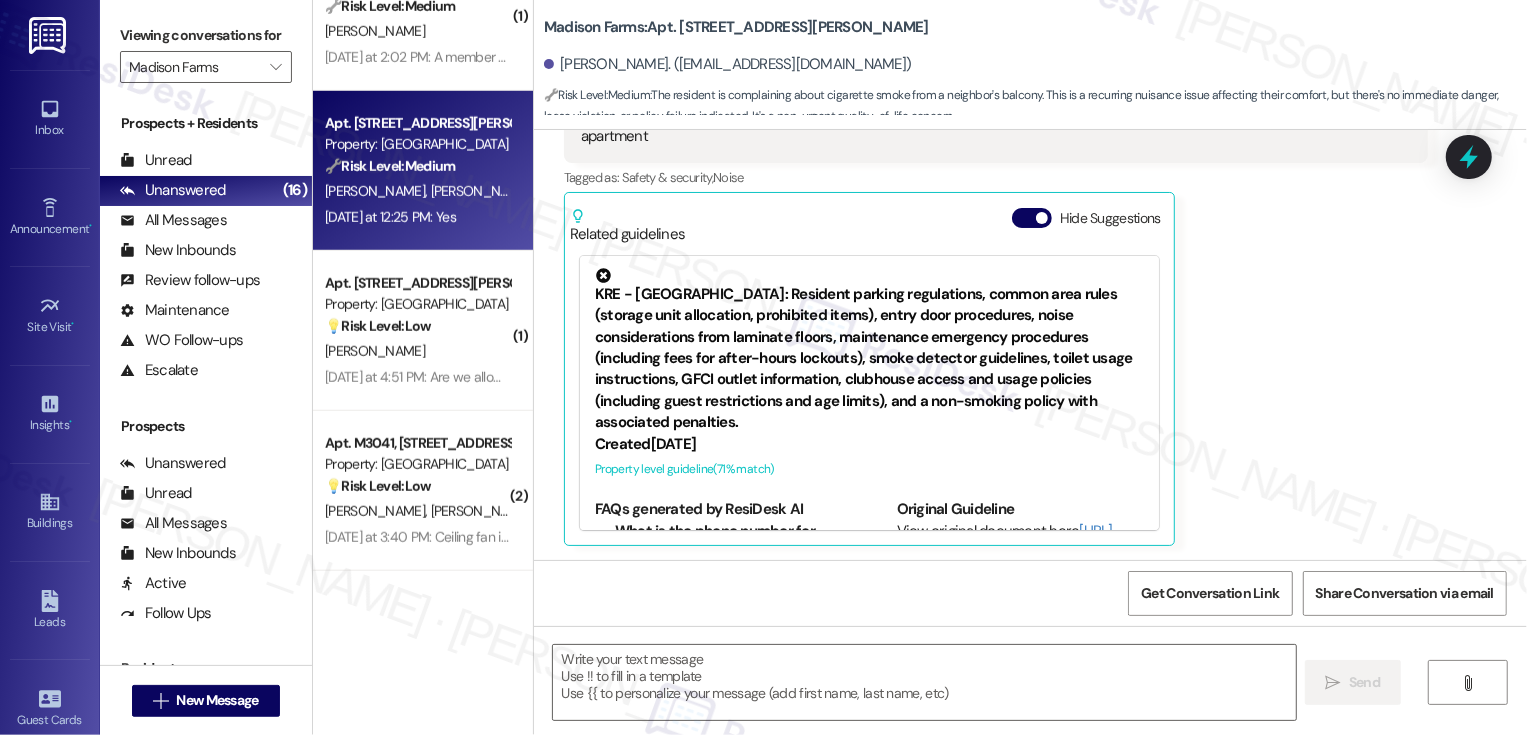 click on "Yesterday at 12:25 PM: Yes Yesterday at 12:25 PM: Yes" at bounding box center (390, 217) 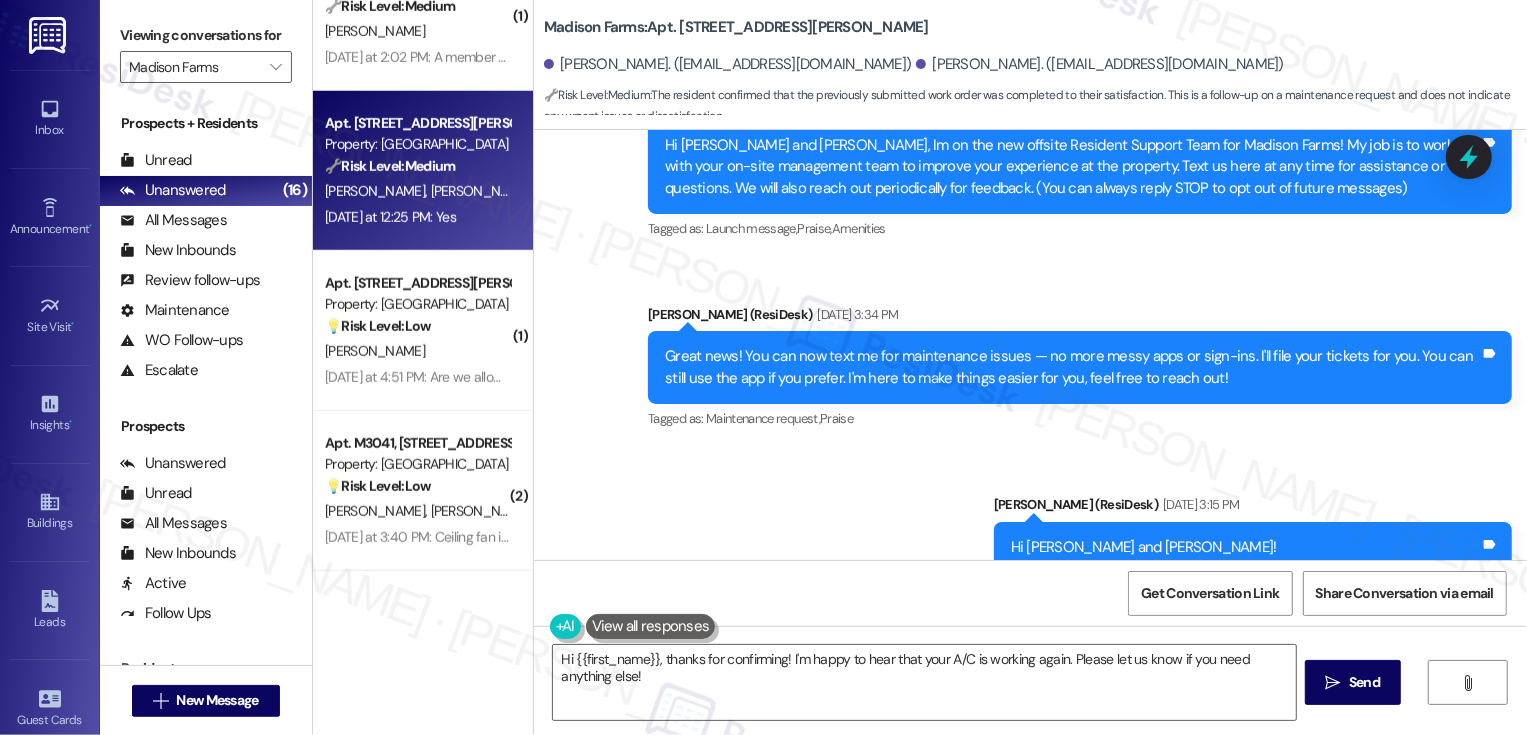 scroll, scrollTop: 1536, scrollLeft: 0, axis: vertical 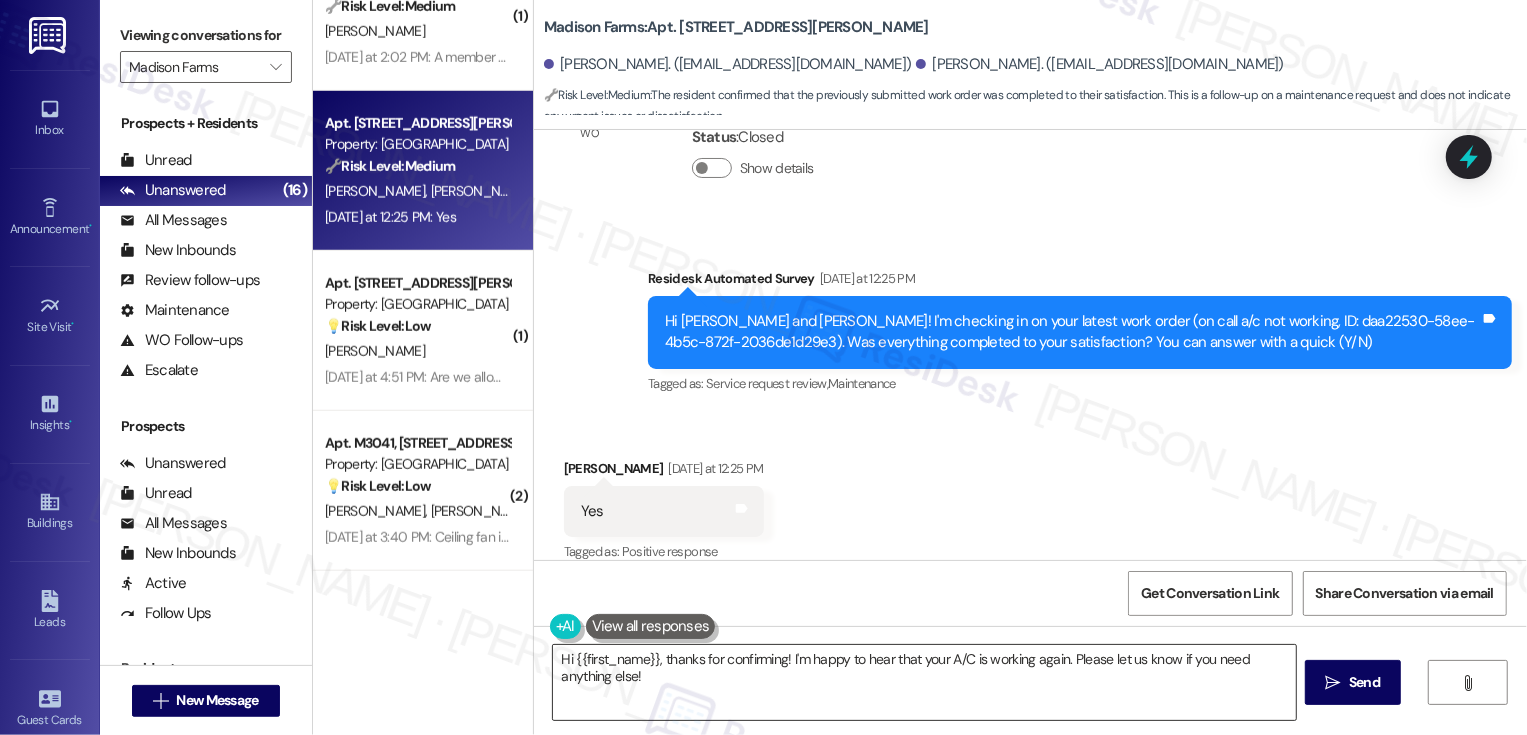 click on "Hi {{first_name}}, thanks for confirming! I'm happy to hear that your A/C is working again. Please let us know if you need anything else!" at bounding box center (924, 682) 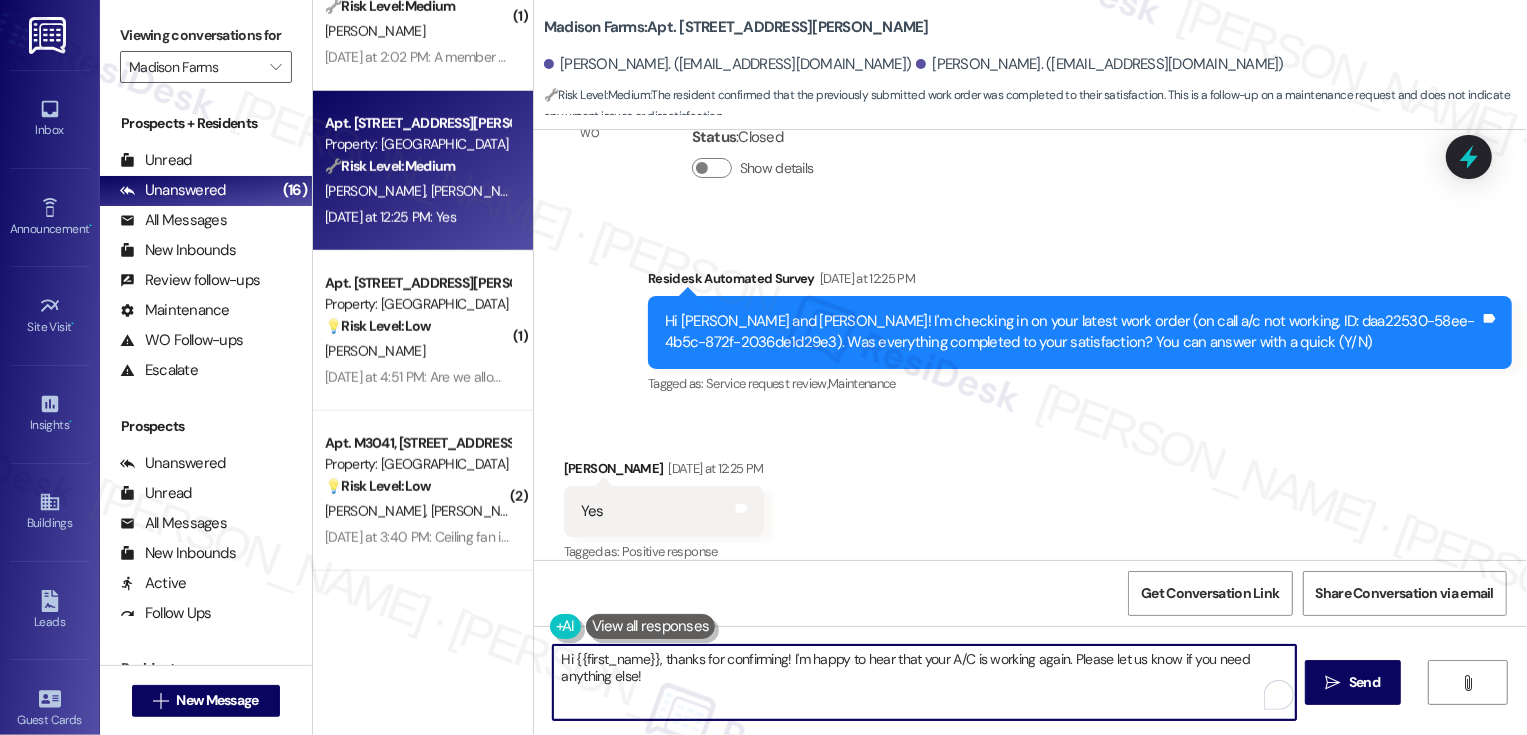 click on "Hi {{first_name}}, thanks for confirming! I'm happy to hear that your A/C is working again. Please let us know if you need anything else!" at bounding box center [924, 682] 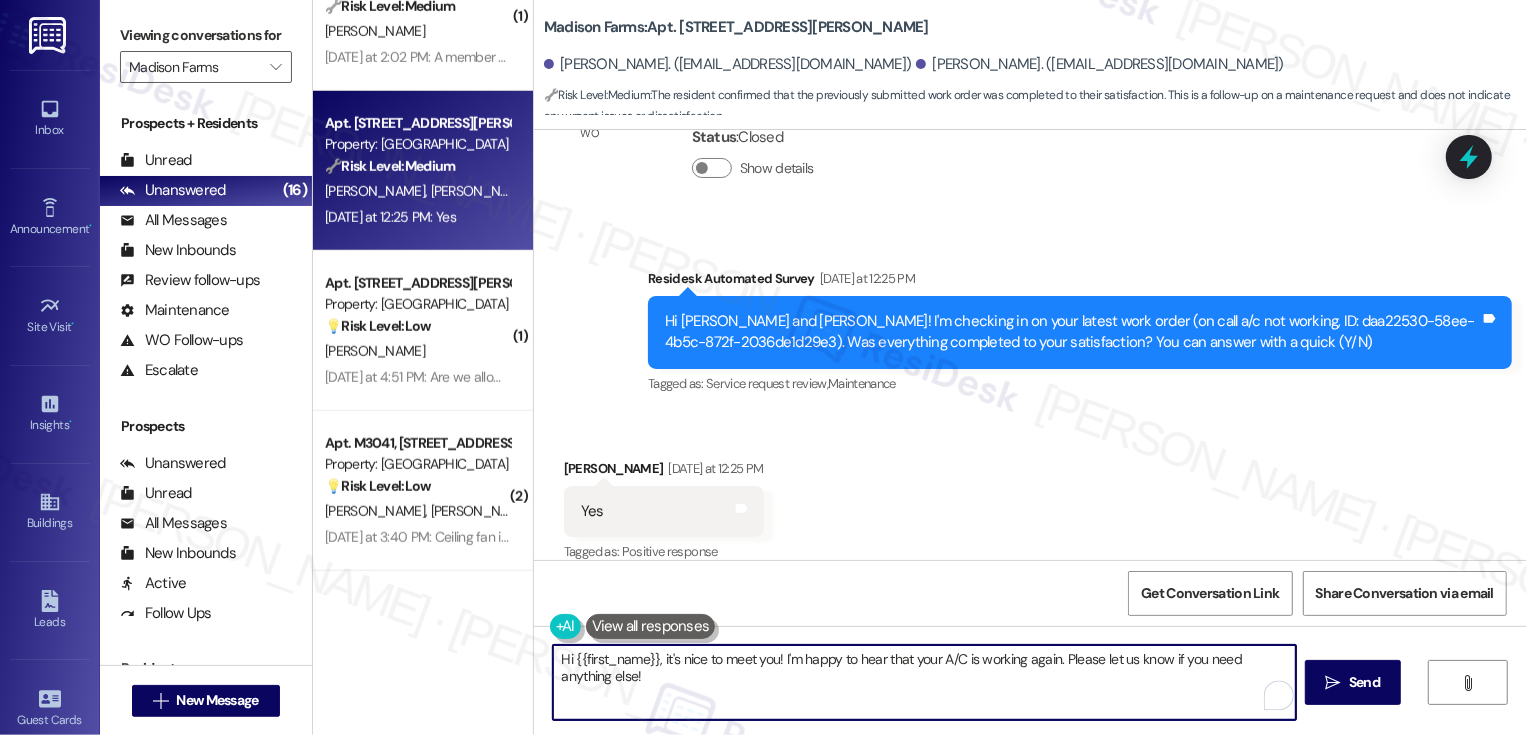 drag, startPoint x: 1055, startPoint y: 659, endPoint x: 1083, endPoint y: 700, distance: 49.648766 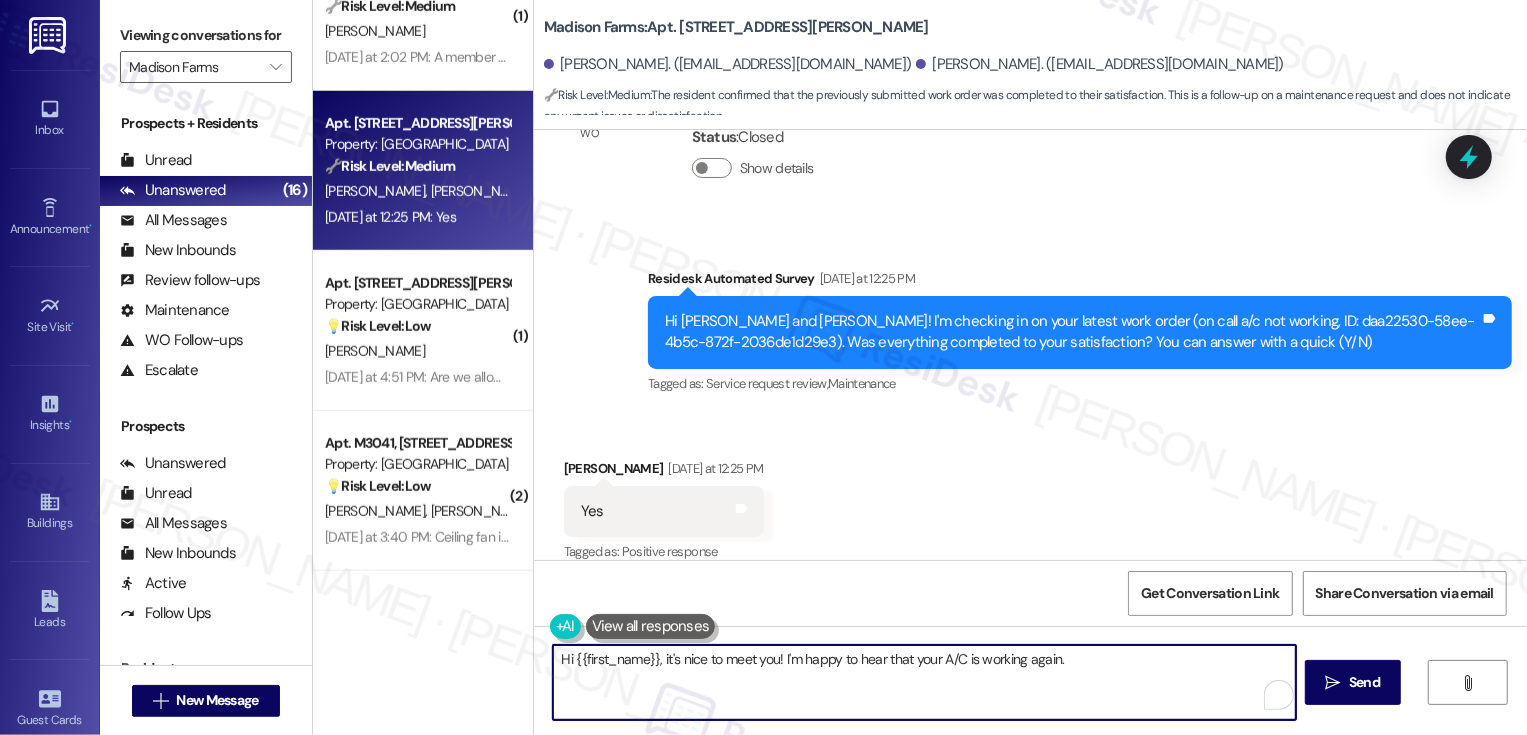 paste on "If I may ask, how has your experience been living at {{property}}? Has the property lived up to your expectations?" 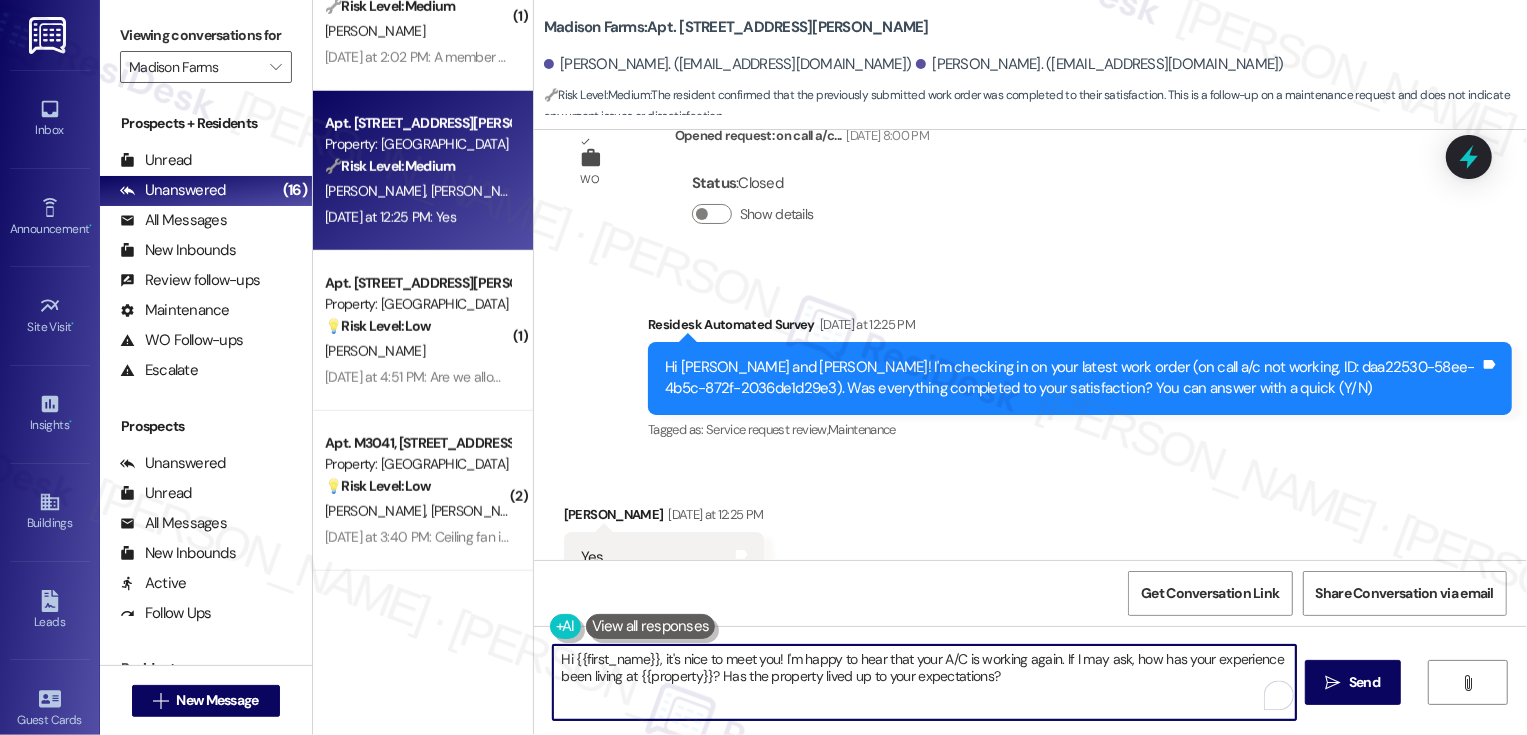 scroll, scrollTop: 1536, scrollLeft: 0, axis: vertical 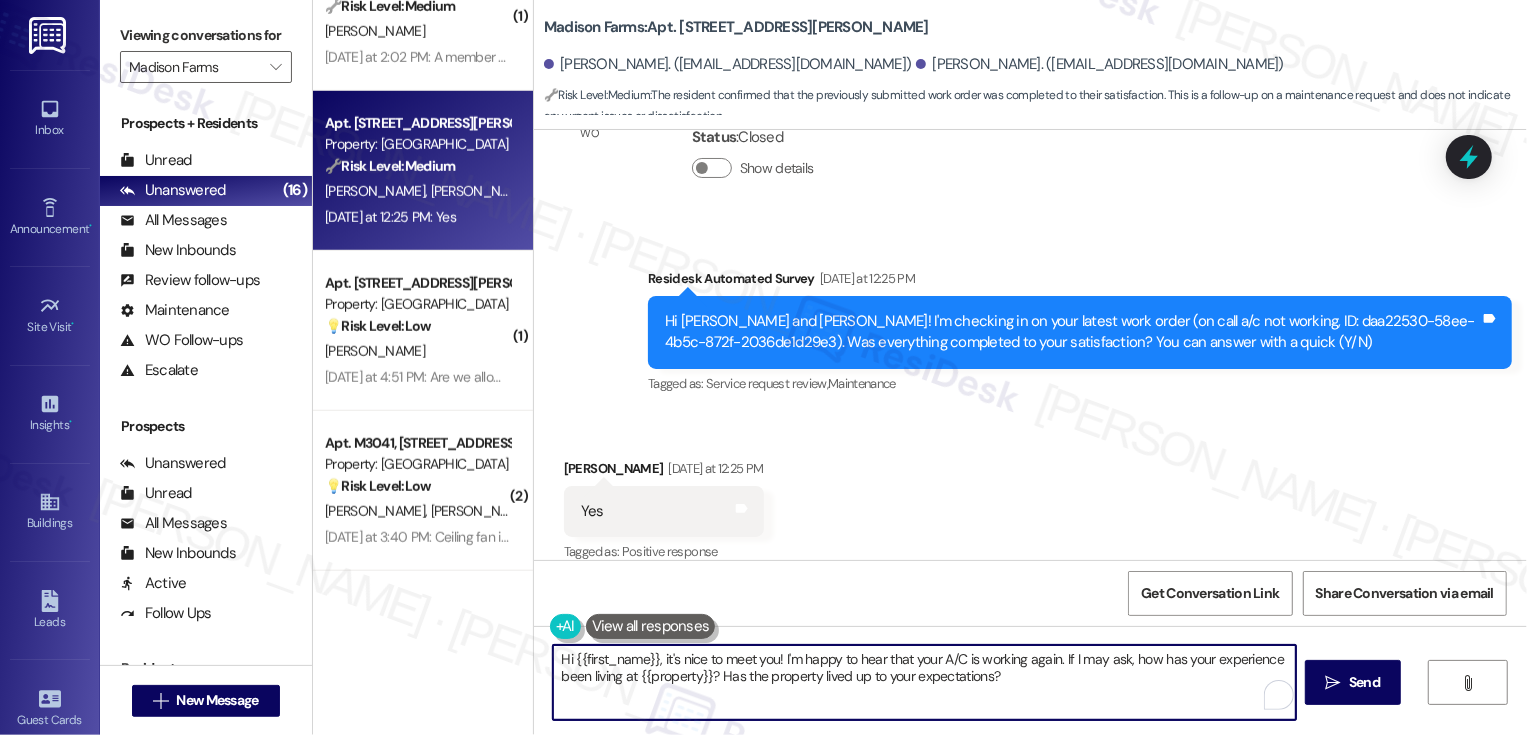 click on "Emma Martinetti Yesterday at 12:25 PM" at bounding box center [664, 472] 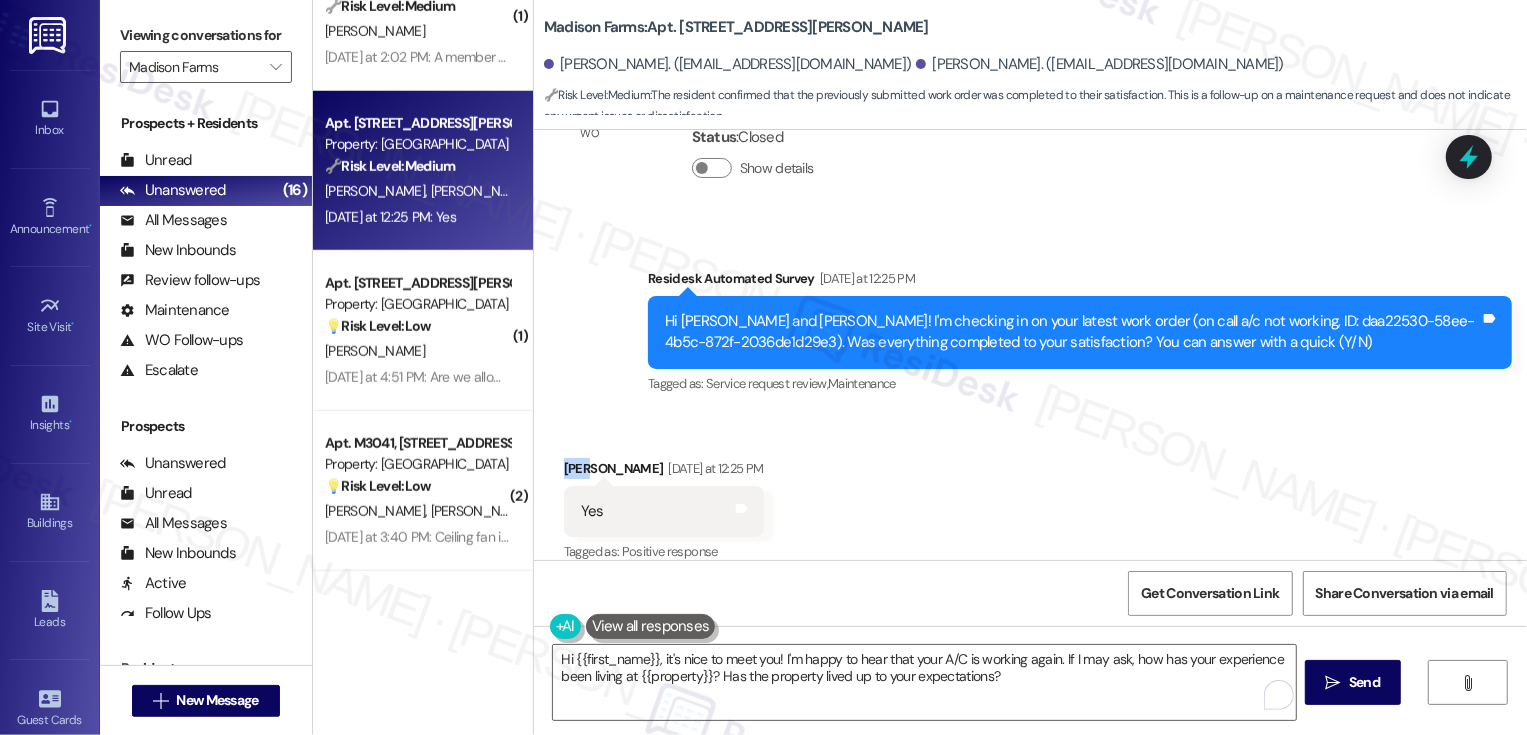 copy on "Emma" 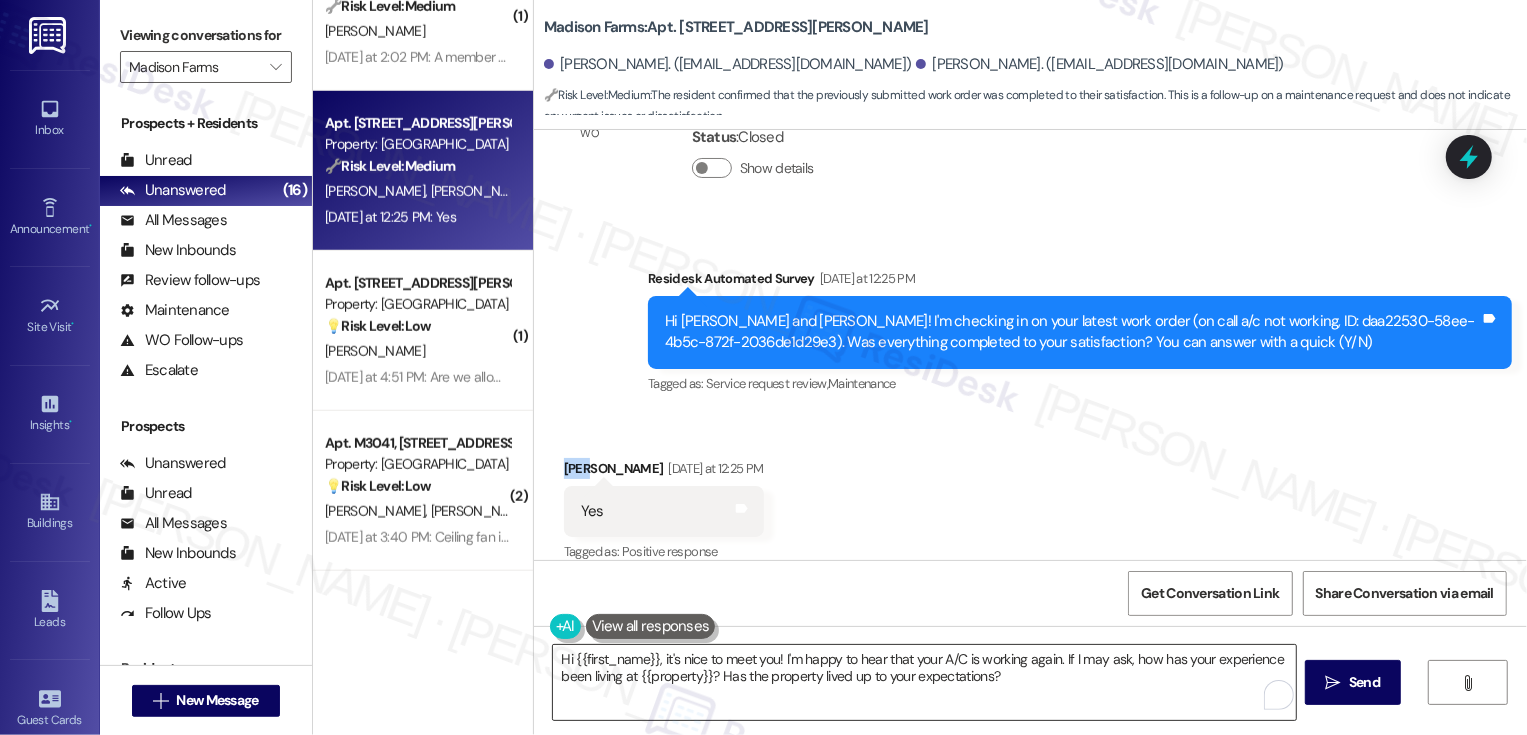 click on "Hi {{first_name}}, it's nice to meet you! I'm happy to hear that your A/C is working again. If I may ask, how has your experience been living at {{property}}? Has the property lived up to your expectations?" at bounding box center [924, 682] 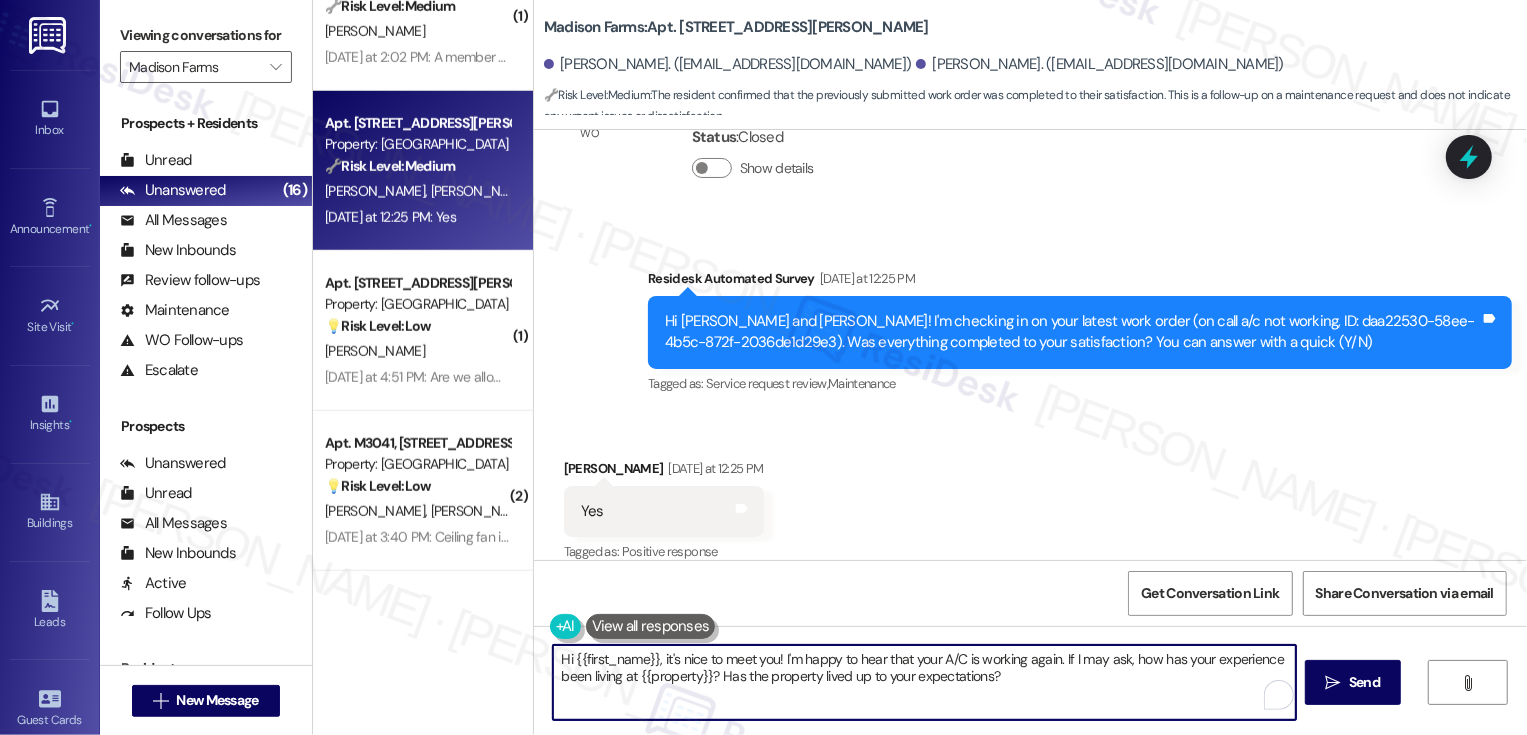 click on "Hi {{first_name}}, it's nice to meet you! I'm happy to hear that your A/C is working again. If I may ask, how has your experience been living at {{property}}? Has the property lived up to your expectations?" at bounding box center (924, 682) 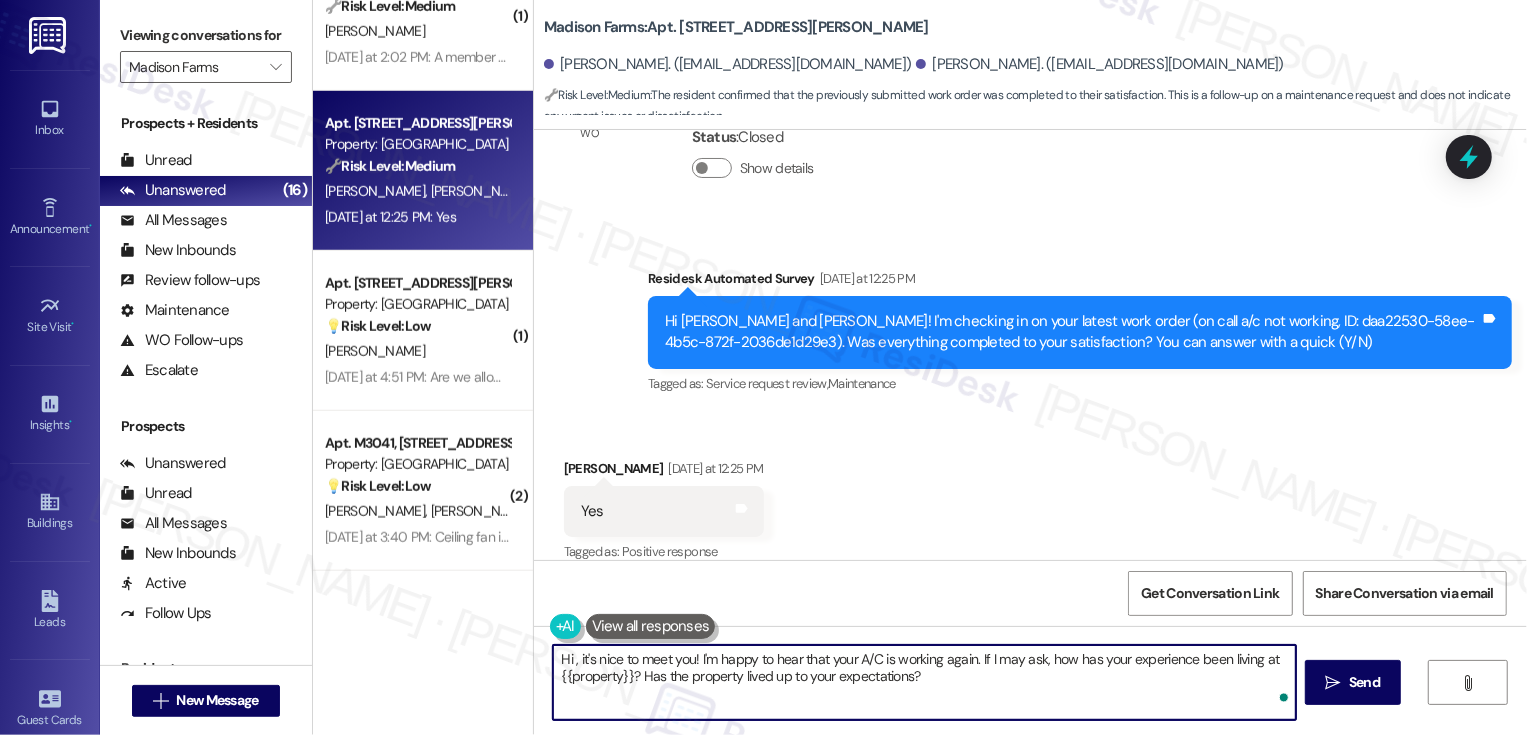 paste on "Emma" 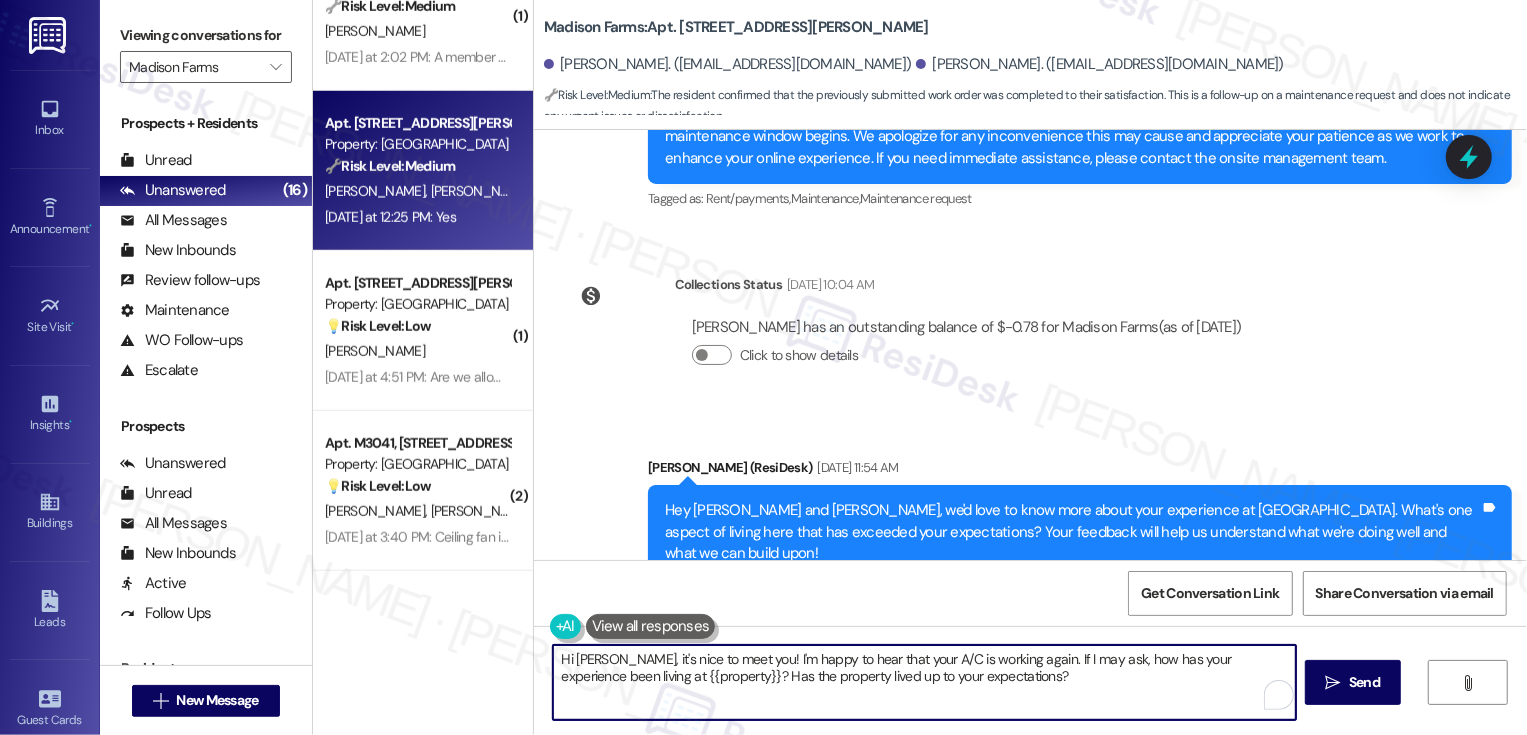 scroll, scrollTop: 1536, scrollLeft: 0, axis: vertical 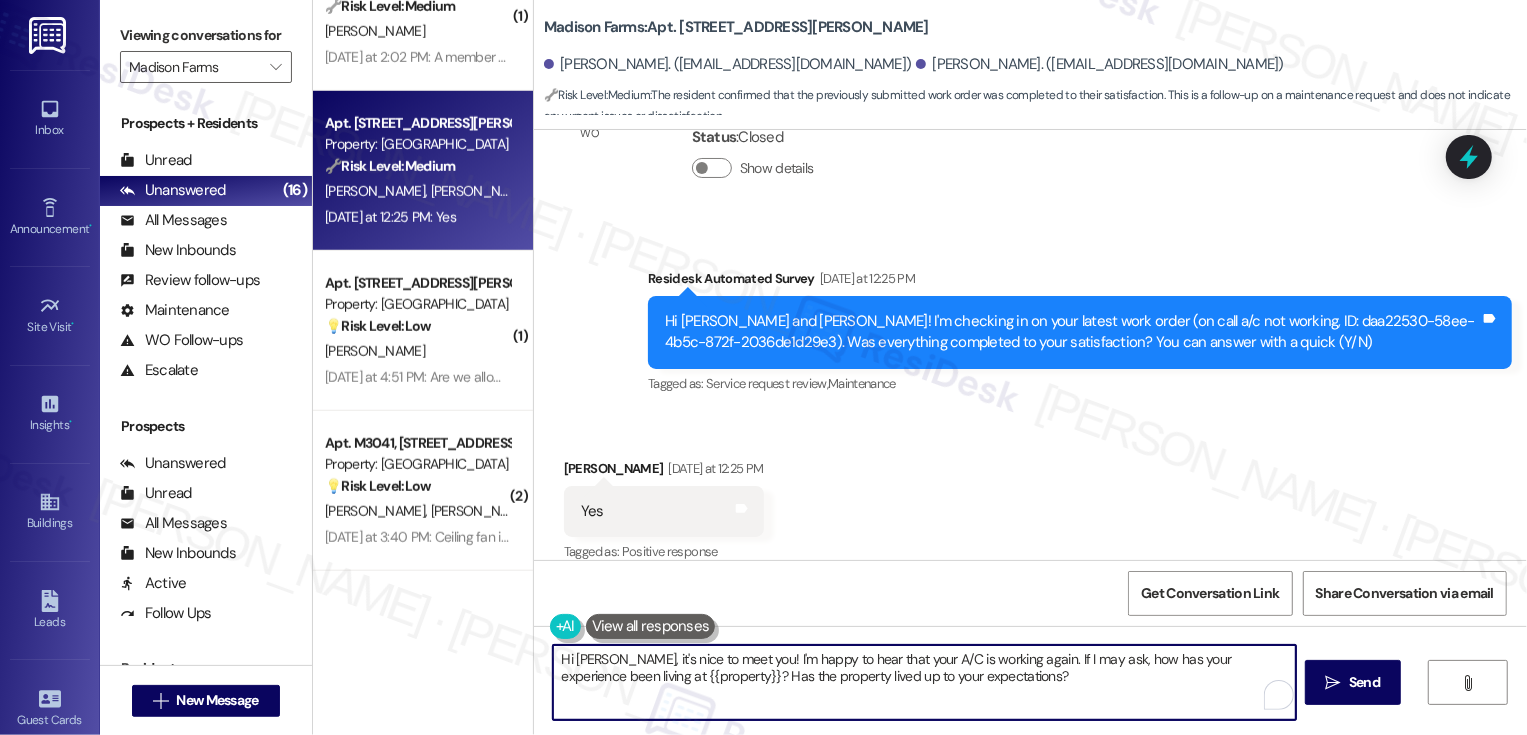 type on "Hi Emma, it's nice to meet you! I'm happy to hear that your A/C is working again. If I may ask, how has your experience been living at {{property}}? Has the property lived up to your expectations?" 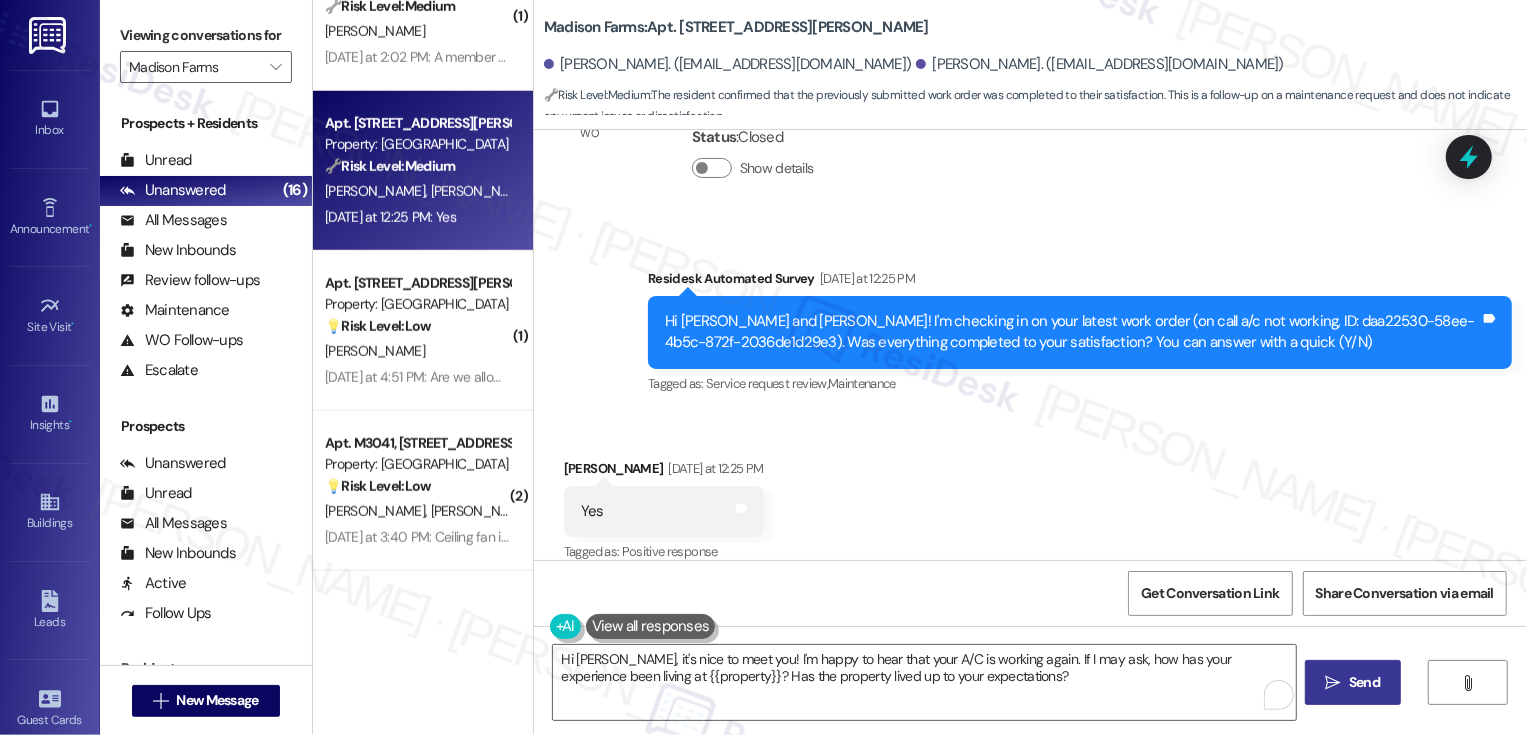 click on "" at bounding box center [1333, 683] 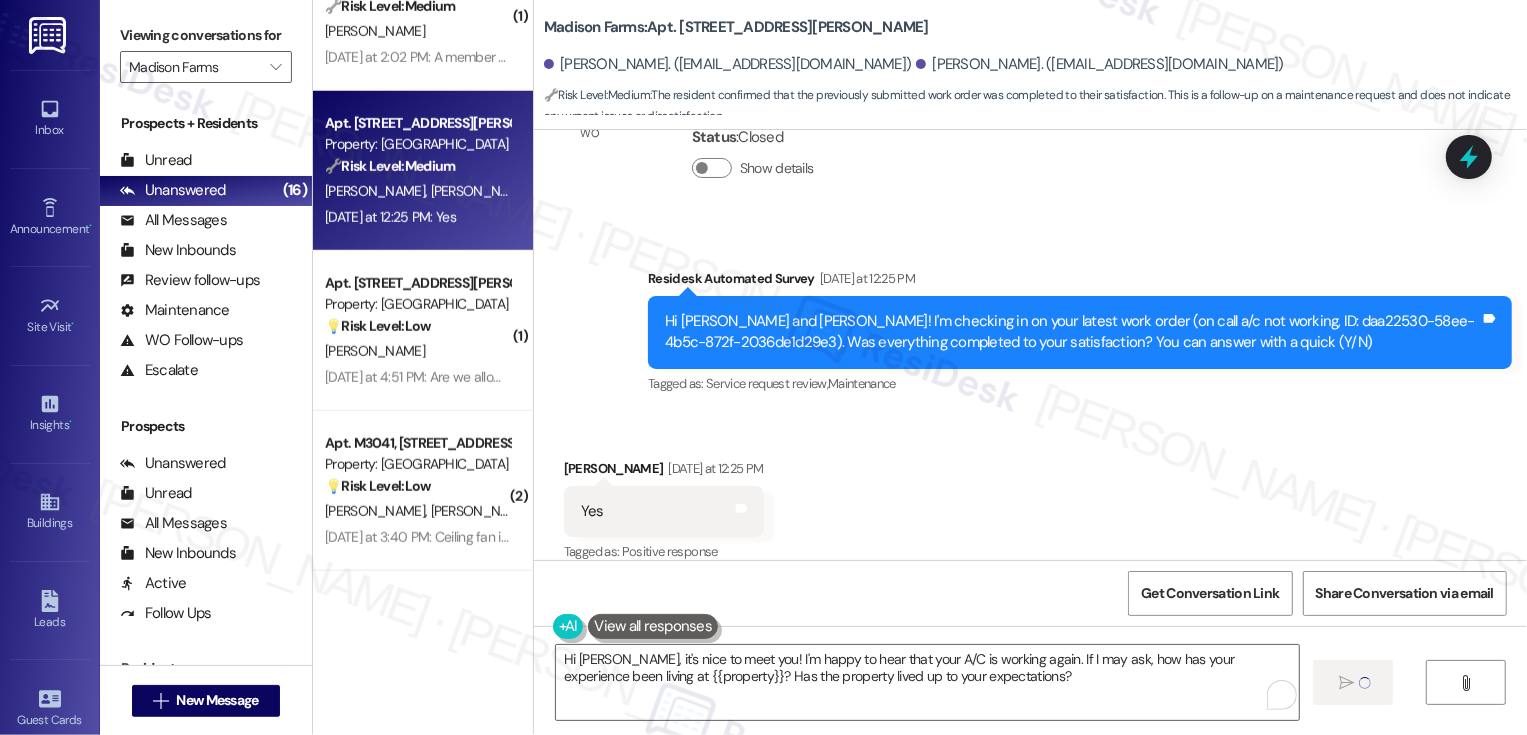 type 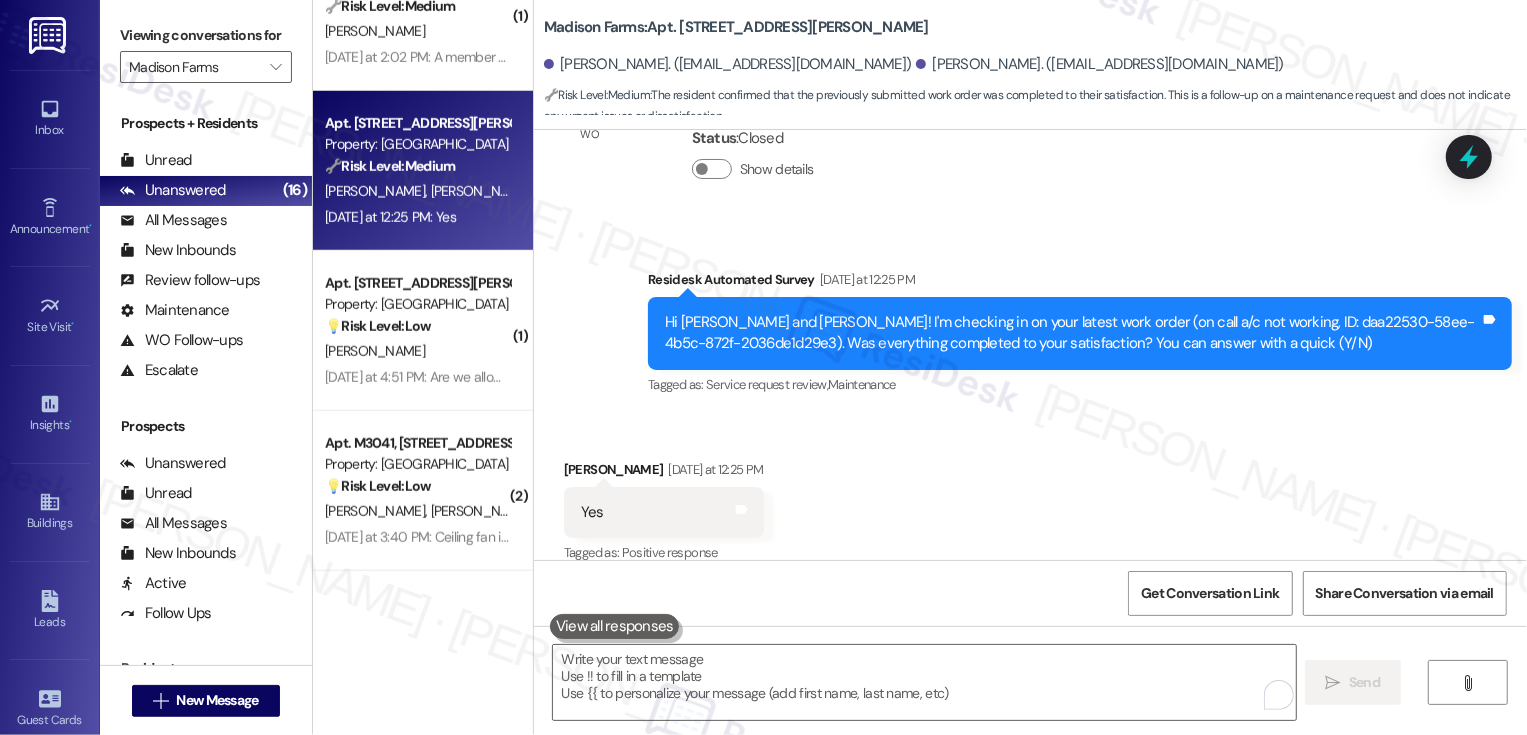 scroll, scrollTop: 1697, scrollLeft: 0, axis: vertical 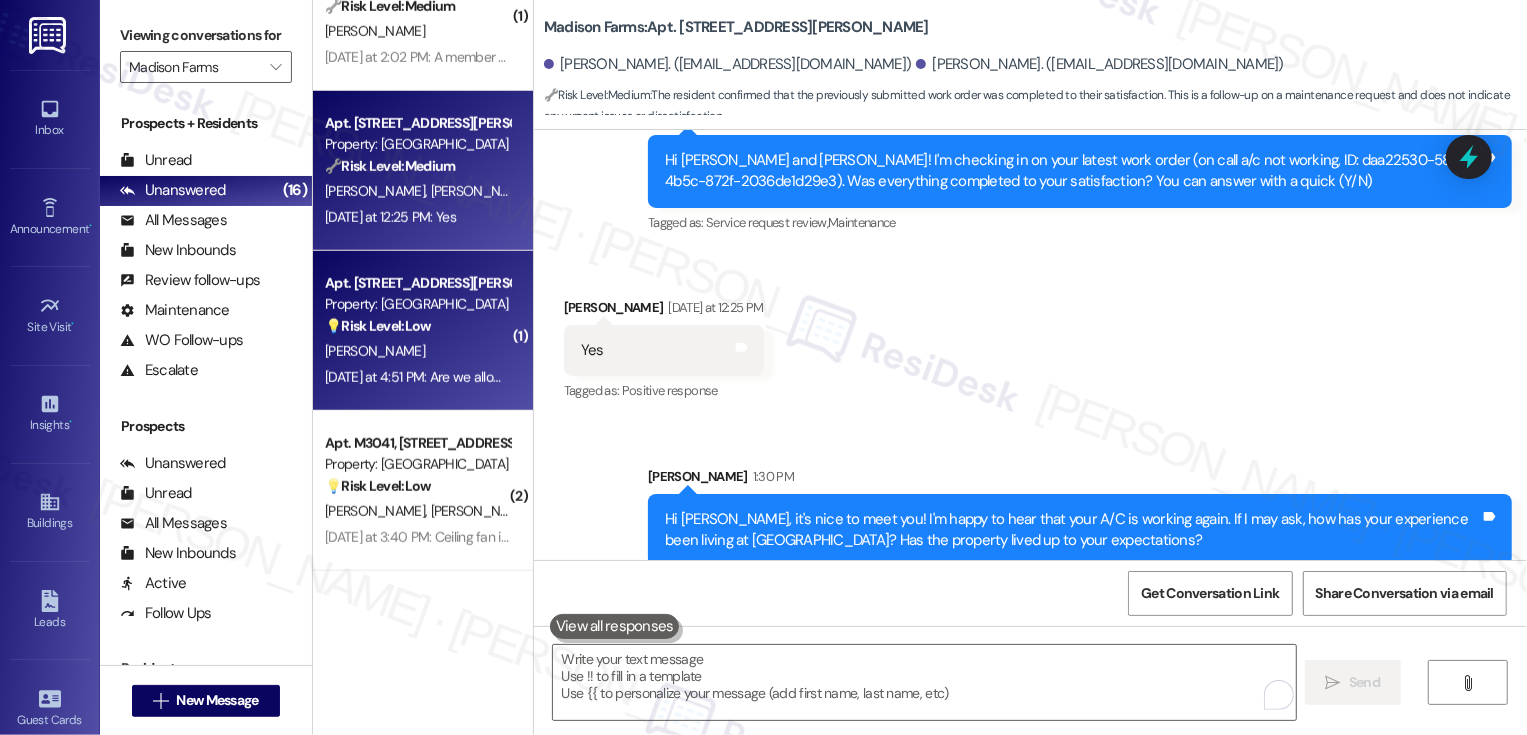 click on "J. Spezzacatena" at bounding box center [417, 351] 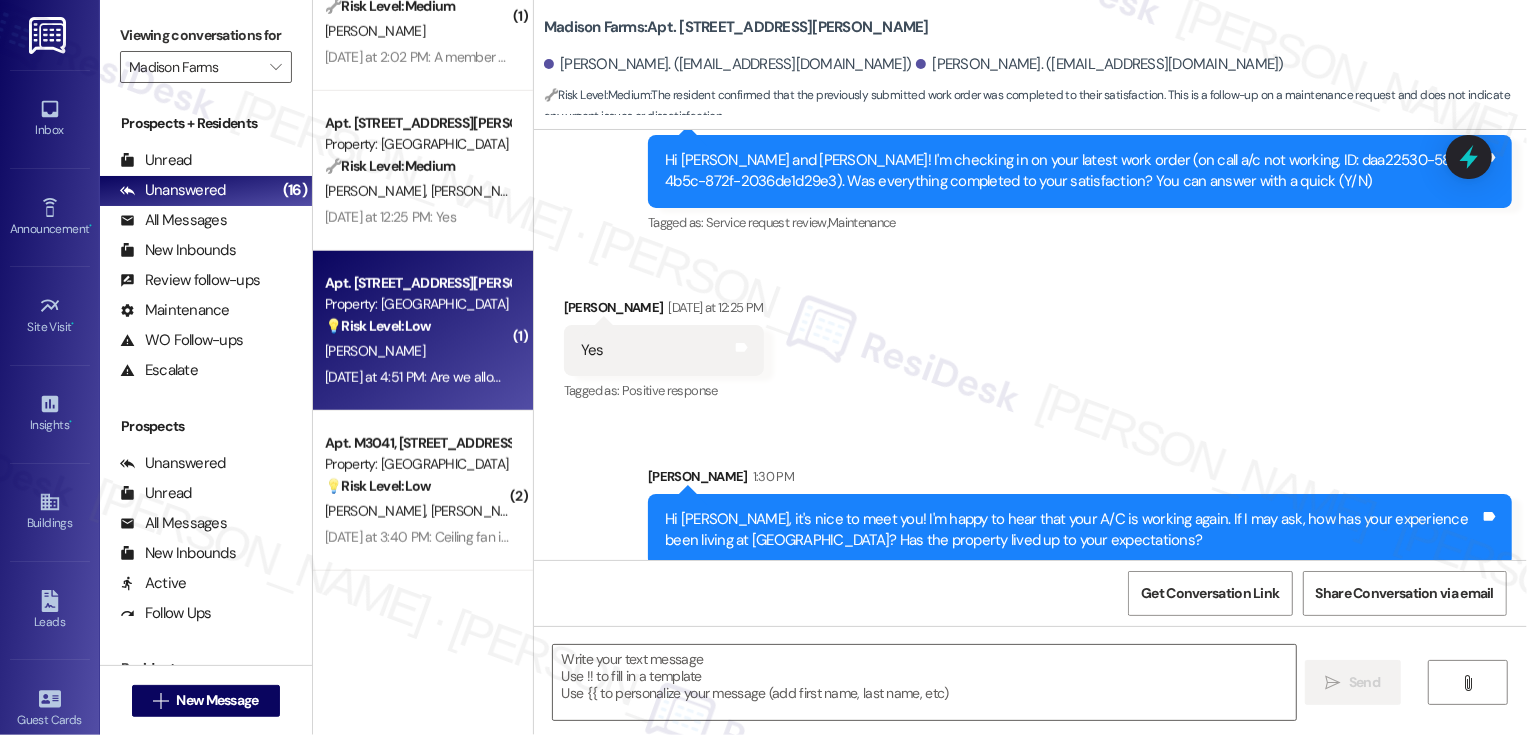 click on "J. Spezzacatena" at bounding box center [417, 351] 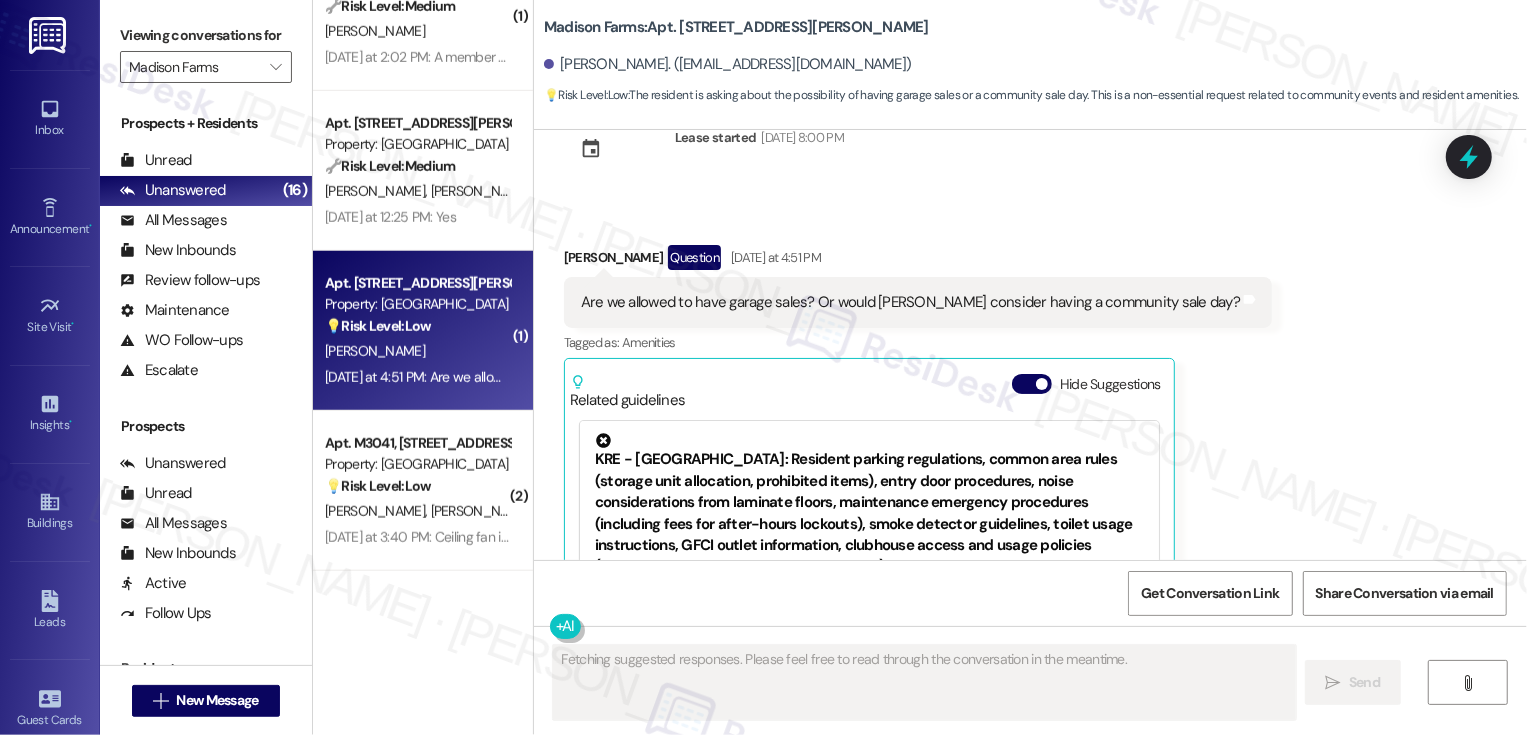 scroll, scrollTop: 0, scrollLeft: 0, axis: both 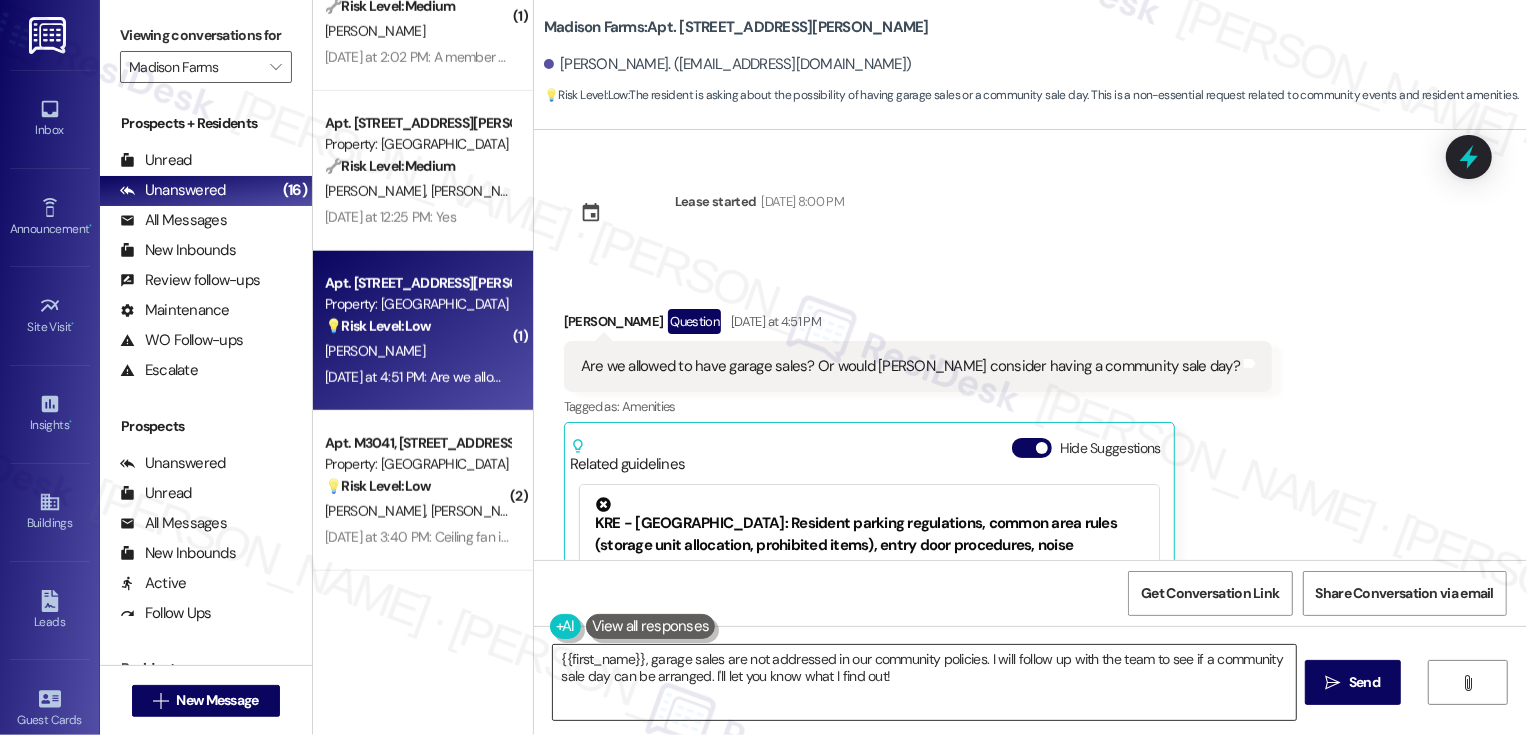 click on "{{first_name}}, garage sales are not addressed in our community policies. I will follow up with the team to see if a community sale day can be arranged. I'll let you know what I find out!" at bounding box center (924, 682) 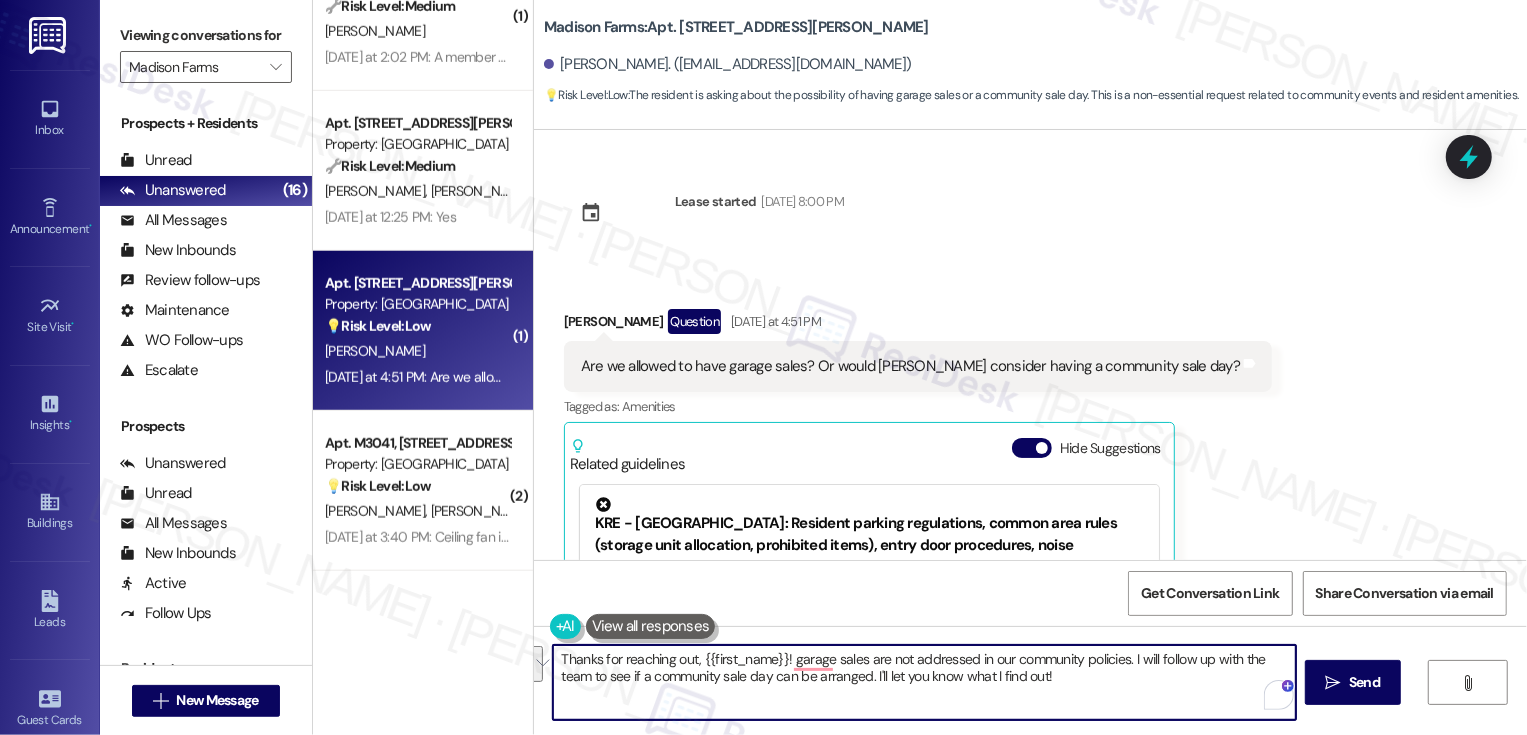 drag, startPoint x: 782, startPoint y: 661, endPoint x: 827, endPoint y: 681, distance: 49.24429 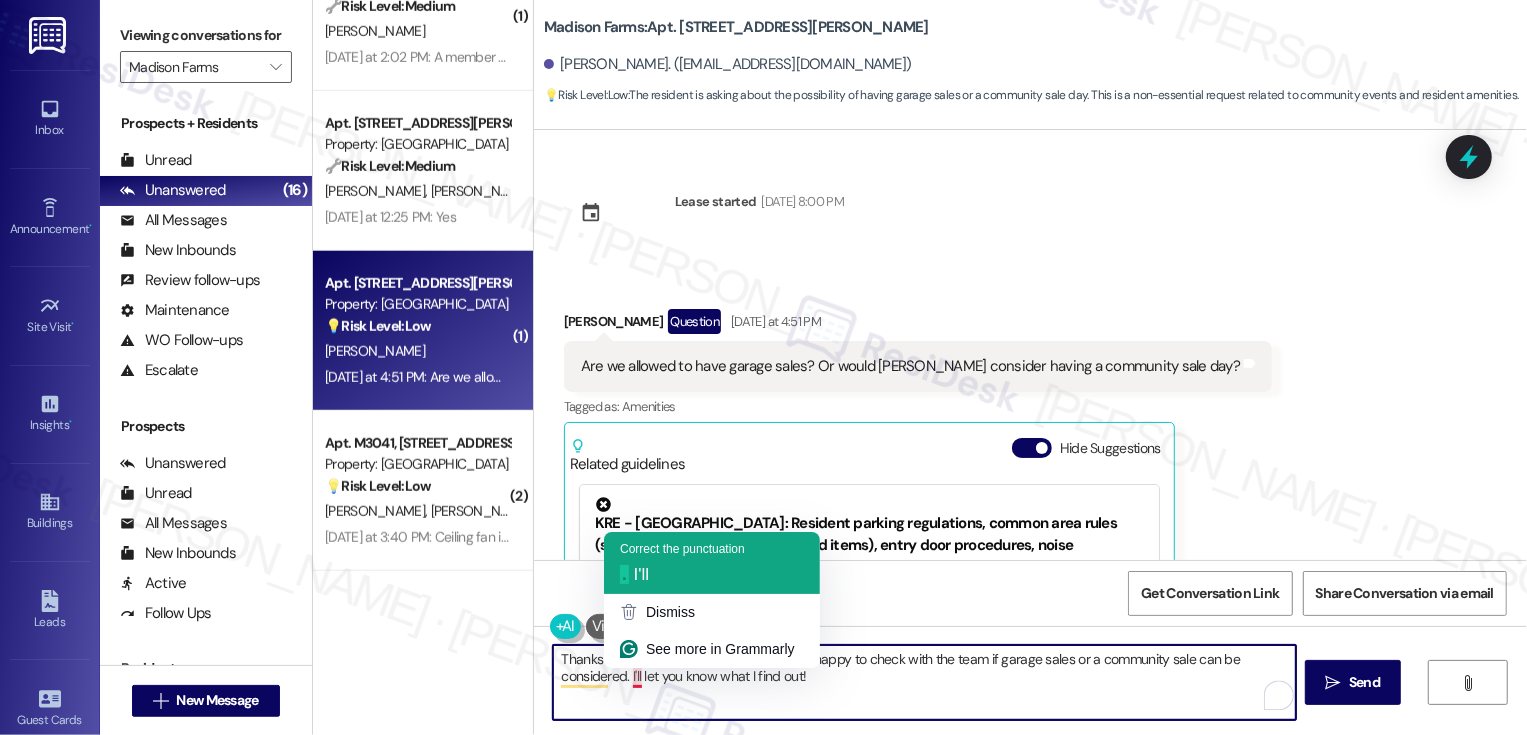click on "Correct the punctuation" 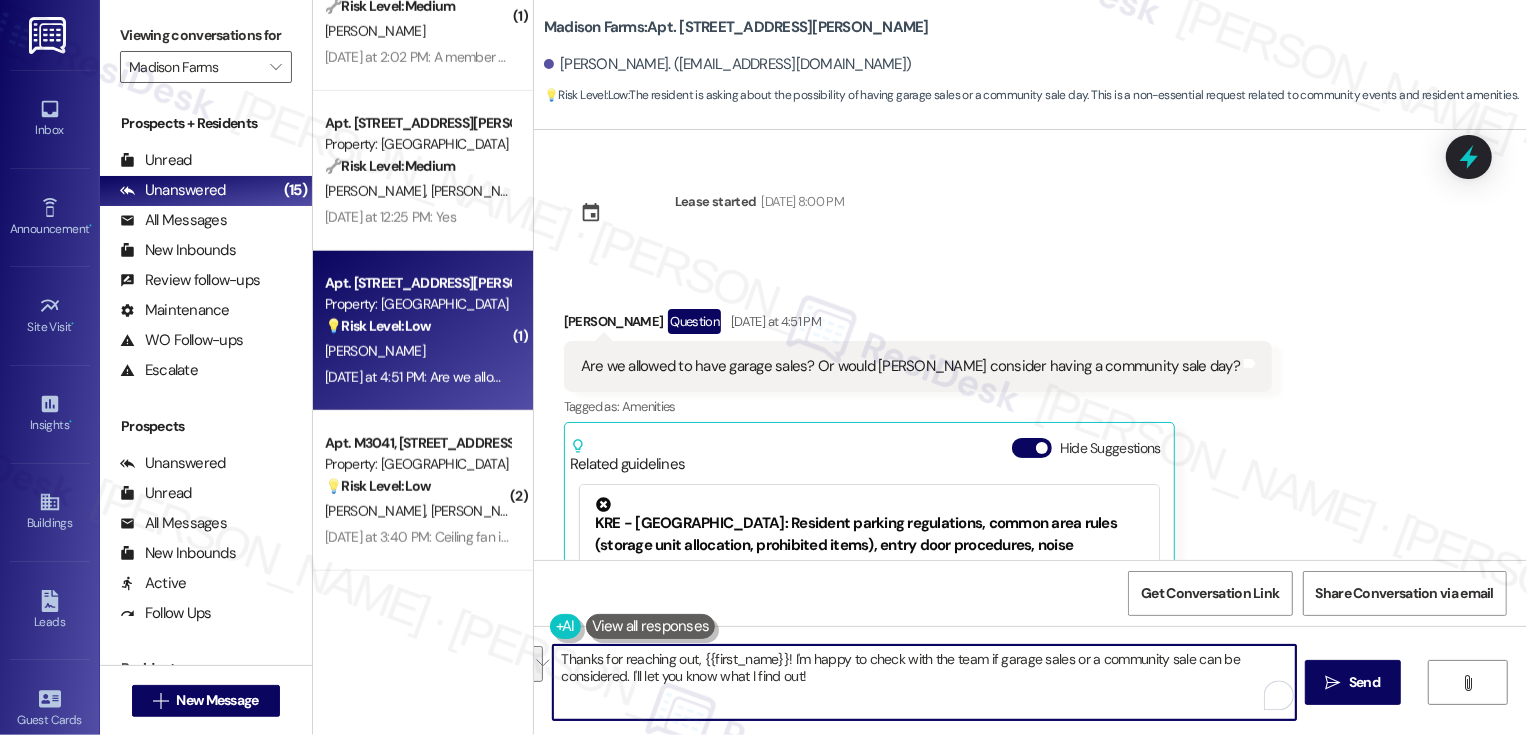 type on "Thanks for reaching out, {{first_name}}! I'm happy to check with the team if garage sales or a community sale can be considered. I'll let you know what I find out!" 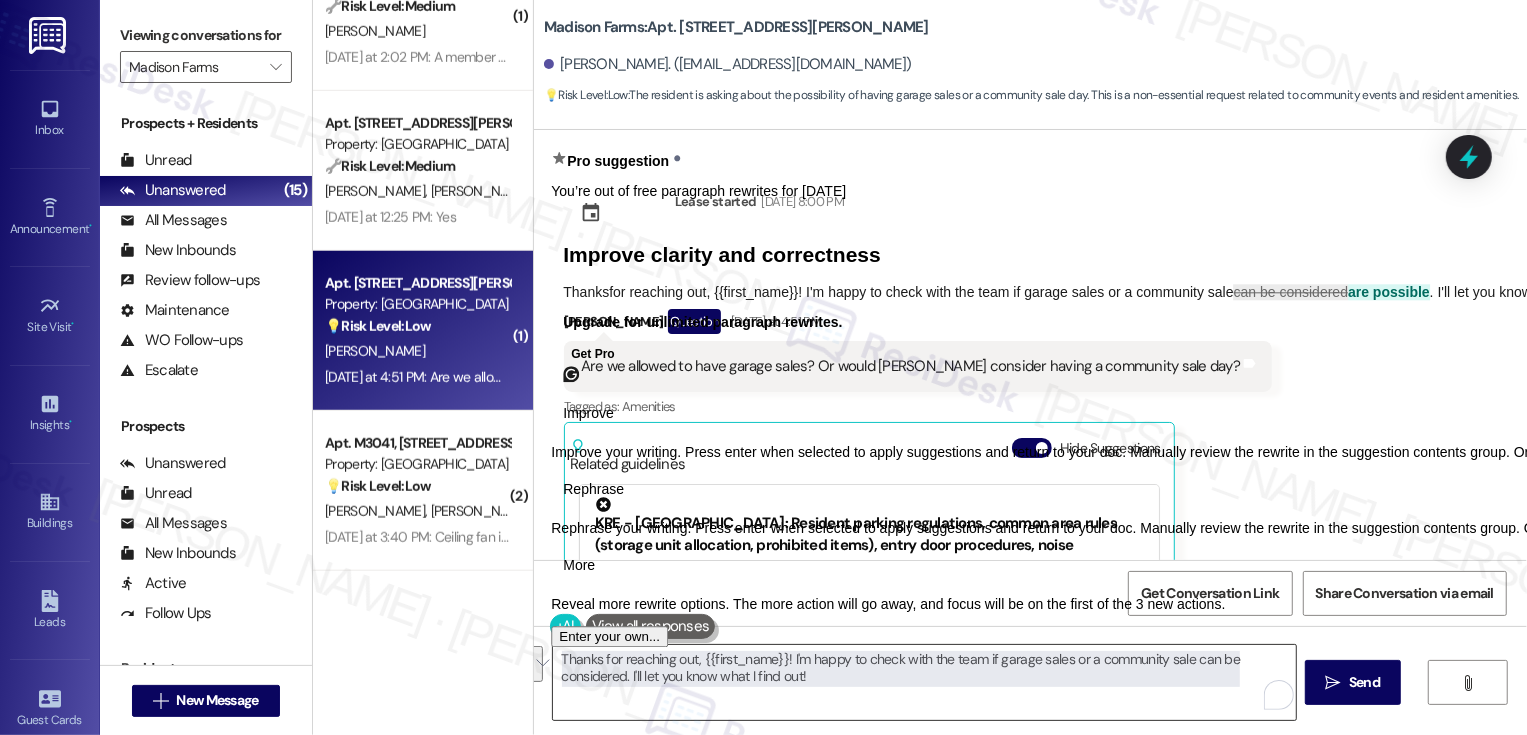 click on "Thanks for reaching out, {{first_name}}! I'm happy to check with the team if garage sales or a community sale can be considered. I'll let you know what I find out!" at bounding box center [924, 682] 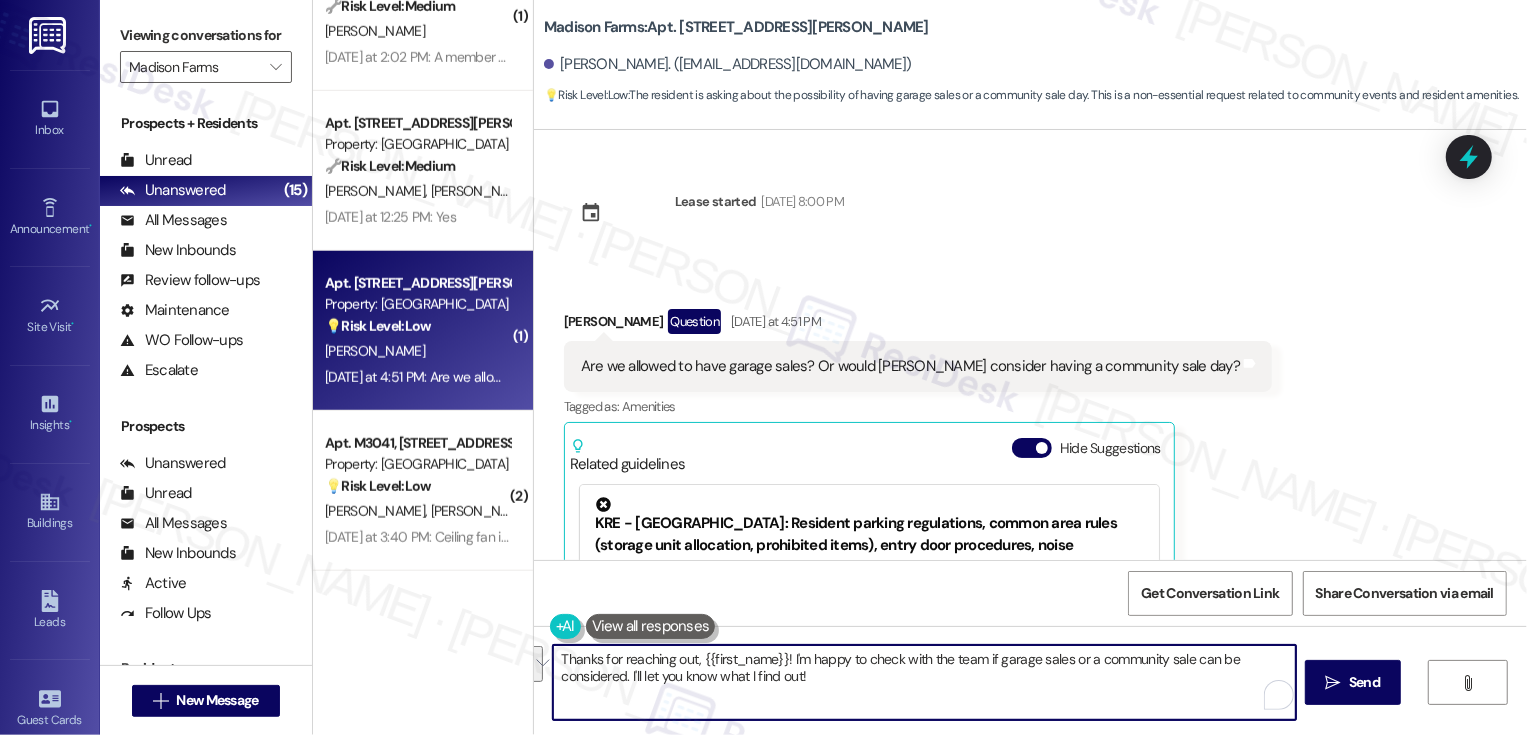 click on "Thanks for reaching out, {{first_name}}! I'm happy to check with the team if garage sales or a community sale can be considered. I'll let you know what I find out!" at bounding box center [924, 682] 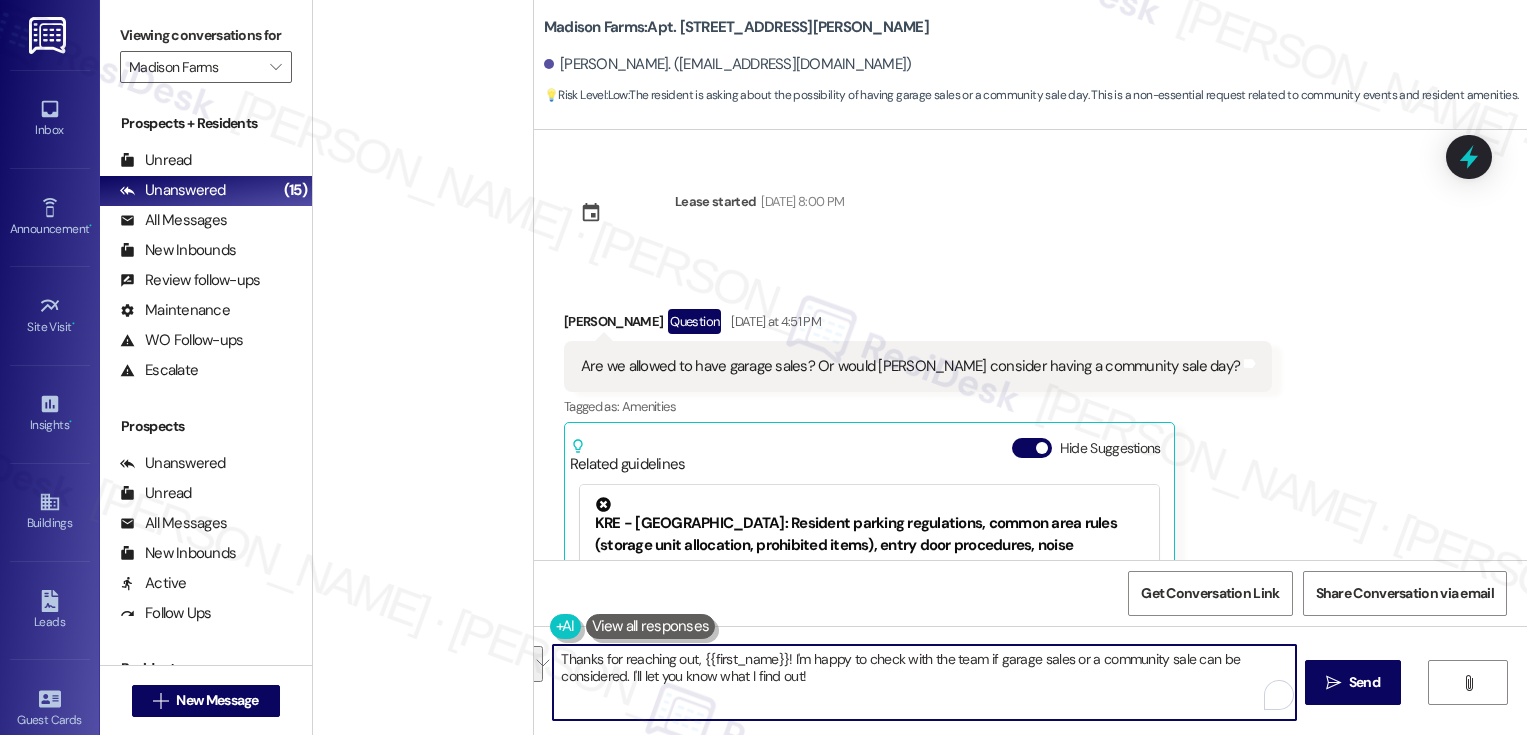 paste on "’d be happy to check with the team to see if a garage sale or community-wide sale could be considered. I’ll keep you posted once I hear back!" 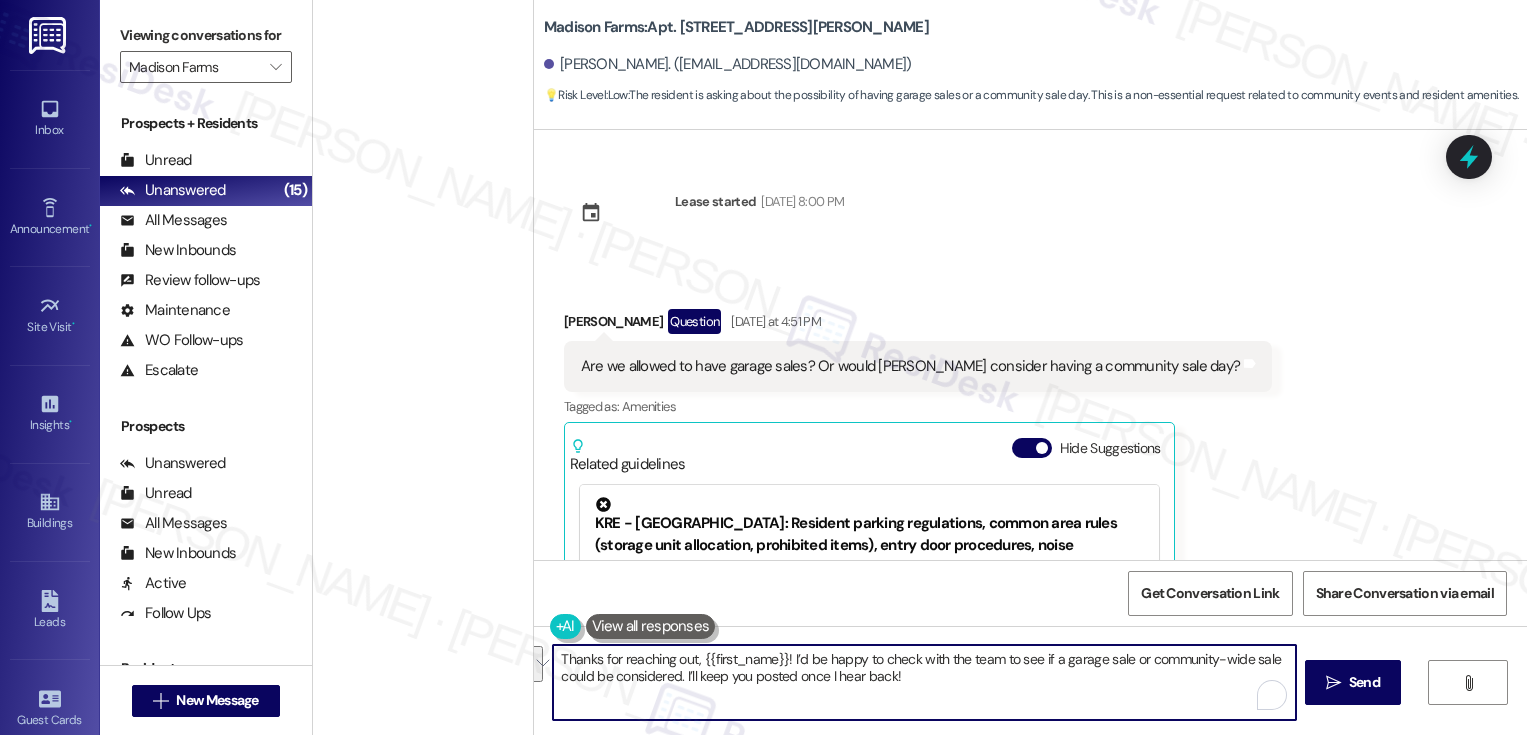 scroll, scrollTop: 0, scrollLeft: 0, axis: both 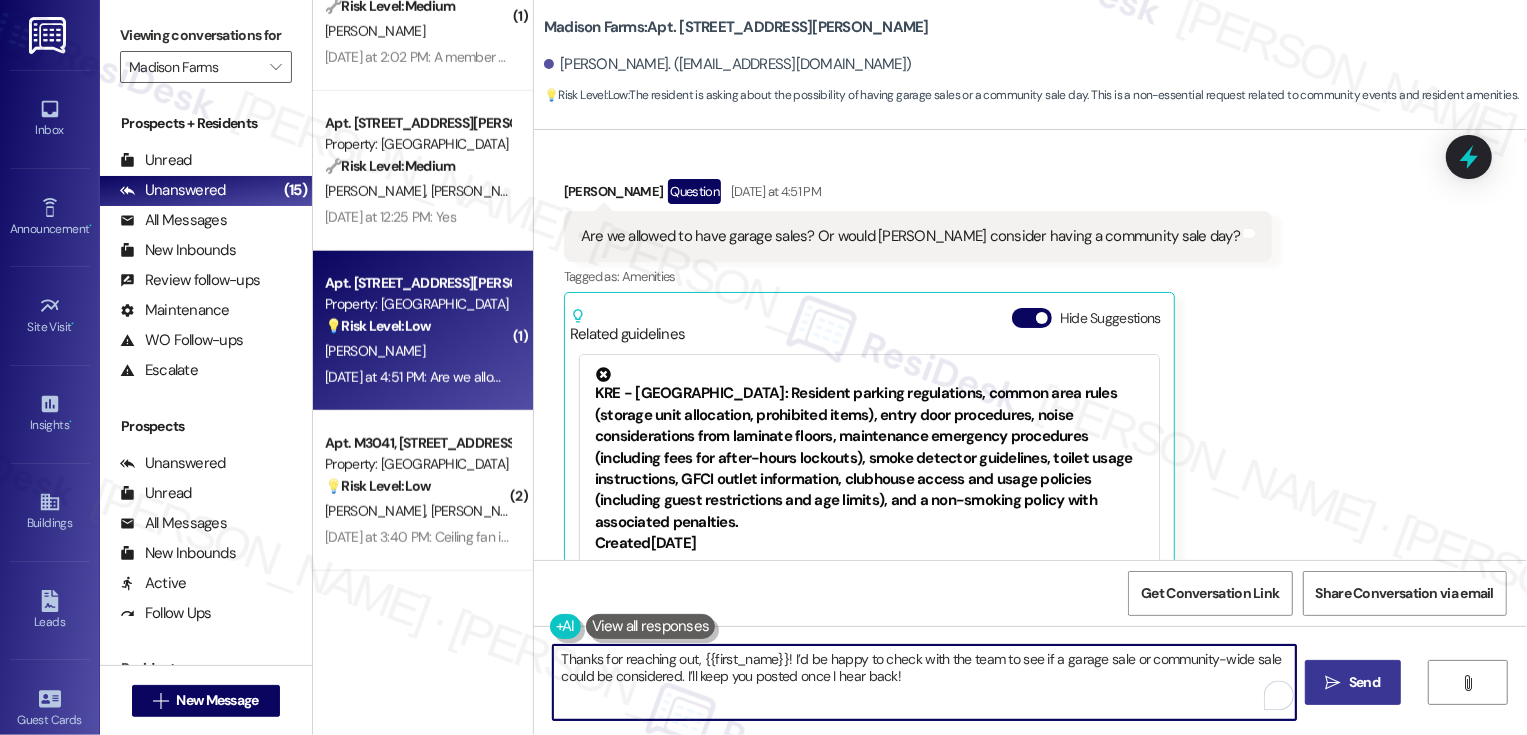 type on "Thanks for reaching out, {{first_name}}! I’d be happy to check with the team to see if a garage sale or community-wide sale could be considered. I’ll keep you posted once I hear back!" 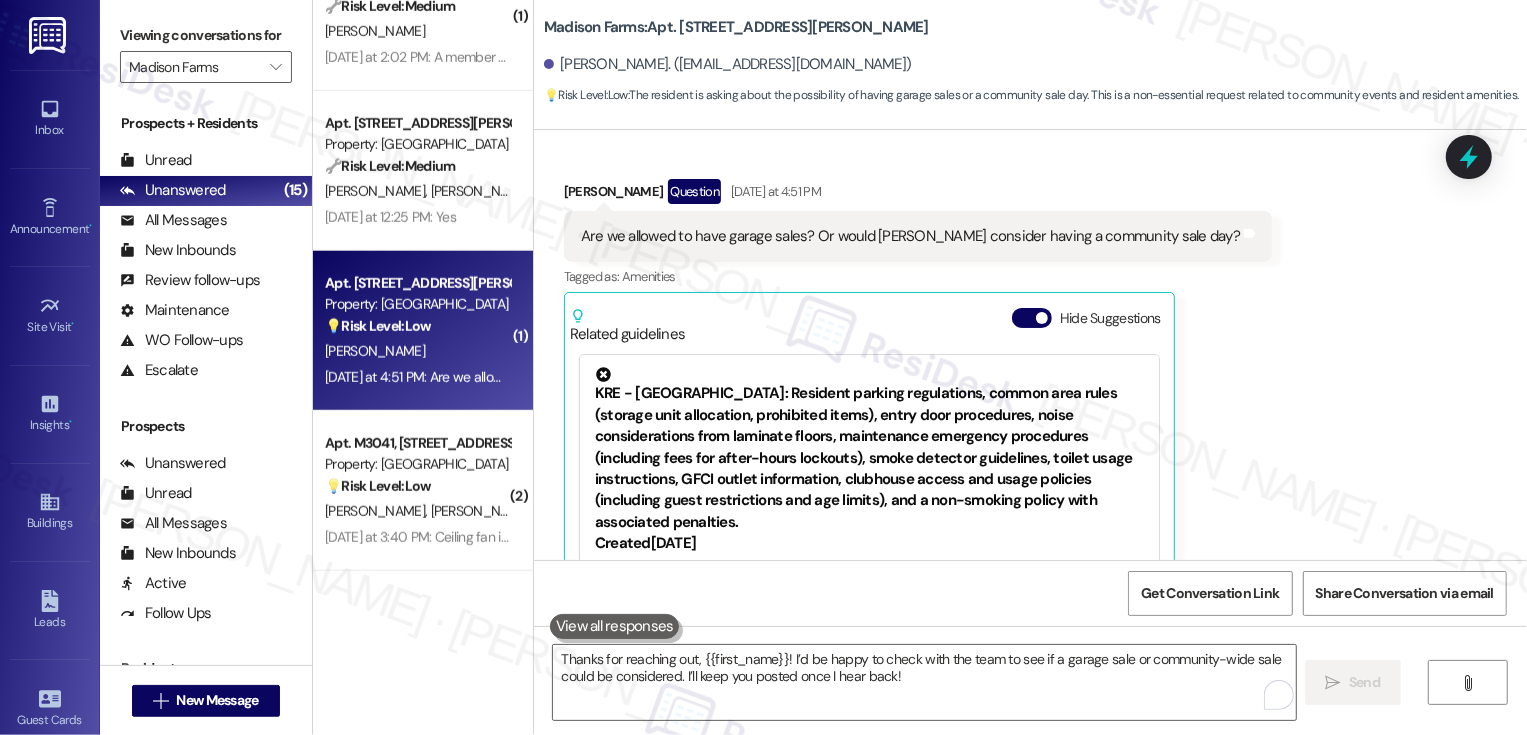 scroll, scrollTop: 575, scrollLeft: 0, axis: vertical 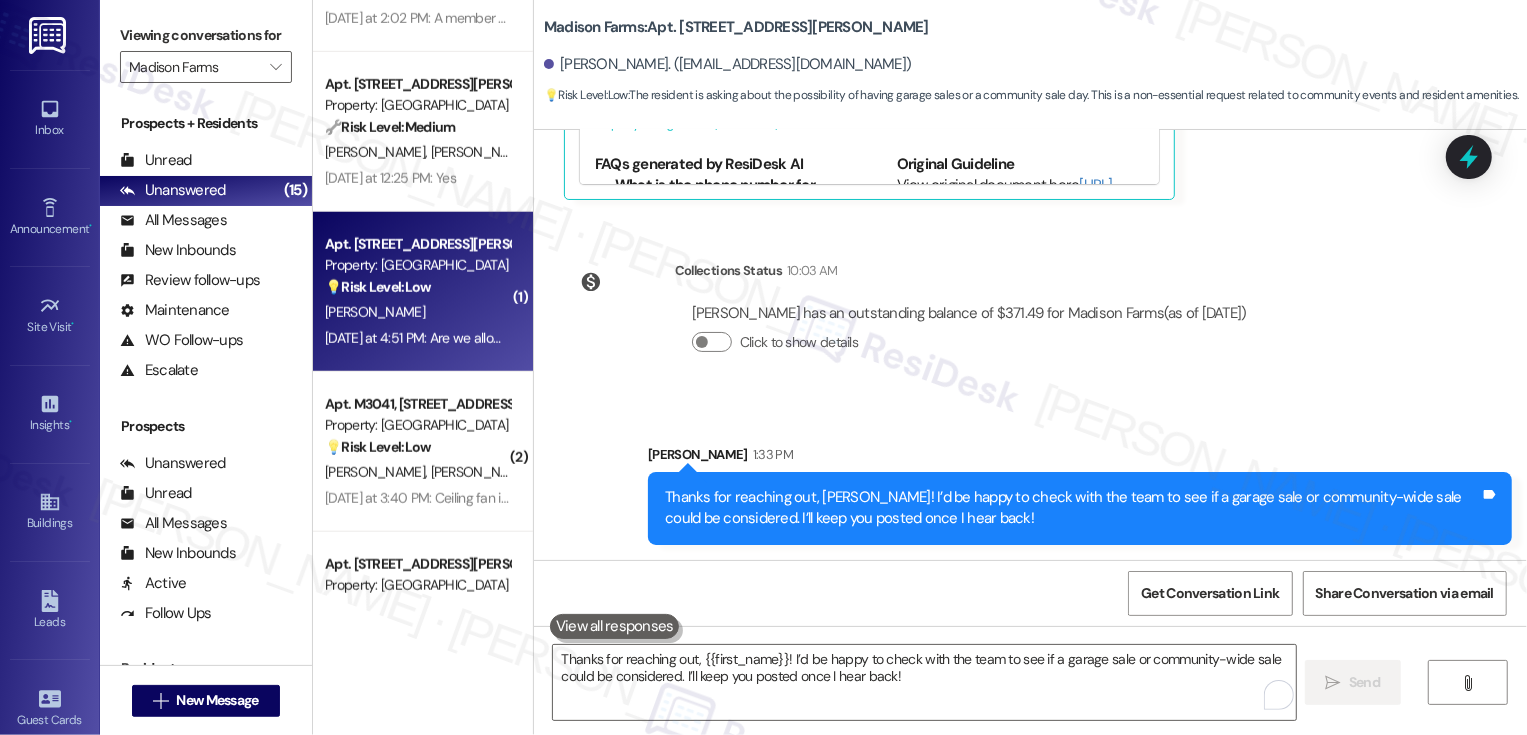 drag, startPoint x: 1144, startPoint y: 497, endPoint x: 1327, endPoint y: 495, distance: 183.01093 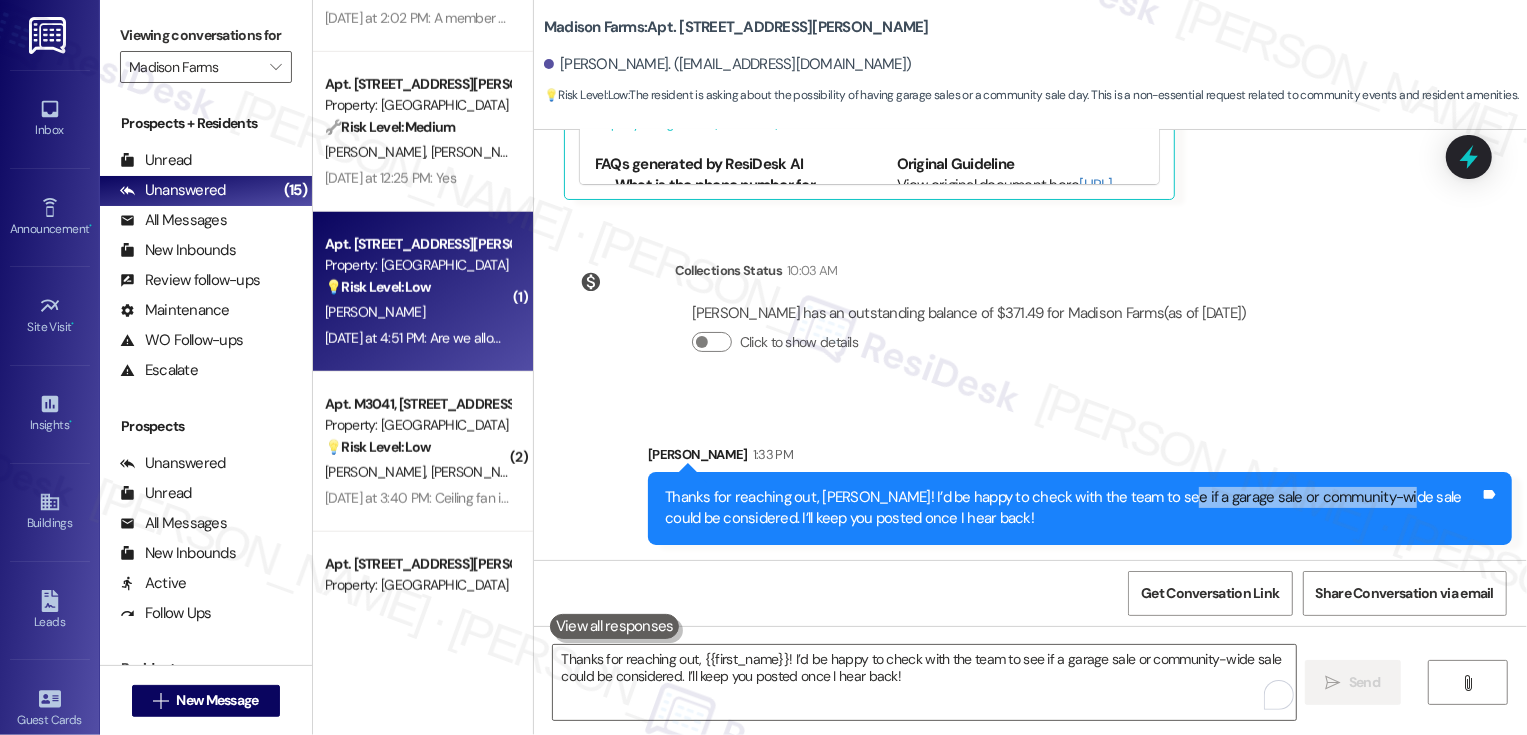 drag, startPoint x: 1149, startPoint y: 499, endPoint x: 1371, endPoint y: 496, distance: 222.02026 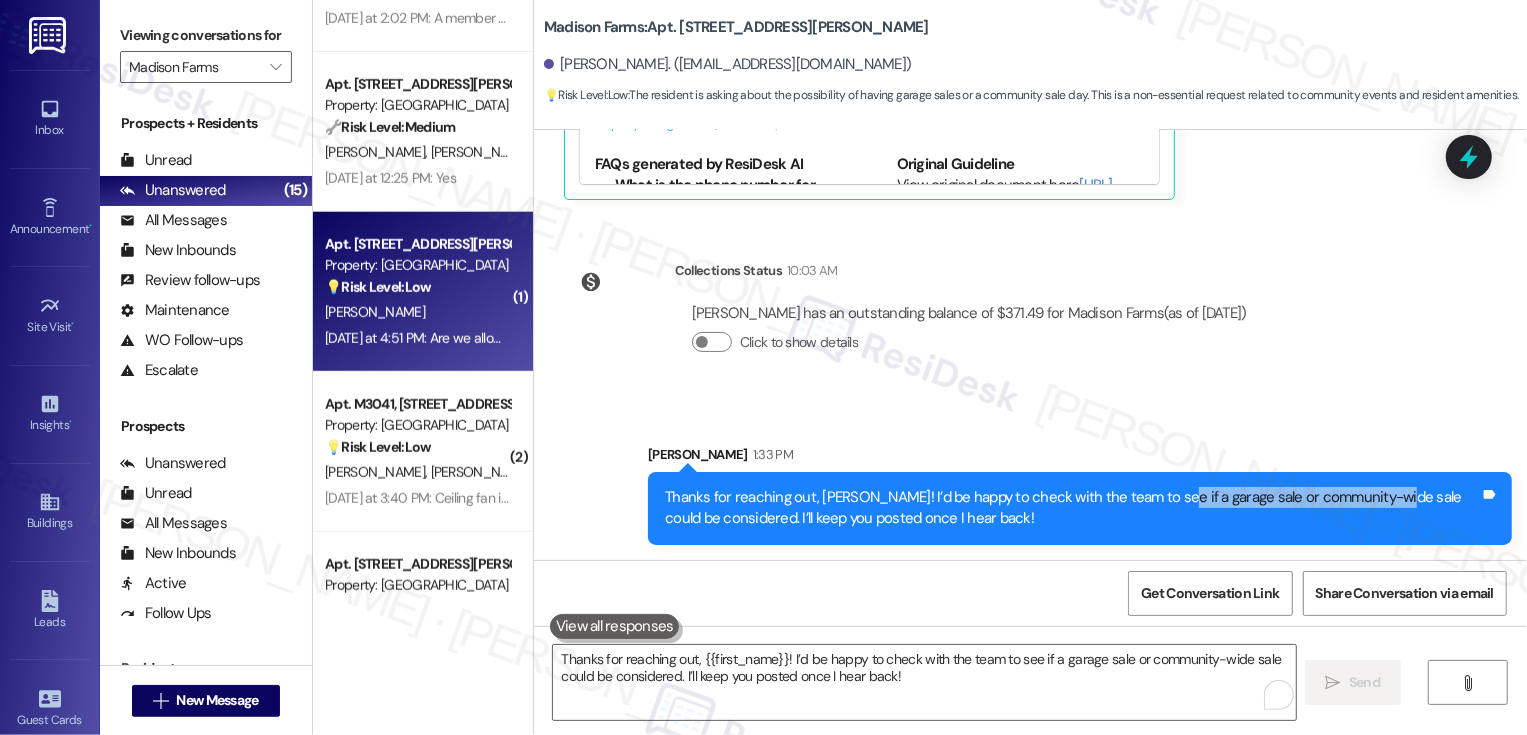 click on "Sent via SMS Sarah 1:33 PM Thanks for reaching out, Joanne! I’d be happy to check with the team to see if a garage sale or community-wide sale could be considered. I’ll keep you posted once I hear back! Tags and notes" at bounding box center [1080, 494] 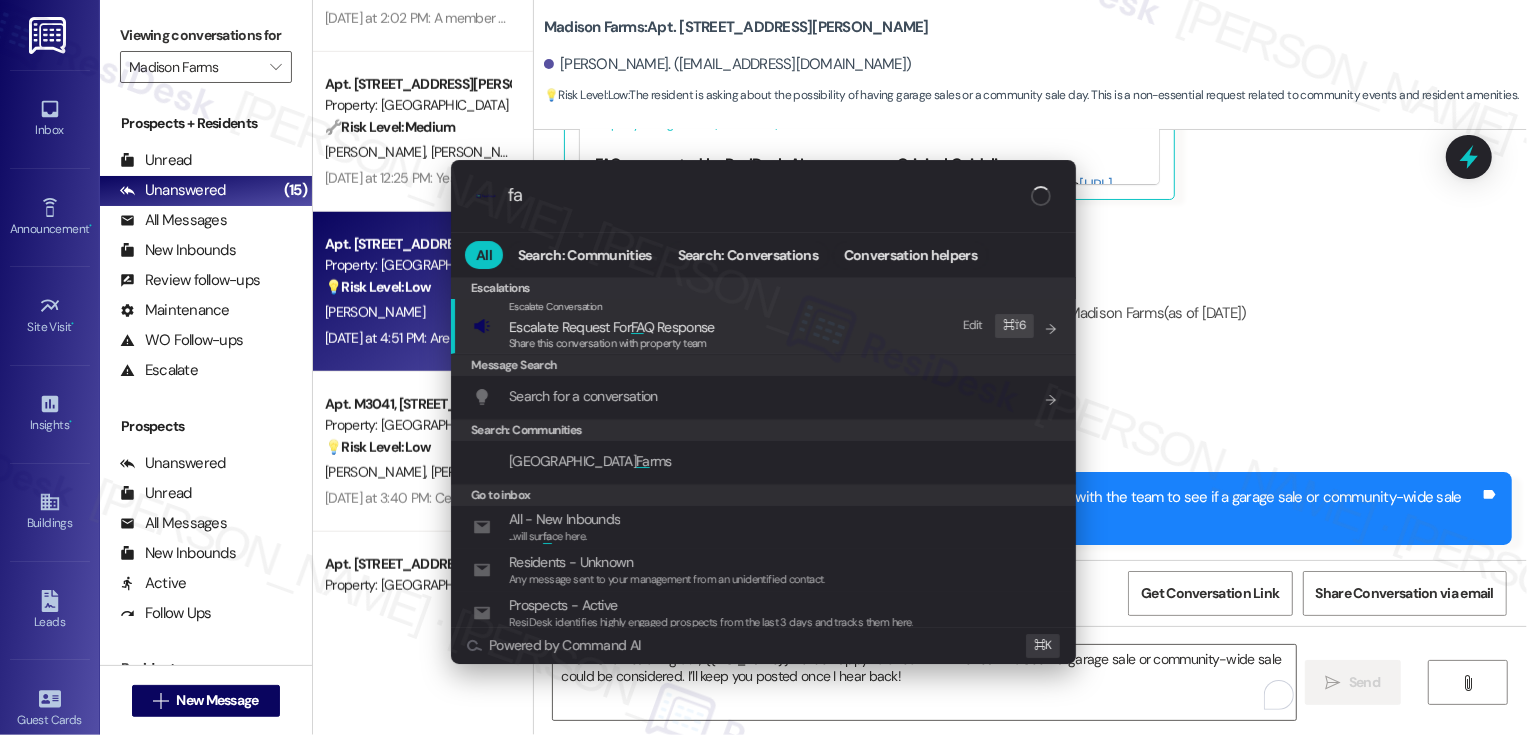 type on "faq" 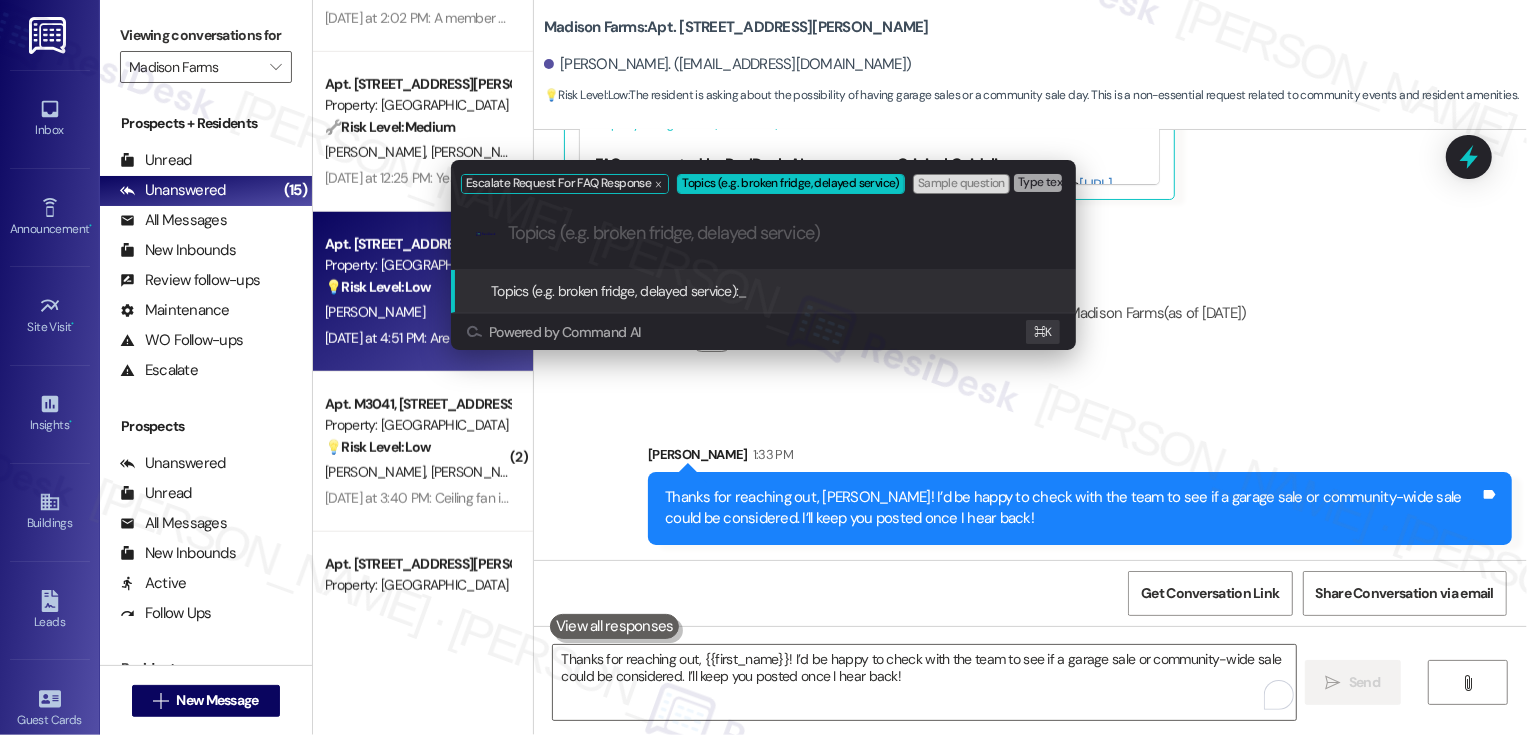 paste on "garage sale or community-wide sale" 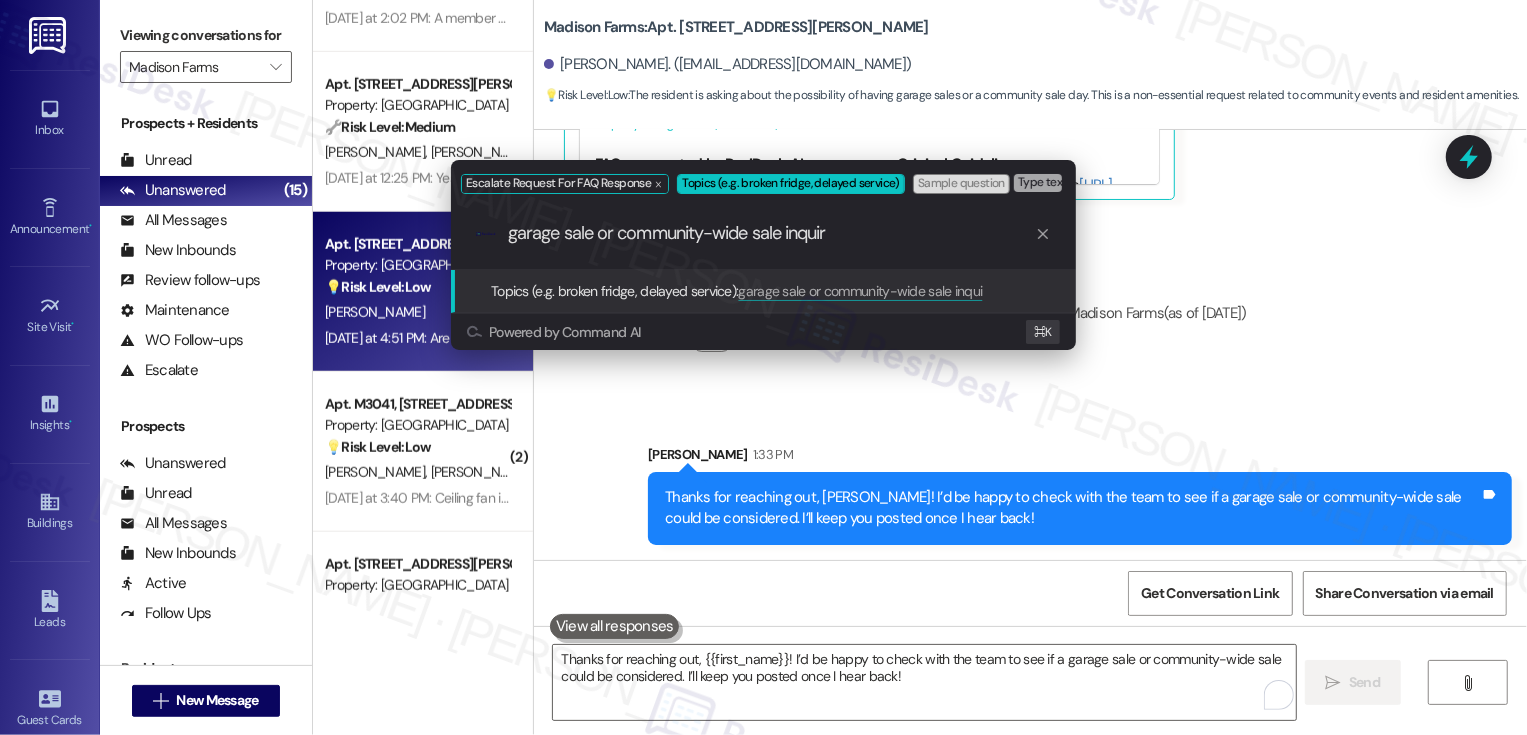 type on "garage sale or community-wide sale inquiry" 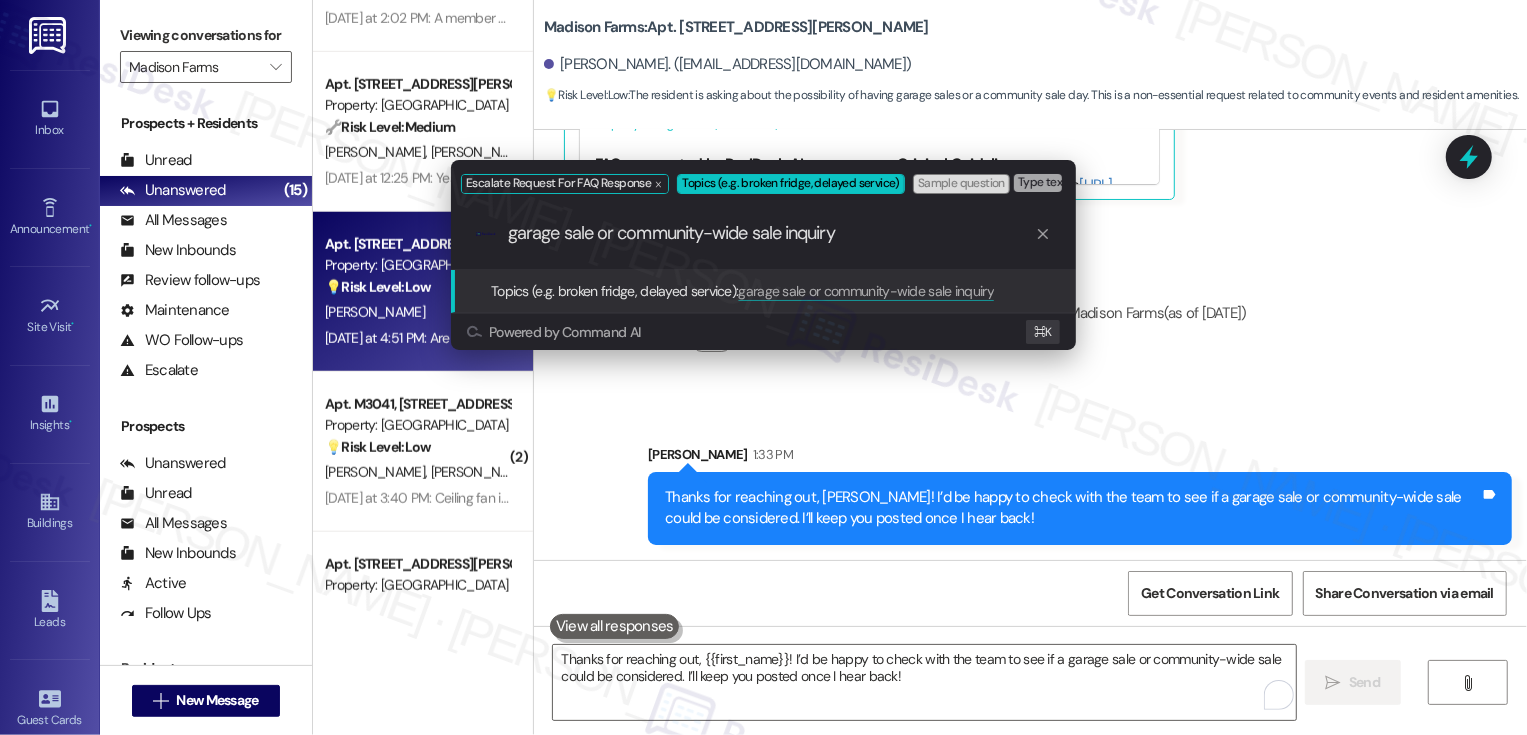 type 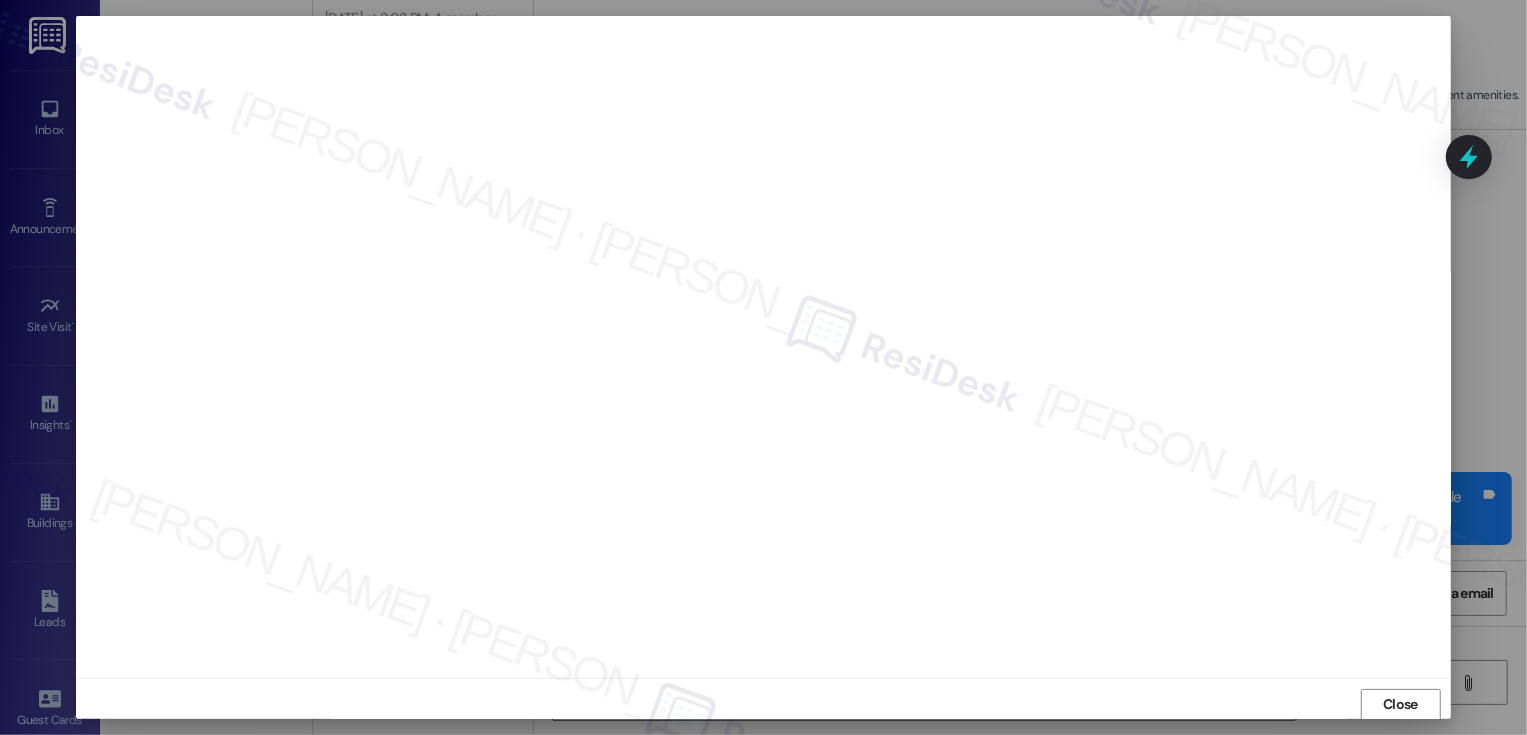 type 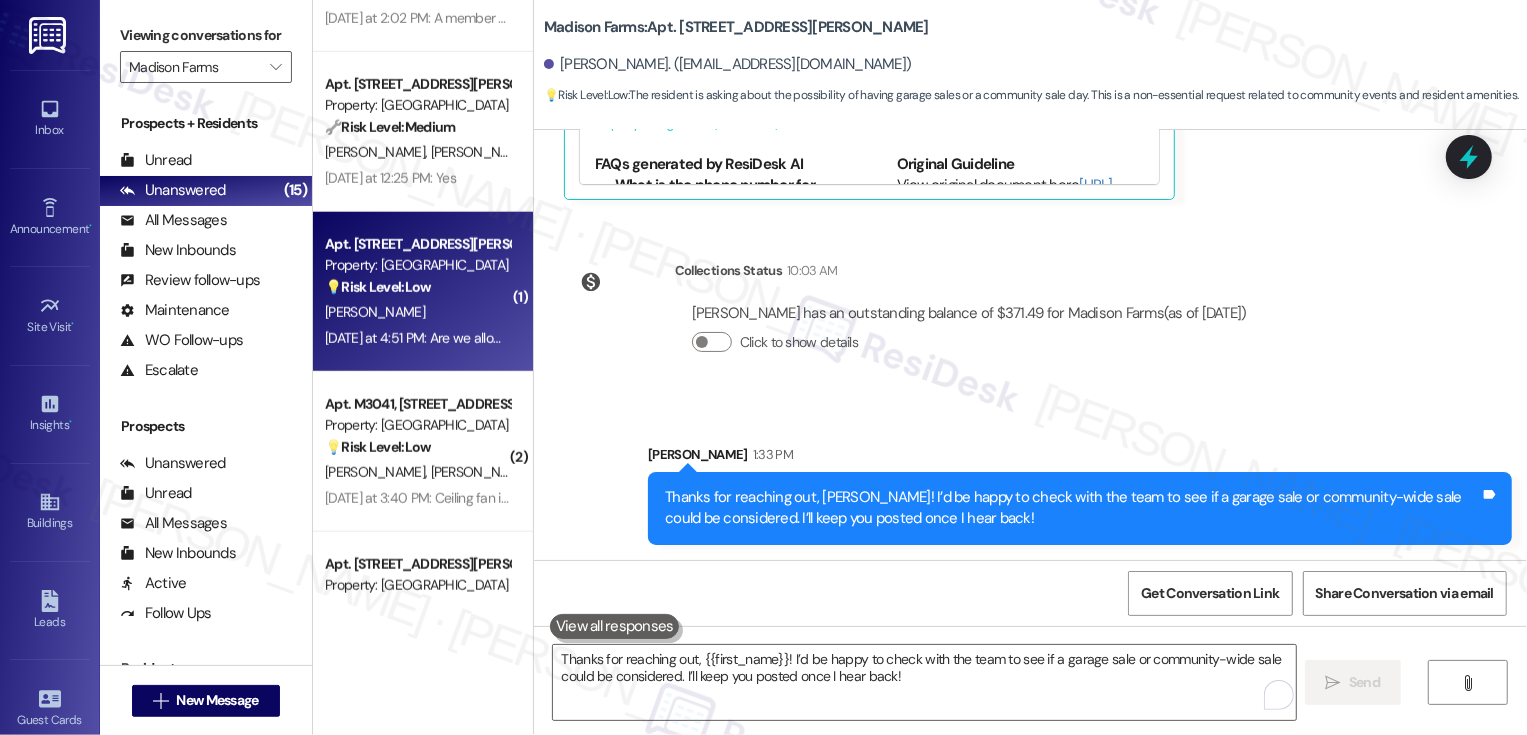 scroll, scrollTop: 11, scrollLeft: 0, axis: vertical 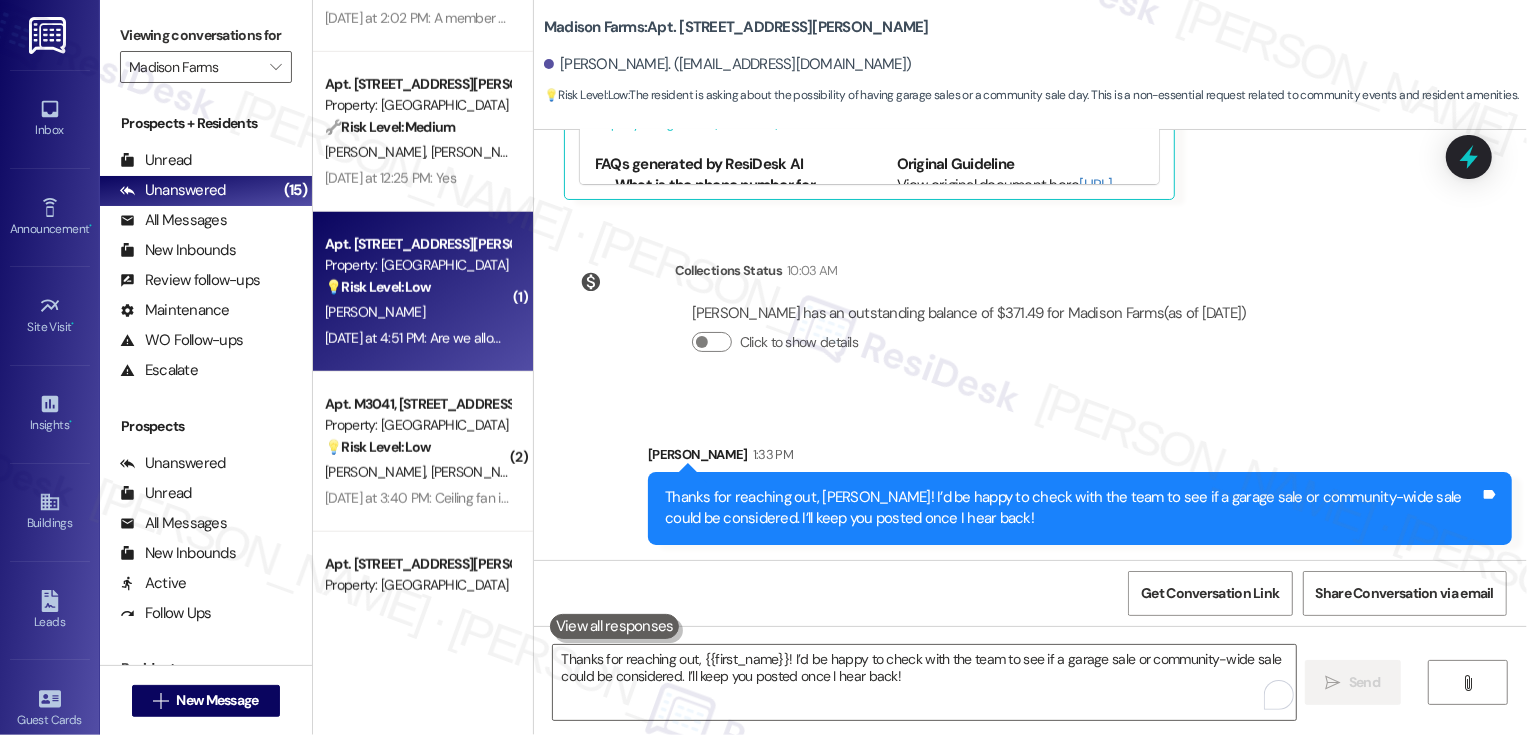 click on "Sarah 1:33 PM" at bounding box center (1080, 458) 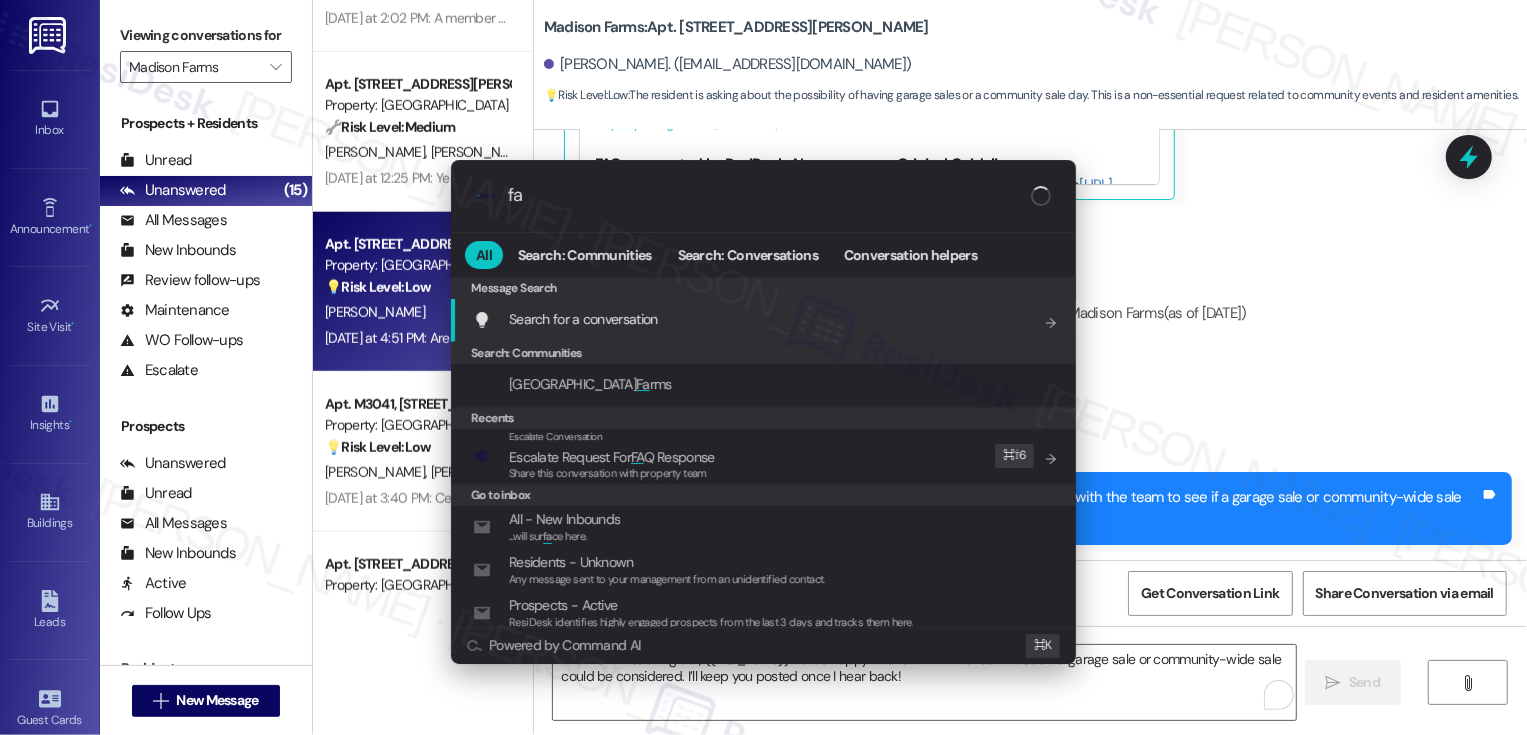 type on "faq" 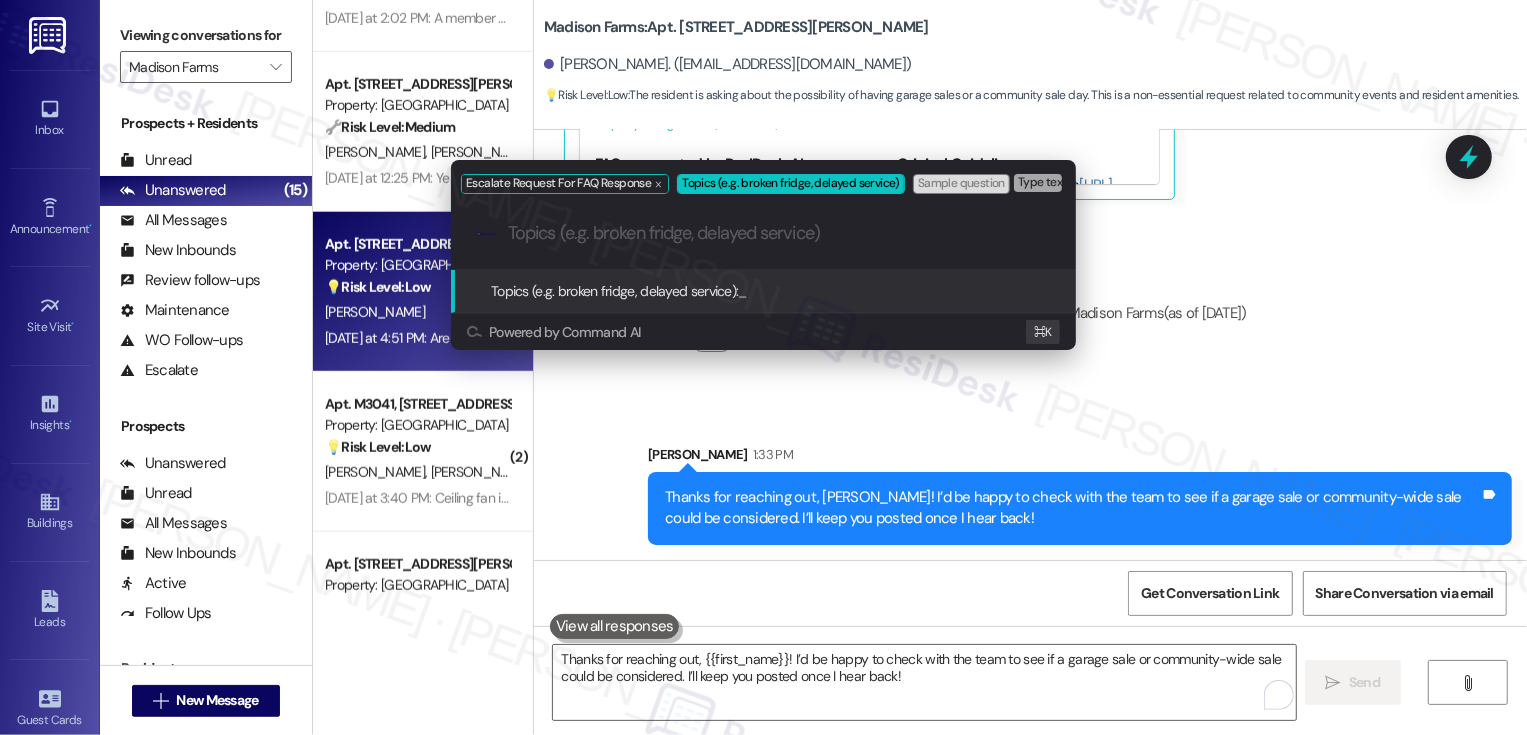 paste on "garage sale or community-wide sale inquiry" 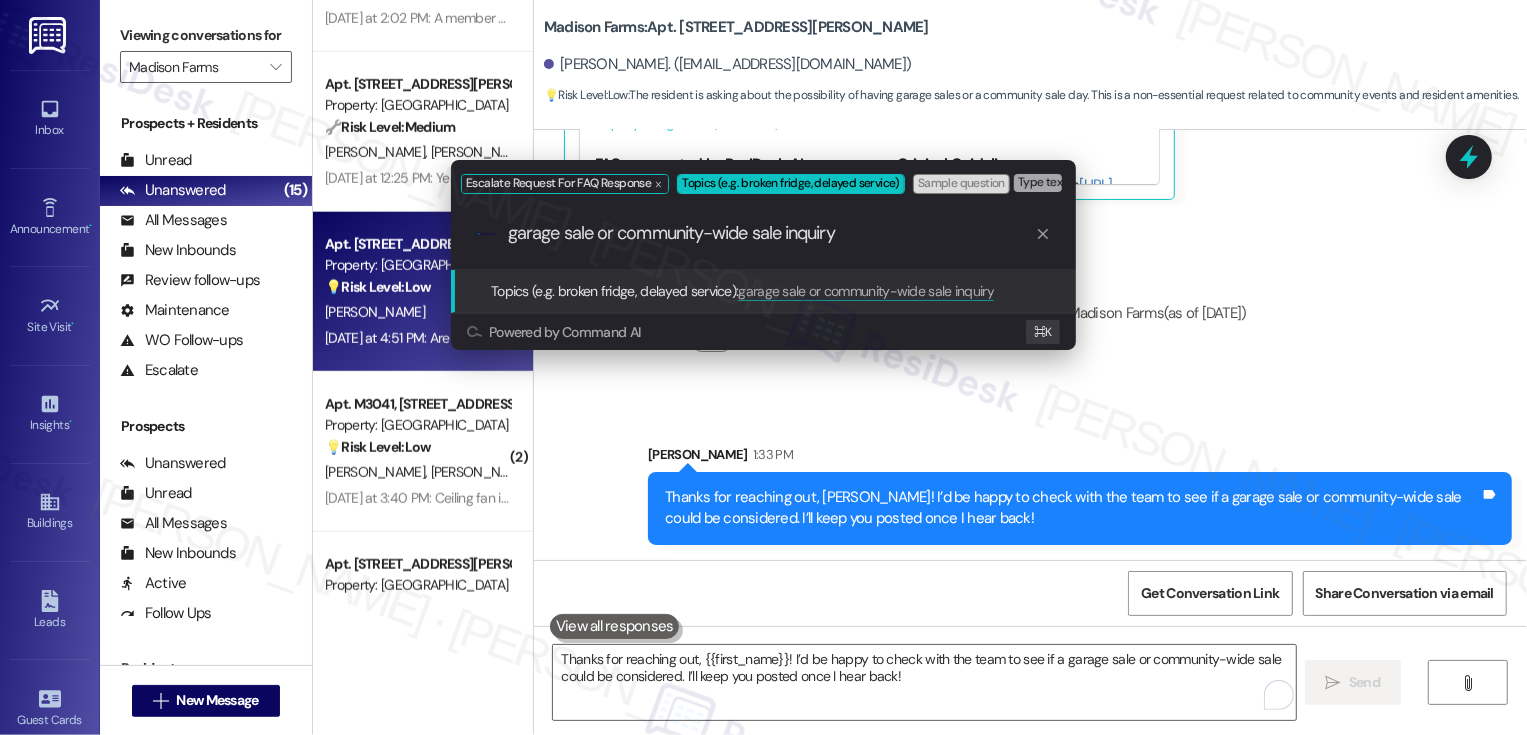 type 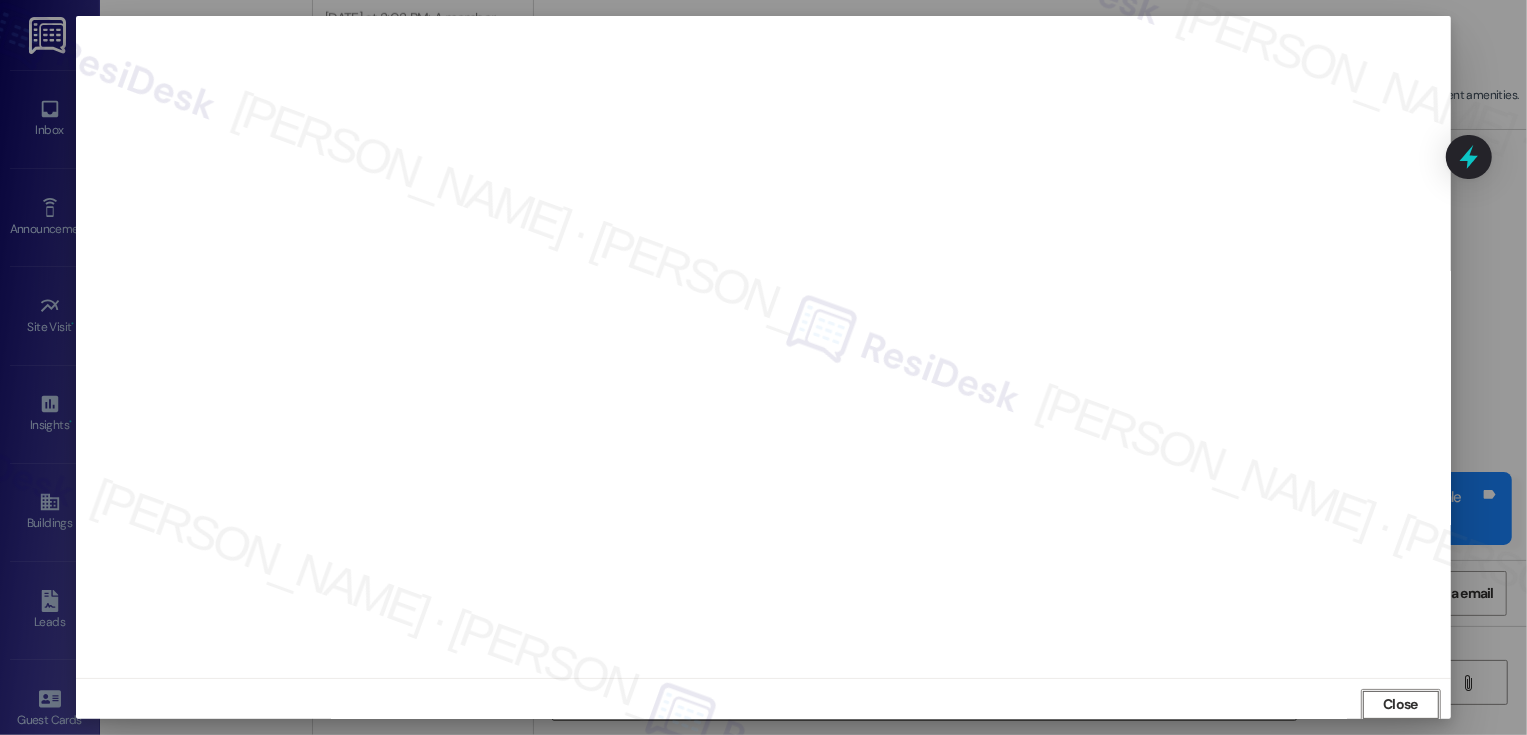 scroll, scrollTop: 1, scrollLeft: 0, axis: vertical 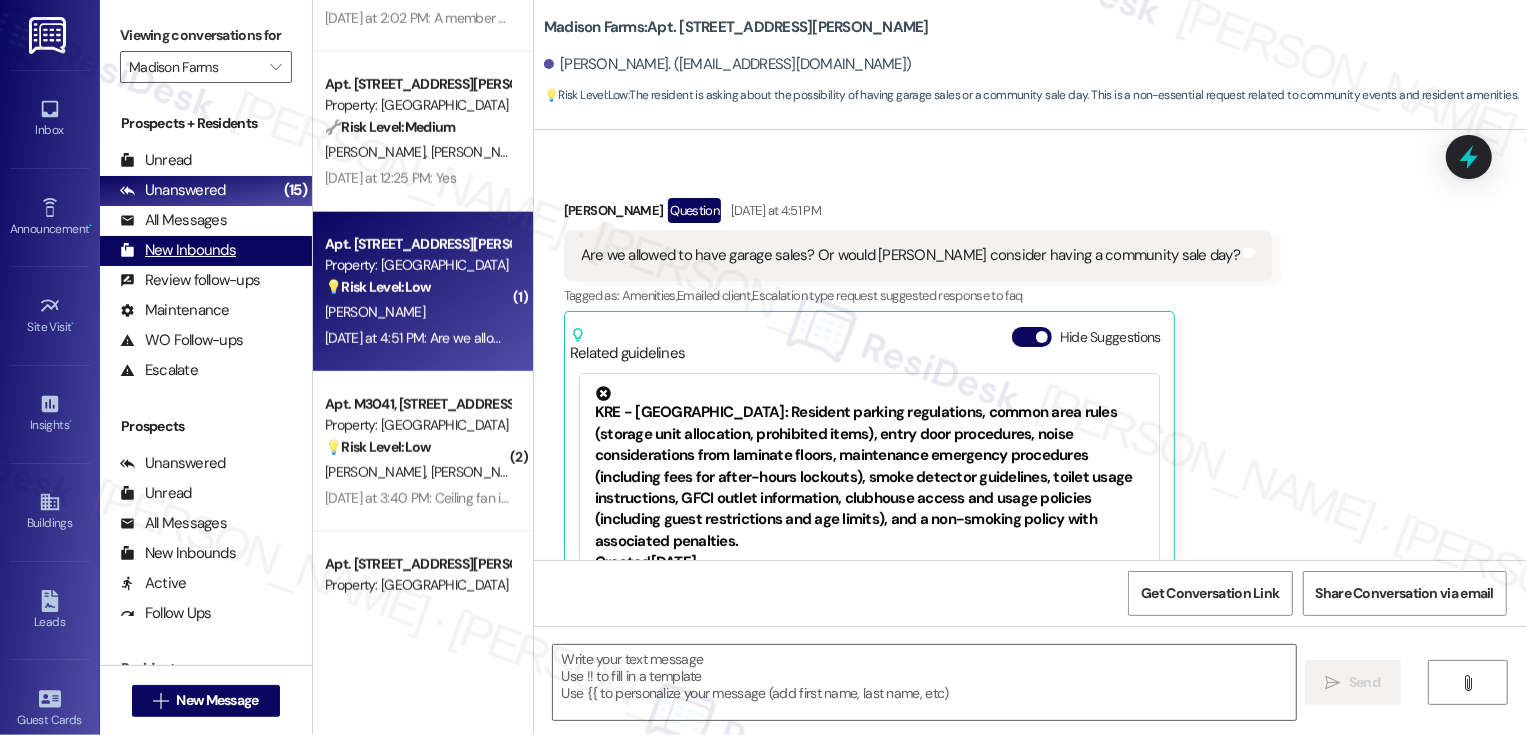 type on "Fetching suggested responses. Please feel free to read through the conversation in the meantime." 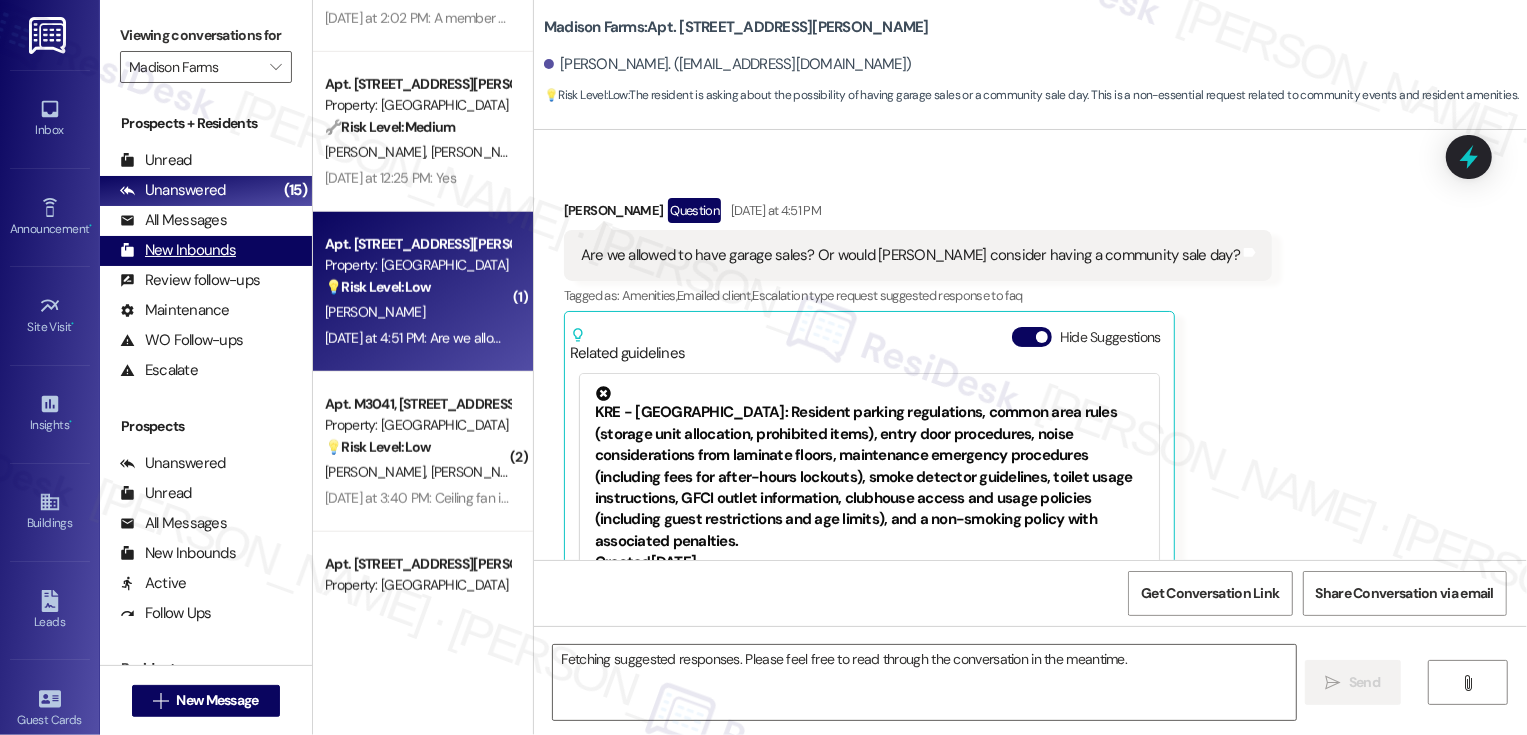 scroll, scrollTop: 229, scrollLeft: 0, axis: vertical 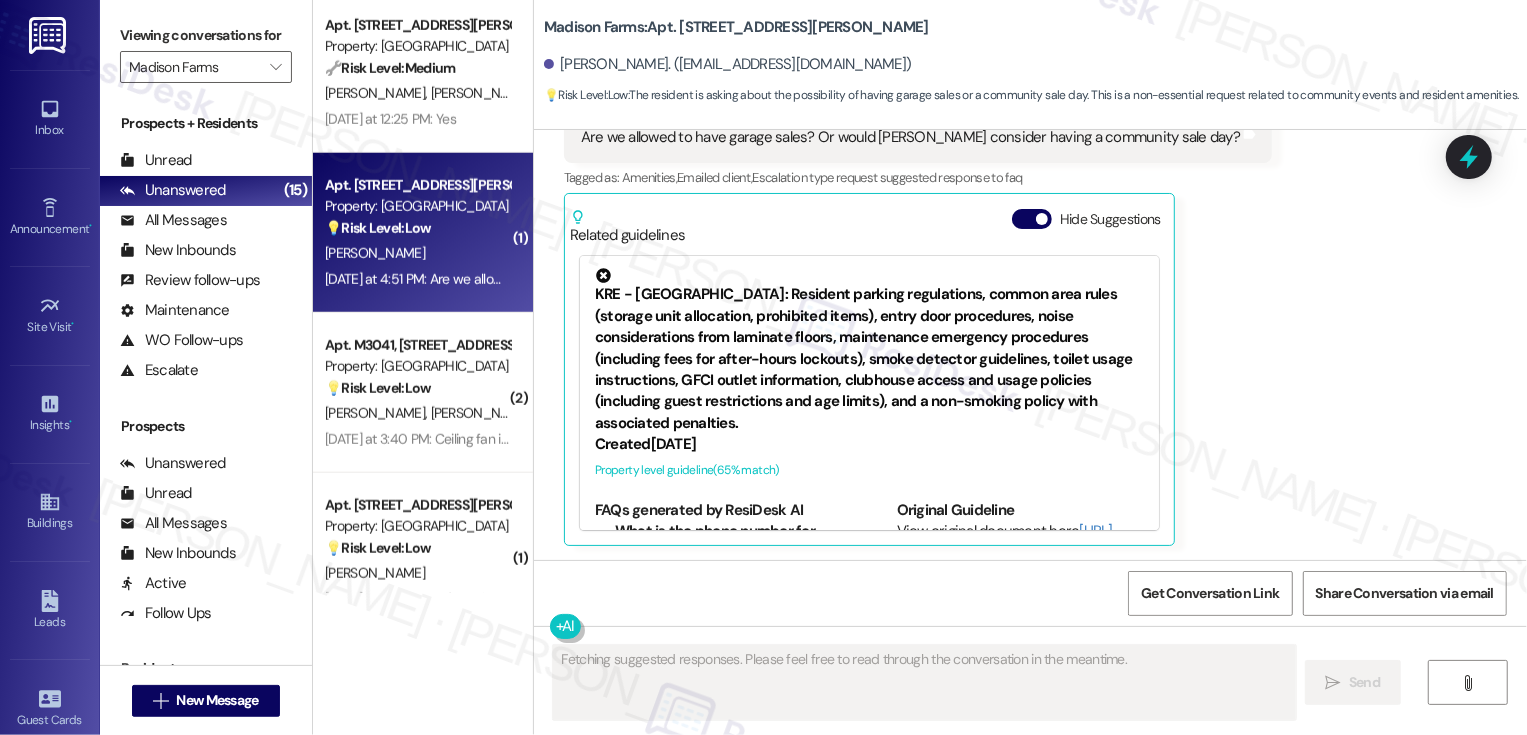 click on "💡  Risk Level:  Low The resident responded positively to the check-in and suggested a cosmetic enhancement (ceiling fan). This is a non-essential request." at bounding box center (417, 388) 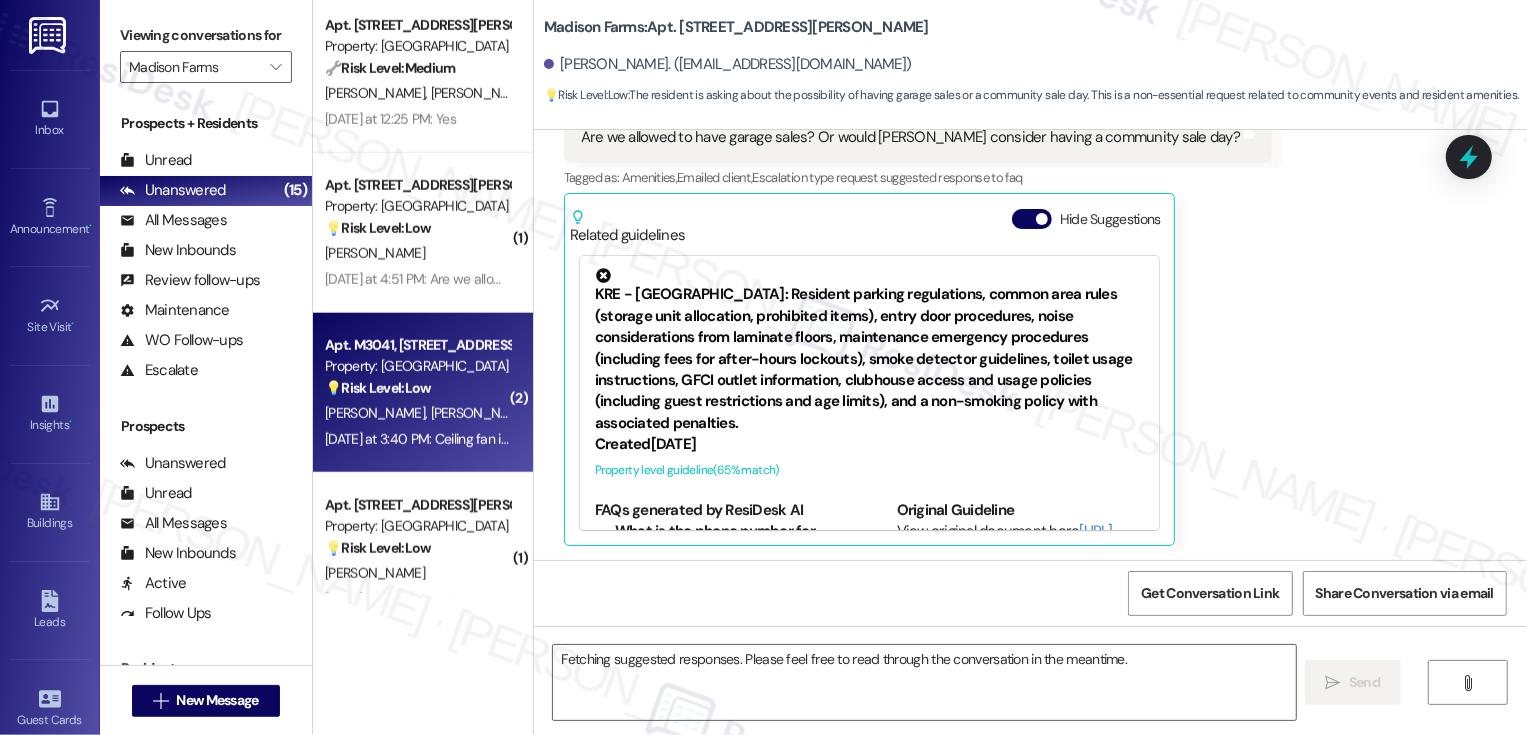 click on "💡  Risk Level:  Low The resident responded positively to the check-in and suggested a cosmetic enhancement (ceiling fan). This is a non-essential request." at bounding box center (417, 388) 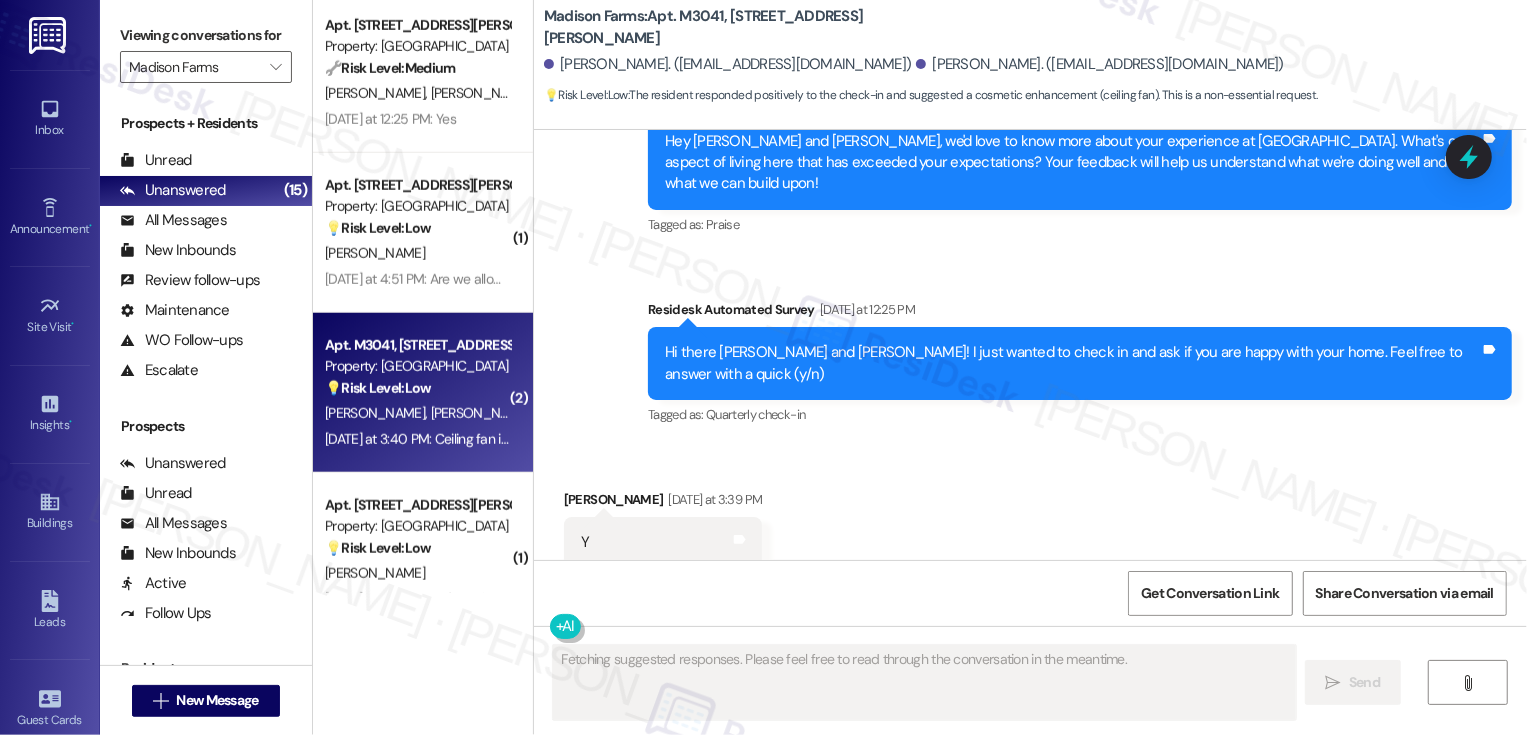 scroll, scrollTop: 1282, scrollLeft: 0, axis: vertical 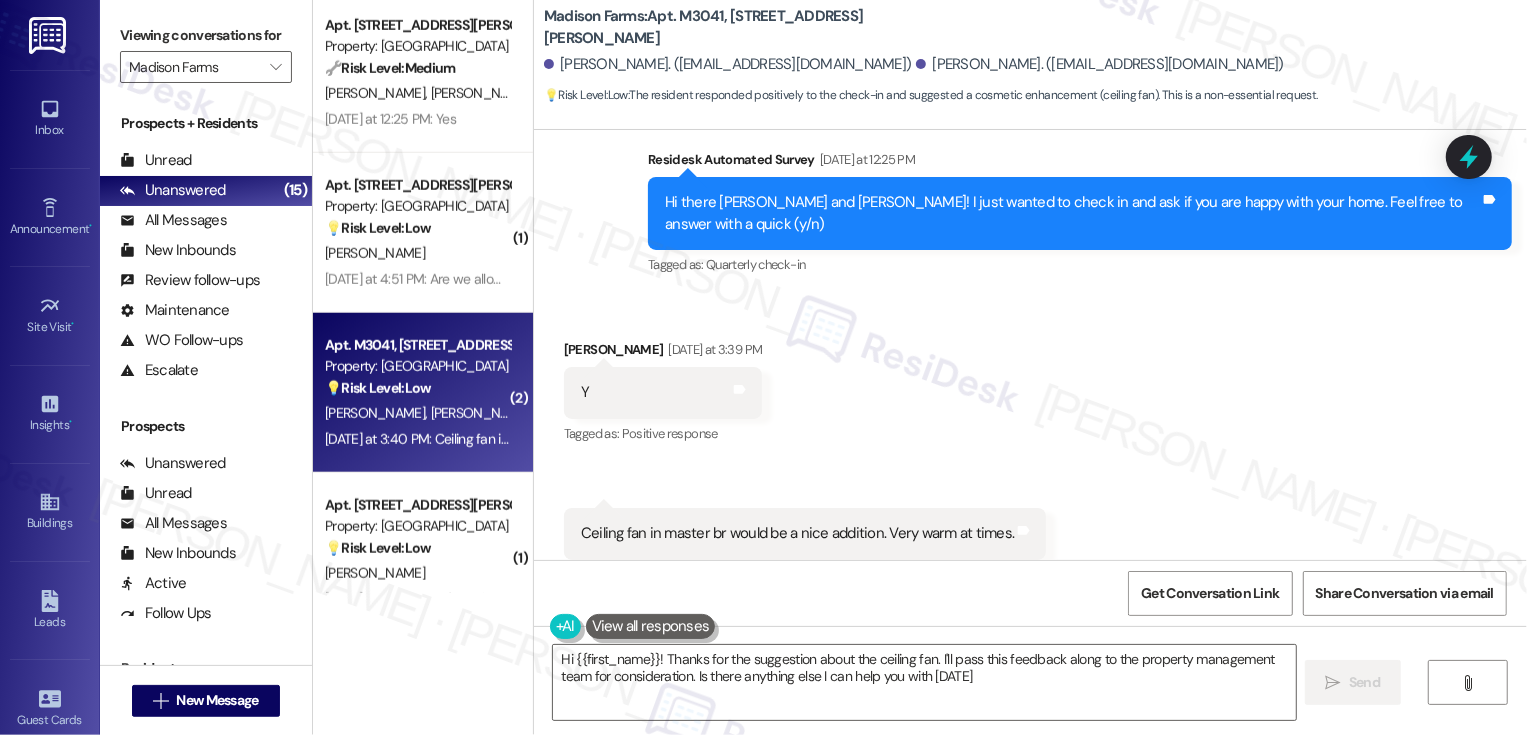 type on "Hi {{first_name}}! Thanks for the suggestion about the ceiling fan. I'll pass this feedback along to the property management team for consideration. Is there anything else I can help you with today?" 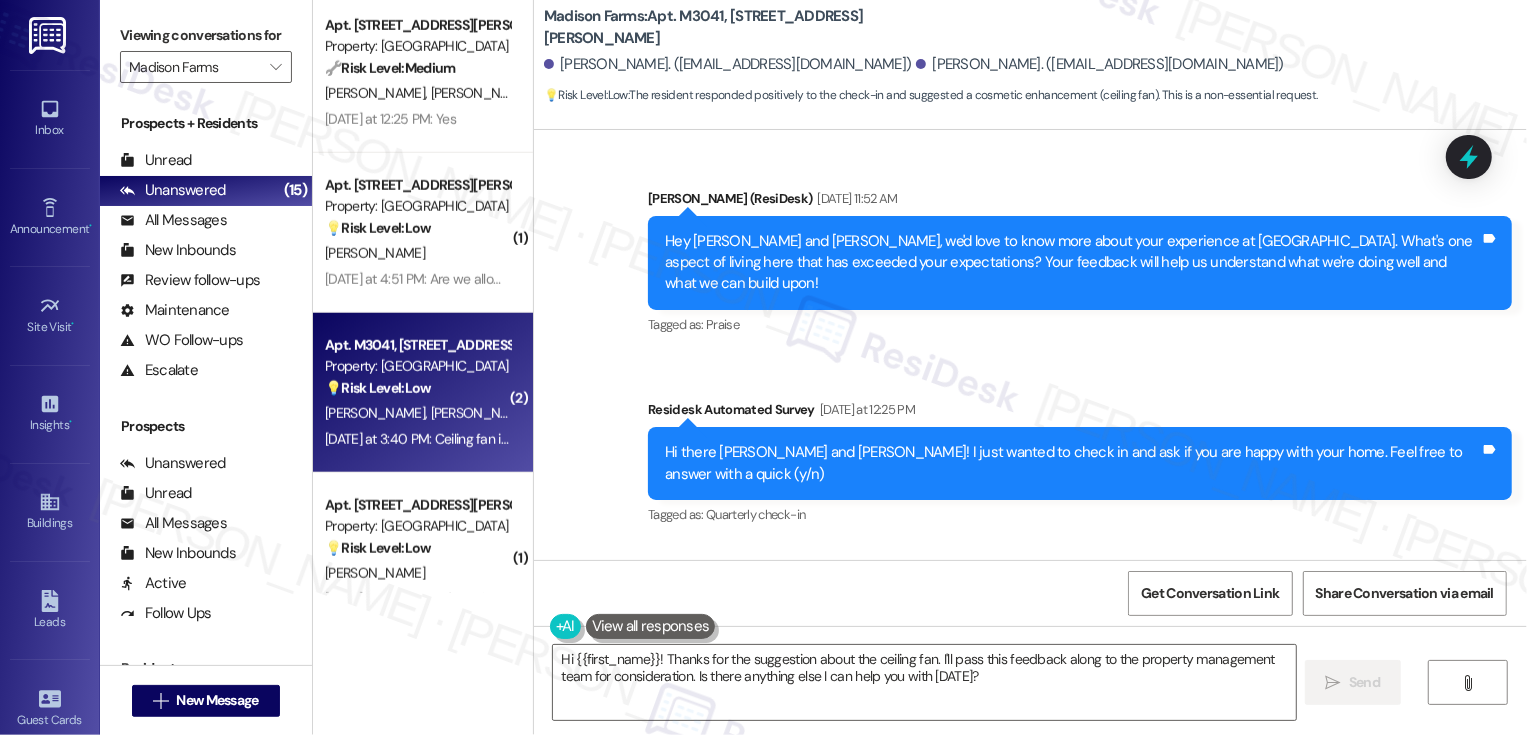 scroll, scrollTop: 1284, scrollLeft: 0, axis: vertical 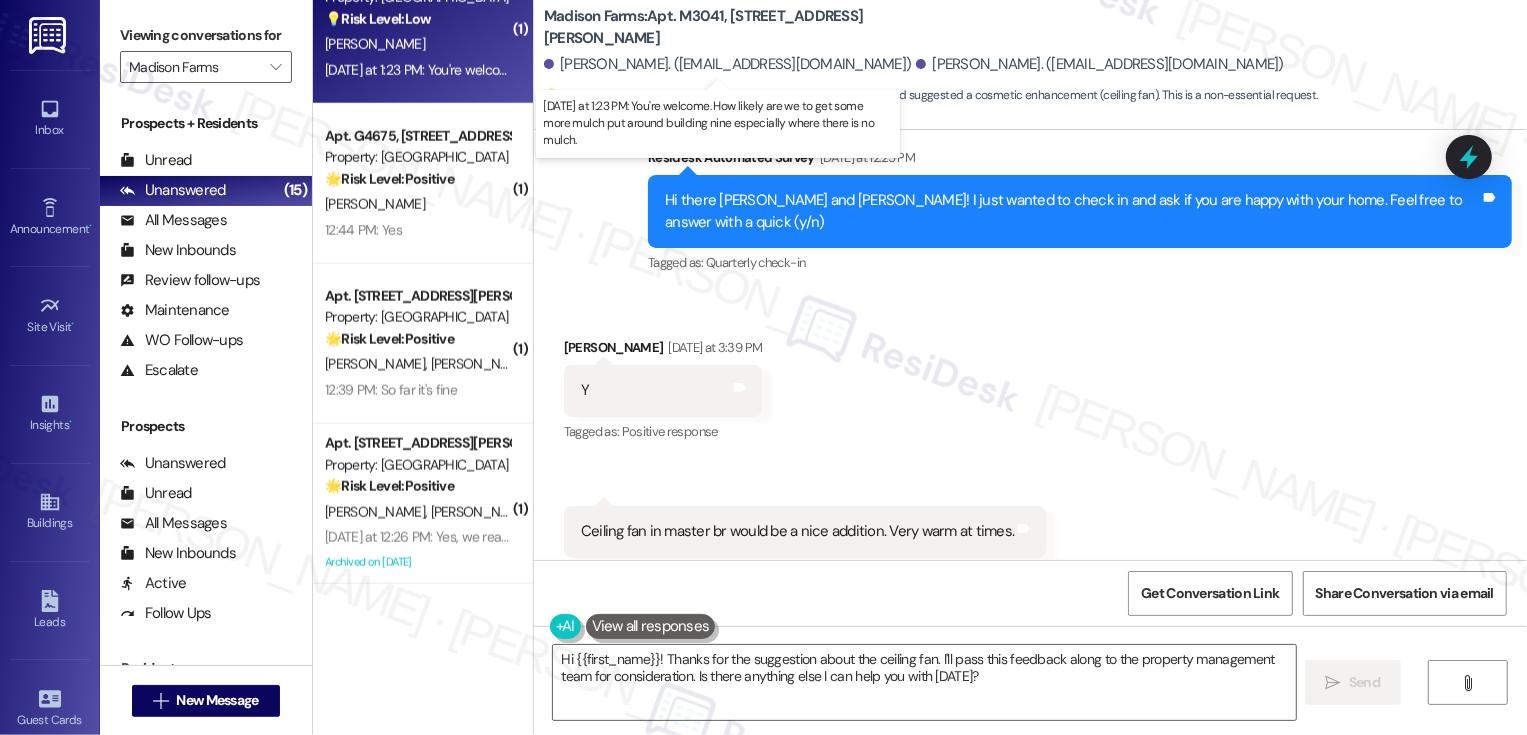click on "Yesterday at 1:23 PM: You're welcome. How likely are we to get some more mulch put around building nine especially where there is no mulch. Yesterday at 1:23 PM: You're welcome. How likely are we to get some more mulch put around building nine especially where there is no mulch." at bounding box center (722, 70) 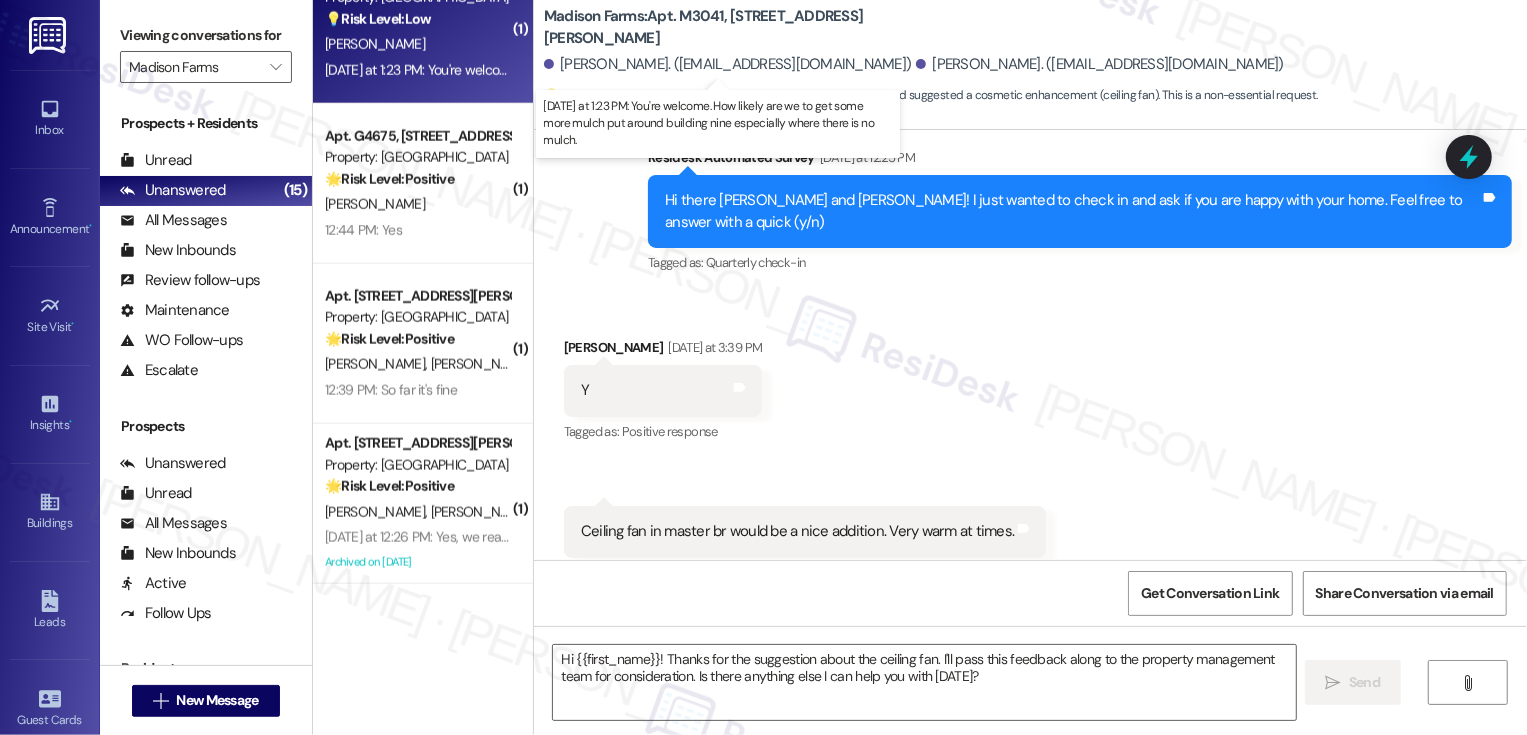 type on "Fetching suggested responses. Please feel free to read through the conversation in the meantime." 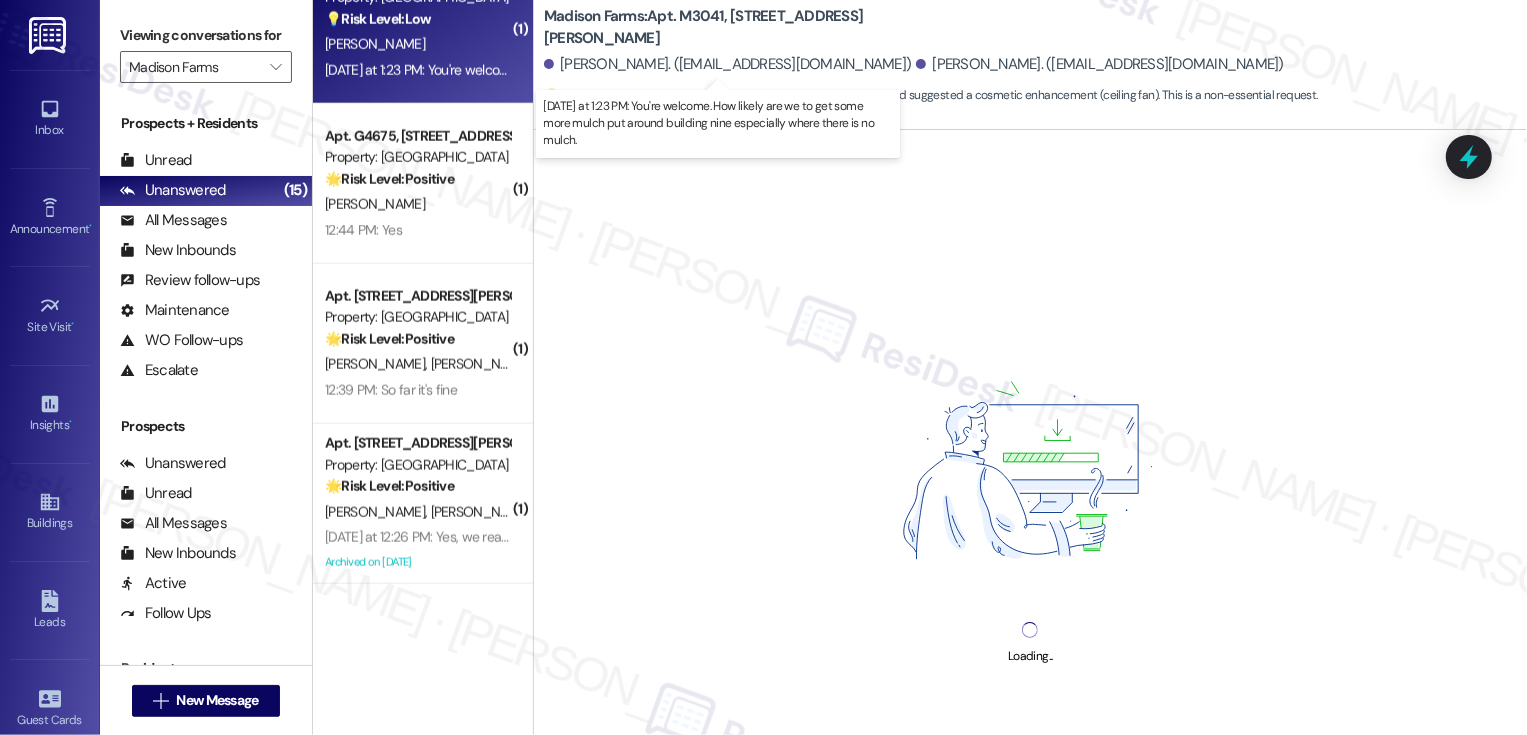 click on "Yesterday at 1:23 PM: You're welcome. How likely are we to get some more mulch put around building nine especially where there is no mulch. Yesterday at 1:23 PM: You're welcome. How likely are we to get some more mulch put around building nine especially where there is no mulch." at bounding box center (722, 70) 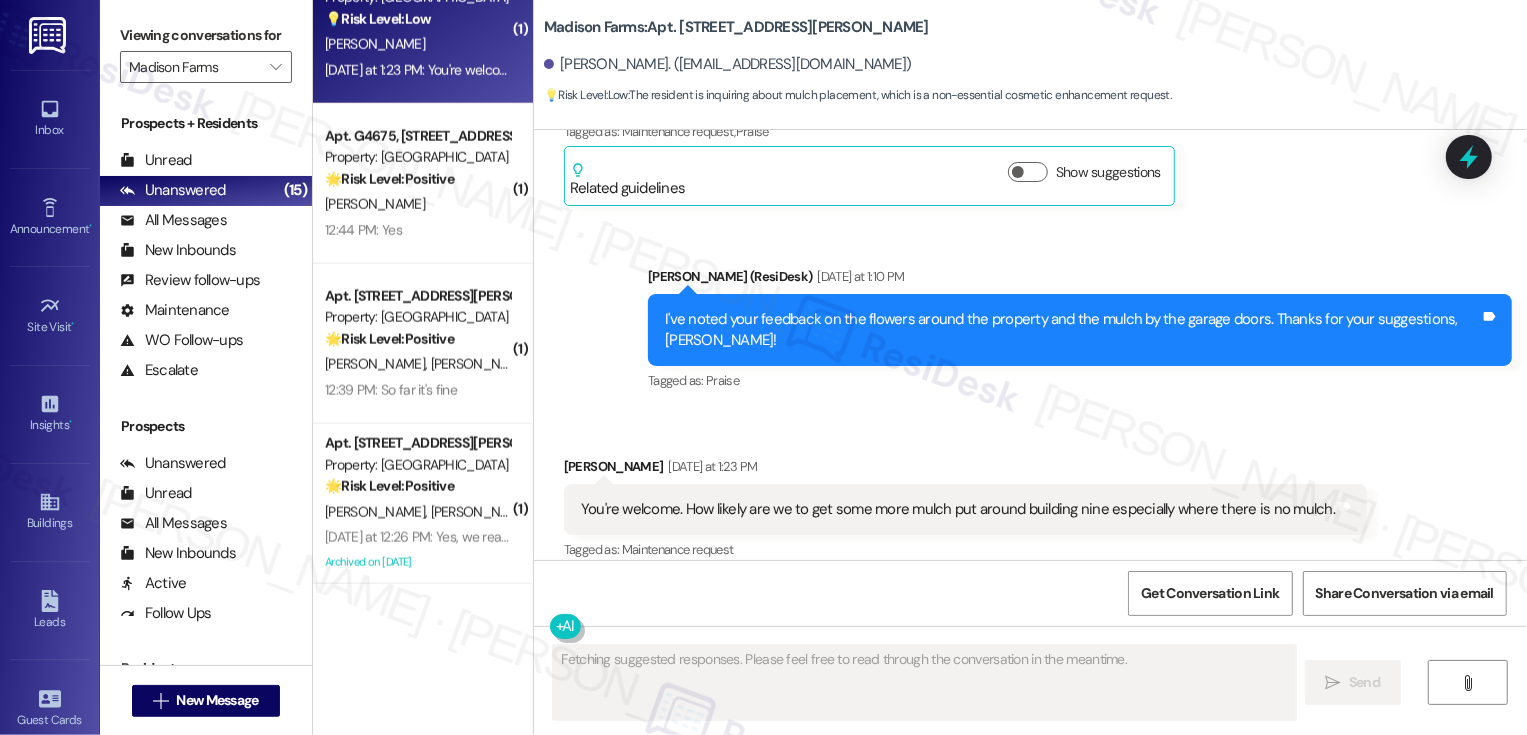 scroll, scrollTop: 20169, scrollLeft: 0, axis: vertical 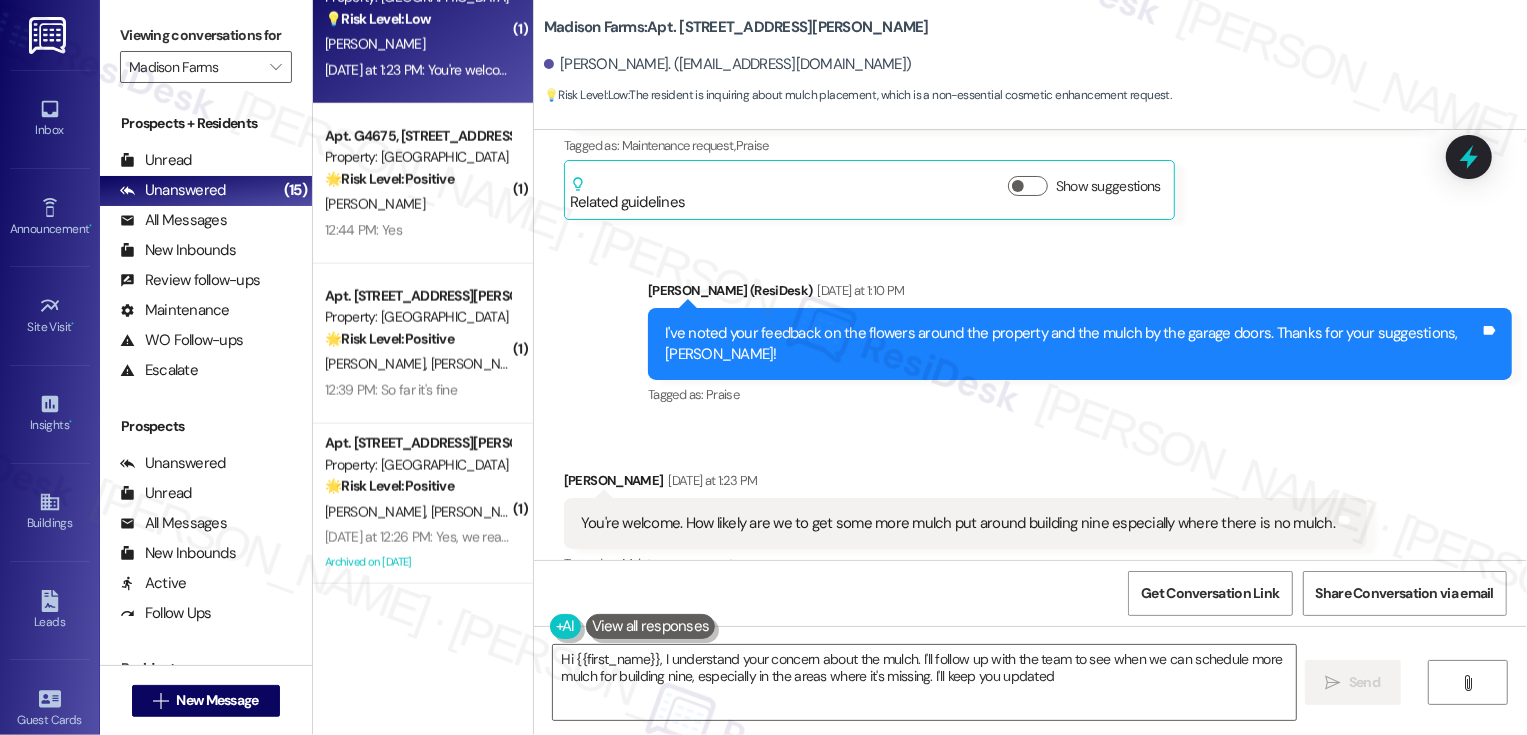 type on "Hi {{first_name}}, I understand your concern about the mulch. I'll follow up with the team to see when we can schedule more mulch for building nine, especially in the areas where it's missing. I'll keep you updated!" 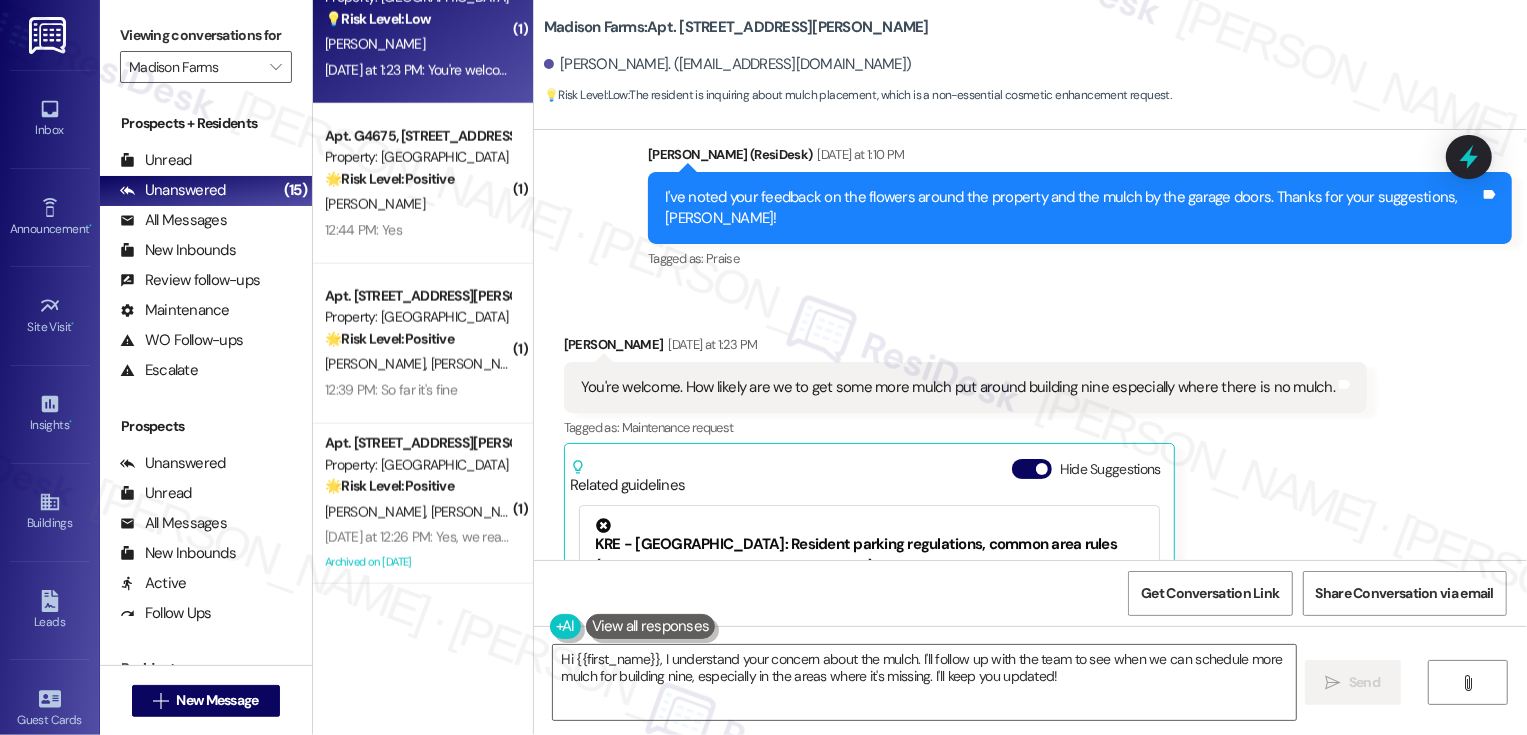 scroll, scrollTop: 20280, scrollLeft: 0, axis: vertical 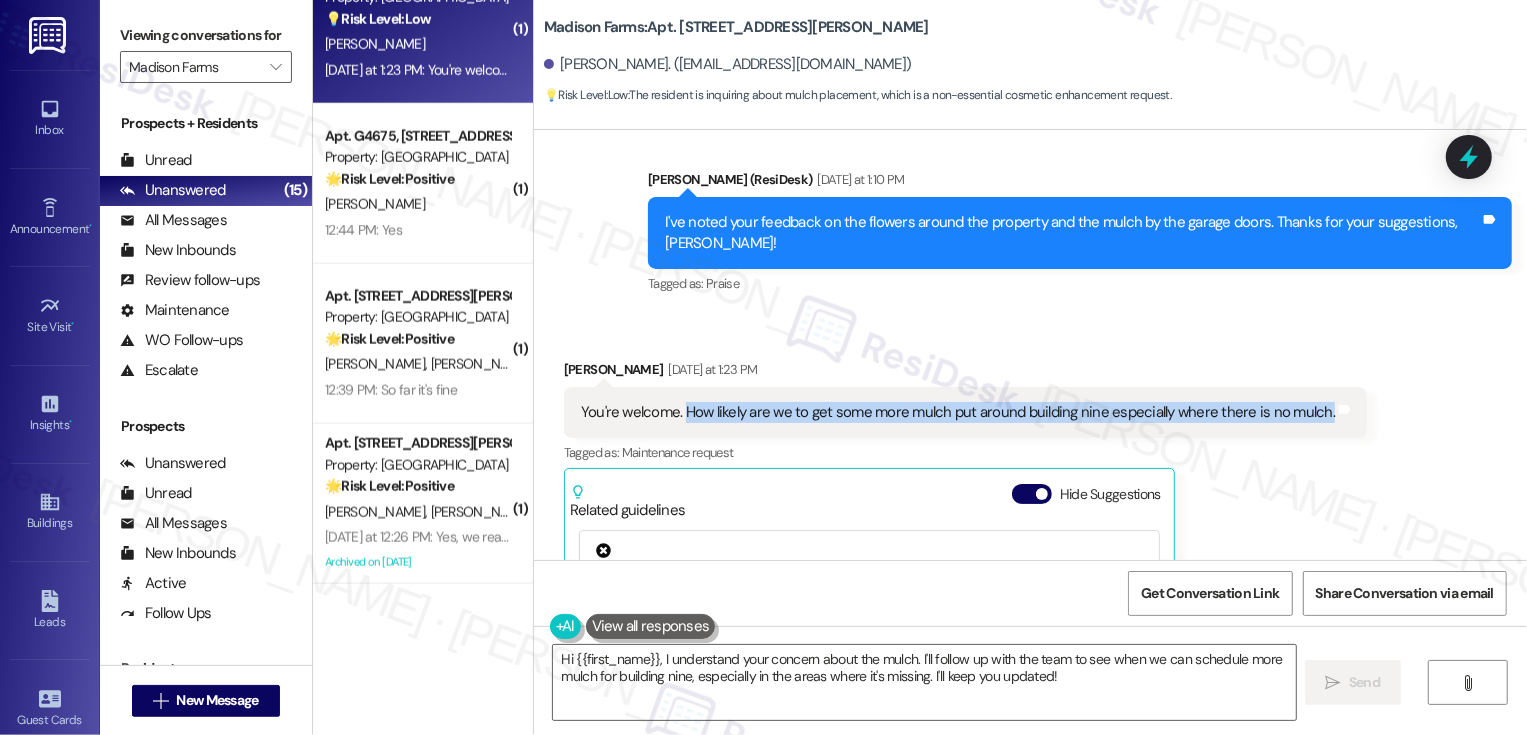 drag, startPoint x: 673, startPoint y: 247, endPoint x: 1305, endPoint y: 254, distance: 632.03876 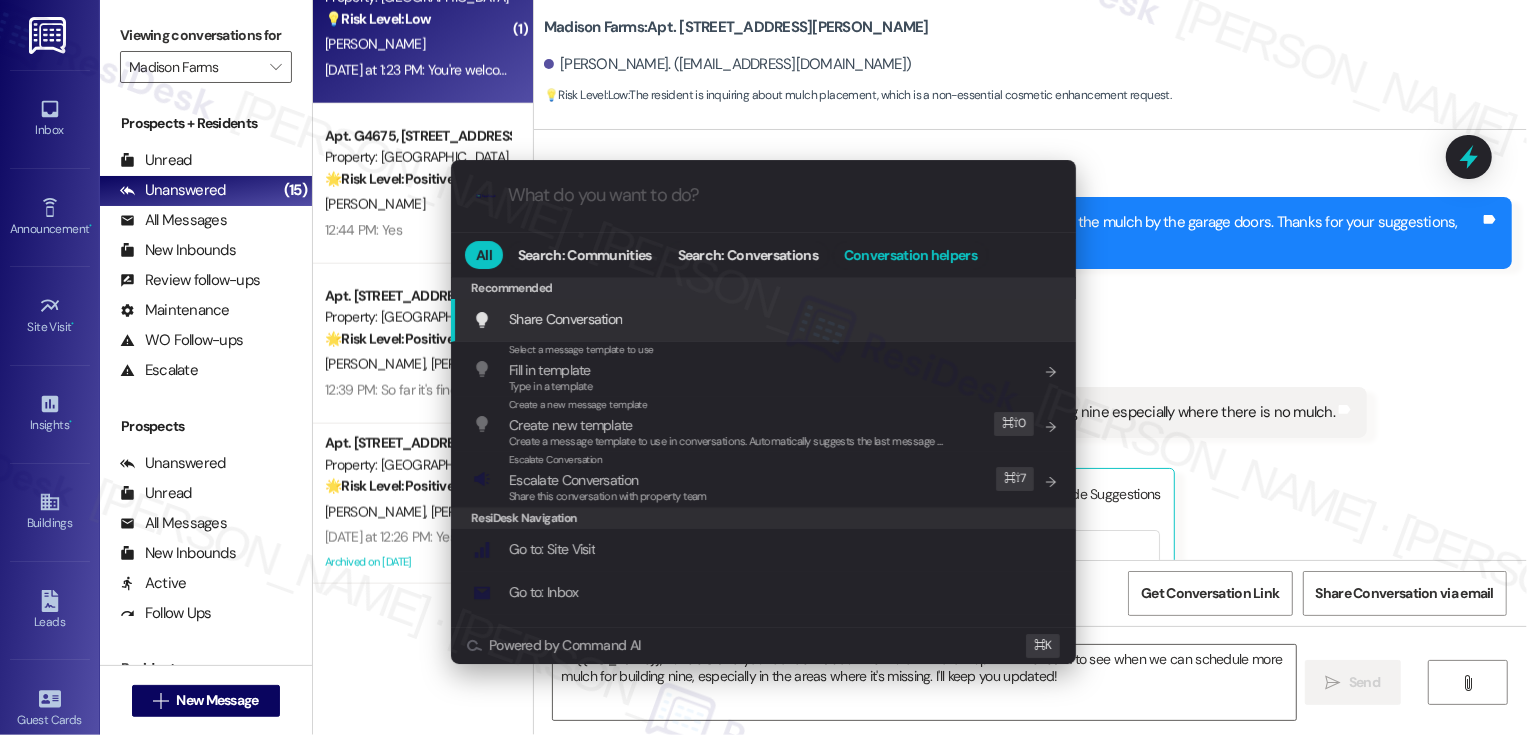 click on "Conversation helpers" at bounding box center (910, 255) 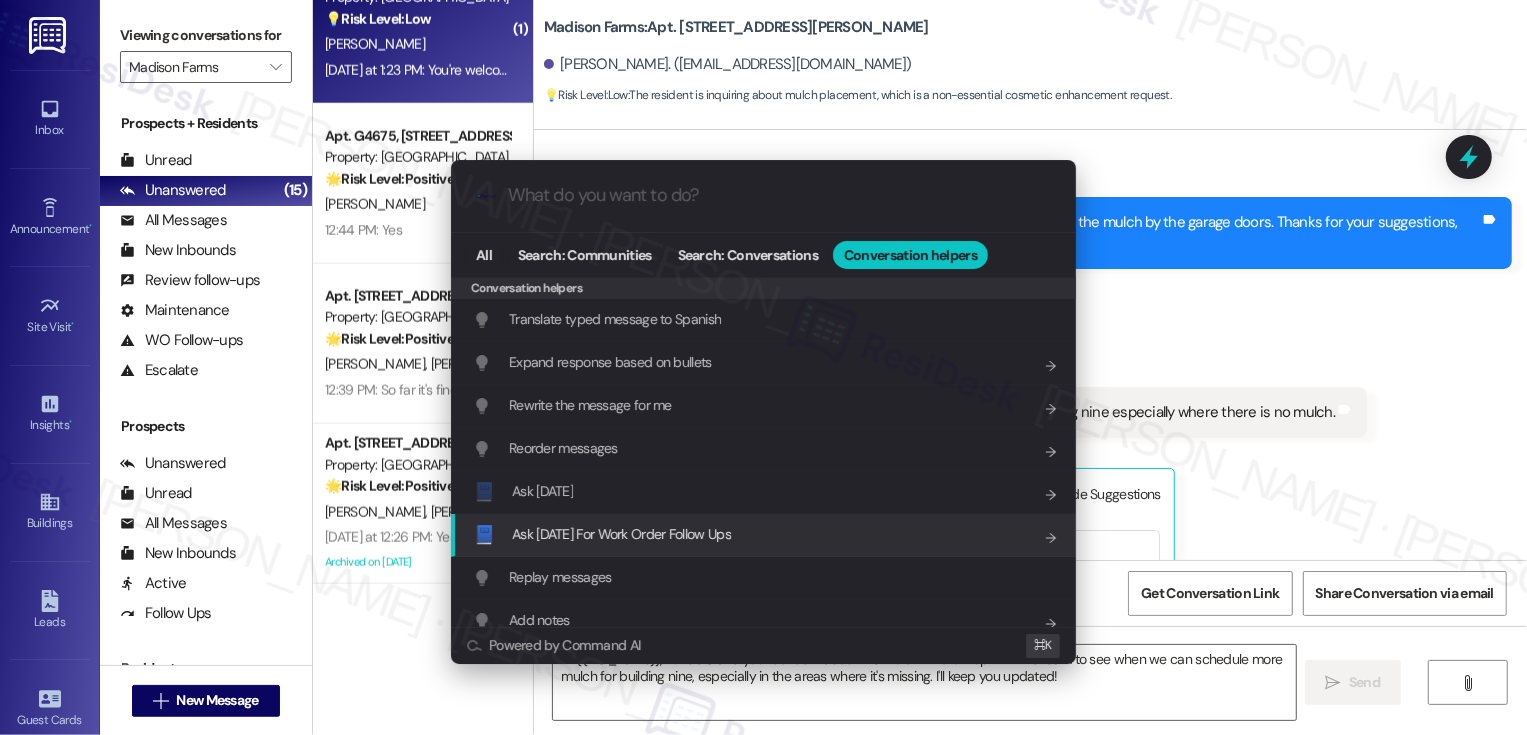 click on "Ask Friday For Work Order Follow Ups" at bounding box center (621, 534) 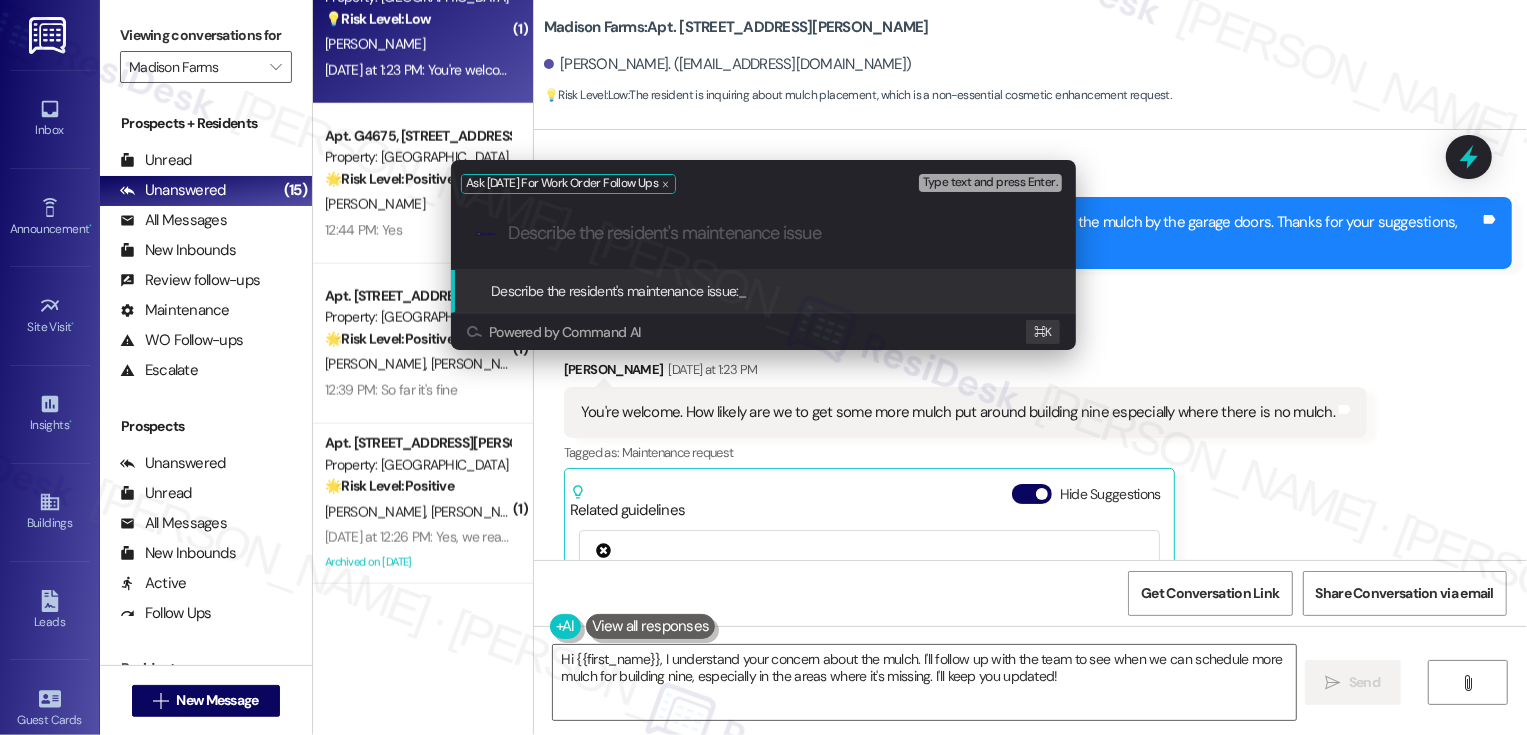paste on "How likely are we to get some more mulch put around building nine especially where there is no mulch." 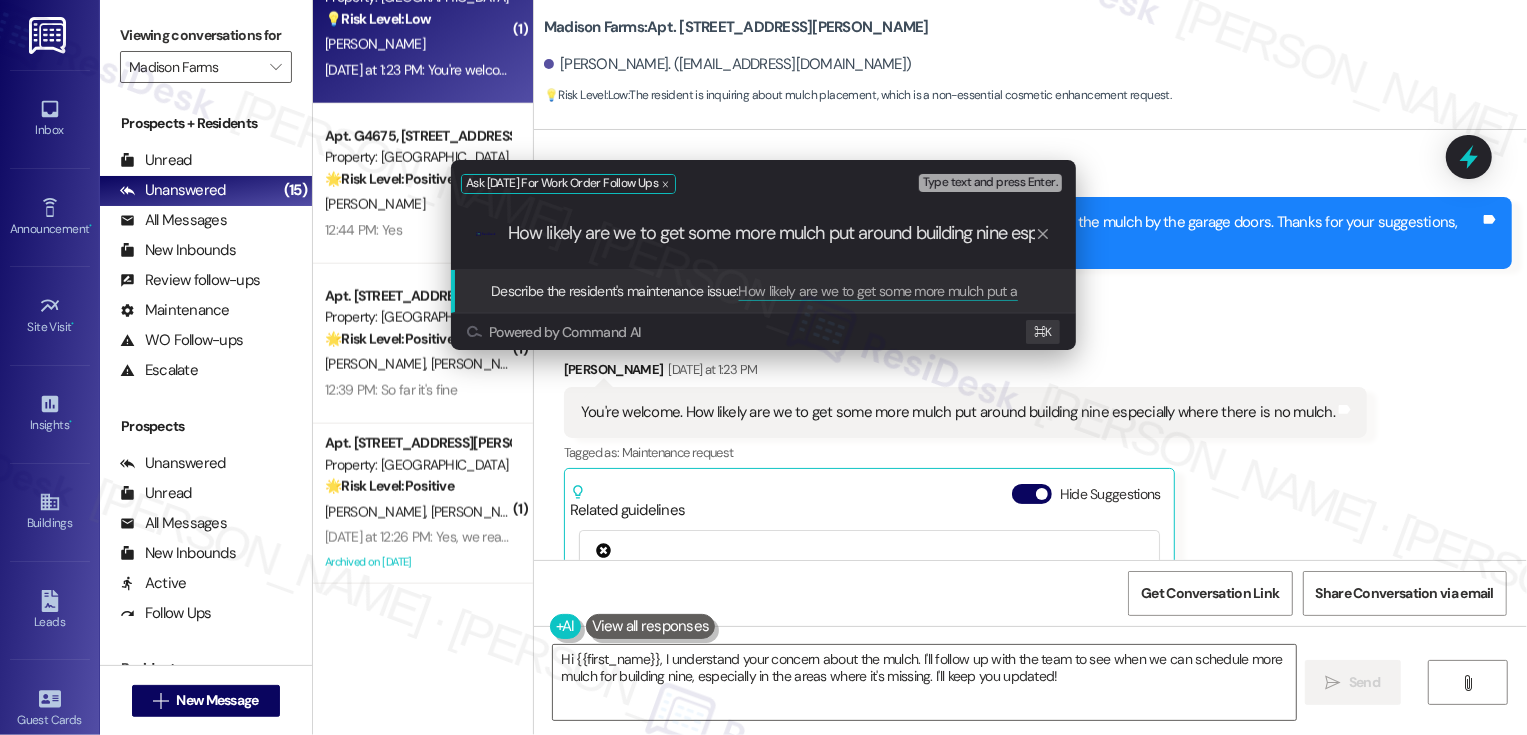 scroll, scrollTop: 0, scrollLeft: 244, axis: horizontal 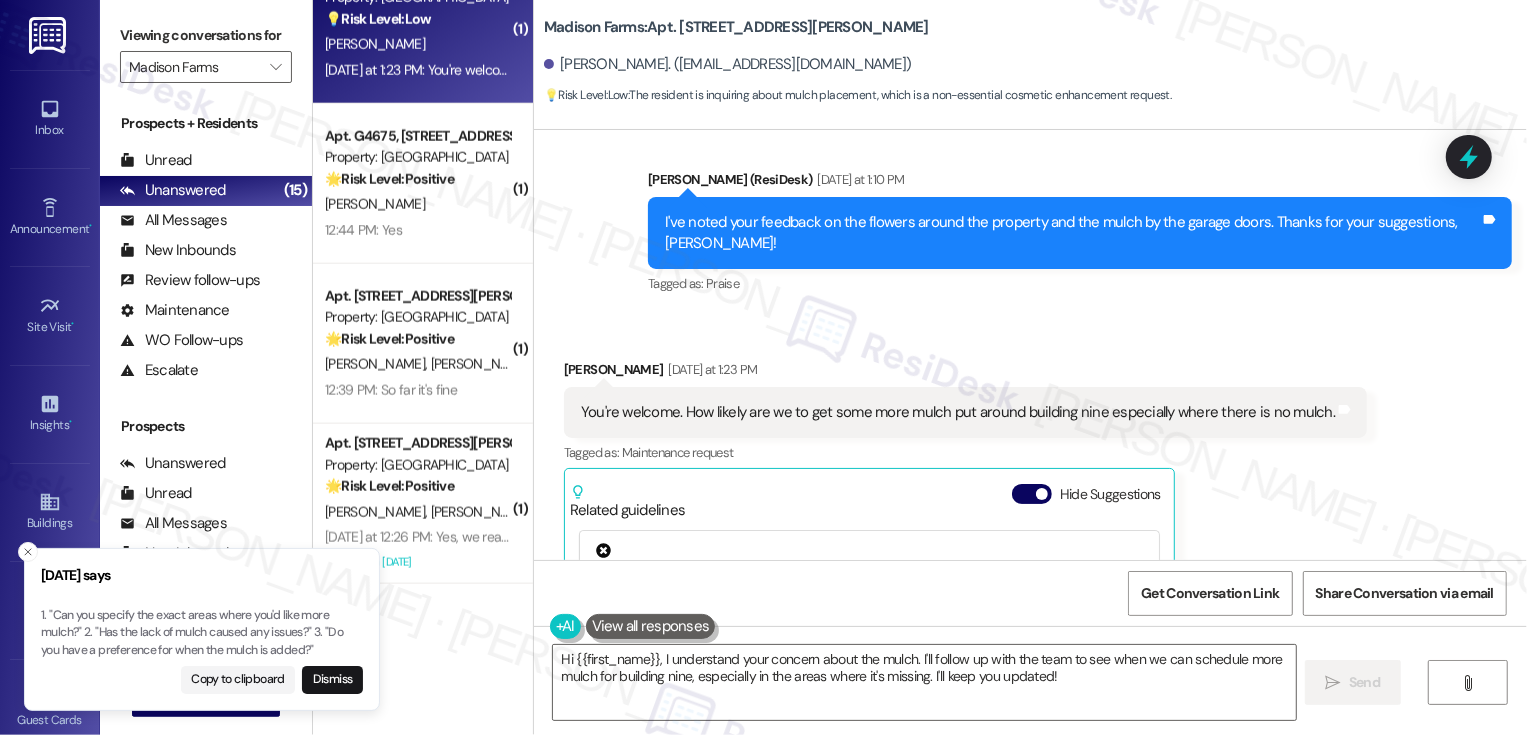 click on "You're welcome. How likely are we to get some more mulch put around building nine especially where there is no mulch." at bounding box center (958, 412) 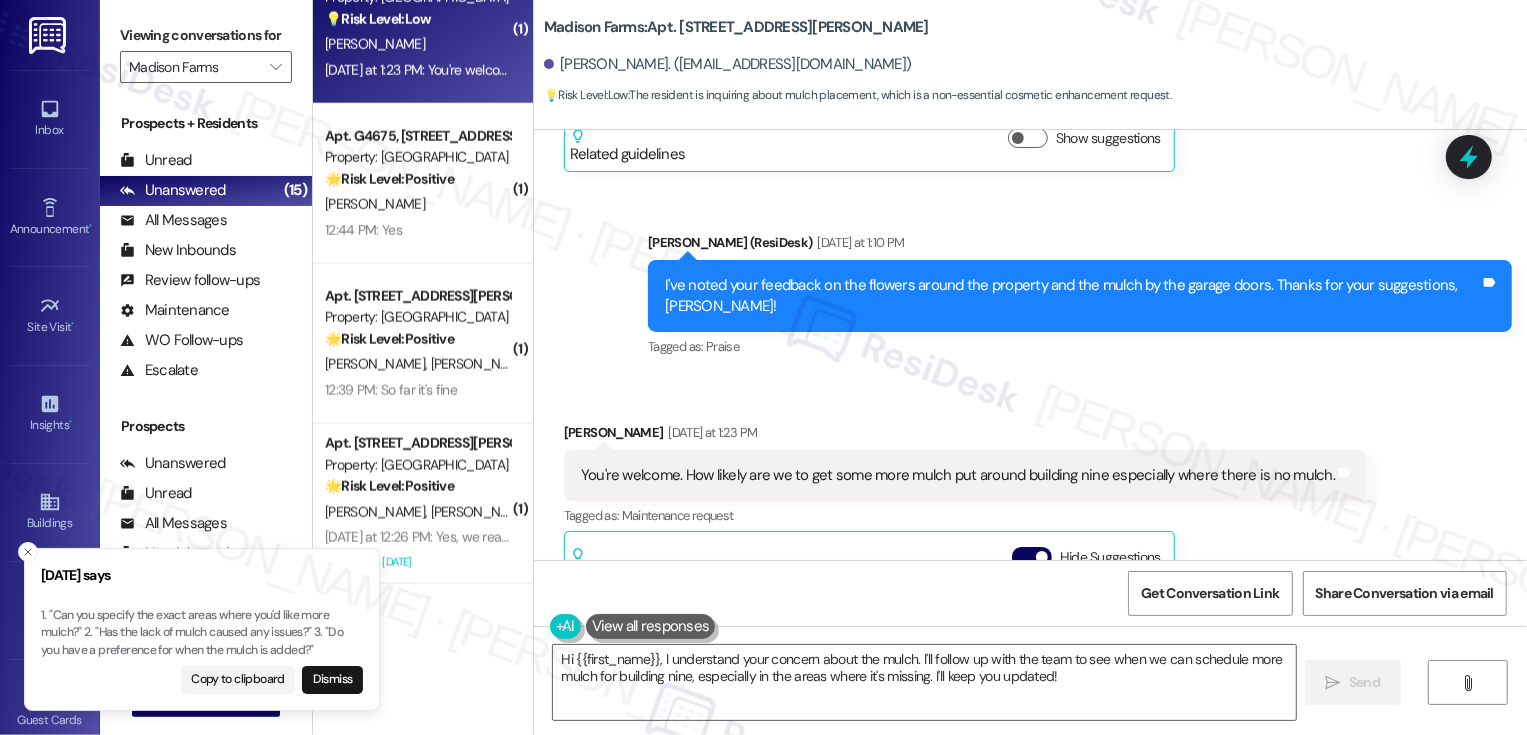 scroll, scrollTop: 20392, scrollLeft: 0, axis: vertical 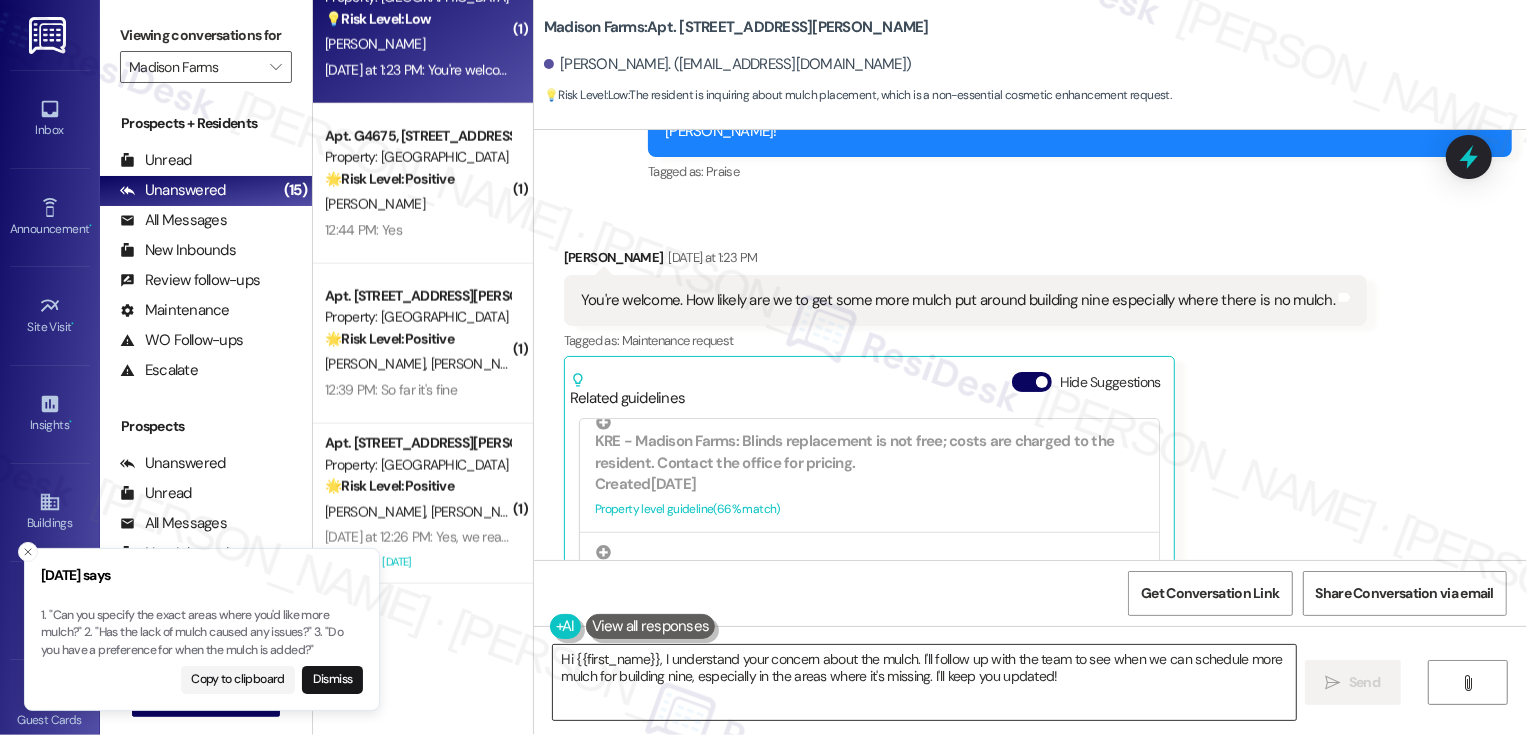 click on "Hi {{first_name}}, I understand your concern about the mulch. I'll follow up with the team to see when we can schedule more mulch for building nine, especially in the areas where it's missing. I'll keep you updated!" at bounding box center [924, 682] 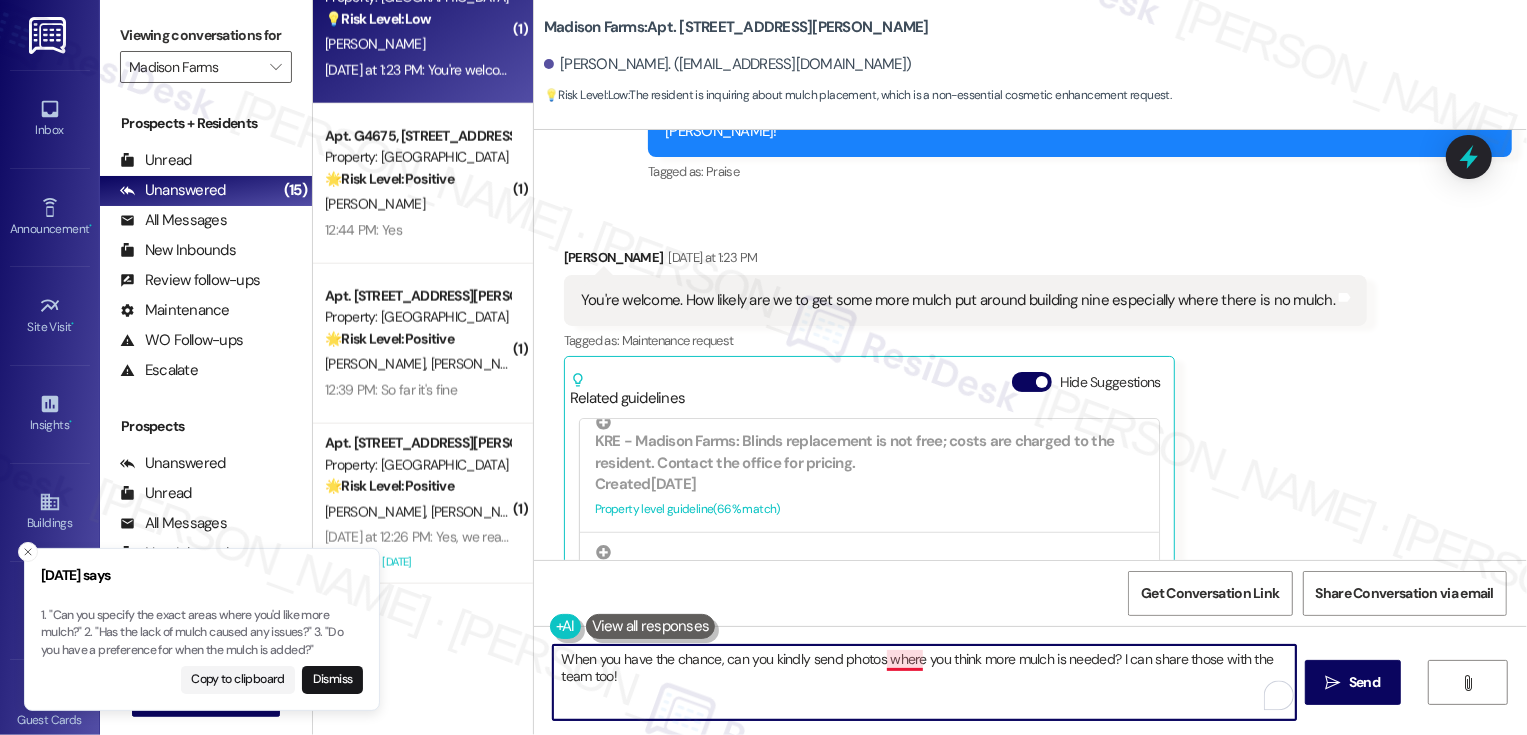 click on "When you have the chance, can you kindly send photos where you think more mulch is needed? I can share those with the team too!" at bounding box center (924, 682) 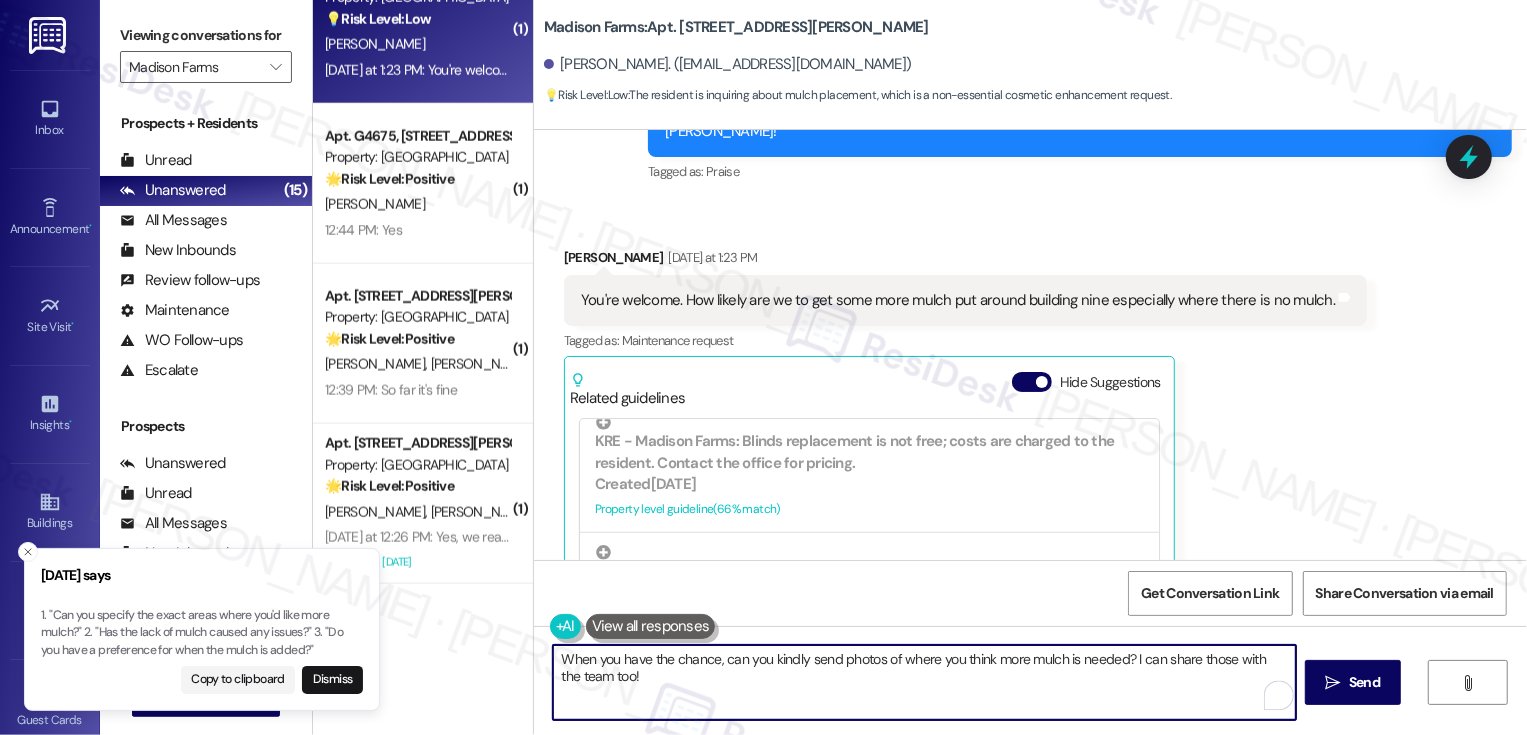 click on "When you have the chance, can you kindly send photos of where you think more mulch is needed? I can share those with the team too!" at bounding box center [924, 682] 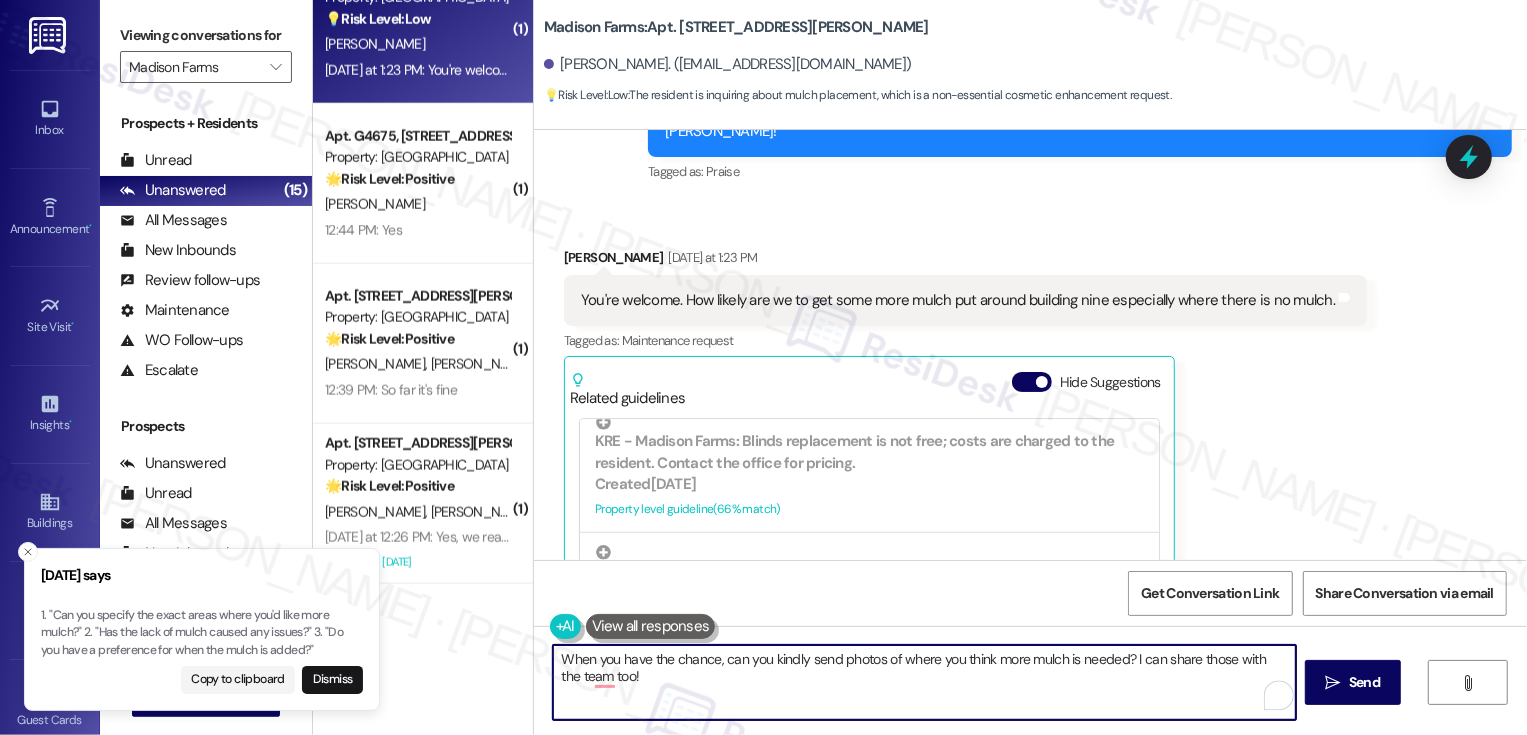 click on "When you have the chance, can you kindly send photos of where you think more mulch is needed? I can share those with the team too!" at bounding box center [924, 682] 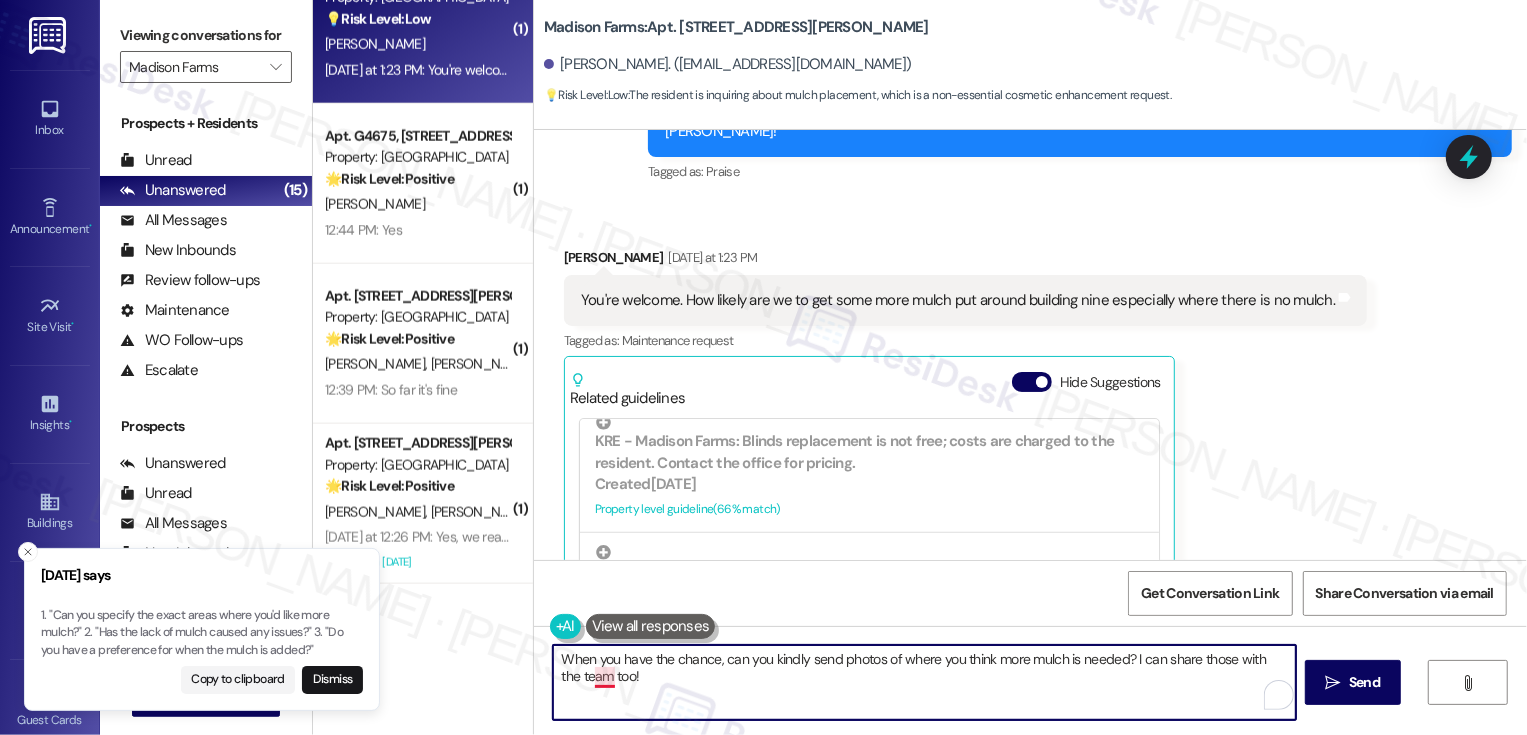 click on "When you have the chance, can you kindly send photos of where you think more mulch is needed? I can share those with the team too!" at bounding box center (924, 682) 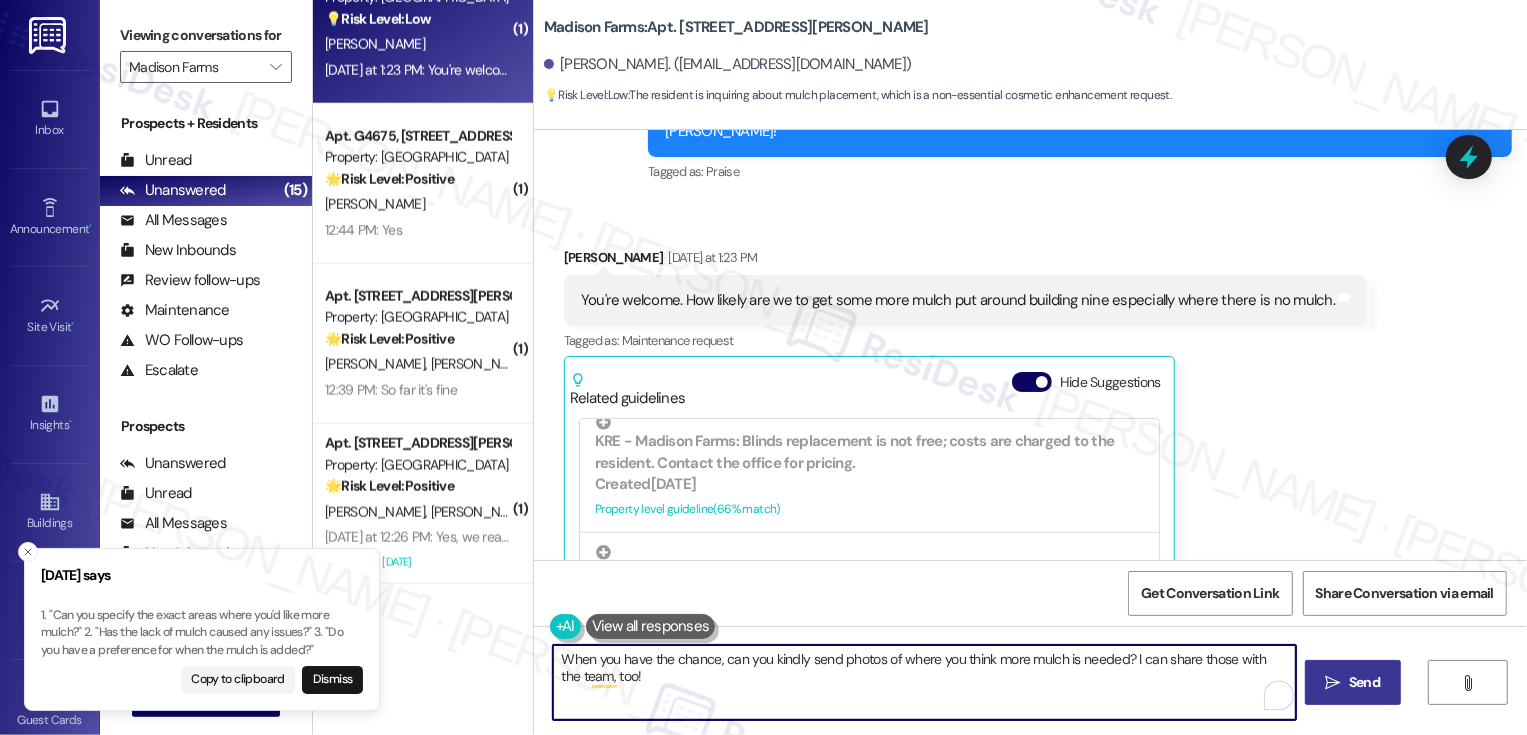 type on "When you have the chance, can you kindly send photos of where you think more mulch is needed? I can share those with the team, too!" 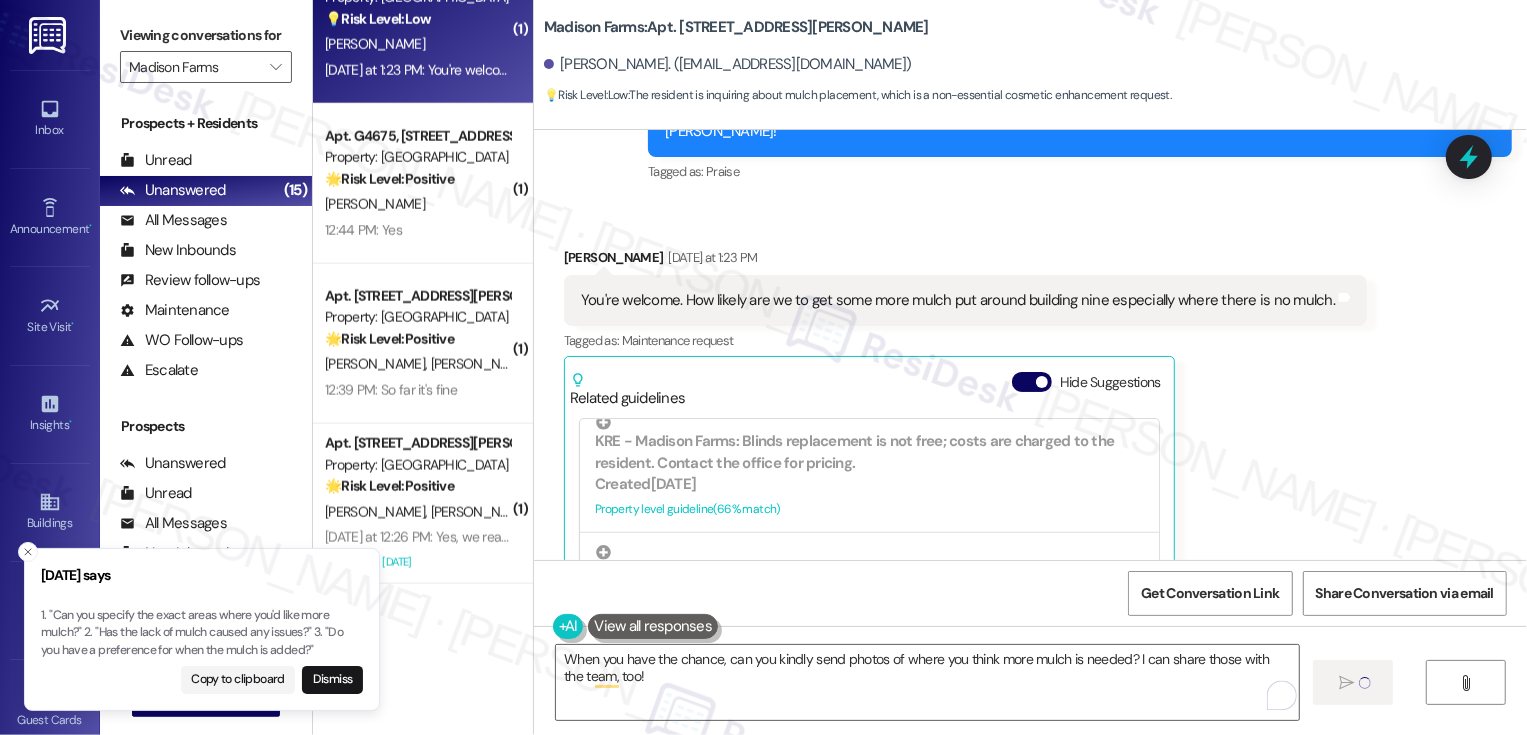 type 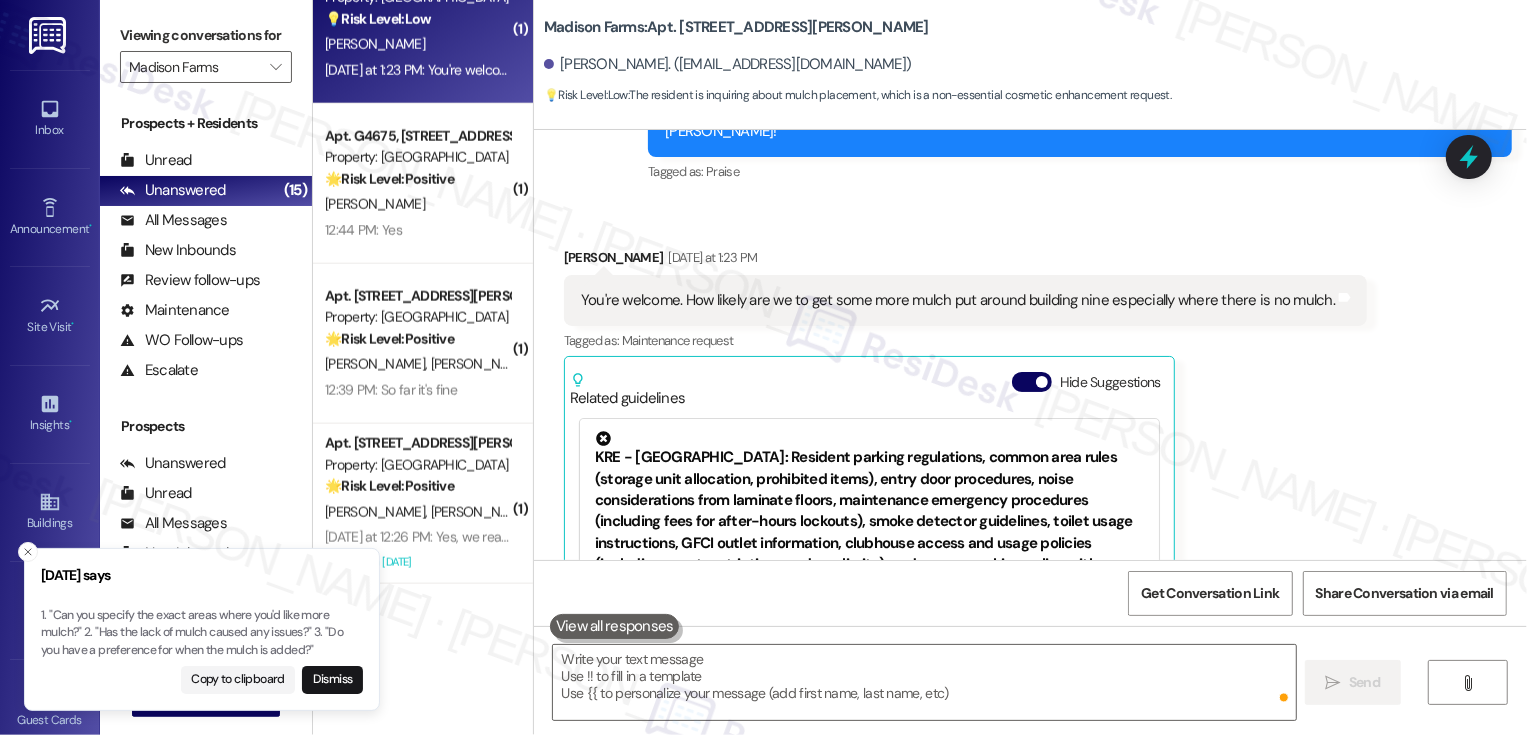 scroll, scrollTop: 20391, scrollLeft: 0, axis: vertical 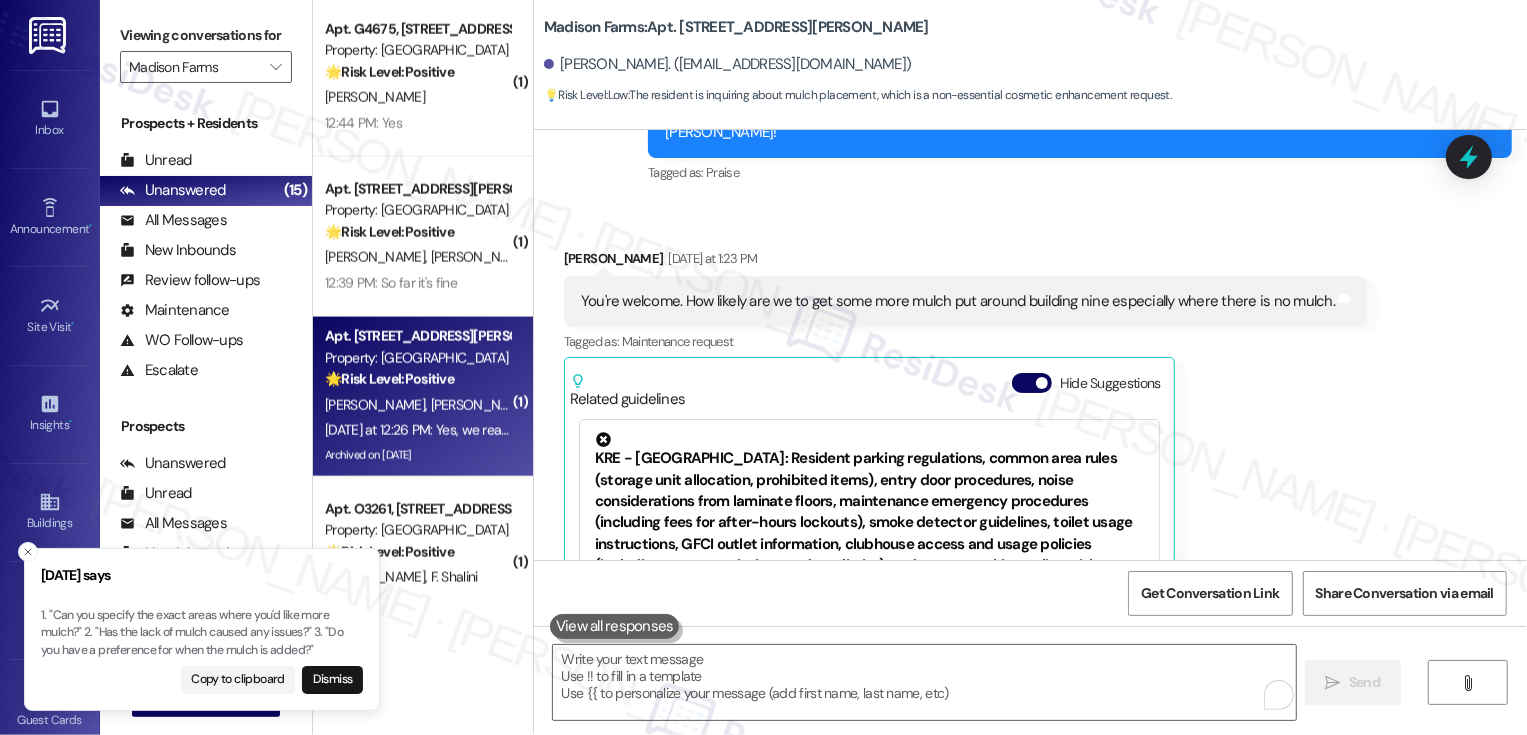 click on "J. Vrona N. Ireifej" at bounding box center (417, 405) 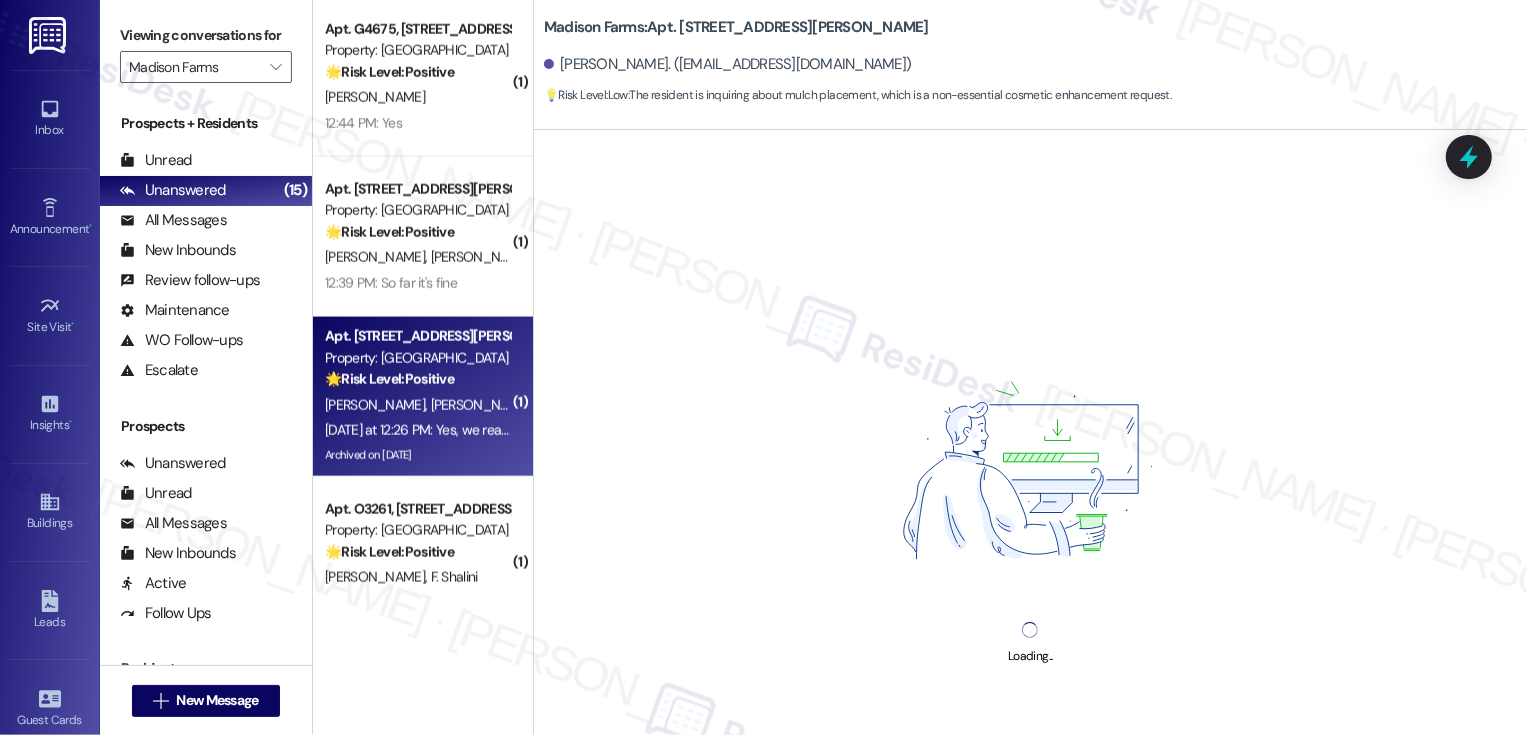 scroll, scrollTop: 1966, scrollLeft: 0, axis: vertical 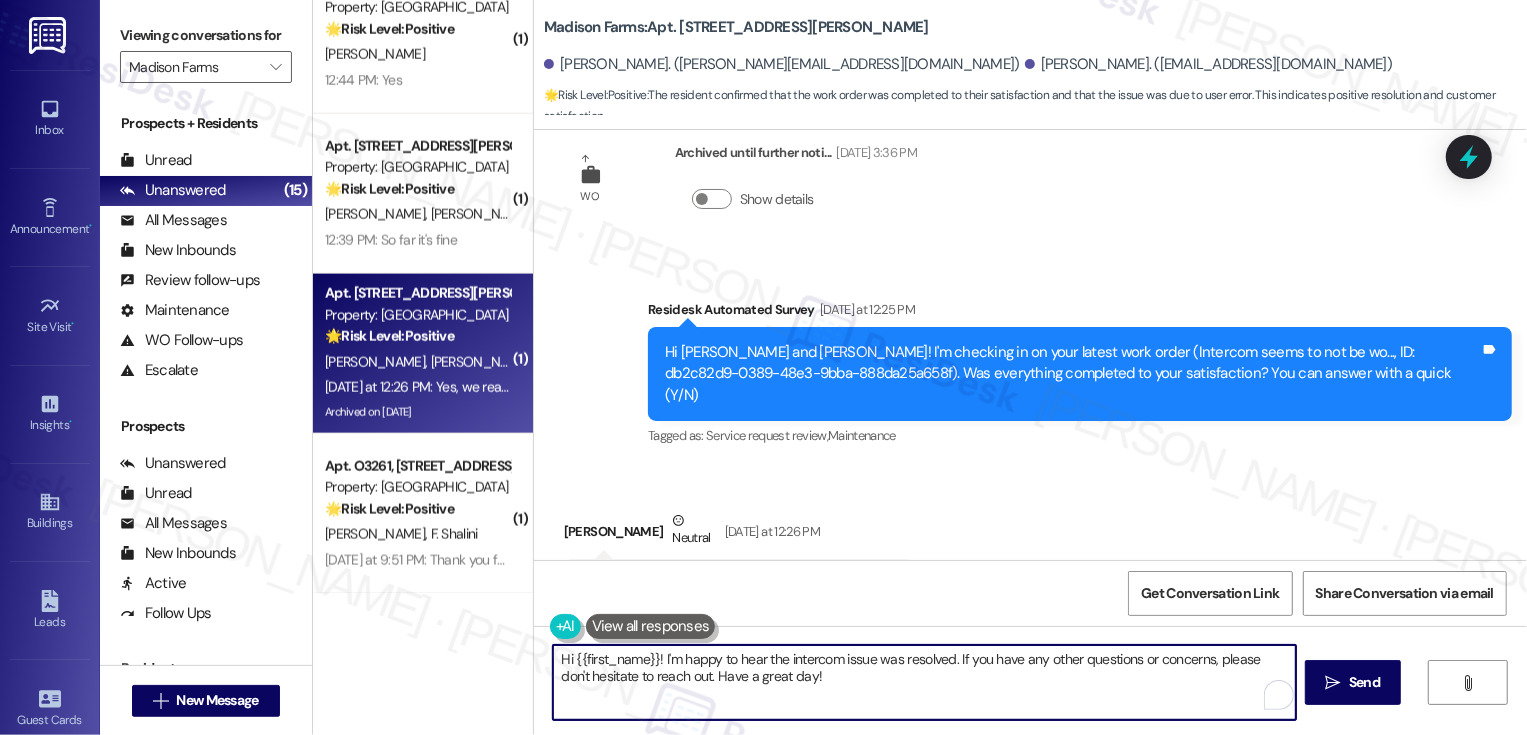 drag, startPoint x: 947, startPoint y: 660, endPoint x: 537, endPoint y: 647, distance: 410.20605 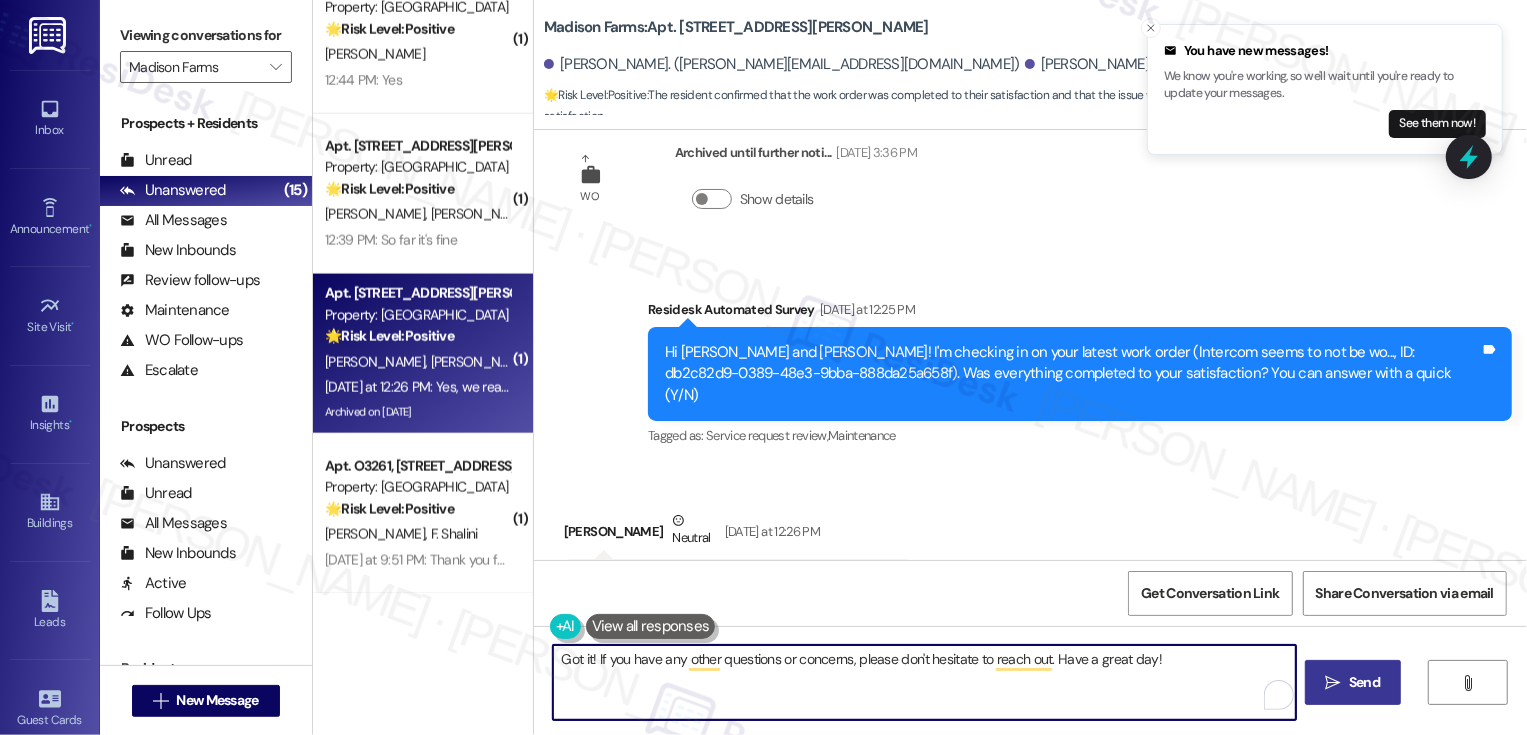 type on "Got it! If you have any other questions or concerns, please don't hesitate to reach out. Have a great day!" 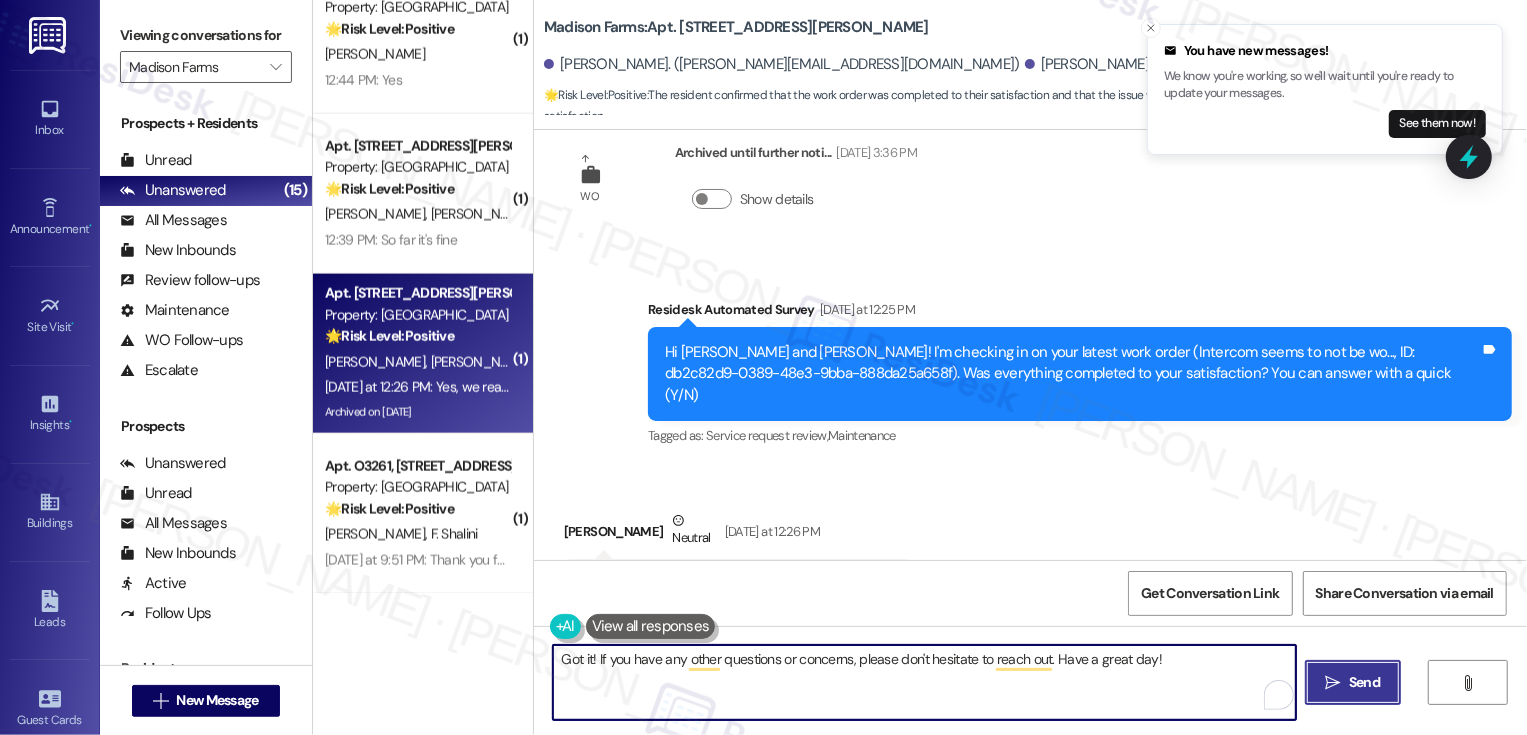 click on "" at bounding box center [1333, 683] 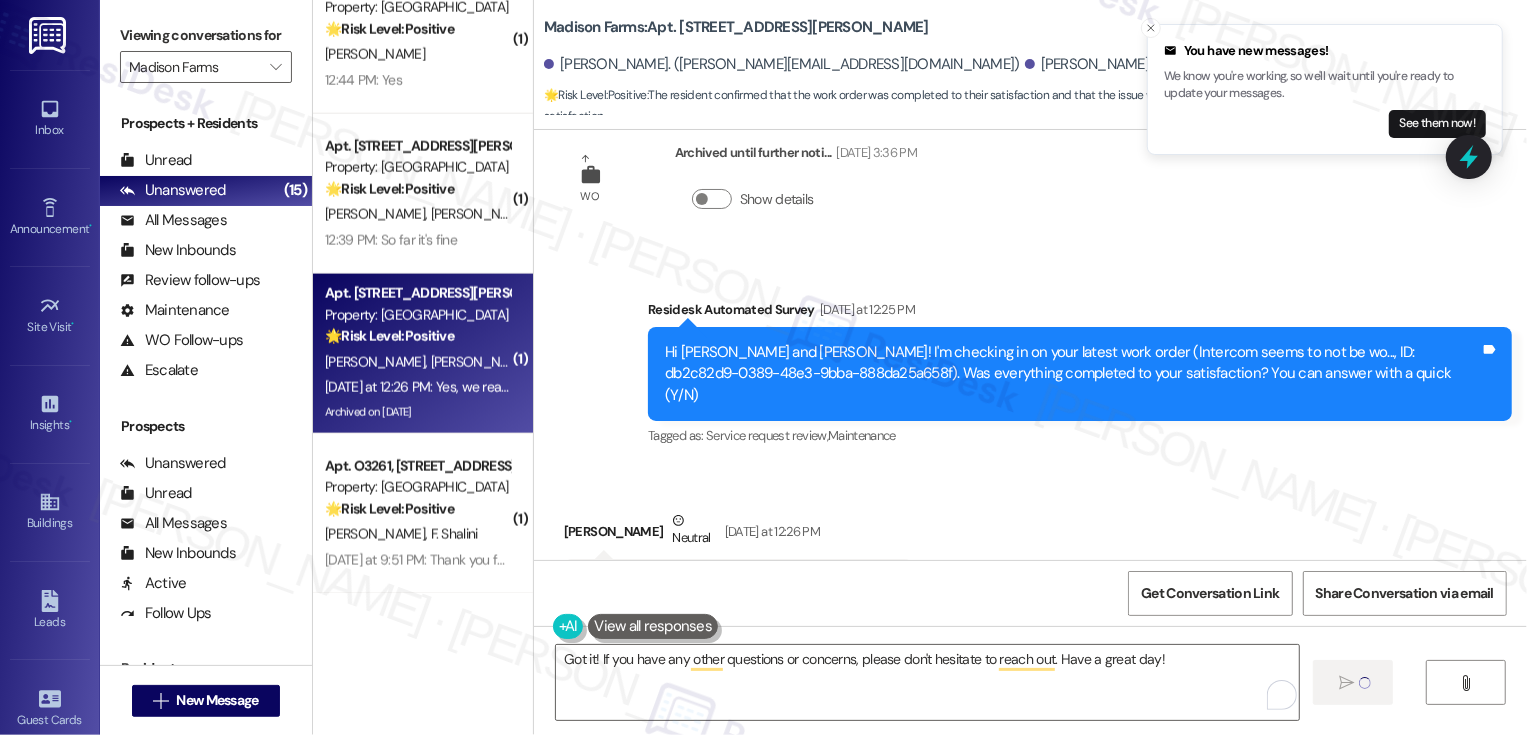 type 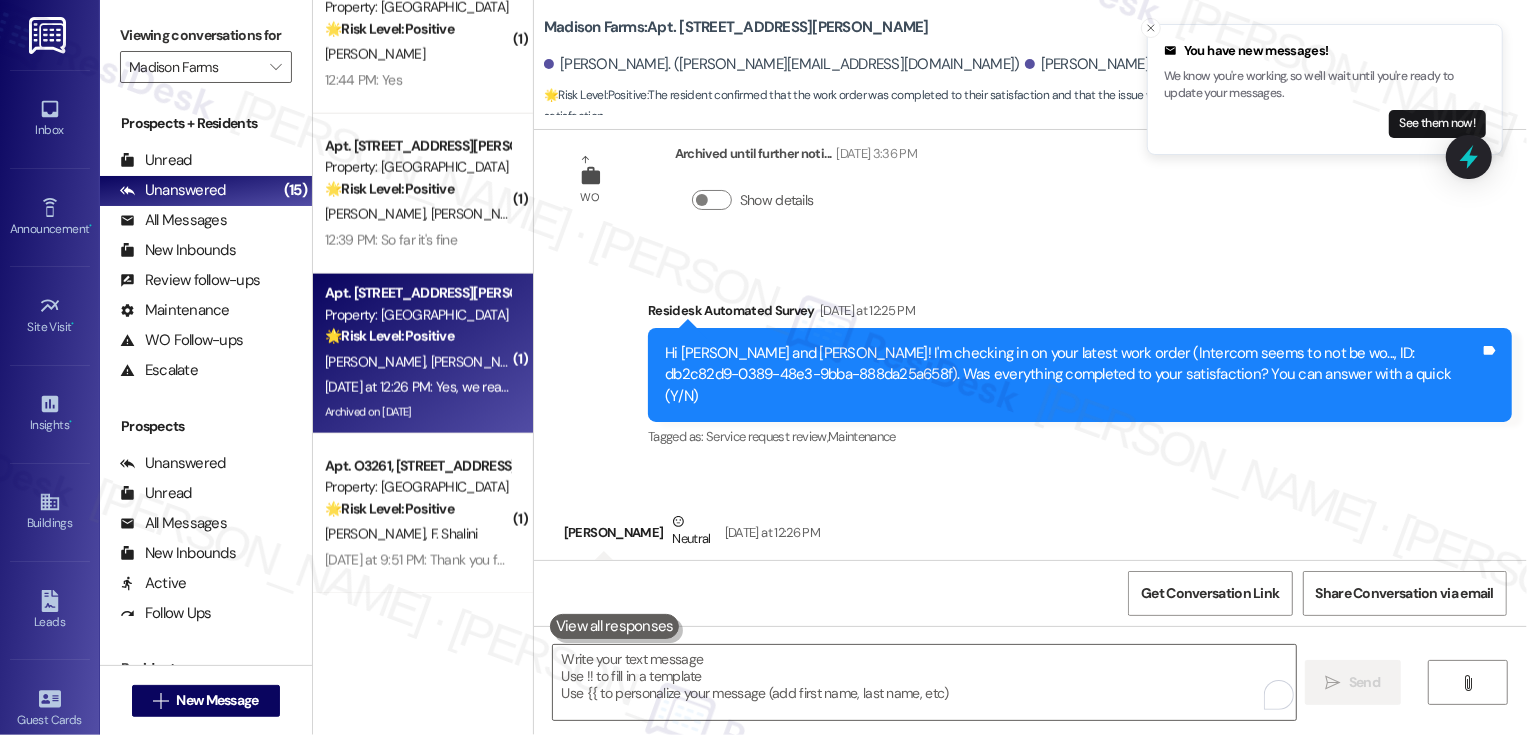 scroll, scrollTop: 4311, scrollLeft: 0, axis: vertical 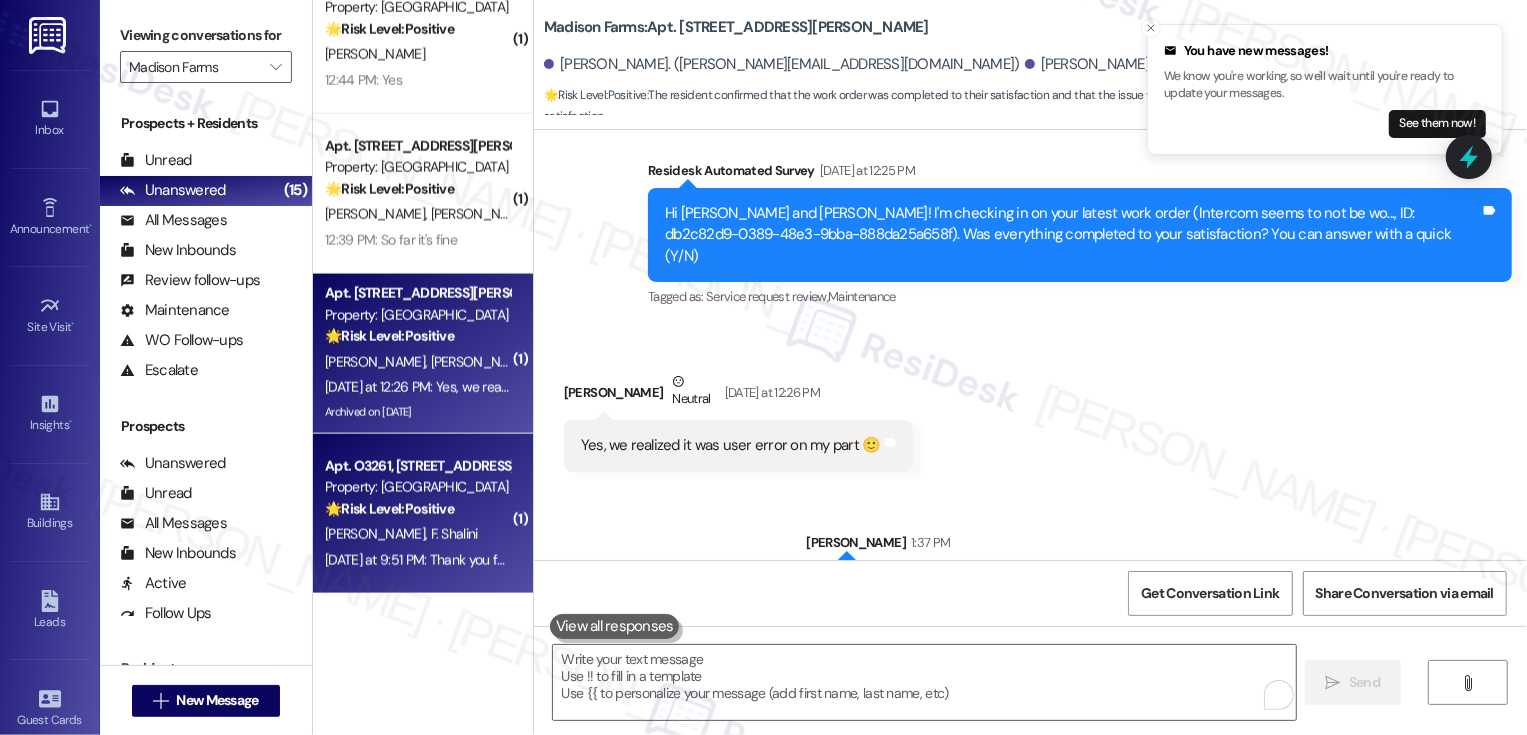 click on "🌟  Risk Level:  Positive" at bounding box center [389, 509] 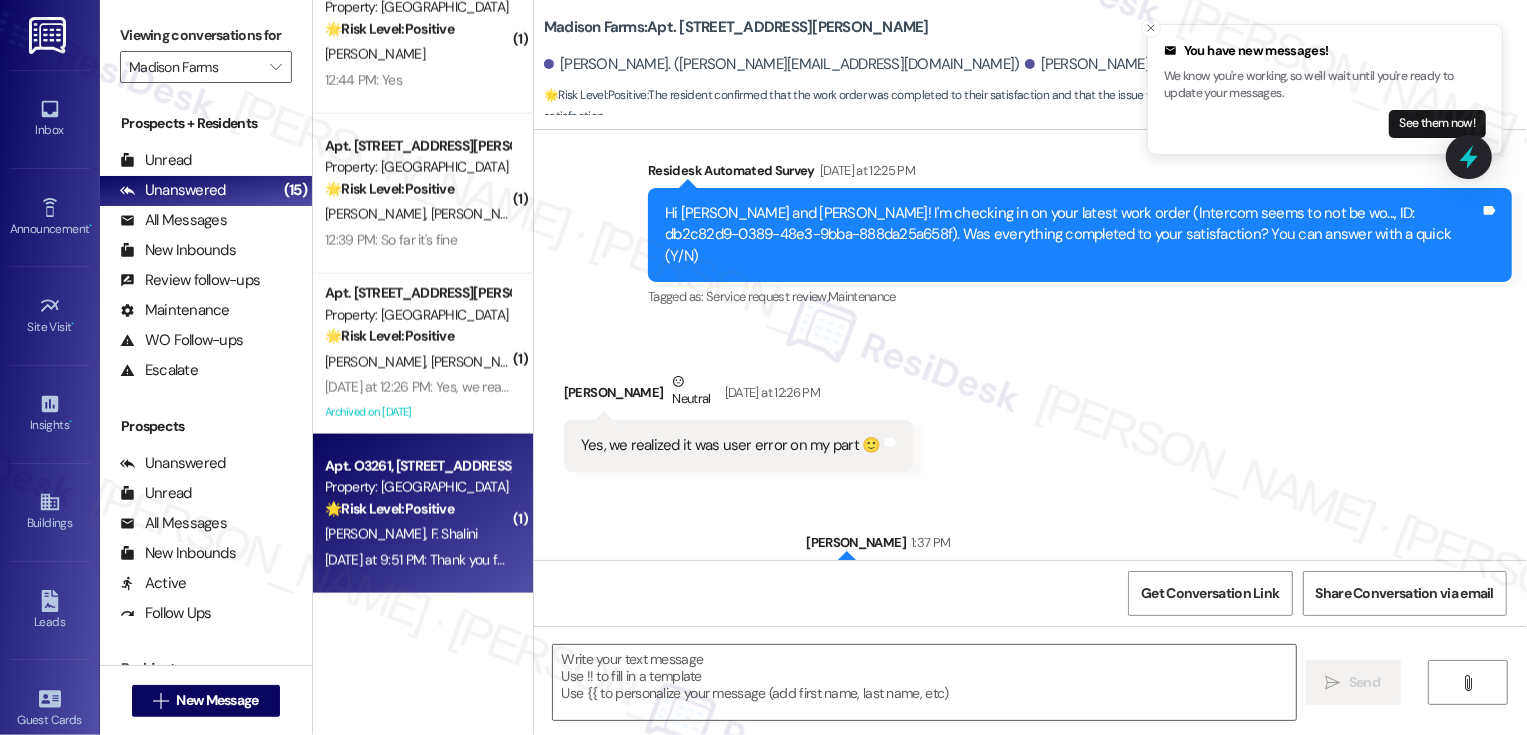 click on "🌟  Risk Level:  Positive" at bounding box center (389, 509) 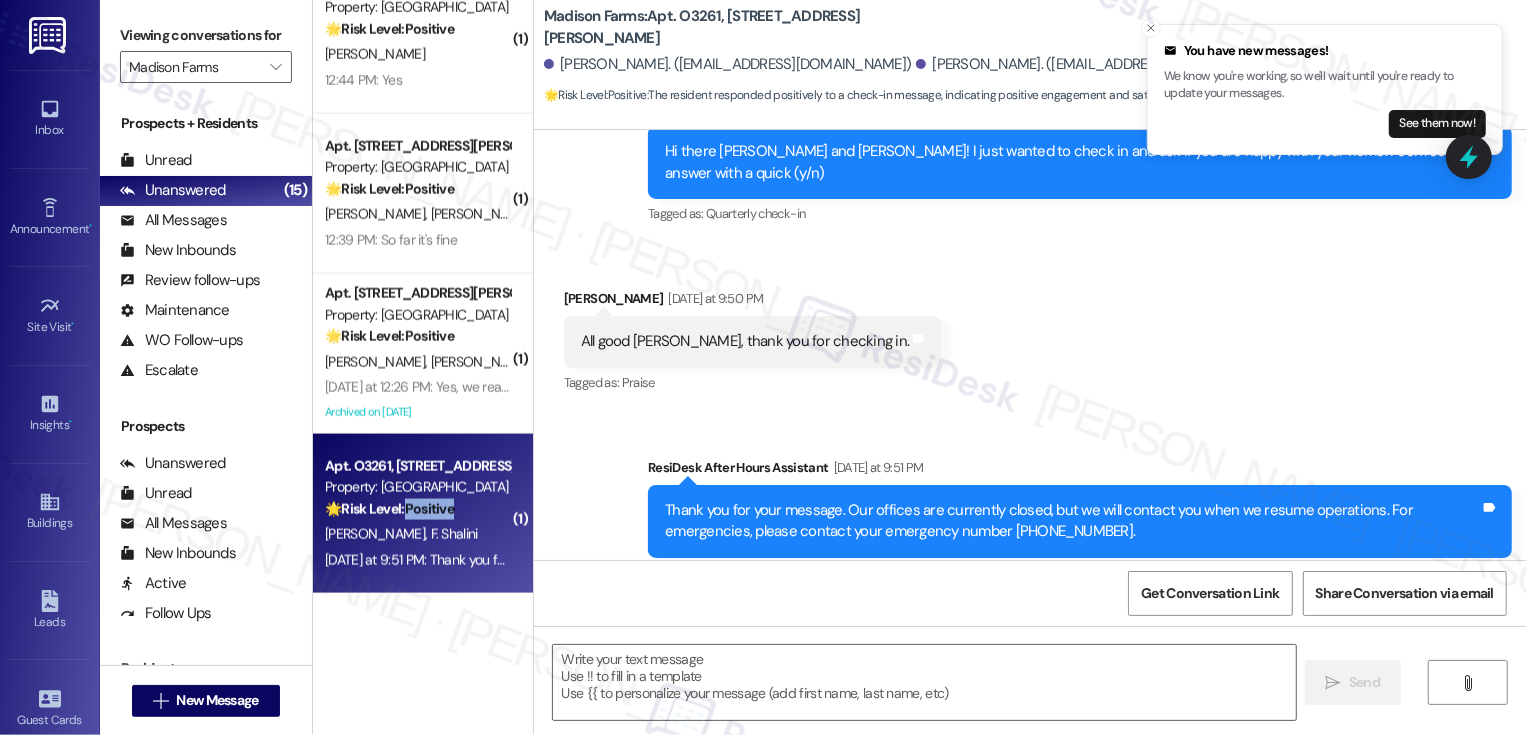 scroll, scrollTop: 1674, scrollLeft: 0, axis: vertical 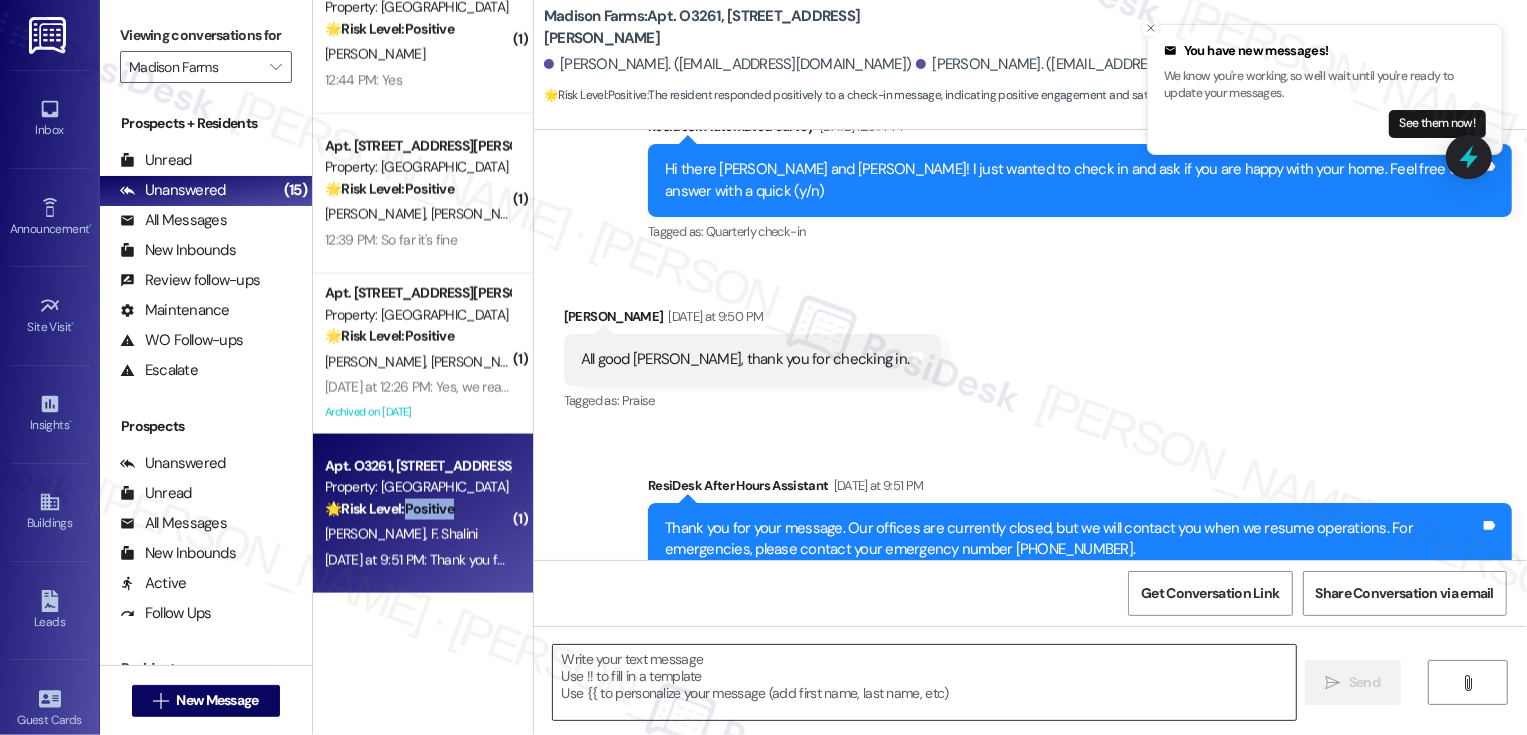 click at bounding box center [924, 682] 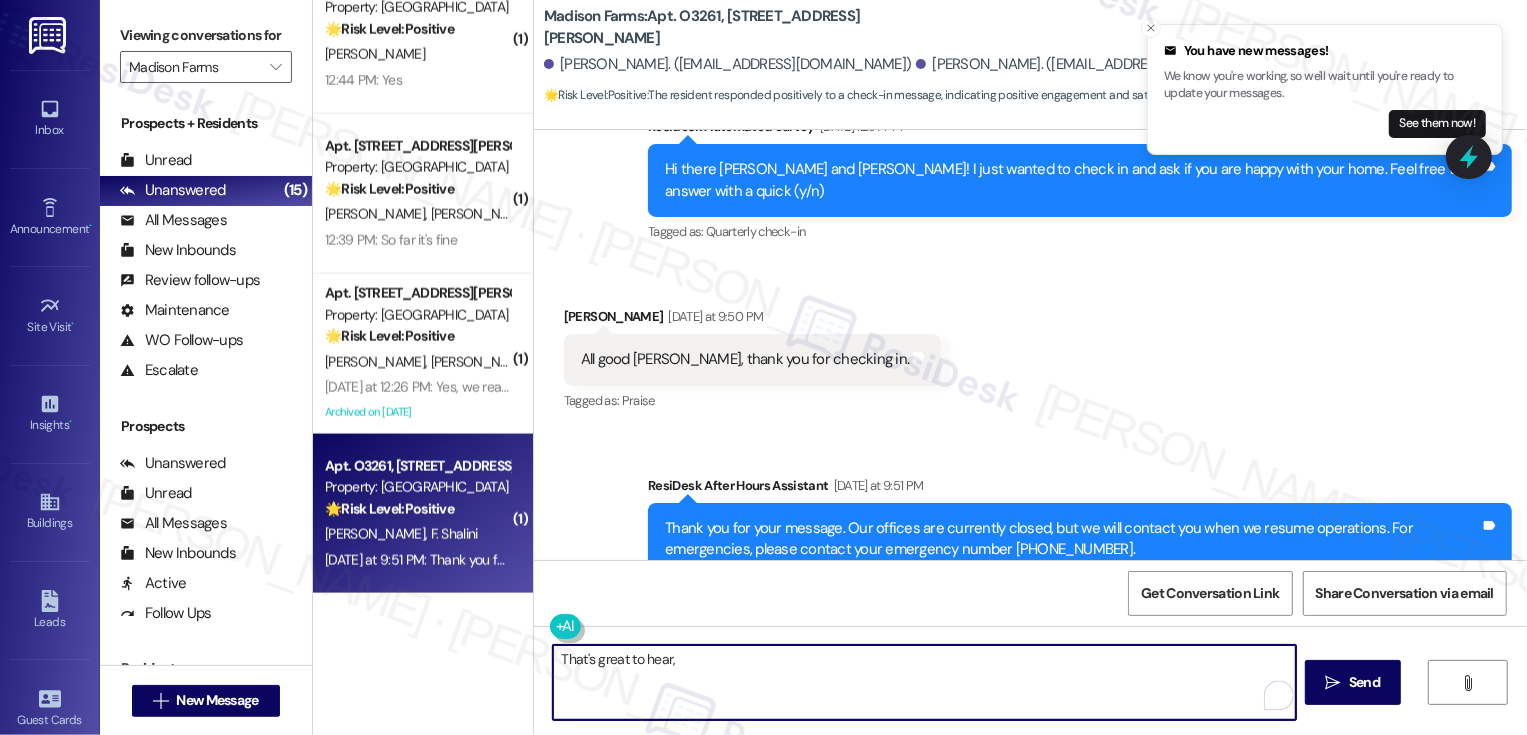 click on "Pankaj Kumar Yesterday at 9:50 PM" at bounding box center (753, 320) 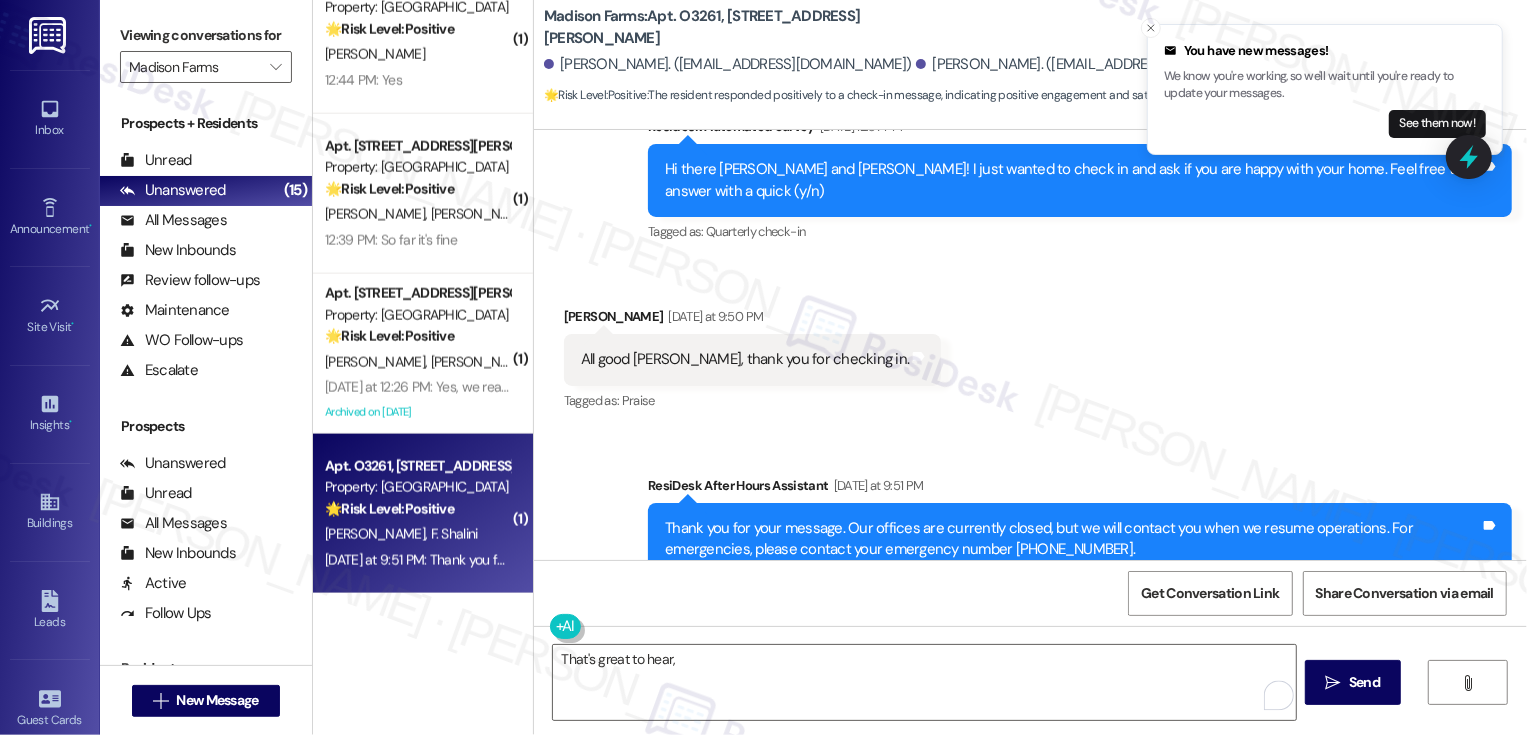 click on "Pankaj Kumar Yesterday at 9:50 PM" at bounding box center (753, 320) 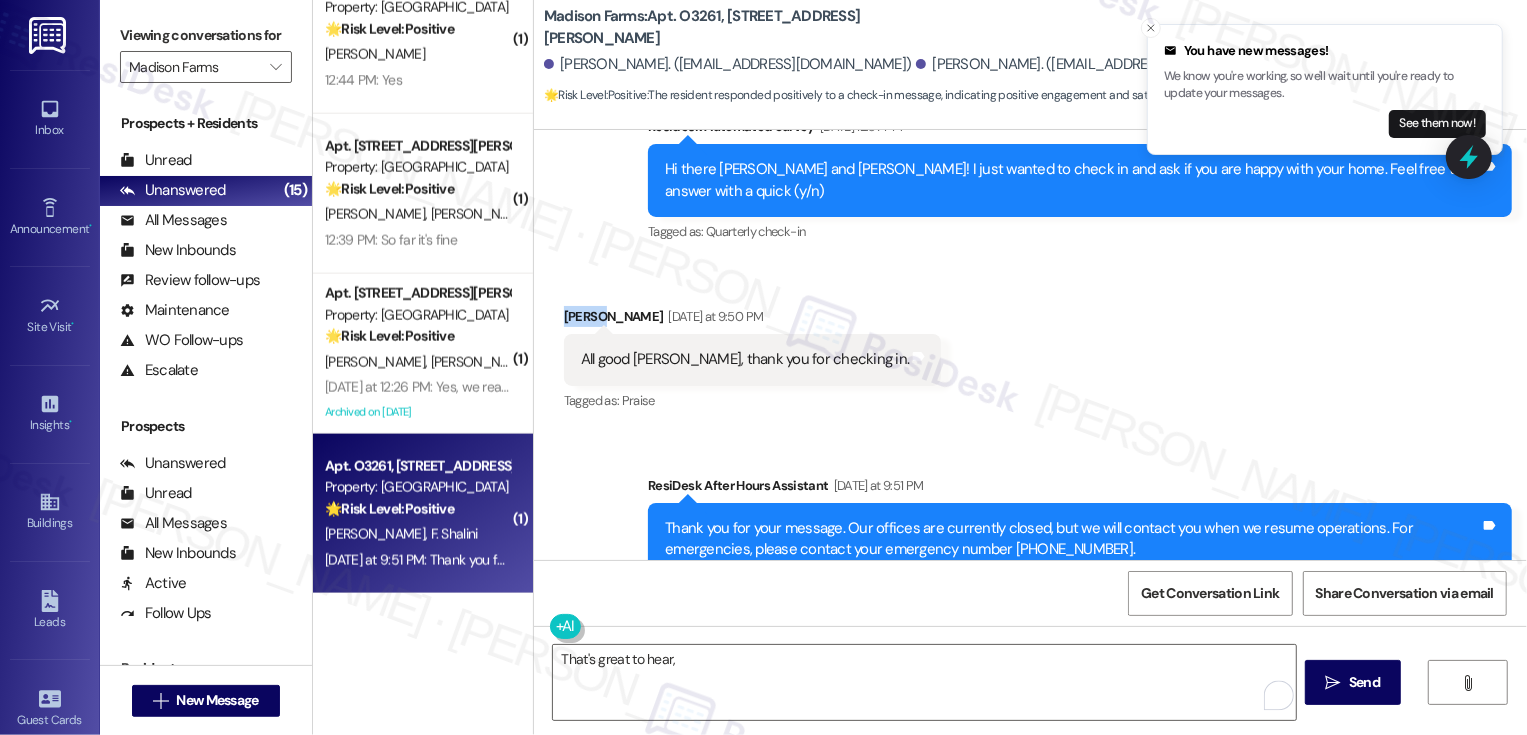 copy on "Pankaj" 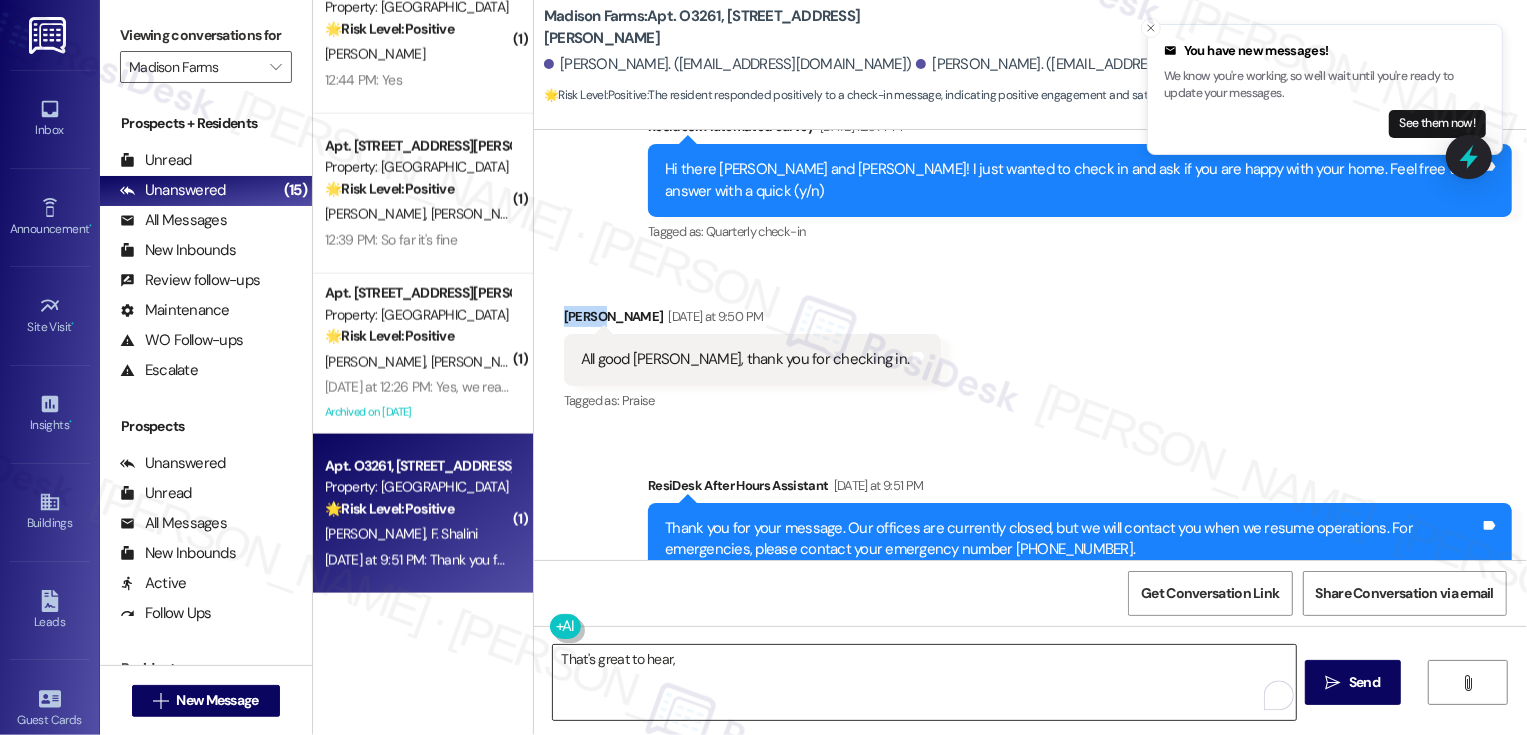 click on "That's great to hear," at bounding box center [924, 682] 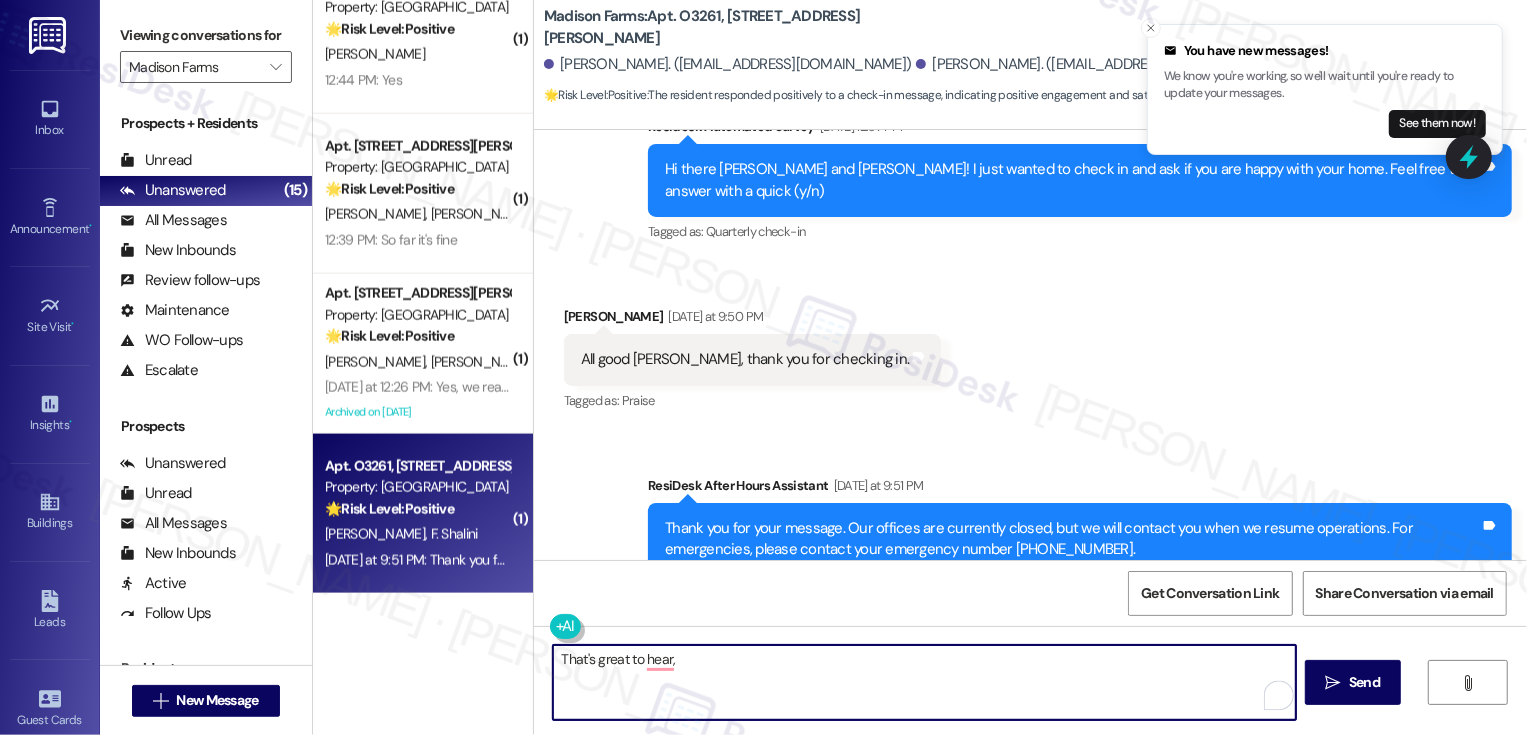 paste on "Pankaj" 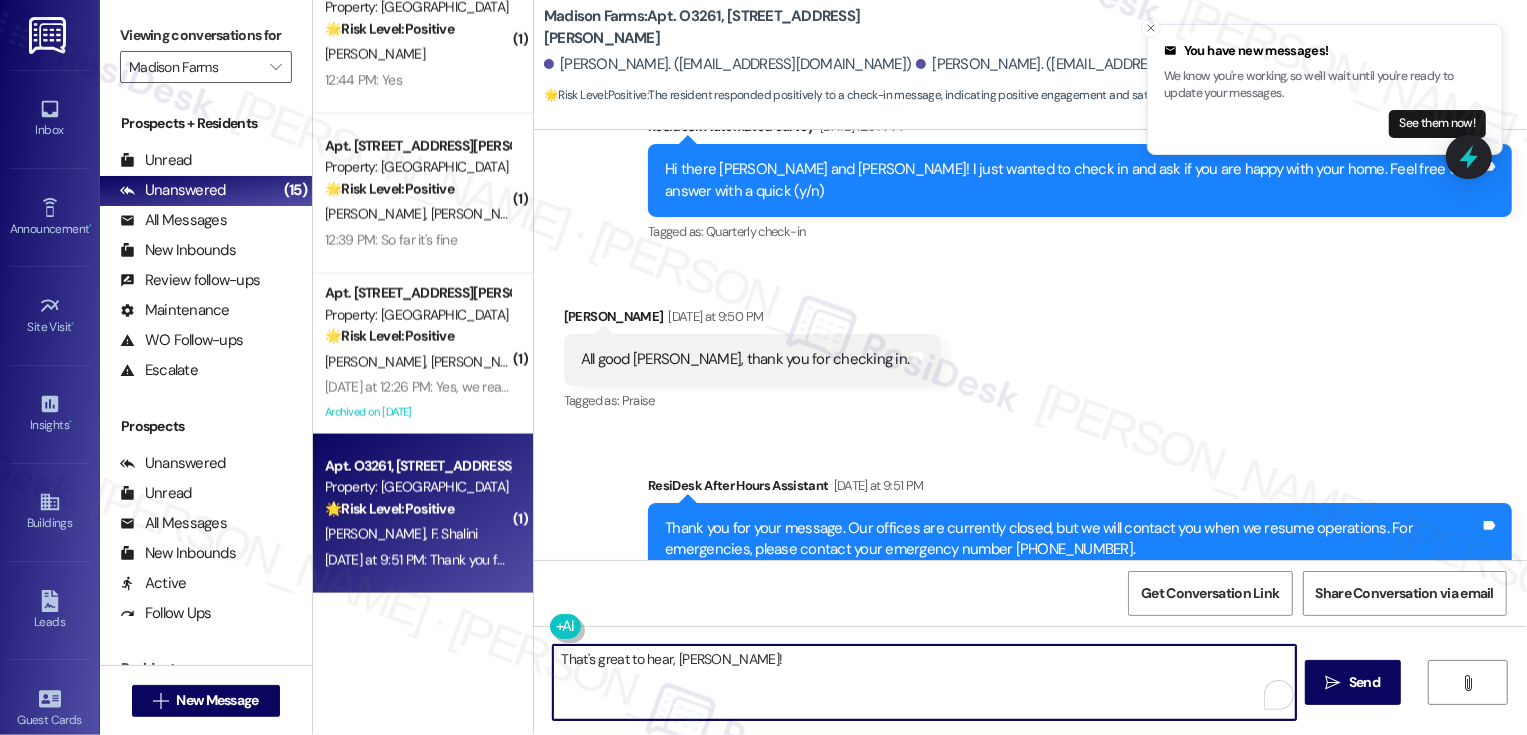 paste on "If you have a minute, could I ask a quick favor? Would you mind leaving us a Google review? It would mean so much to us! Of course, no pressure at all if it’s not convenient. Here is a quick link: {{google_review_link}}. Thank you so much! 😊" 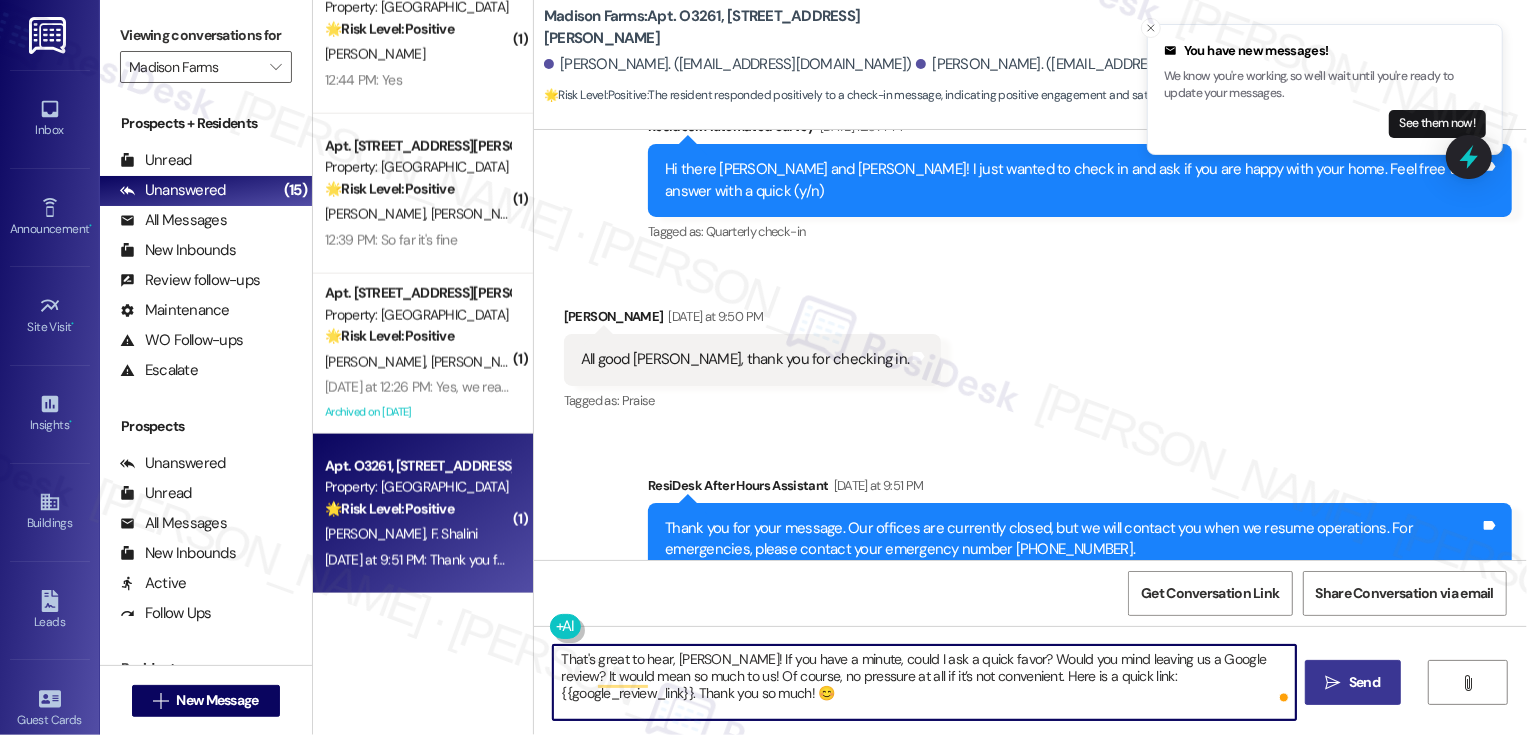 type on "That's great to hear, Pankaj! If you have a minute, could I ask a quick favor? Would you mind leaving us a Google review? It would mean so much to us! Of course, no pressure at all if it’s not convenient. Here is a quick link: {{google_review_link}}. Thank you so much! 😊" 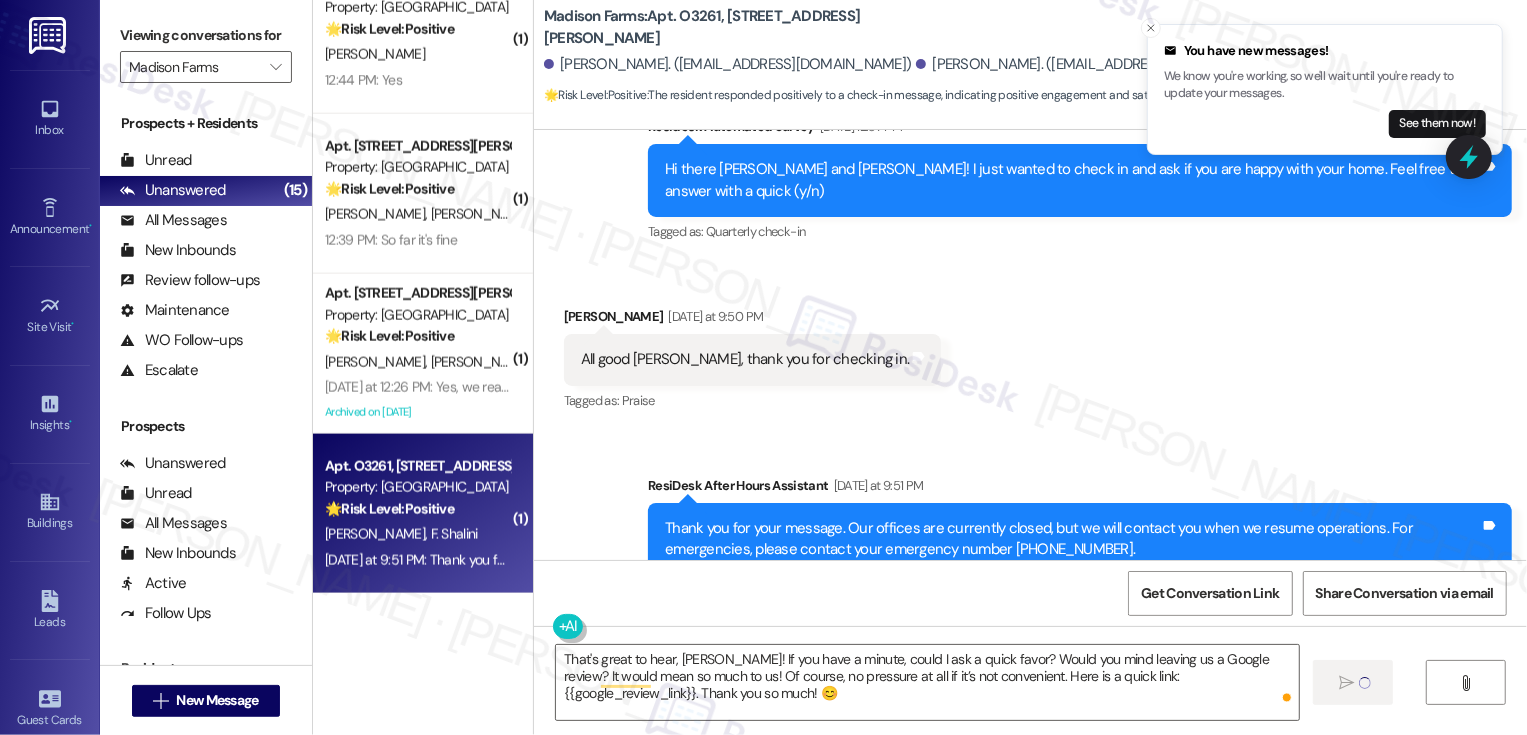 type 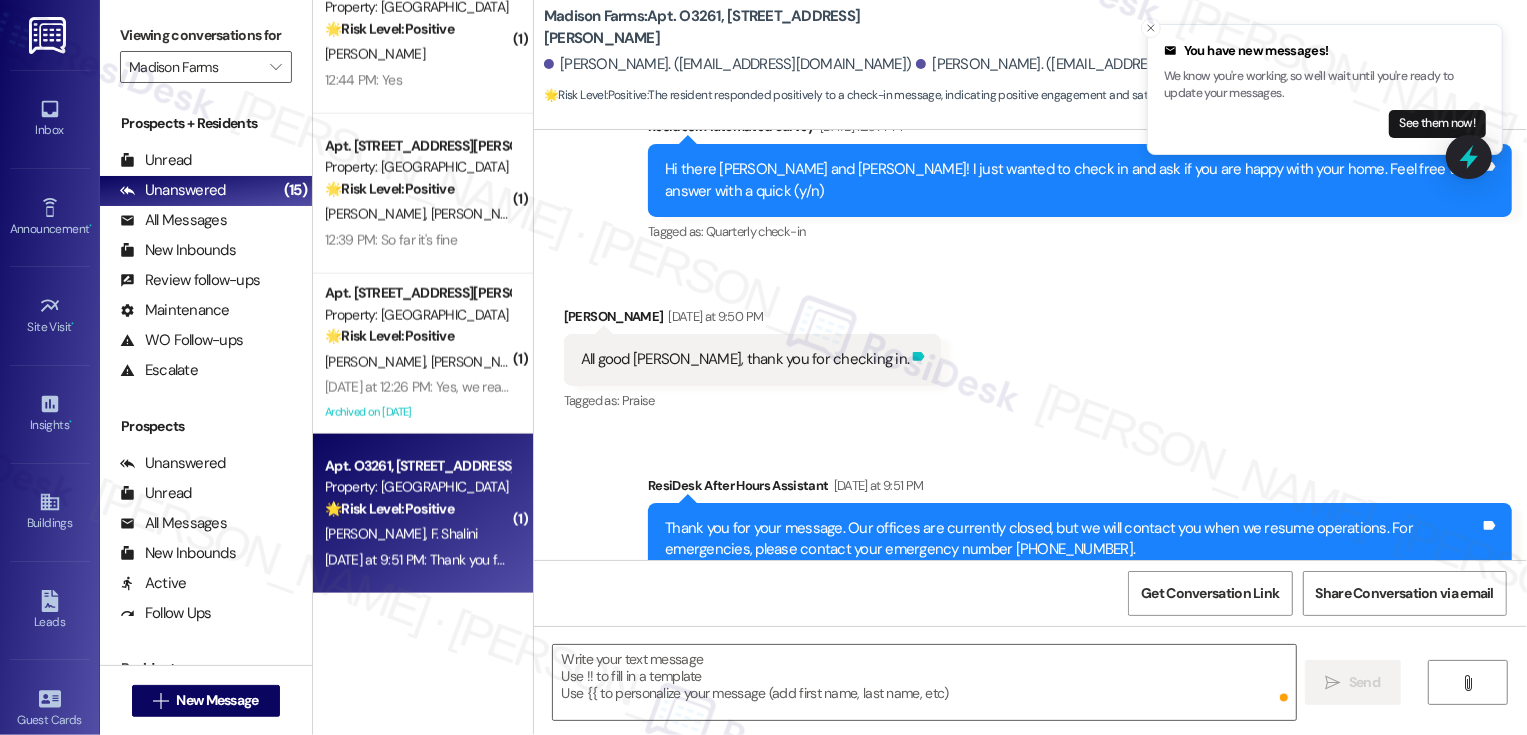 click 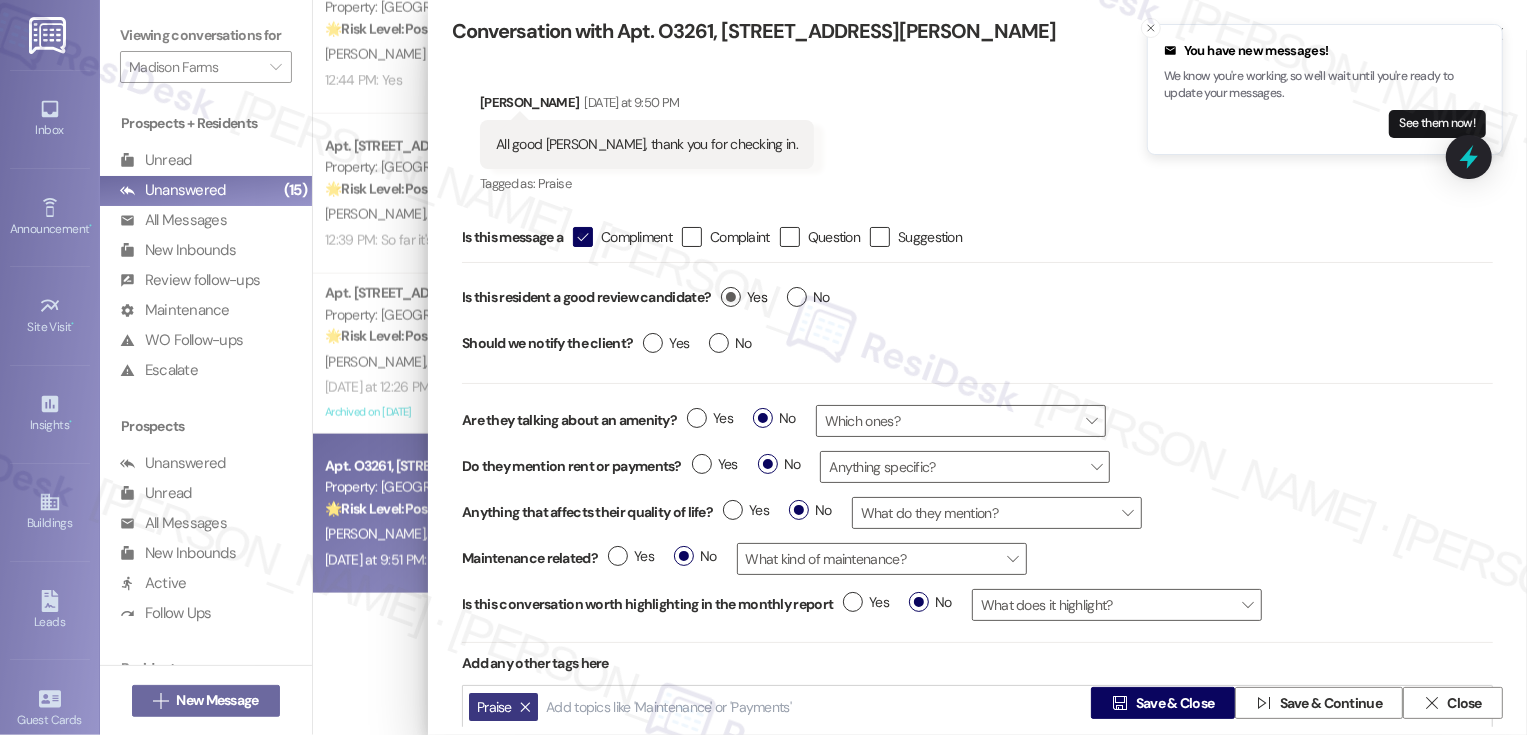 click on "Yes" at bounding box center [744, 297] 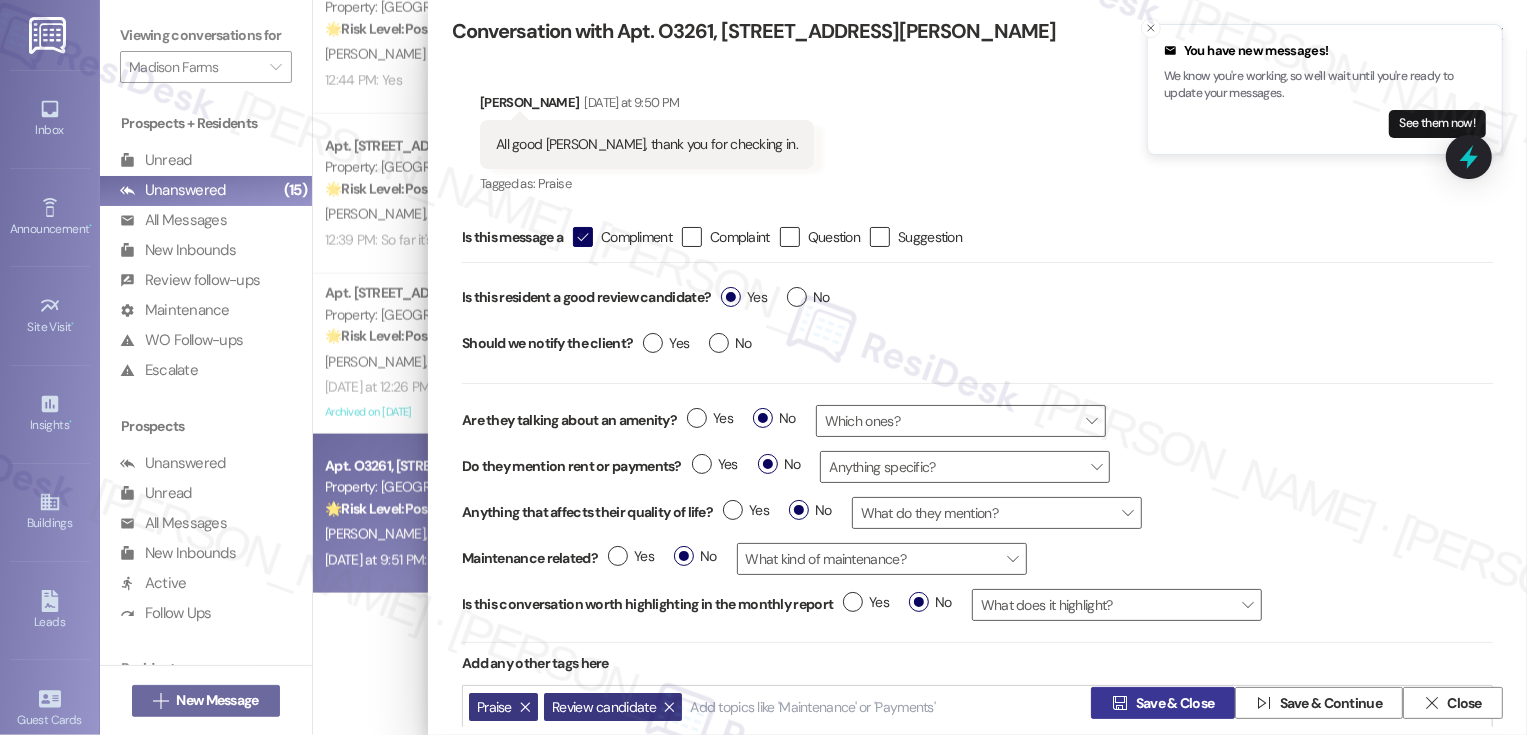 click on "Save & Close" at bounding box center (1175, 703) 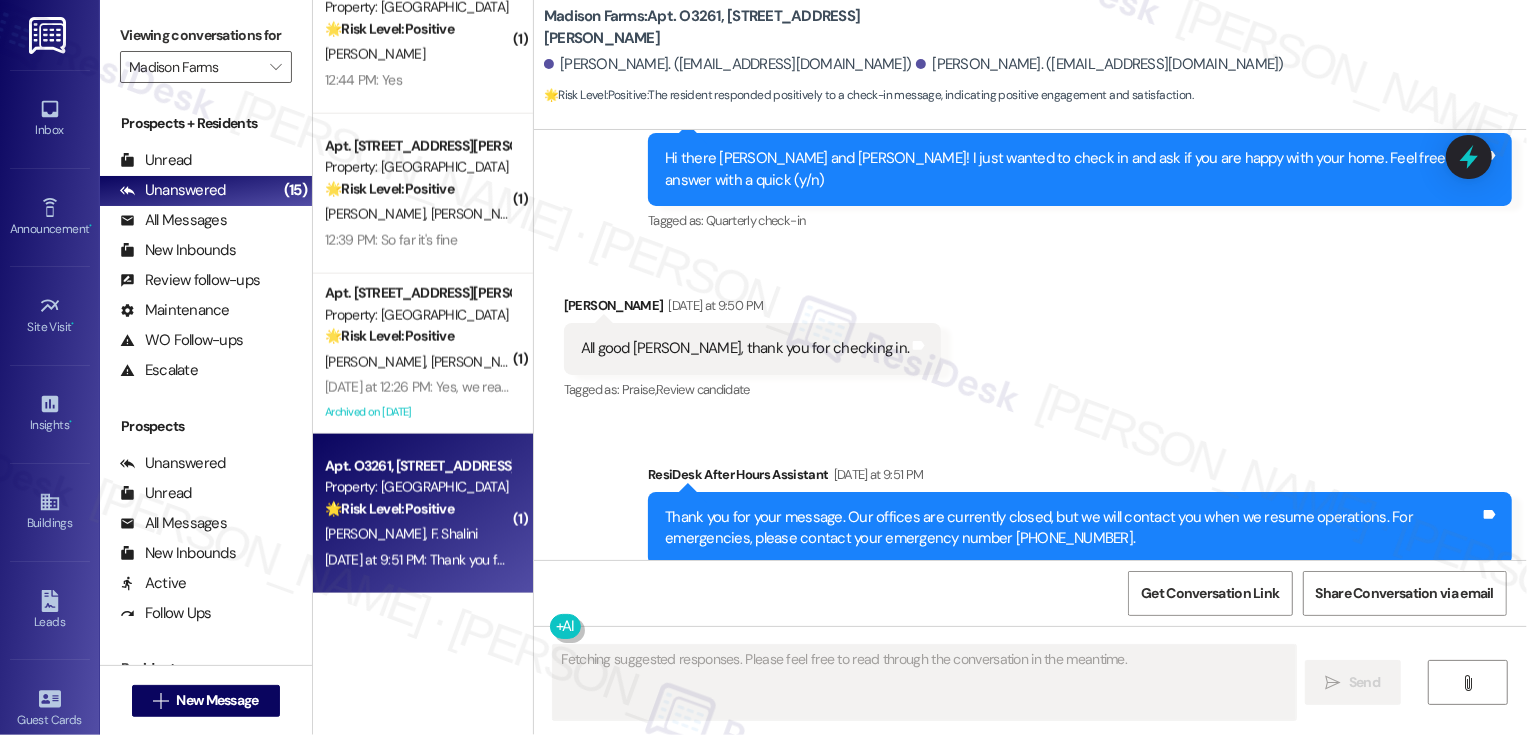 scroll, scrollTop: 1946, scrollLeft: 0, axis: vertical 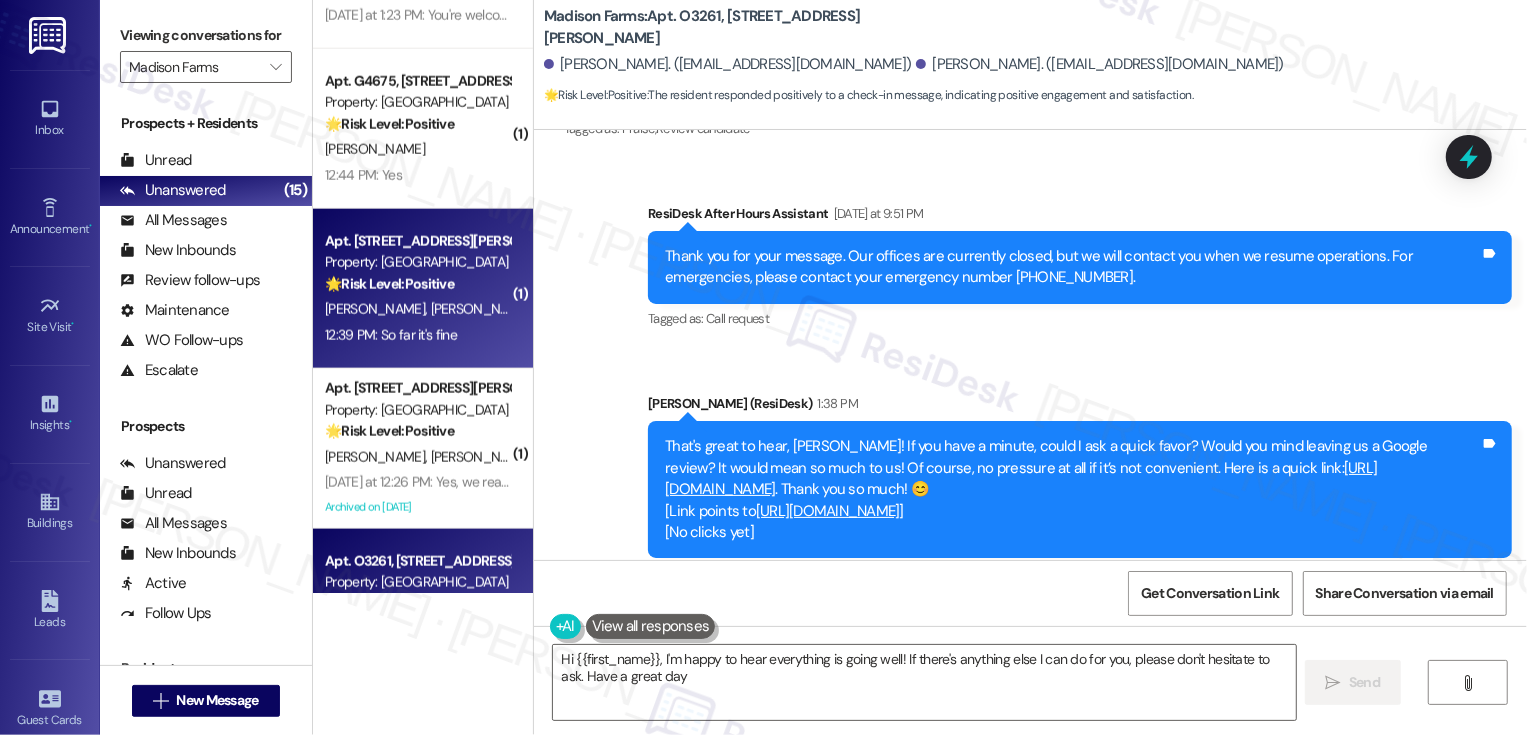 type on "Hi {{first_name}}, I'm happy to hear everything is going well! If there's anything else I can do for you, please don't hesitate to ask. Have a great day!" 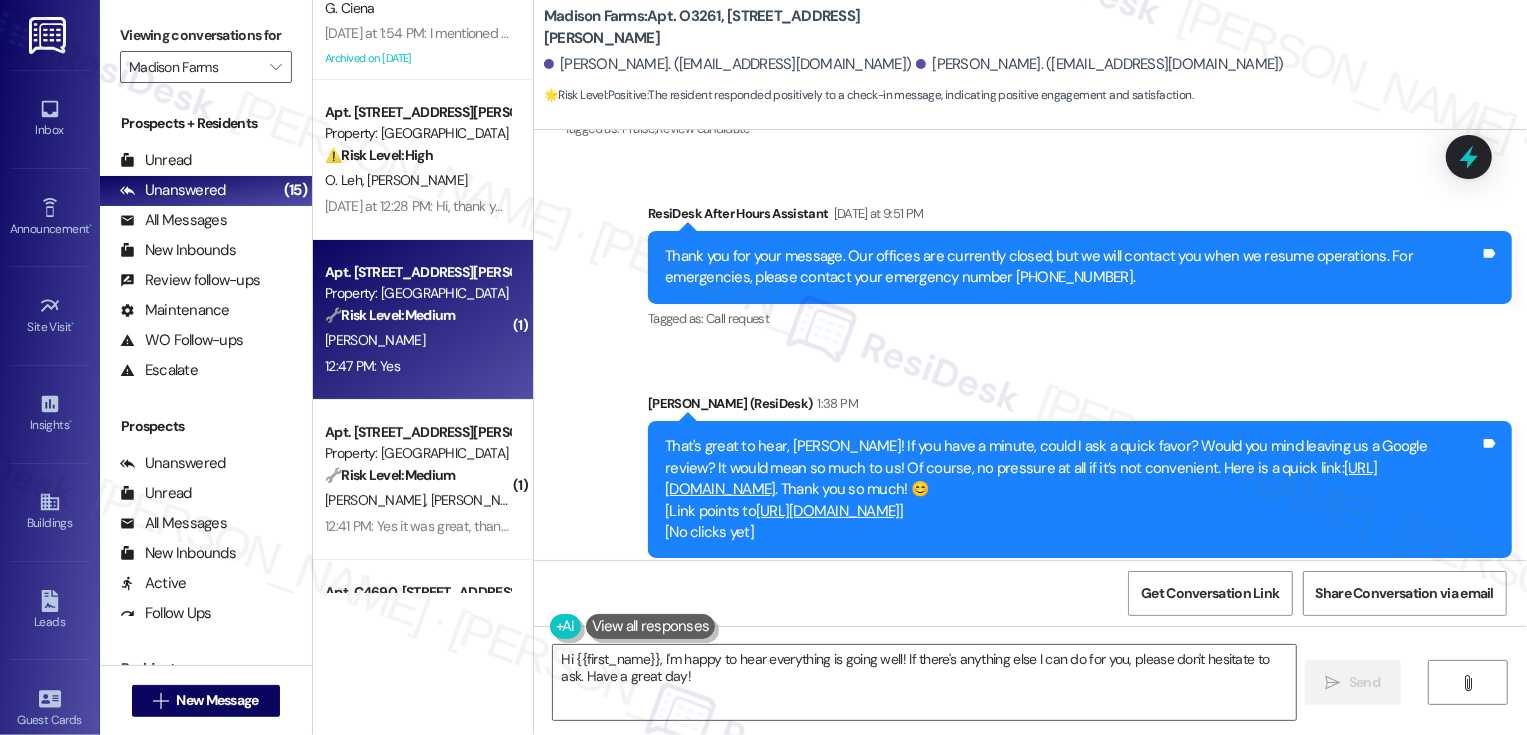 scroll, scrollTop: 122, scrollLeft: 0, axis: vertical 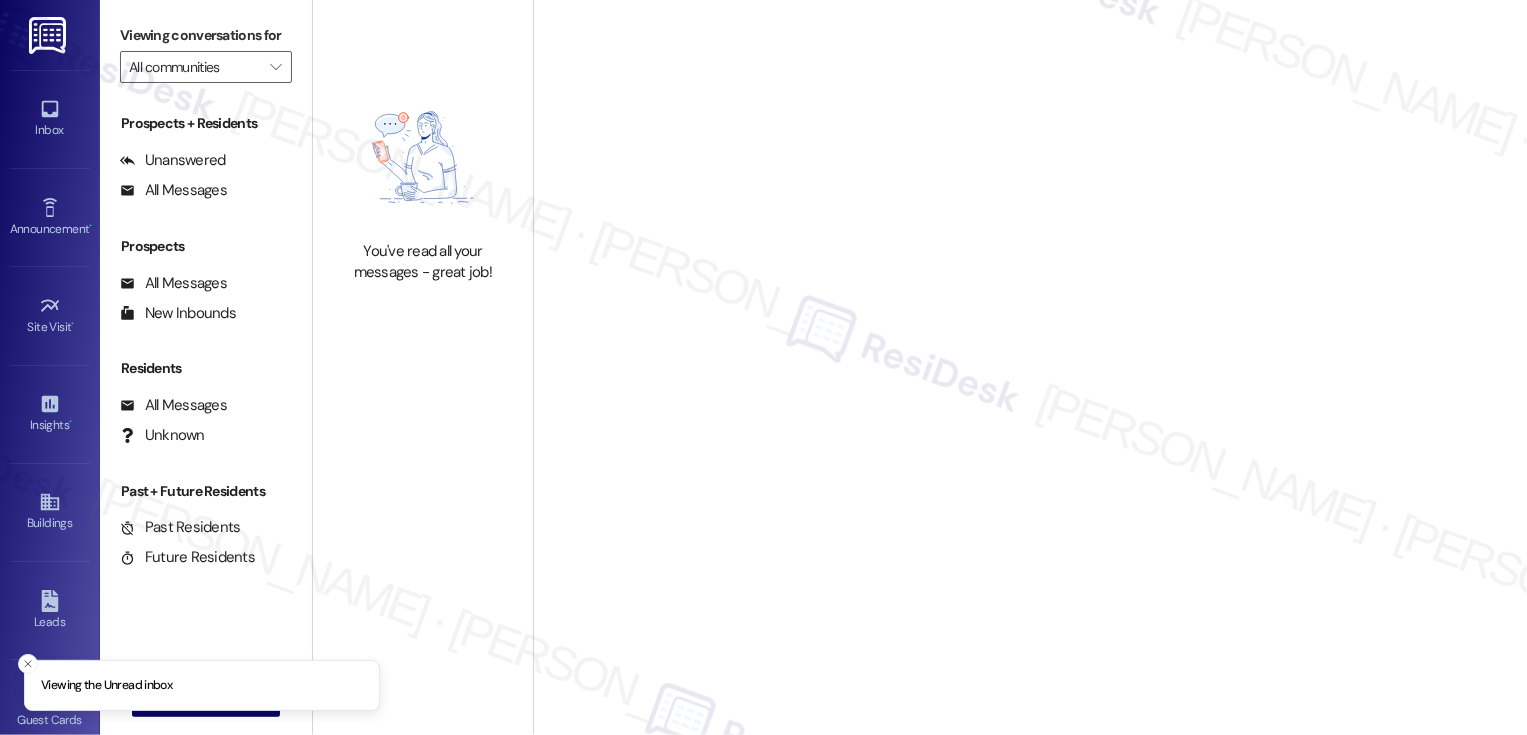 type on "Madison Farms" 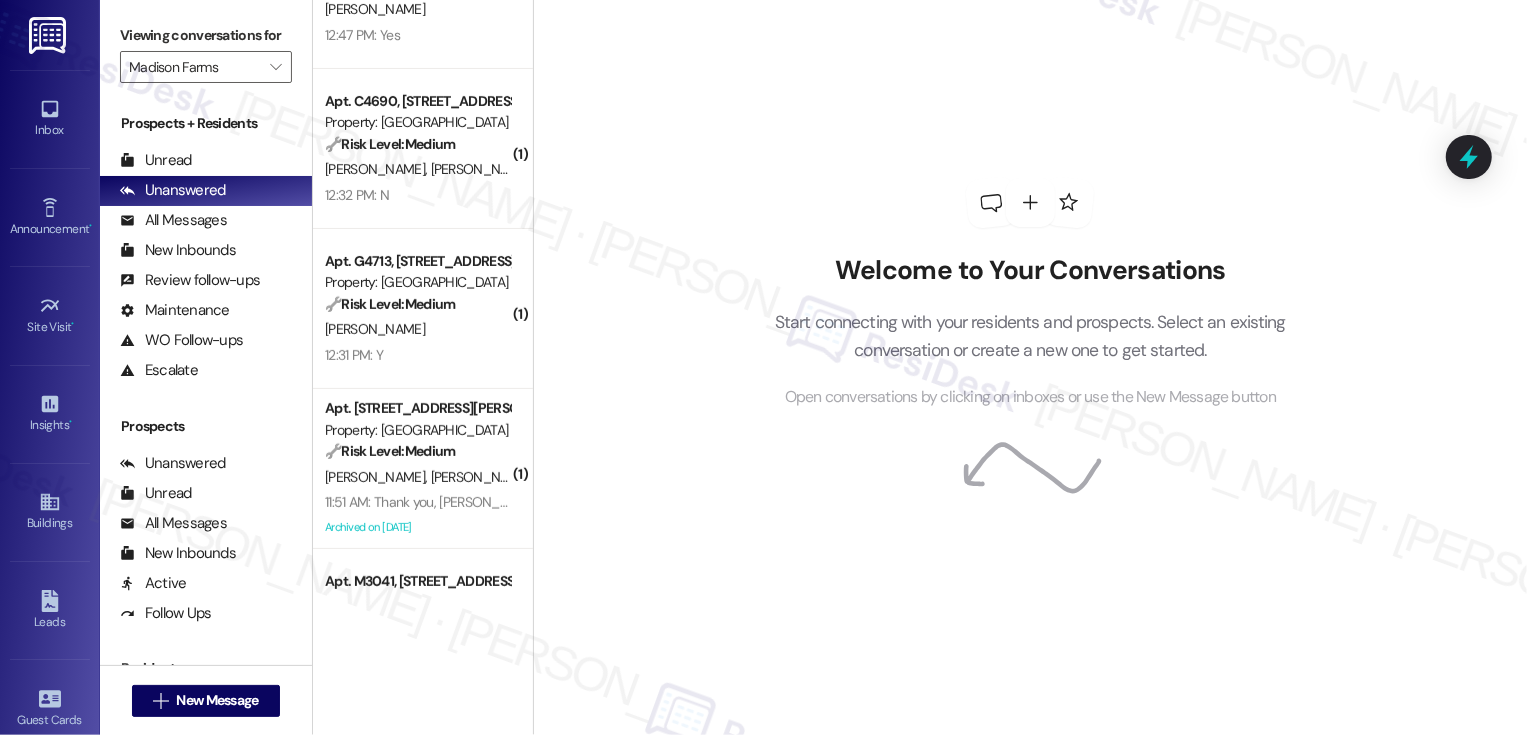 scroll, scrollTop: 420, scrollLeft: 0, axis: vertical 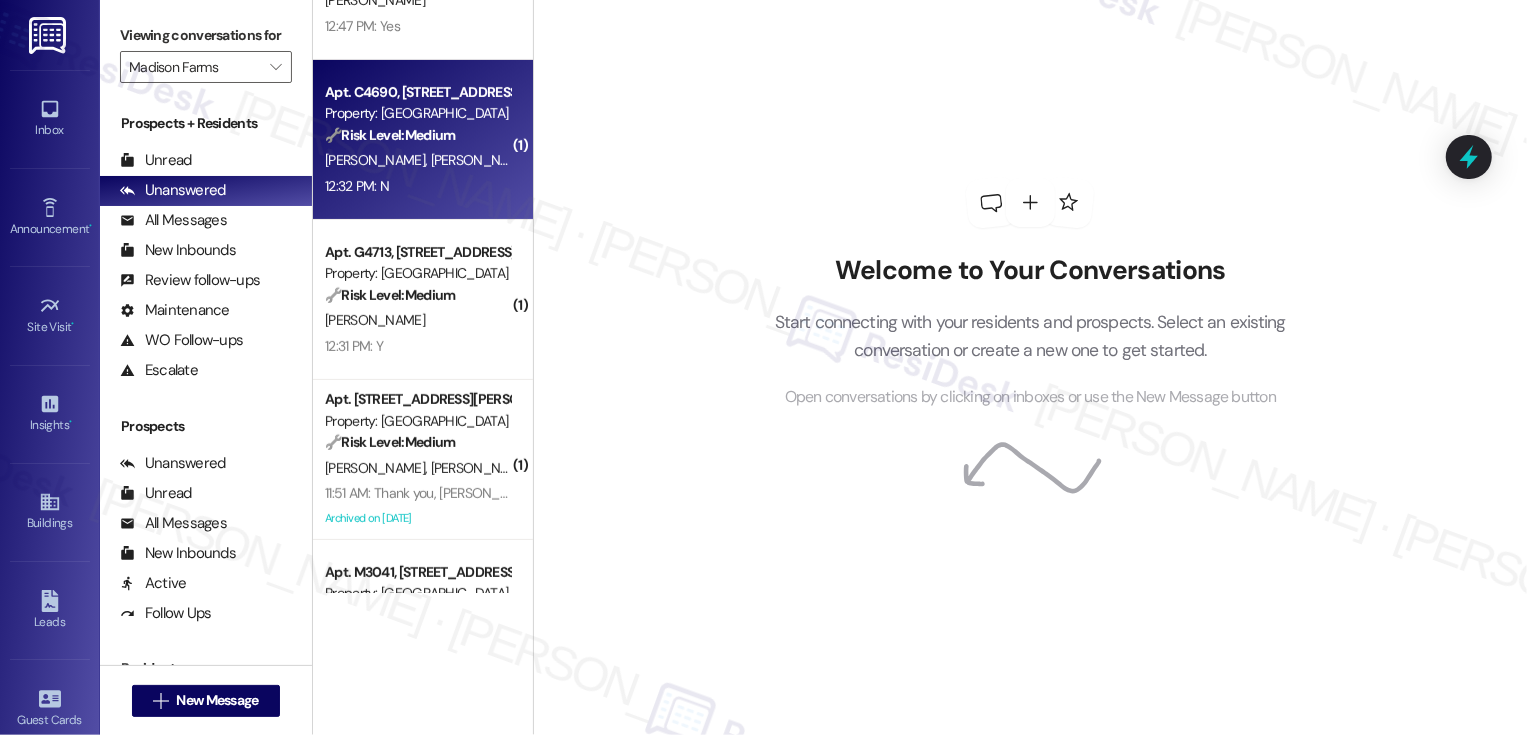 click on "D. Hoppey A. Hoppey" at bounding box center [417, 160] 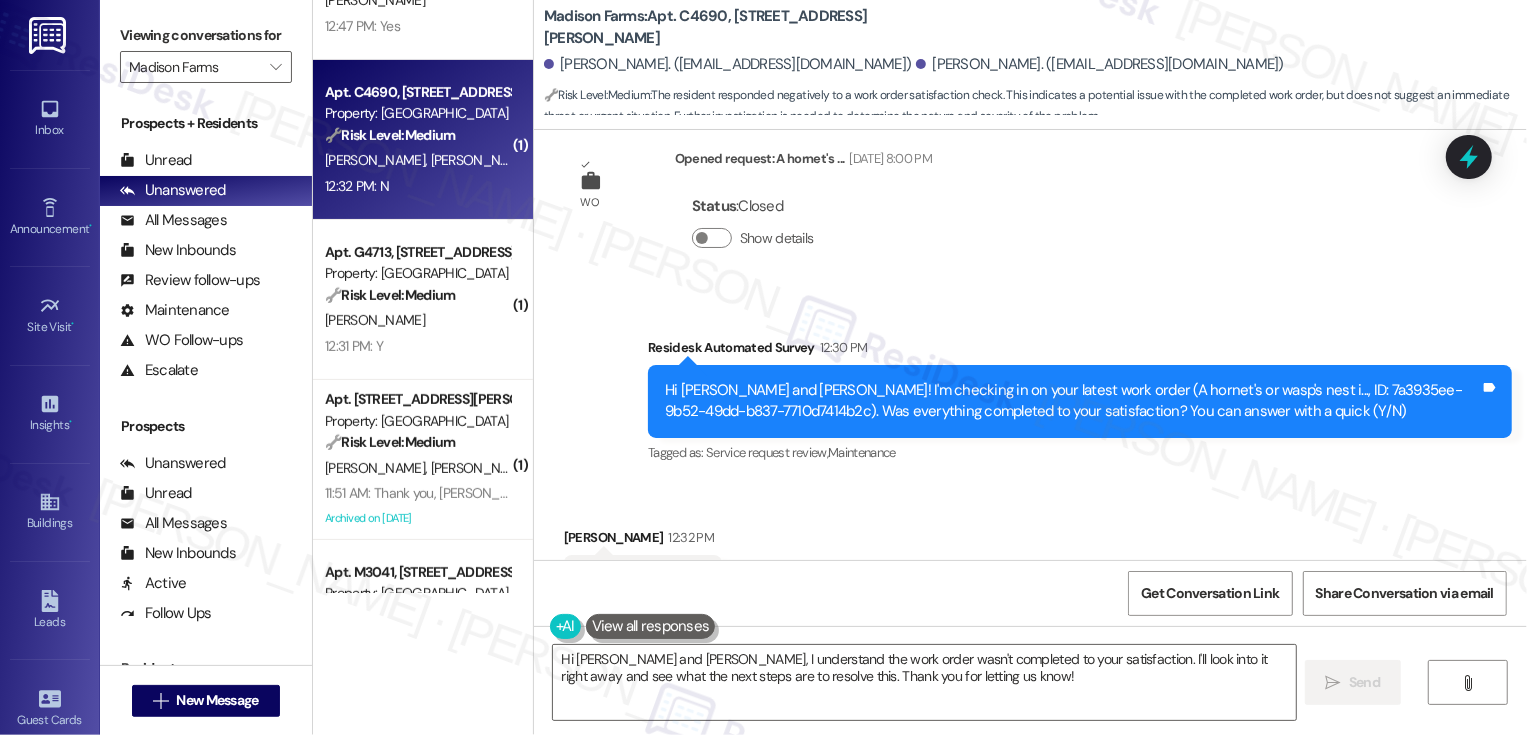 scroll, scrollTop: 1353, scrollLeft: 0, axis: vertical 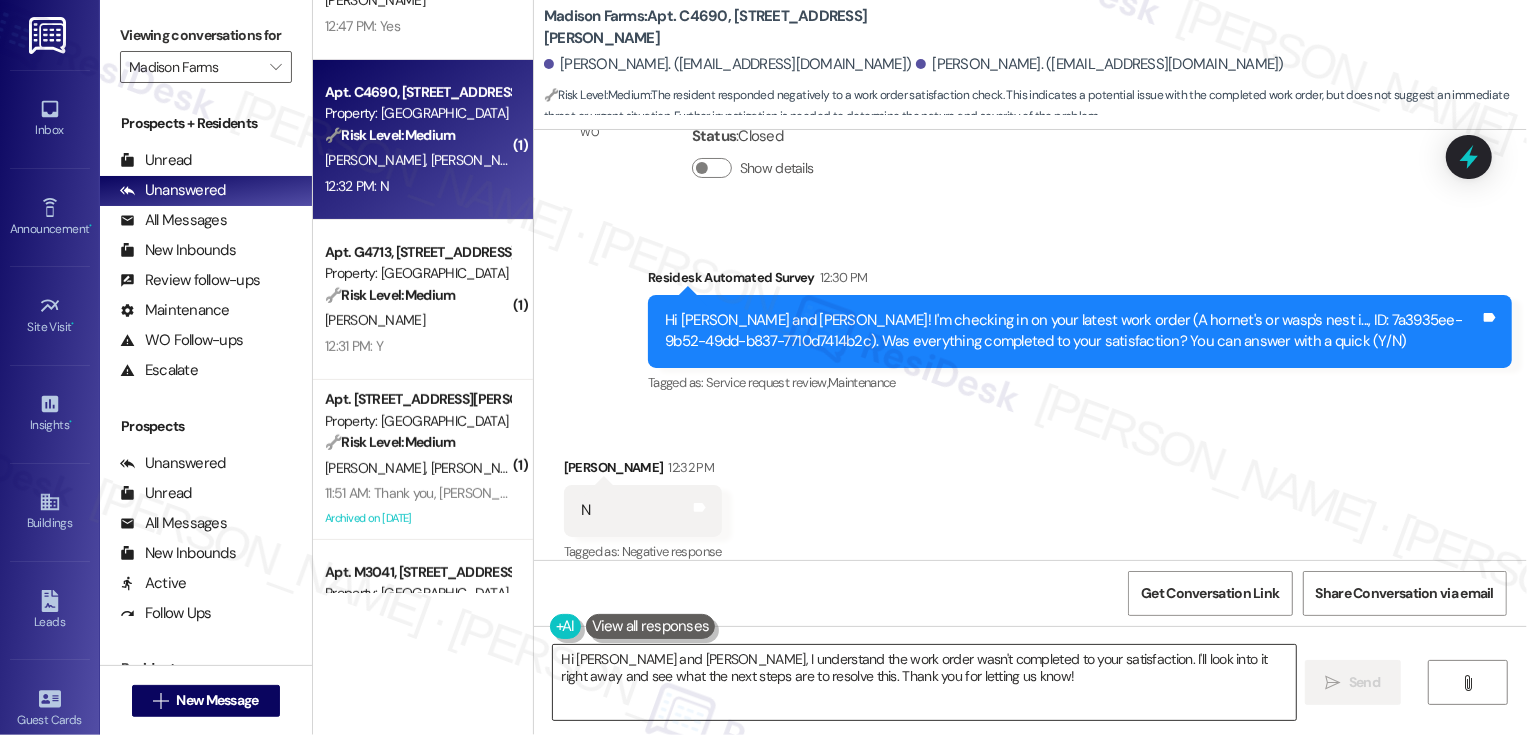 click on "Hi Alan and Donna, I understand the work order wasn't completed to your satisfaction. I'll look into it right away and see what the next steps are to resolve this. Thank you for letting us know!" at bounding box center [924, 682] 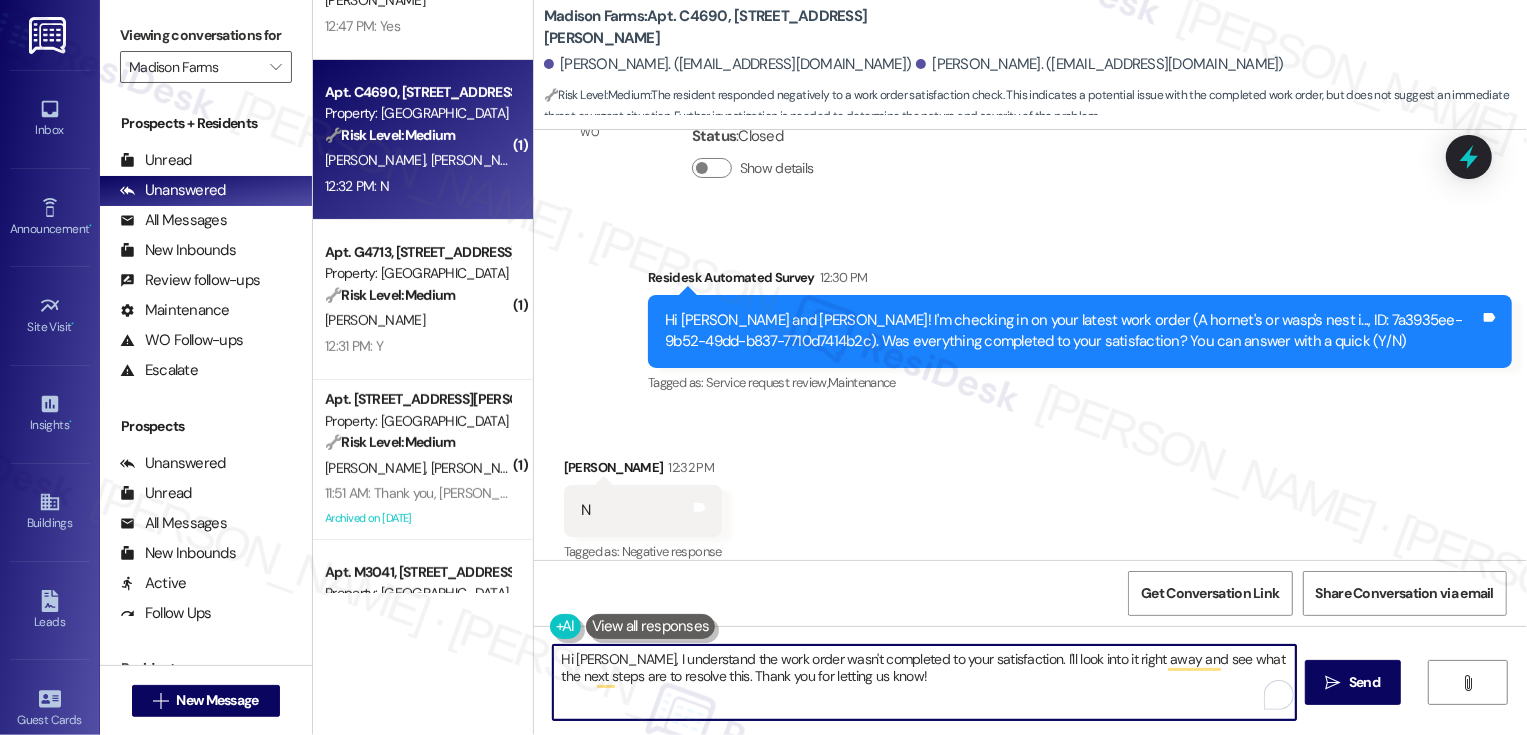 drag, startPoint x: 994, startPoint y: 660, endPoint x: 1017, endPoint y: 693, distance: 40.22437 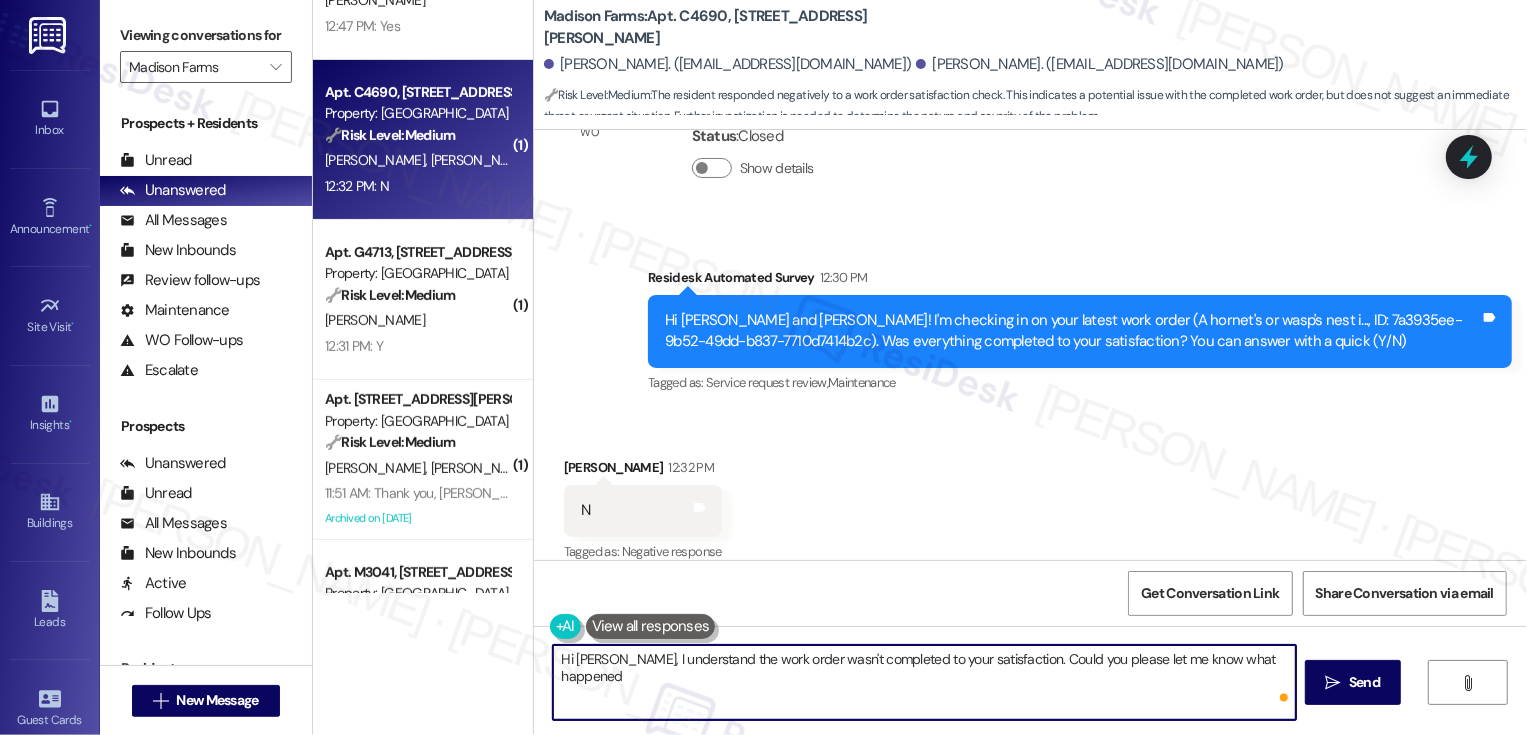 type on "Hi Donna, I understand the work order wasn't completed to your satisfaction. Could you please let me know what happened?" 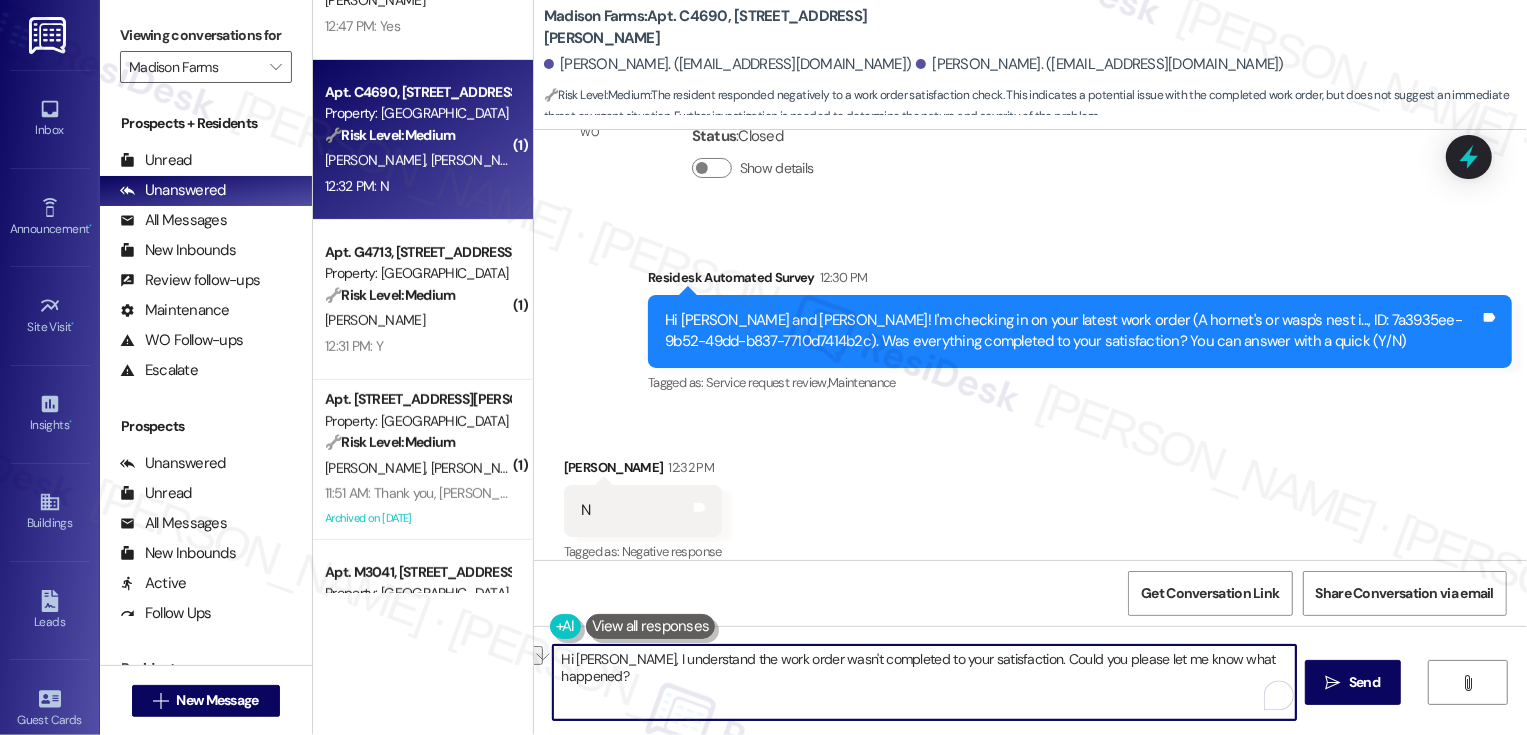 type 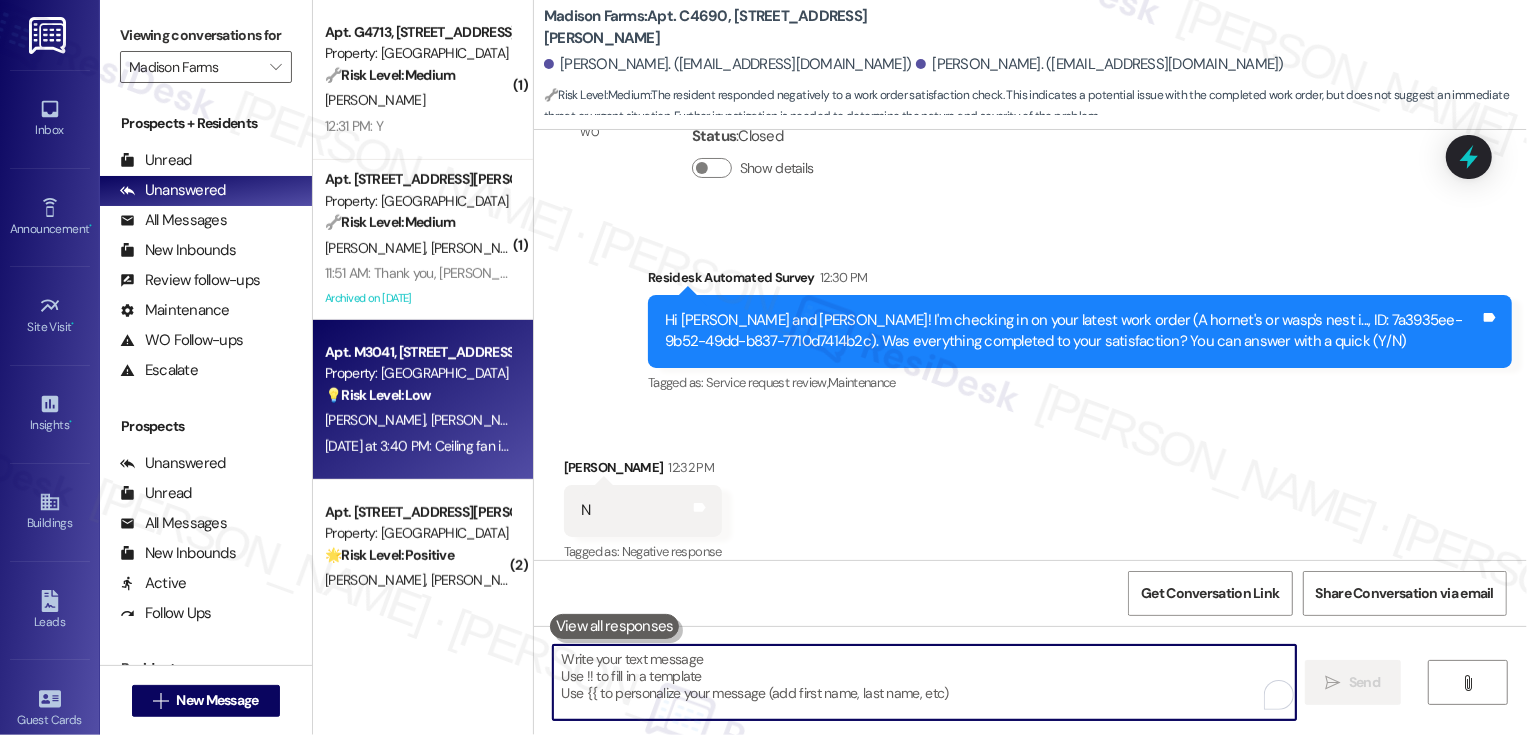 scroll, scrollTop: 726, scrollLeft: 0, axis: vertical 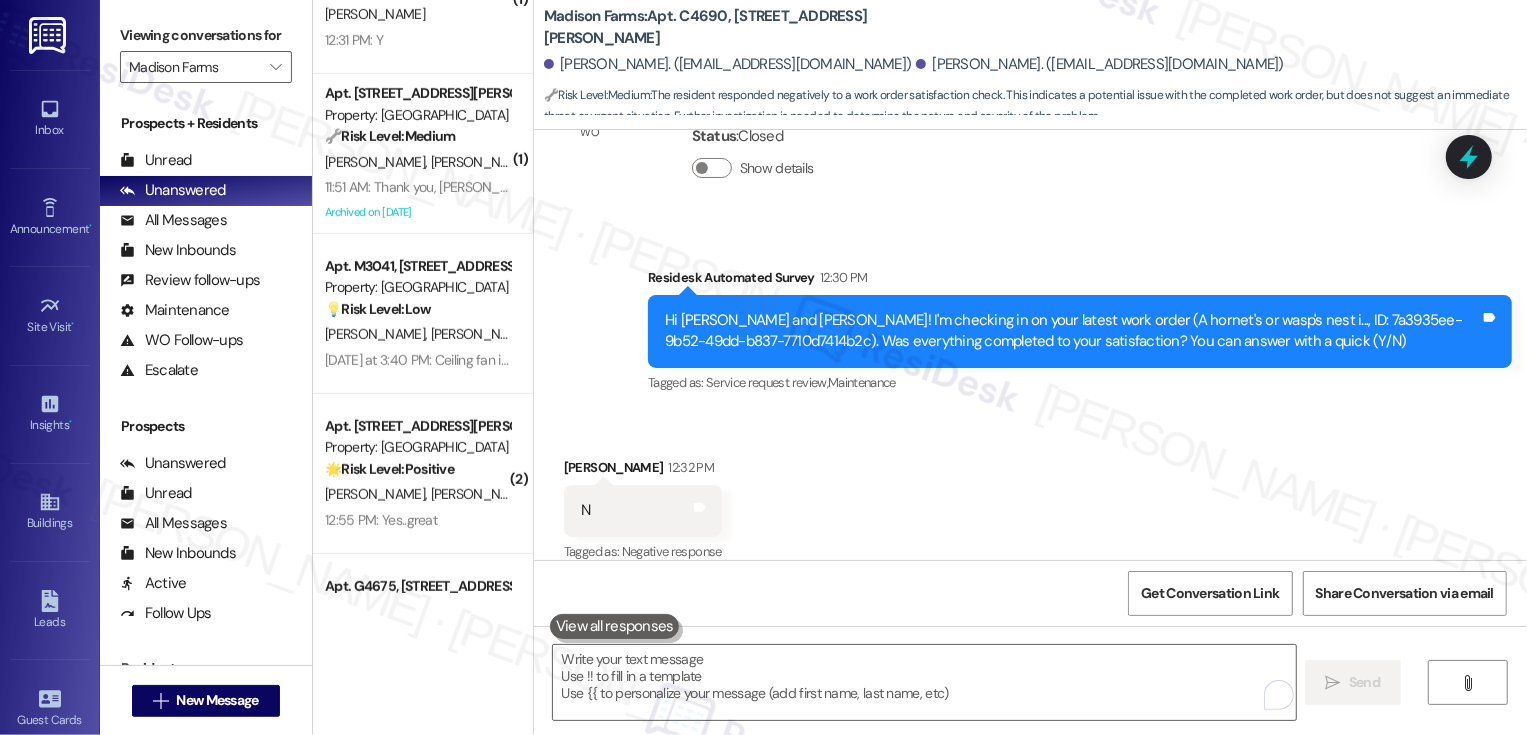 click on "Yesterday at 3:40 PM: Ceiling fan in master br would be a nice addition. Very warm at times. Yesterday at 3:40 PM: Ceiling fan in master br would be a nice addition. Very warm at times." at bounding box center (580, 360) 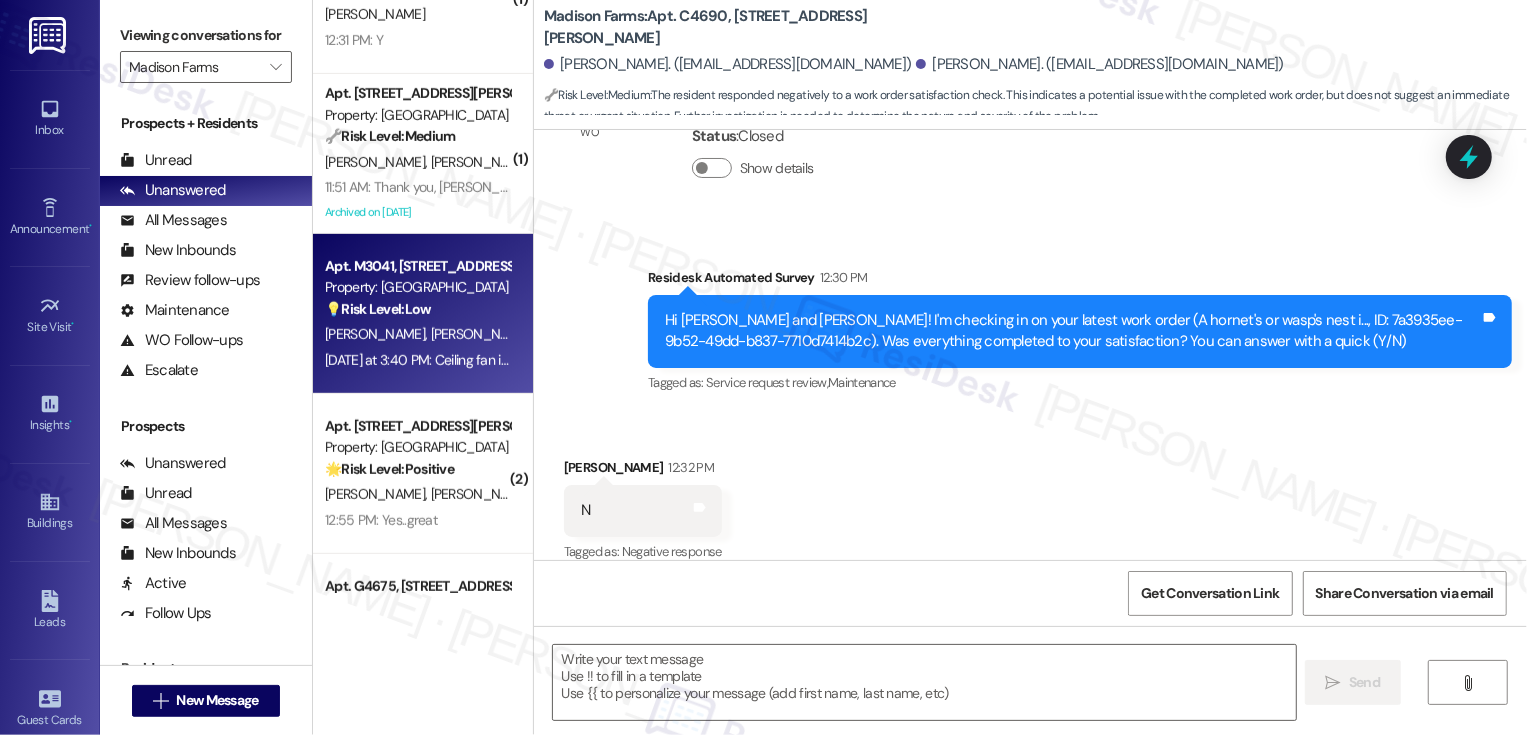 click on "Yesterday at 3:40 PM: Ceiling fan in master br would be a nice addition. Very warm at times. Yesterday at 3:40 PM: Ceiling fan in master br would be a nice addition. Very warm at times." at bounding box center (580, 360) 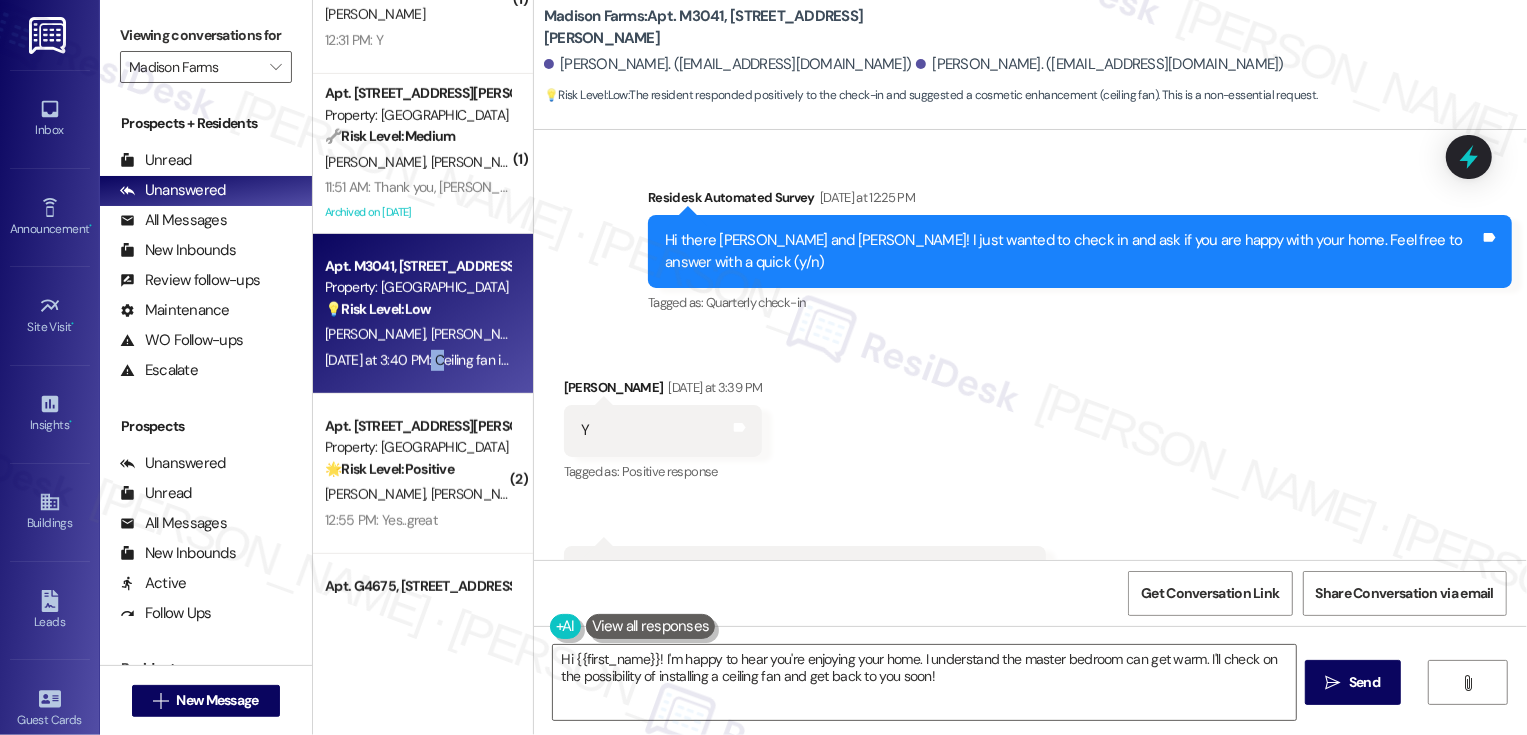 scroll, scrollTop: 1284, scrollLeft: 0, axis: vertical 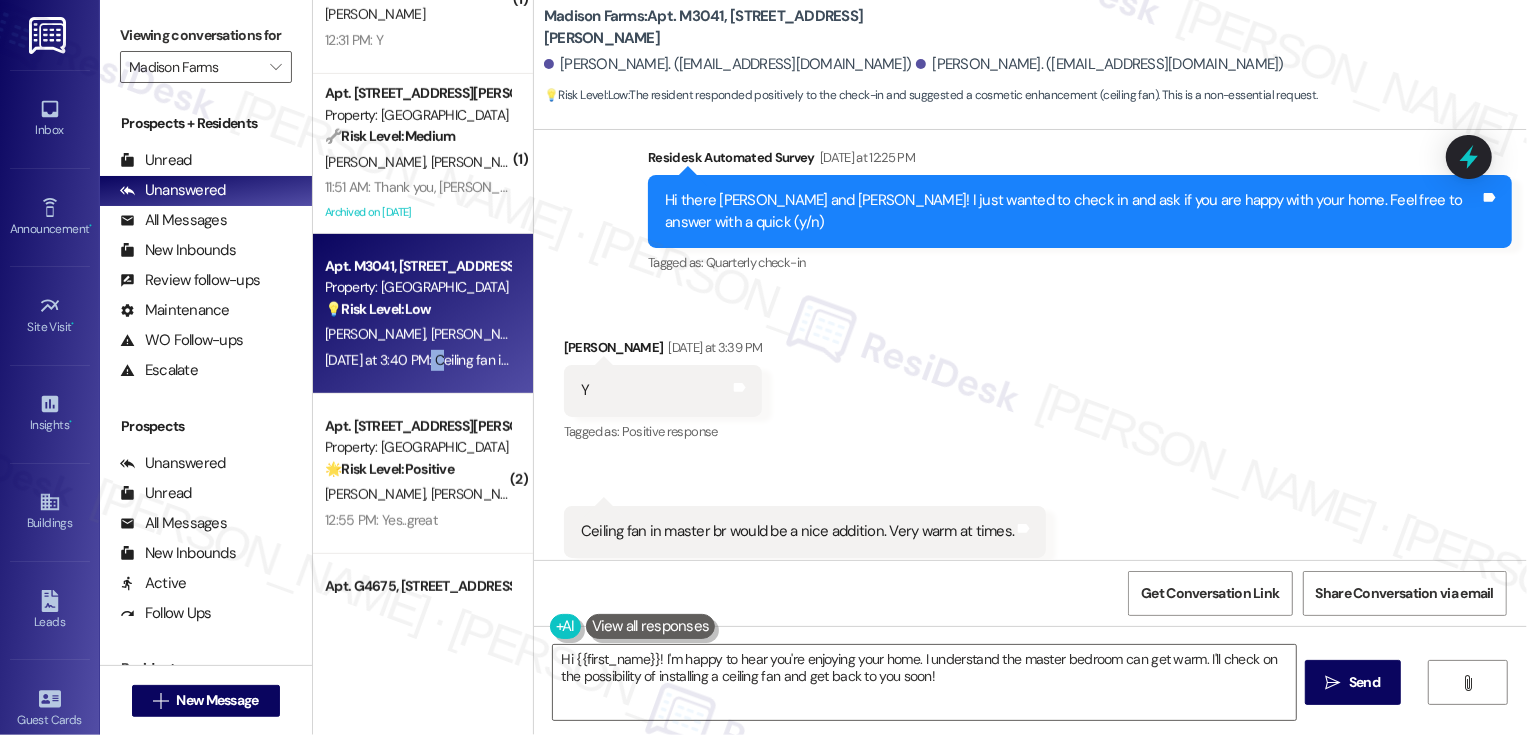 click on "Paula Hobbs Yesterday at 3:39 PM" at bounding box center (663, 351) 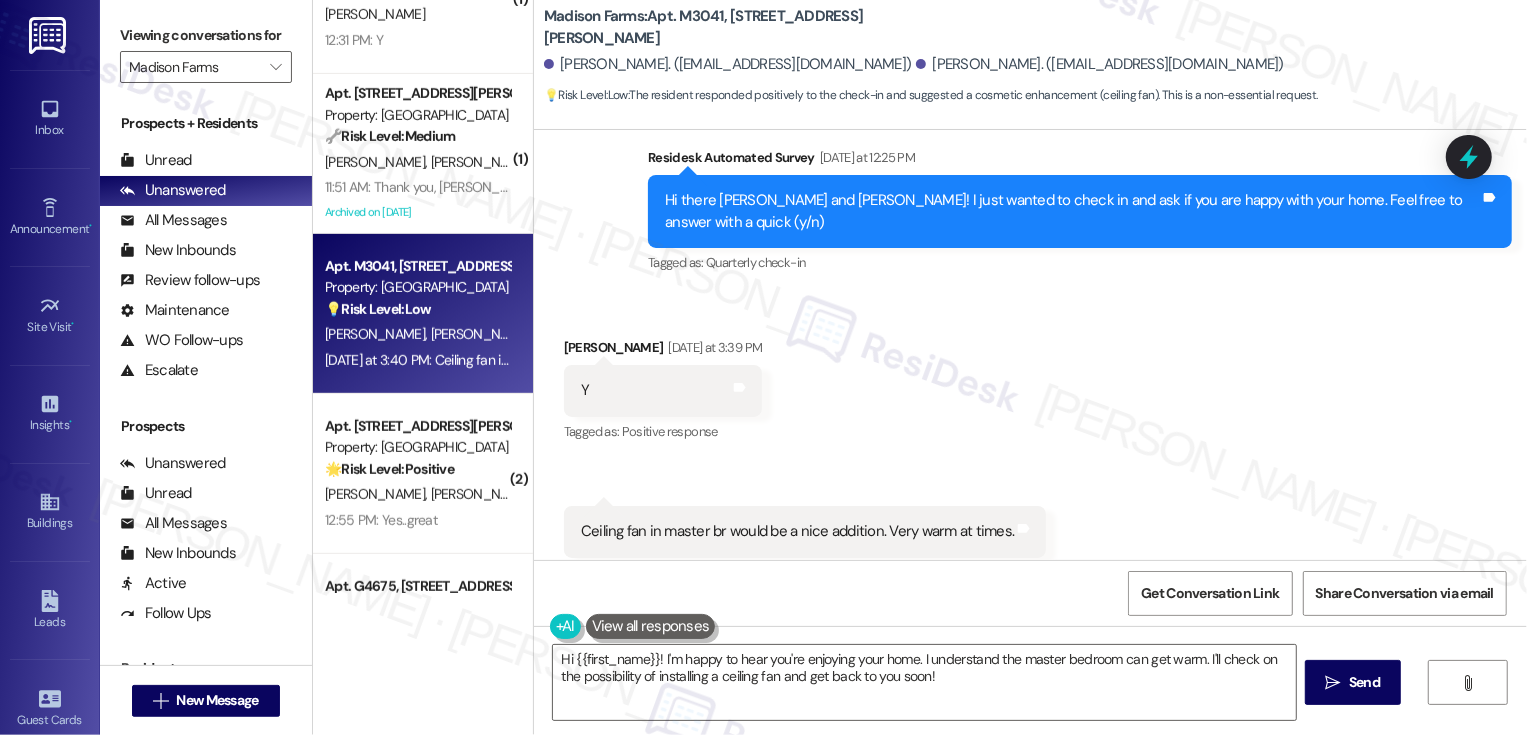 click on "Paula Hobbs Yesterday at 3:39 PM" at bounding box center [663, 351] 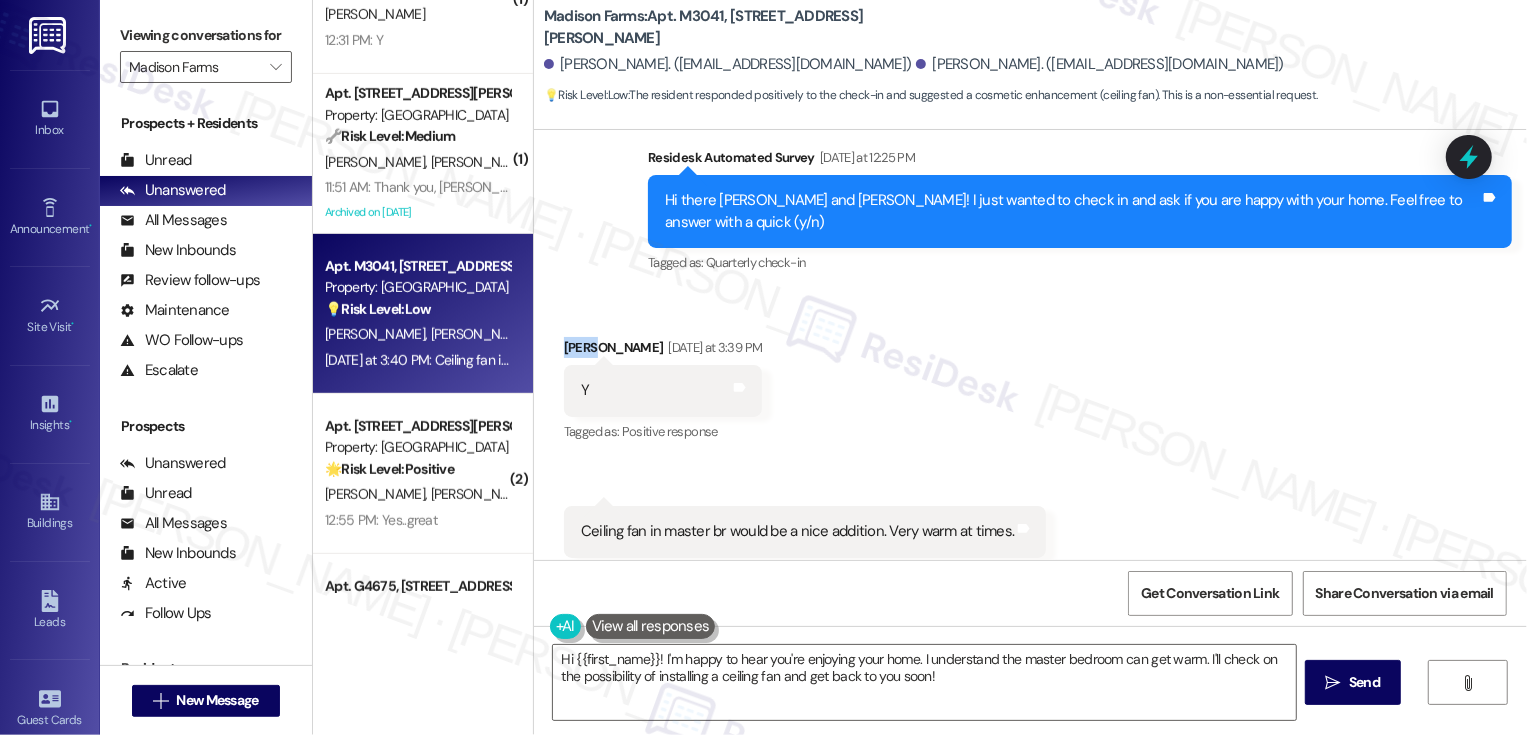 copy on "Paula" 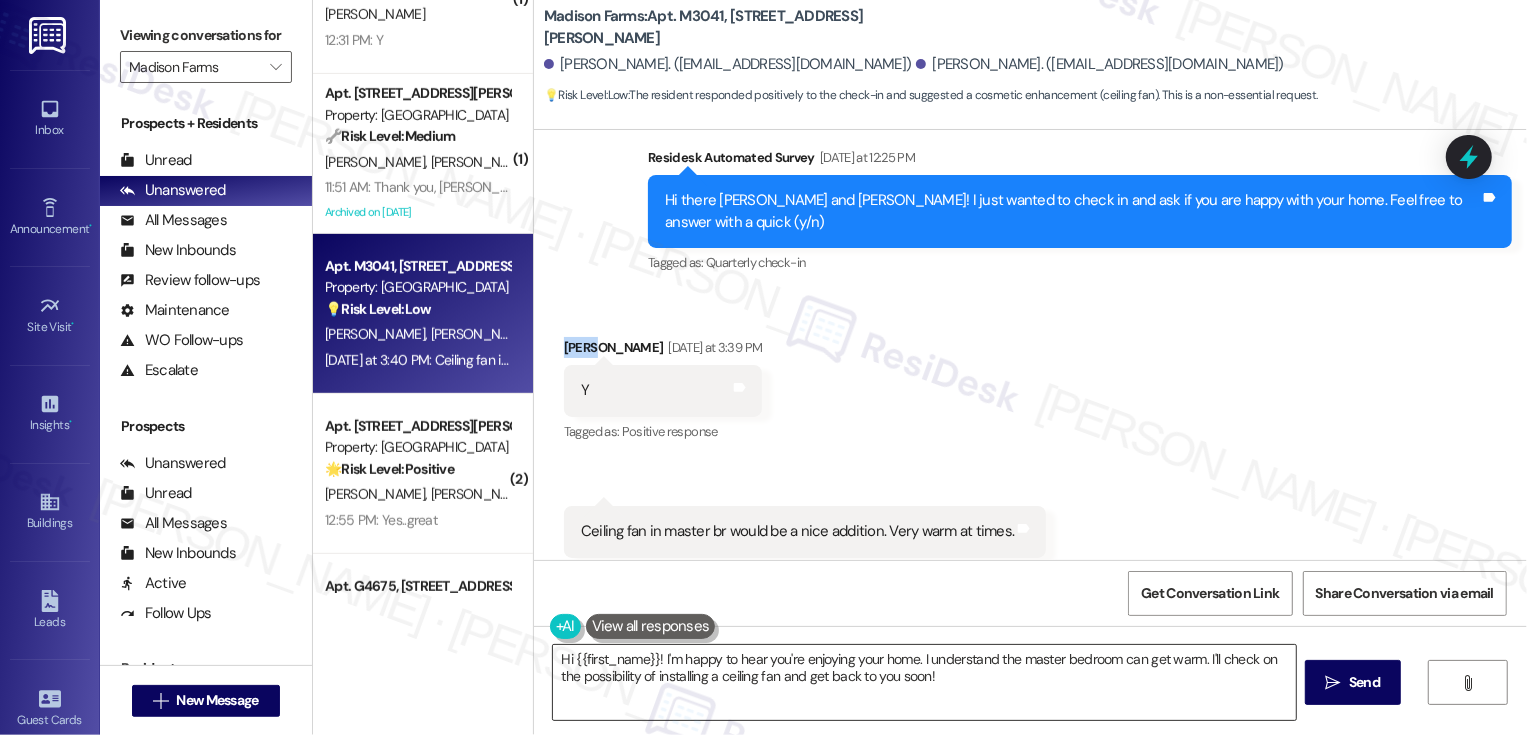 click on "Hi {{first_name}}! I'm happy to hear you're enjoying your home. I understand the master bedroom can get warm. I'll check on the possibility of installing a ceiling fan and get back to you soon!" at bounding box center (924, 682) 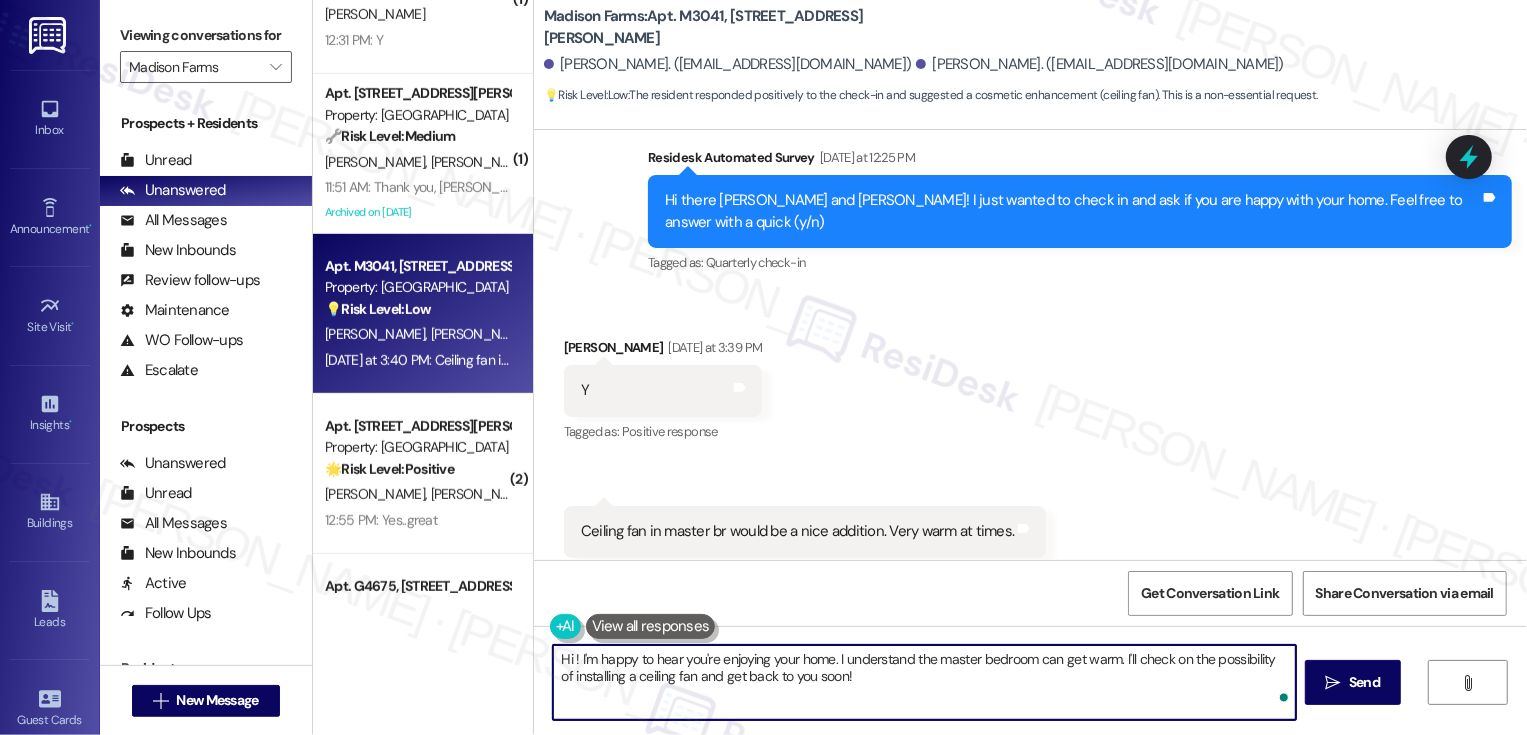 paste on "Paula" 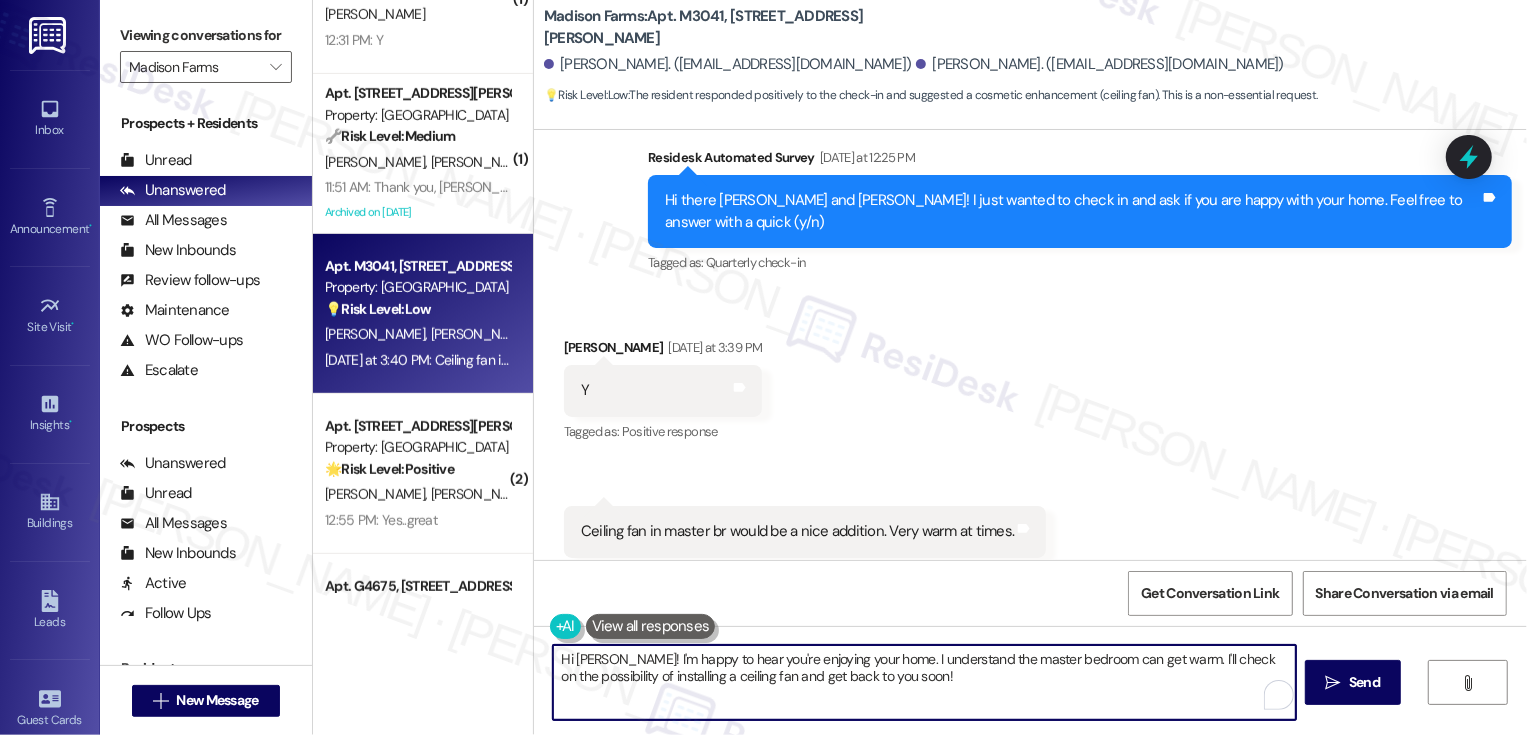 drag, startPoint x: 1146, startPoint y: 657, endPoint x: 1164, endPoint y: 686, distance: 34.132095 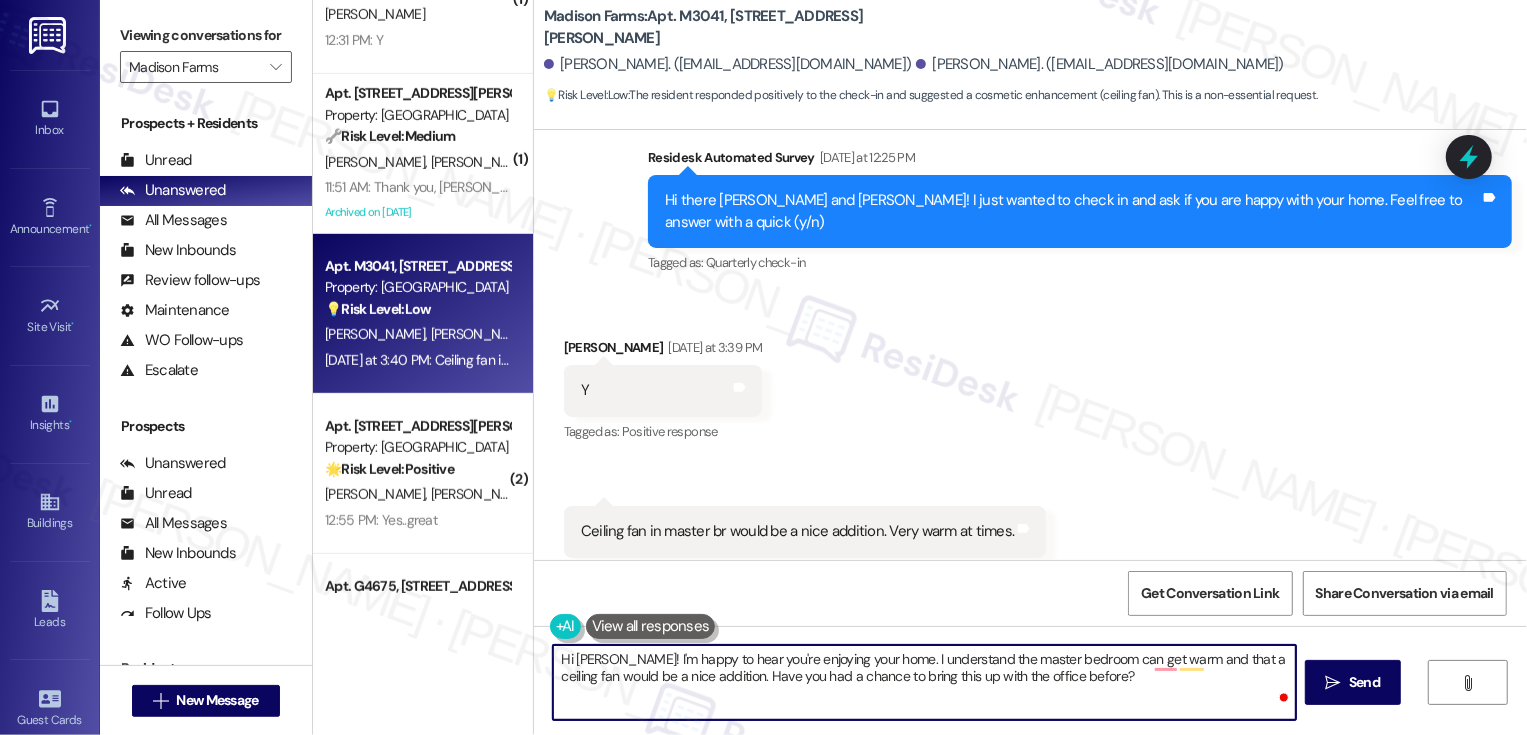 click on "Hi Paula! I'm happy to hear you're enjoying your home. I understand the master bedroom can get warm and that a ceiling fan would be a nice addition. Have you had a chance to bring this up with the office before?" at bounding box center (924, 682) 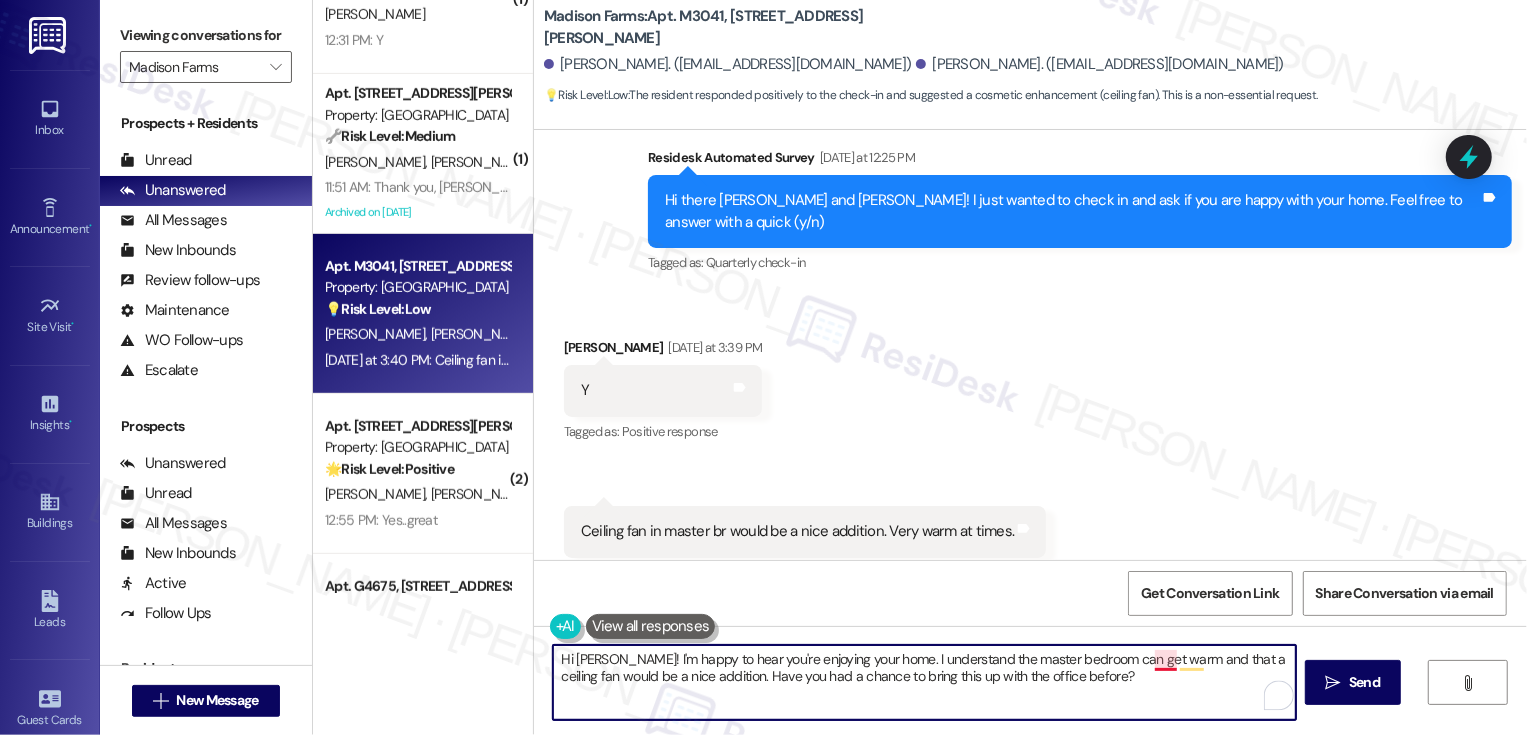 click on "Hi Paula! I'm happy to hear you're enjoying your home. I understand the master bedroom can get warm and that a ceiling fan would be a nice addition. Have you had a chance to bring this up with the office before?" at bounding box center [924, 682] 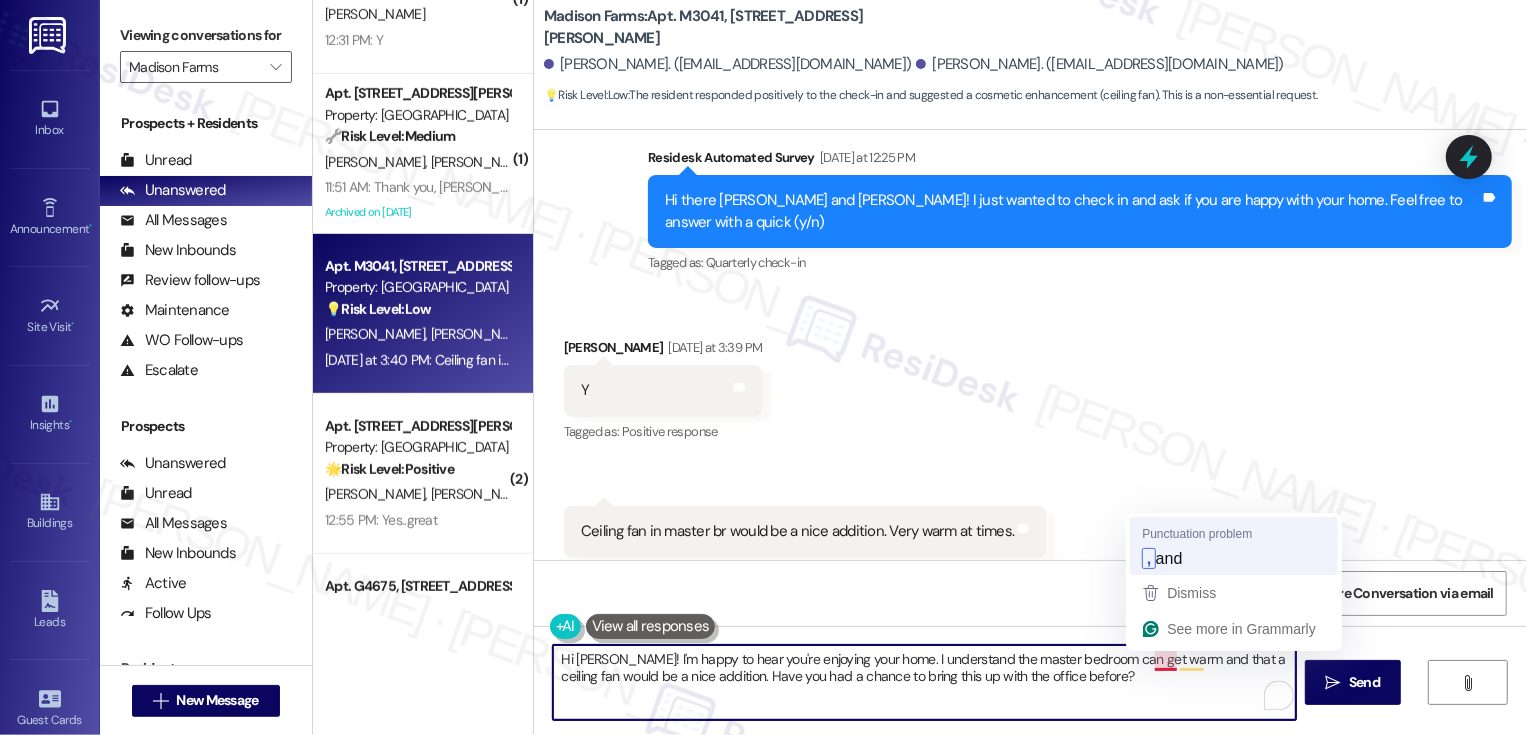 type on "Hi Paula! I'm happy to hear you're enjoying your home. I understand the master bedroom can get warm, and that a ceiling fan would be a nice addition. Have you had a chance to bring this up with the office before?" 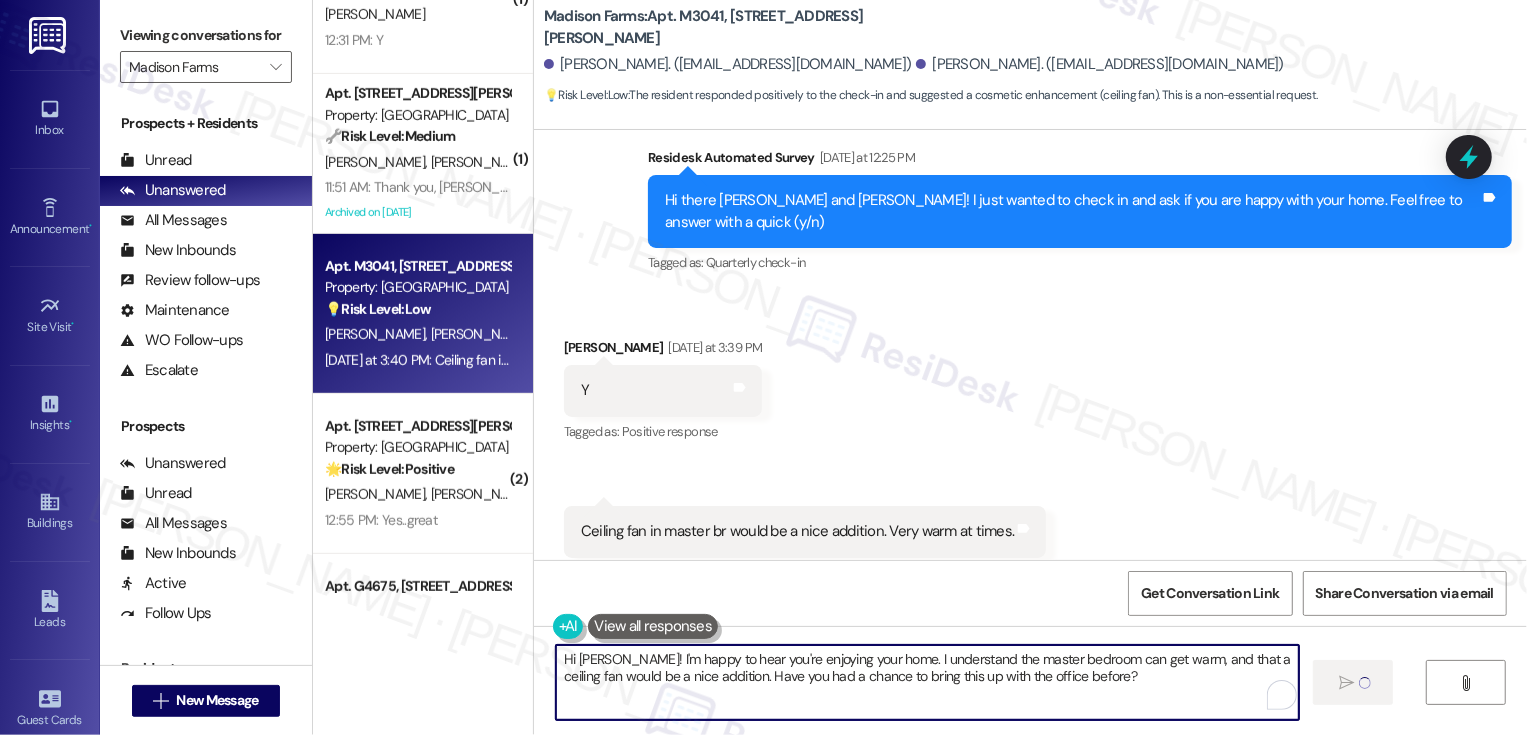 type 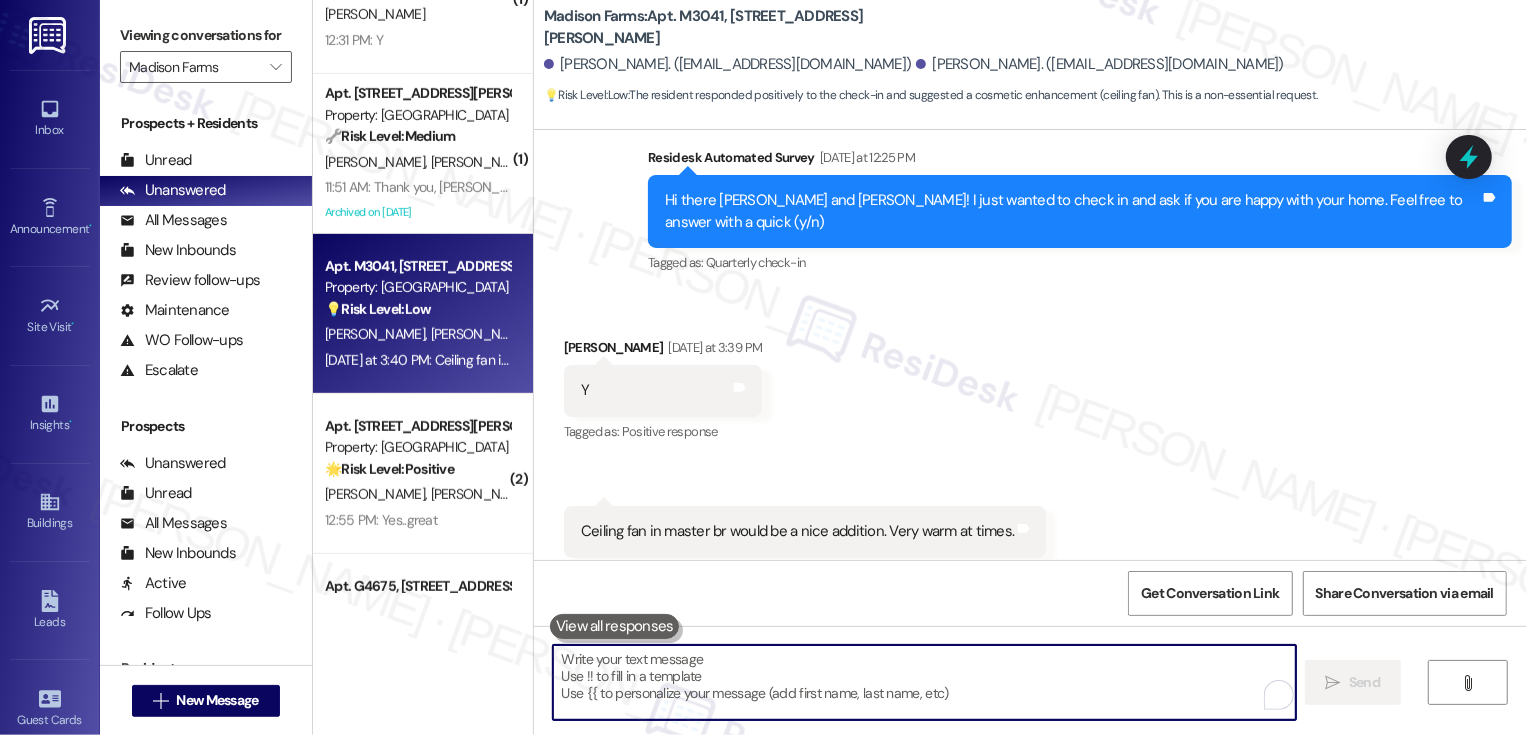 scroll, scrollTop: 1282, scrollLeft: 0, axis: vertical 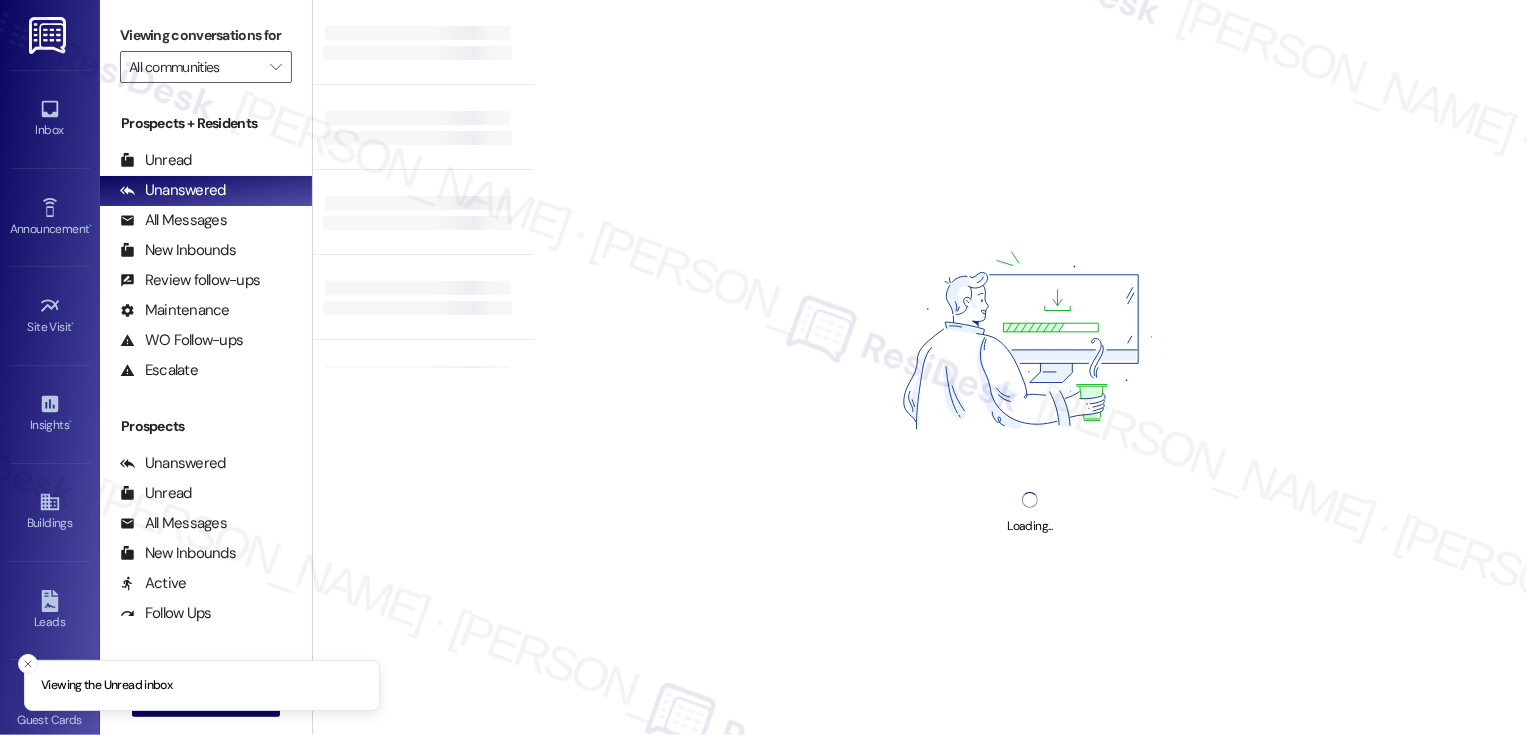 type on "Madison Farms" 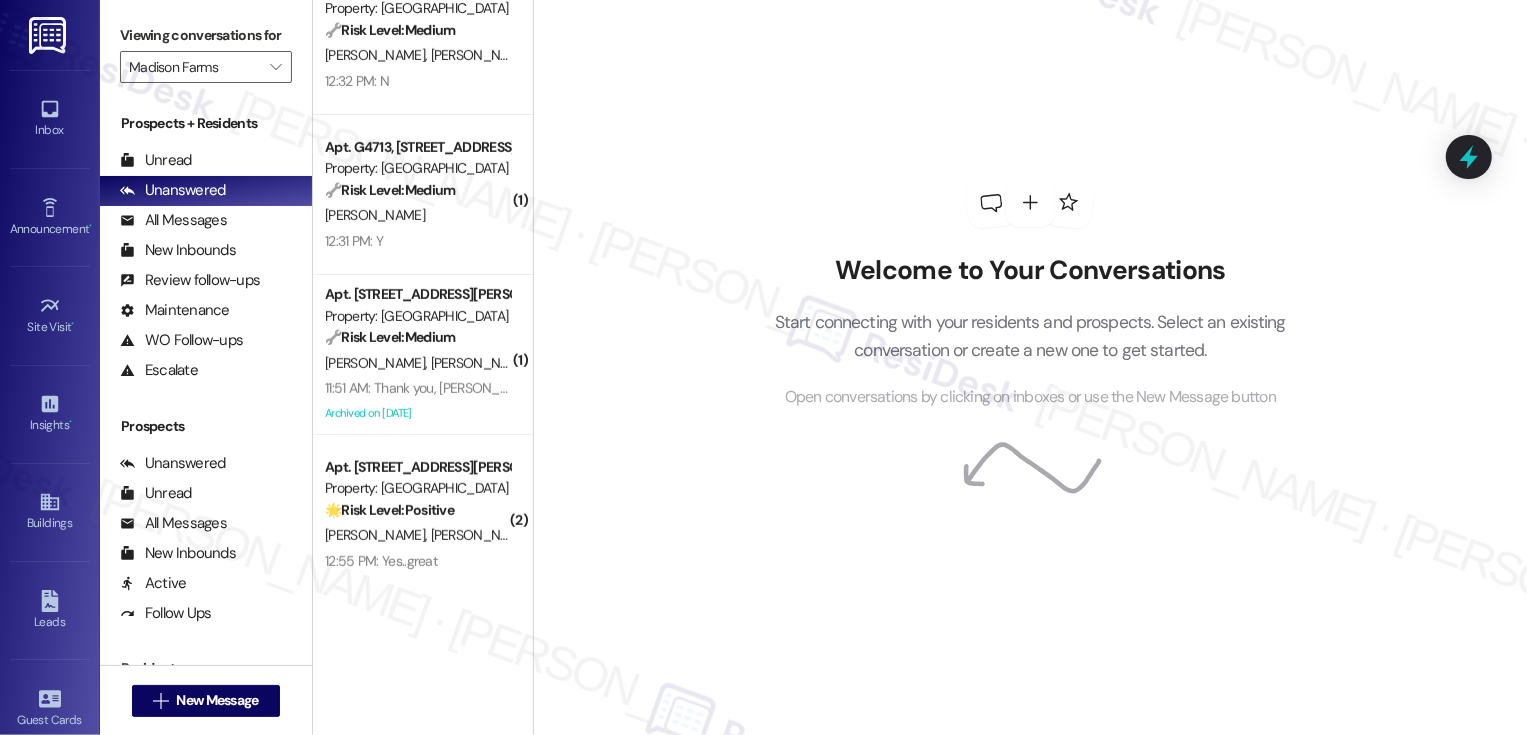 scroll, scrollTop: 0, scrollLeft: 0, axis: both 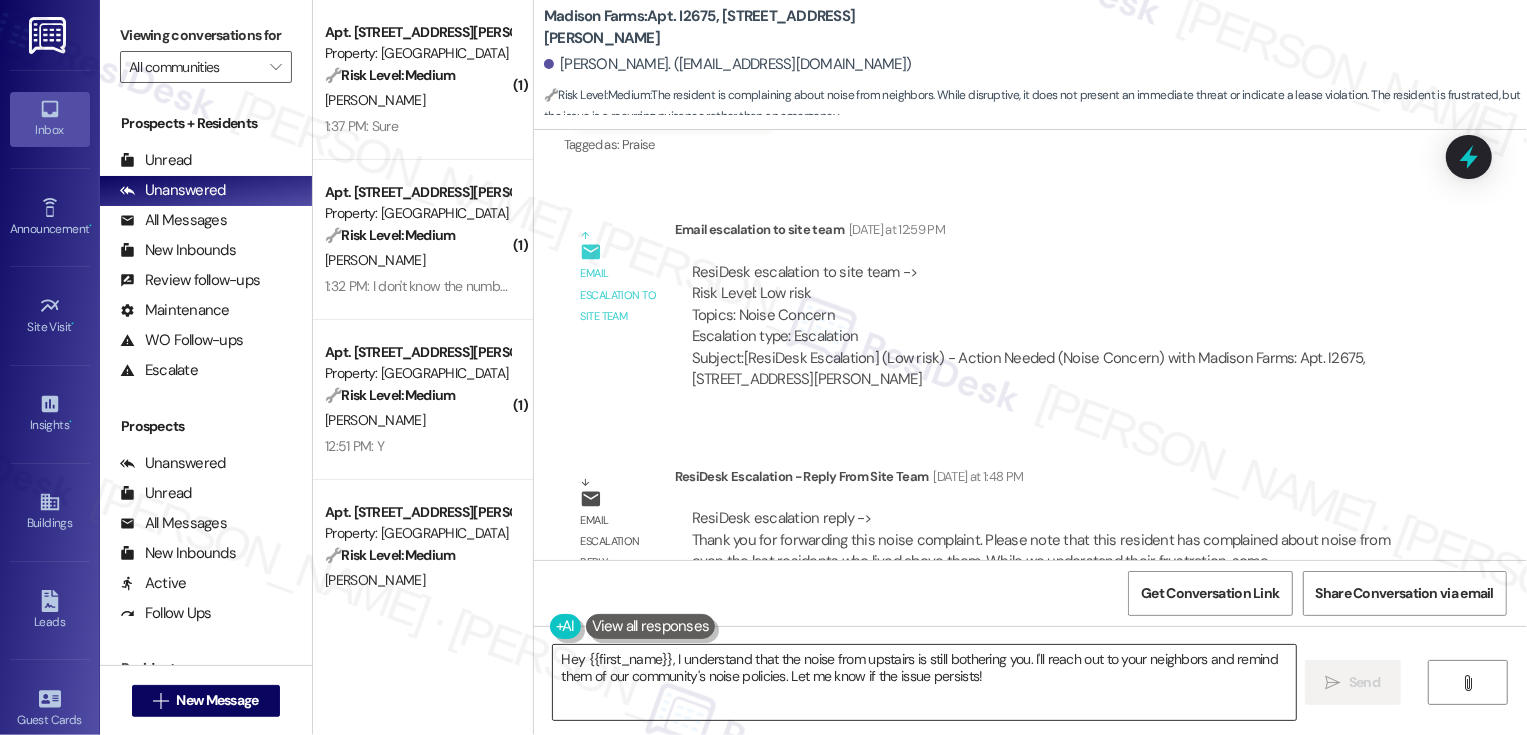 click on "Hey {{first_name}}, I understand that the noise from upstairs is still bothering you. I'll reach out to your neighbors and remind them of our community's noise policies. Let me know if the issue persists!" at bounding box center (924, 682) 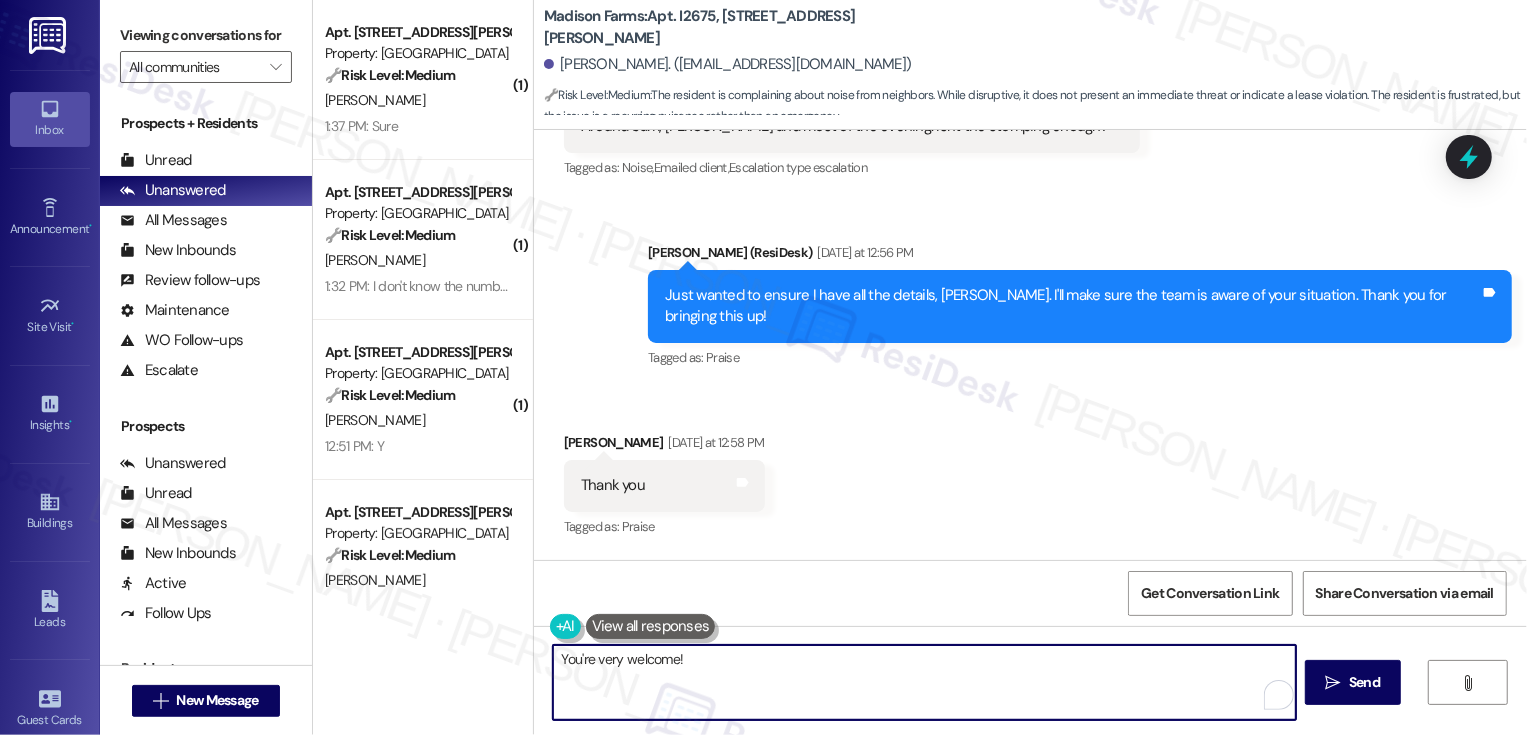 scroll, scrollTop: 1969, scrollLeft: 0, axis: vertical 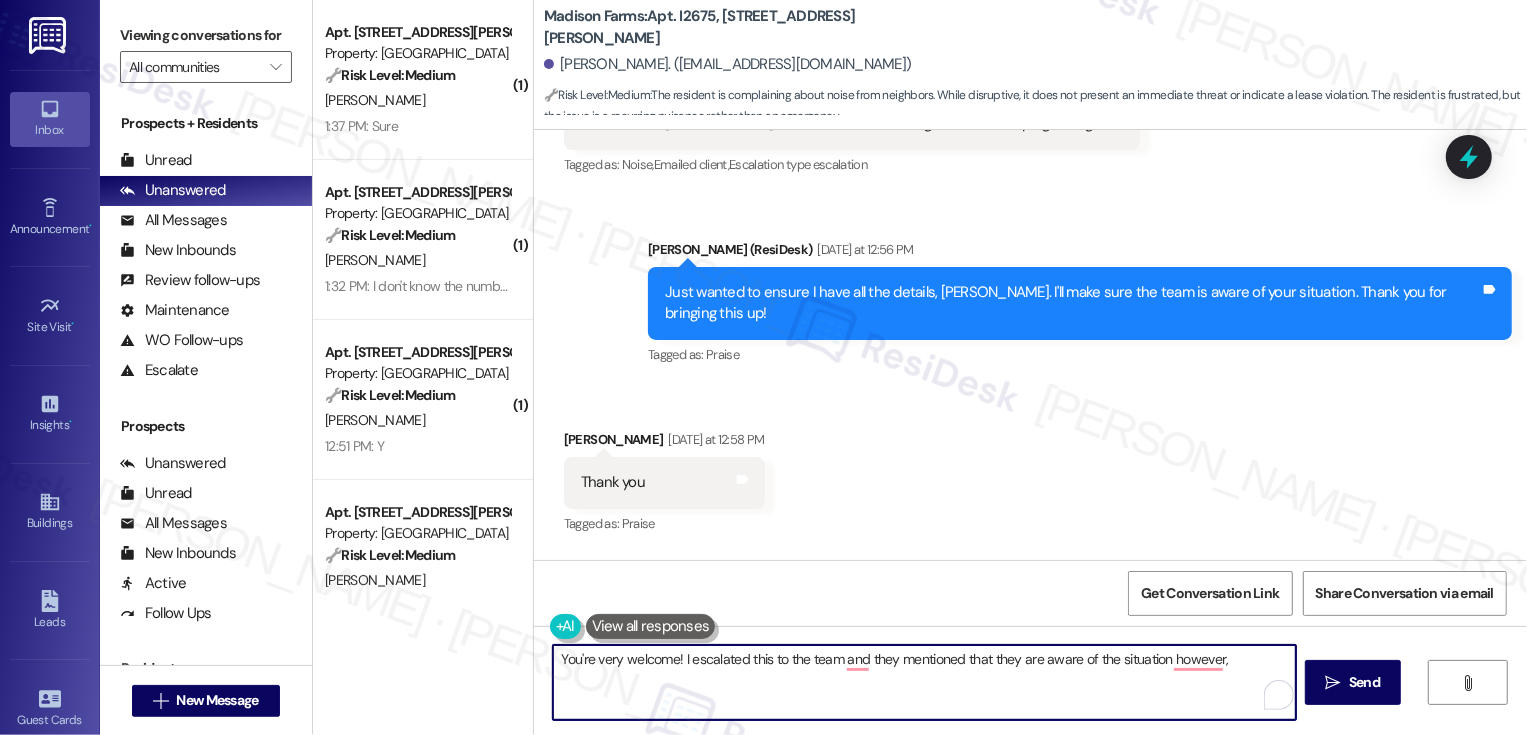 drag, startPoint x: 982, startPoint y: 658, endPoint x: 1055, endPoint y: 708, distance: 88.481636 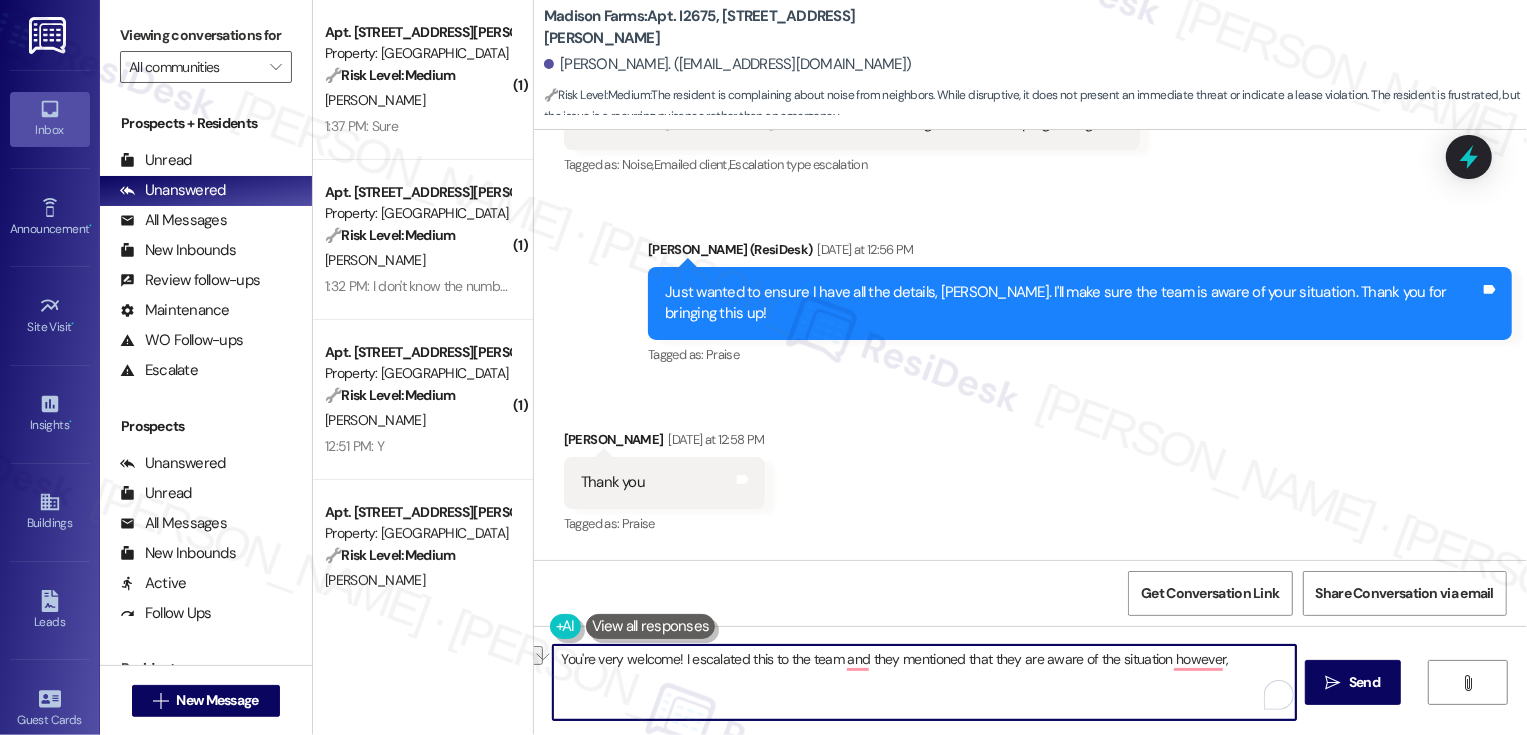 paste on "Unless the noise occurs during unreasonable hours, our ability to intervene is limited. We can and do ask upstairs neighbors to be mindful of noise, but some everyday sounds are unavoidable." 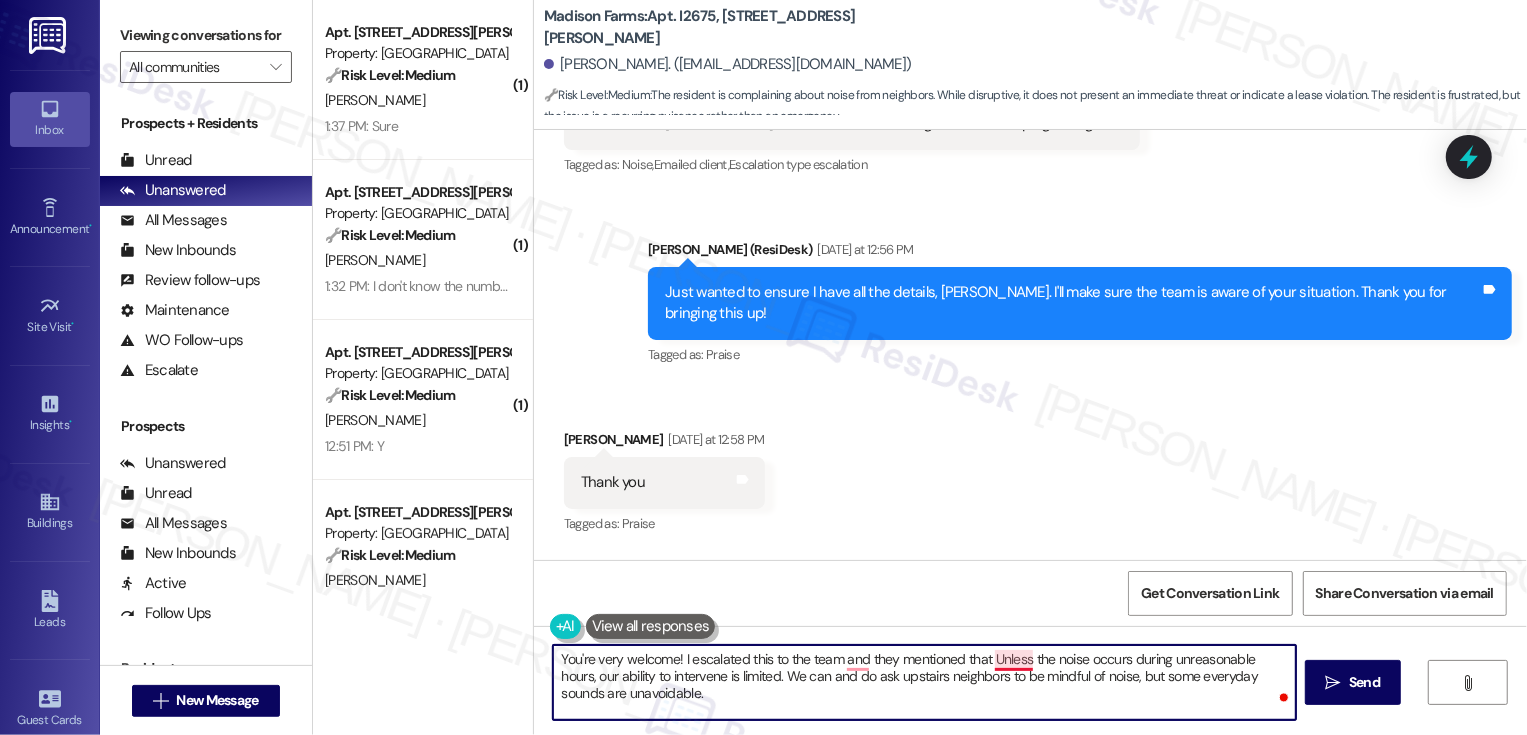 click on "You're very welcome! I escalated this to the team and they mentioned that Unless the noise occurs during unreasonable hours, our ability to intervene is limited. We can and do ask upstairs neighbors to be mindful of noise, but some everyday sounds are unavoidable." at bounding box center (924, 682) 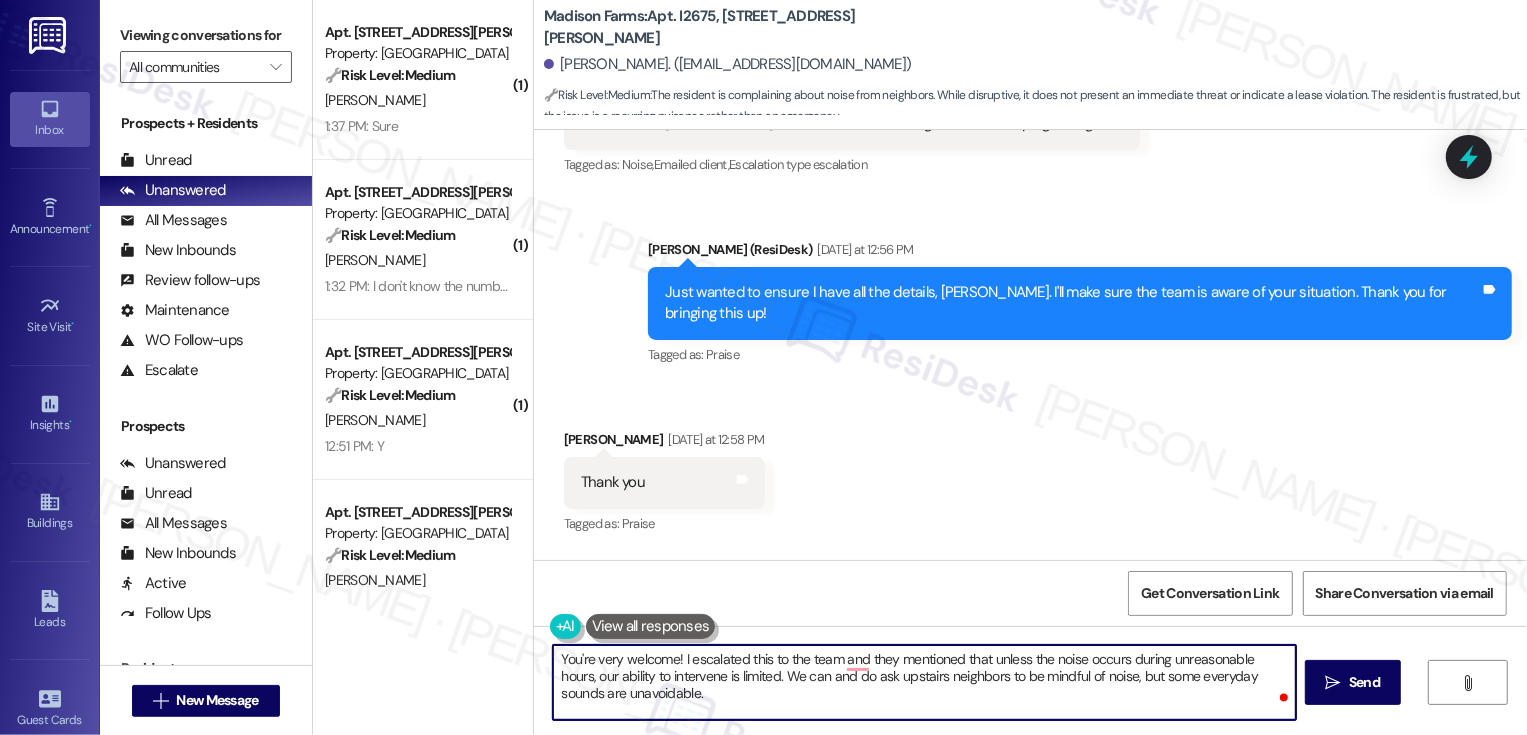 click on "You're very welcome! I escalated this to the team and they mentioned that unless the noise occurs during unreasonable hours, our ability to intervene is limited. We can and do ask upstairs neighbors to be mindful of noise, but some everyday sounds are unavoidable." at bounding box center [924, 682] 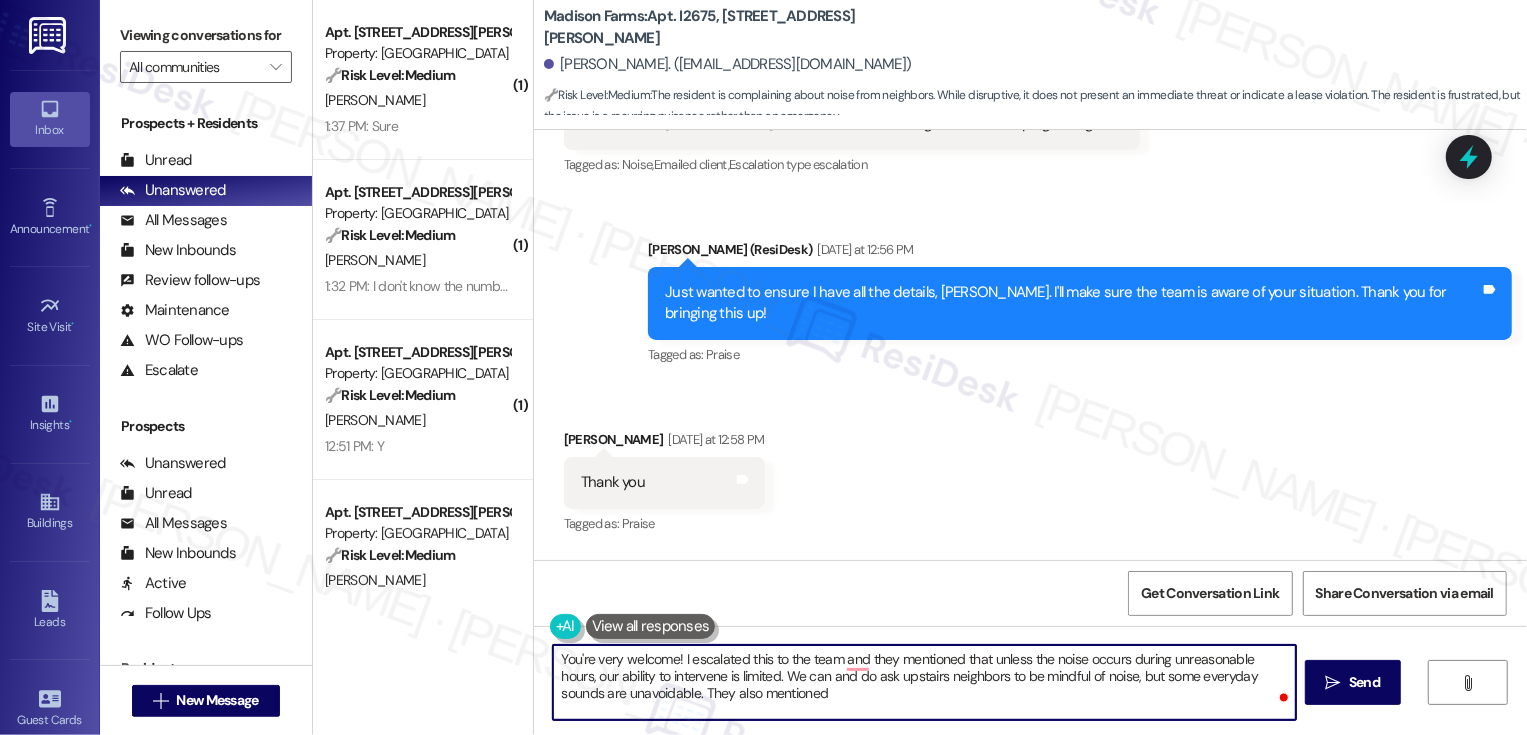 paste on "have offered the resident the option to transfer to a loft apartment on the top floor to minimize noise disturbances." 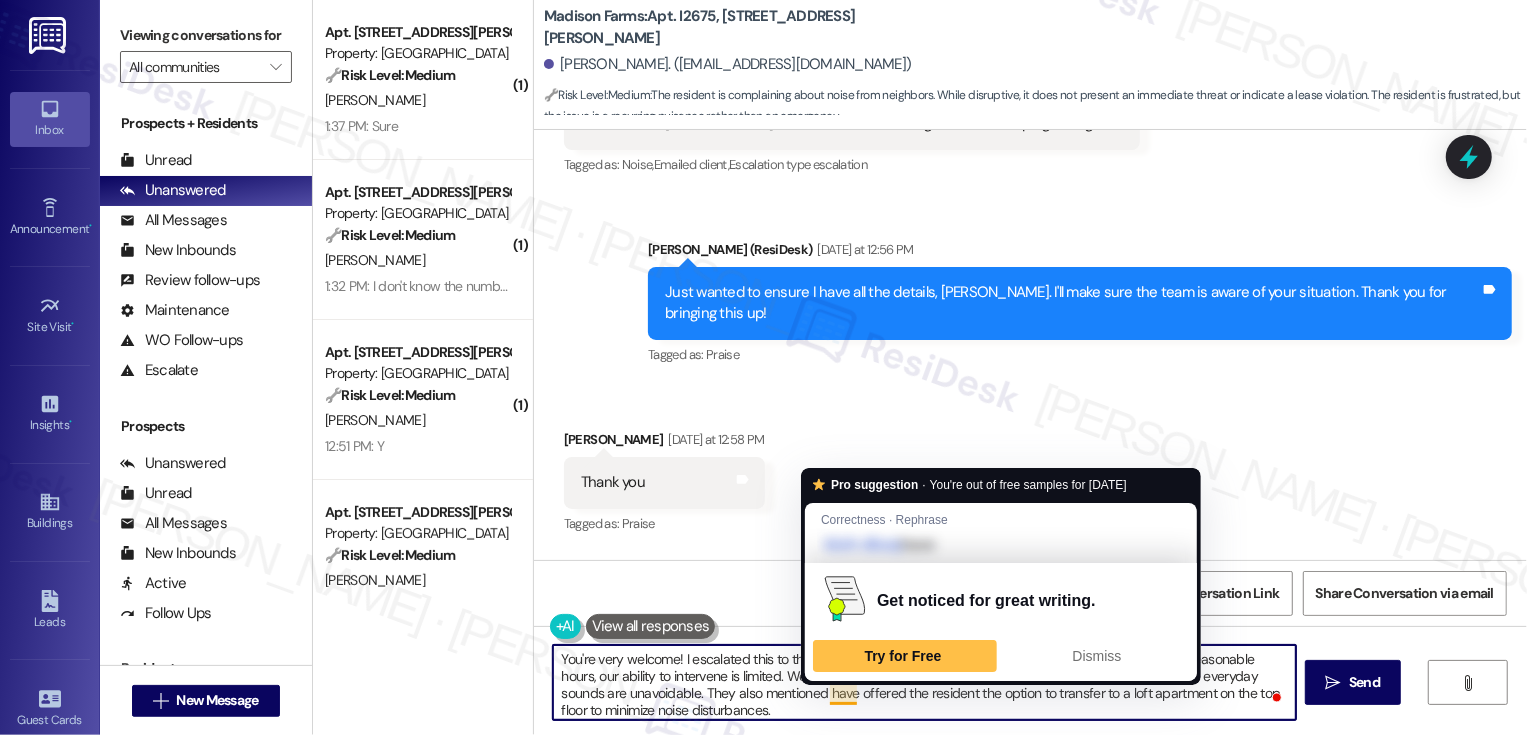 click on "You're very welcome! I escalated this to the team and they mentioned that unless the noise occurs during unreasonable hours, our ability to intervene is limited. We can and do ask upstairs neighbors to be mindful of noise, but some everyday sounds are unavoidable. They also mentioned have offered the resident the option to transfer to a loft apartment on the top floor to minimize noise disturbances." at bounding box center (924, 682) 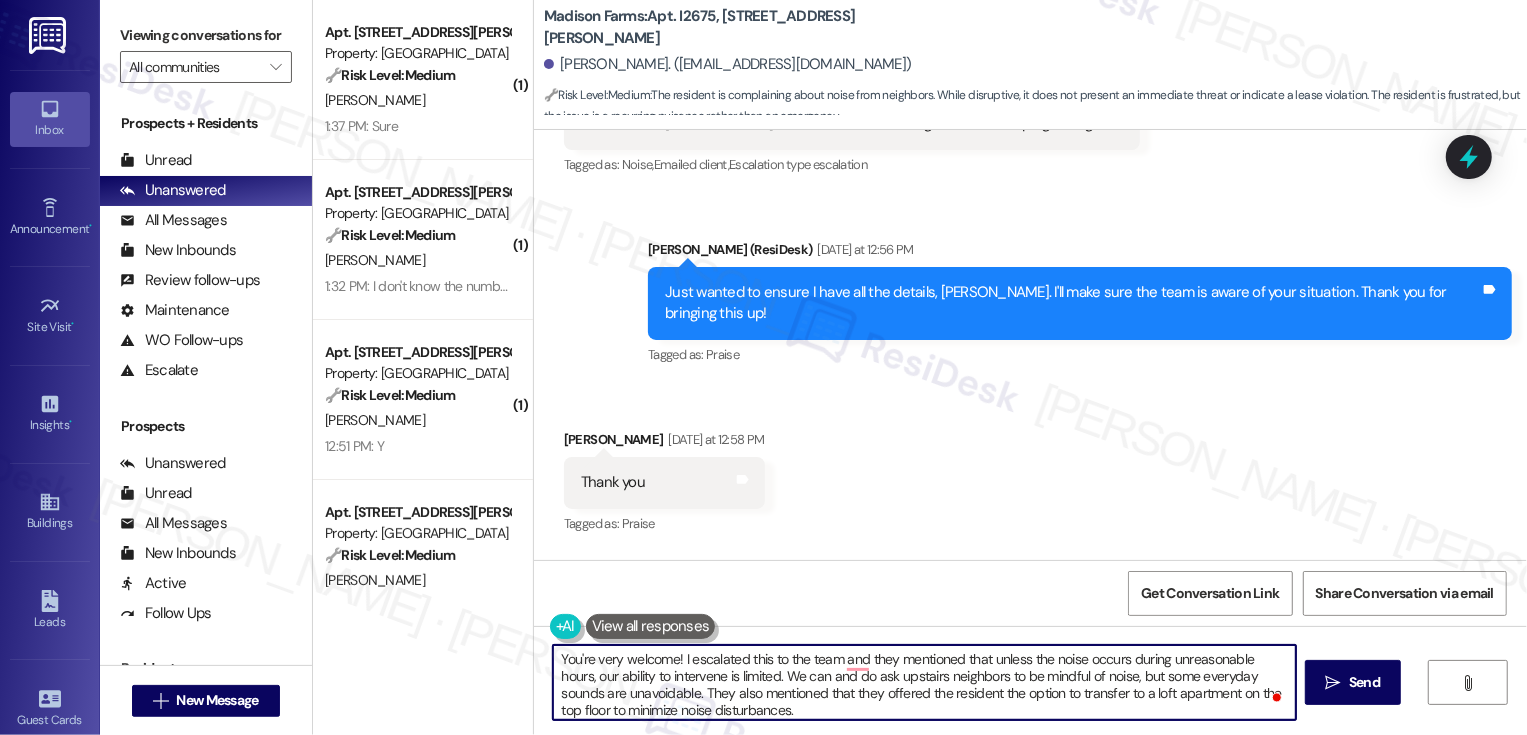 click on "You're very welcome! I escalated this to the team and they mentioned that unless the noise occurs during unreasonable hours, our ability to intervene is limited. We can and do ask upstairs neighbors to be mindful of noise, but some everyday sounds are unavoidable. They also mentioned that they offered the resident the option to transfer to a loft apartment on the top floor to minimize noise disturbances." at bounding box center [924, 682] 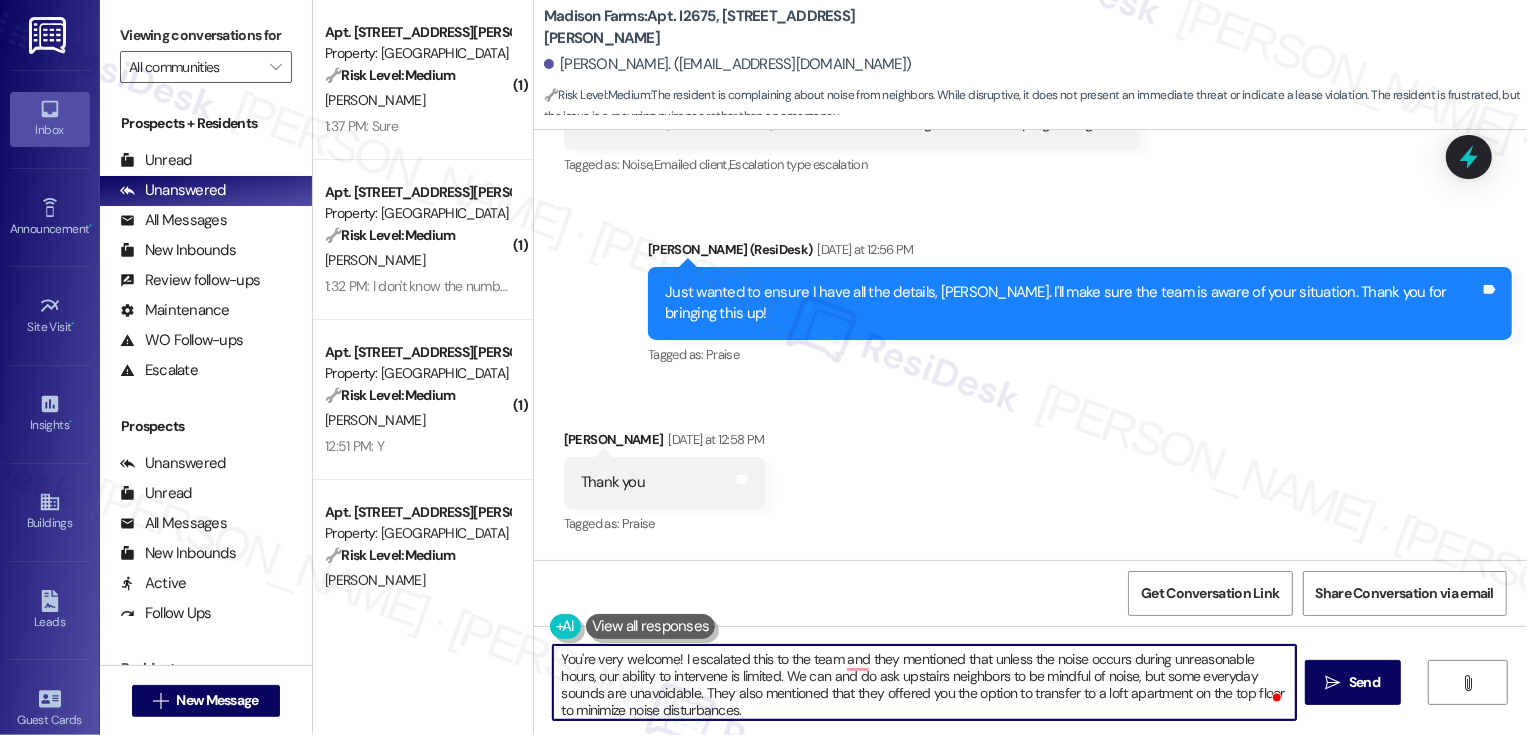 click on "You're very welcome! I escalated this to the team and they mentioned that unless the noise occurs during unreasonable hours, our ability to intervene is limited. We can and do ask upstairs neighbors to be mindful of noise, but some everyday sounds are unavoidable. They also mentioned that they offered you the option to transfer to a loft apartment on the top floor to minimize noise disturbances." at bounding box center [924, 682] 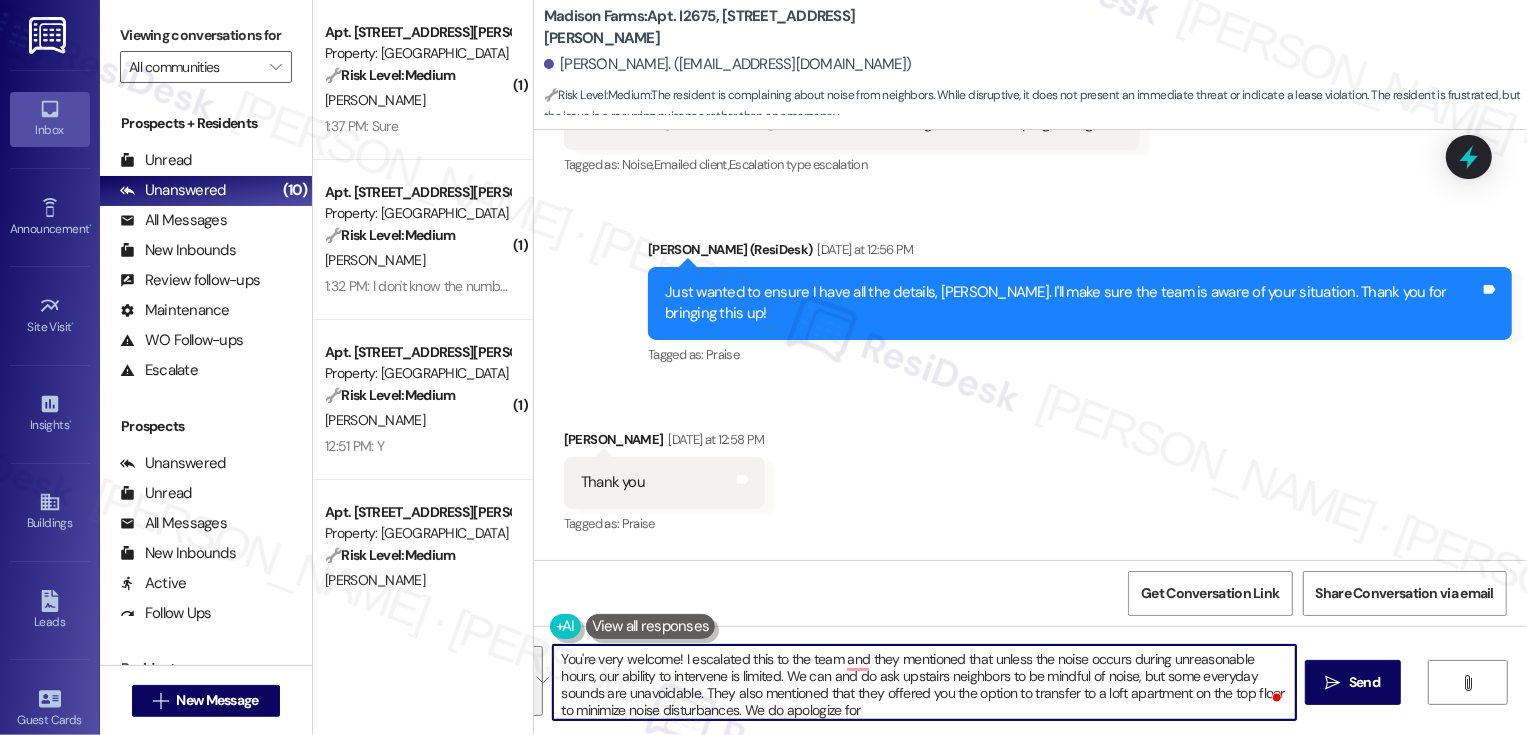 paste on "’re very welcome! I’ve escalated this to the team, and they shared that unless the noise is happening during unreasonable hours, their ability to intervene is somewhat limited. That said, they do make an effort to remind upstairs neighbors to be mindful of noise, though some everyday sounds are unfortunately unavoidable.
They also mentioned that they offered you the option to transfer to a loft apartment on the top floor to help minimize noise disturbances. We truly apologize for the inconvenience and understand how frustrating this must be." 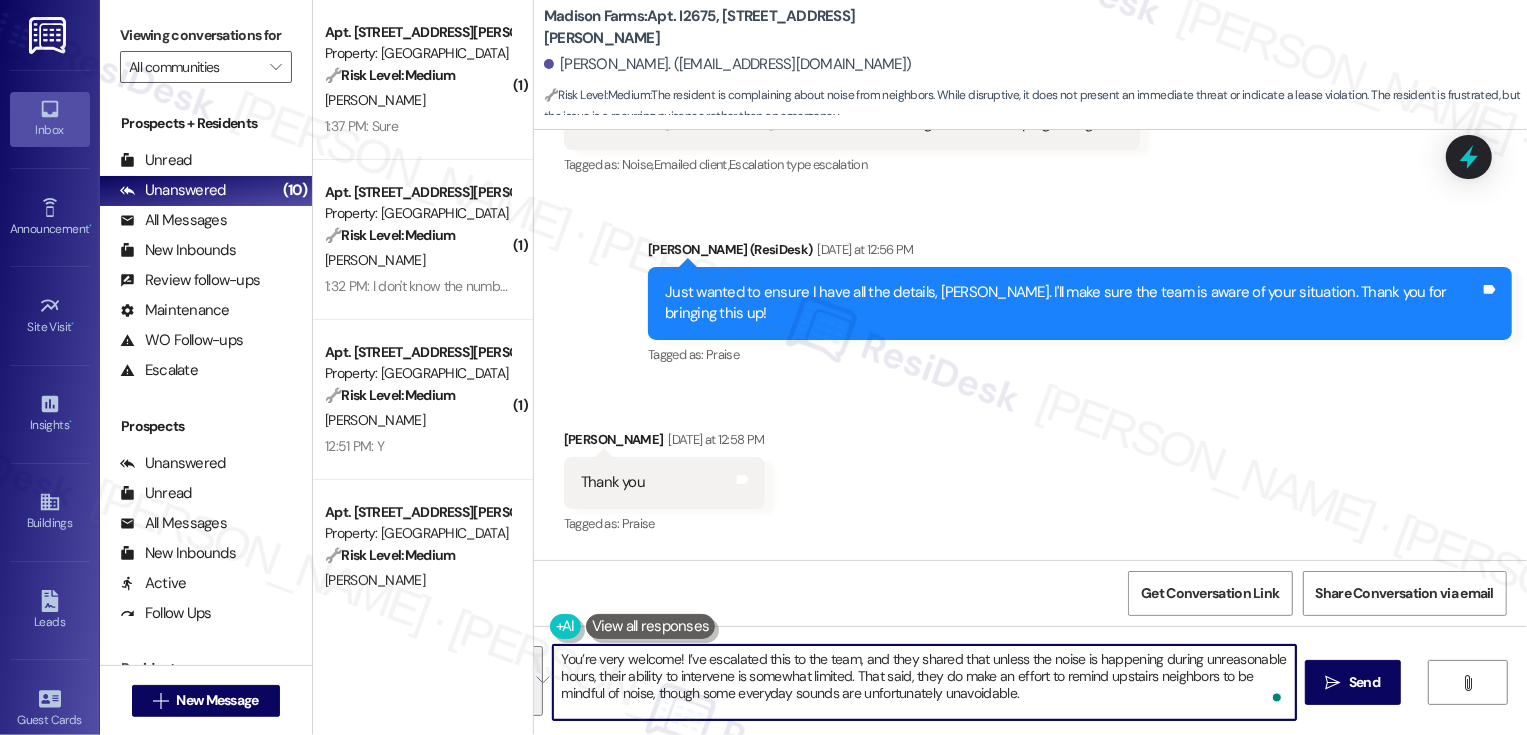 scroll, scrollTop: 34, scrollLeft: 0, axis: vertical 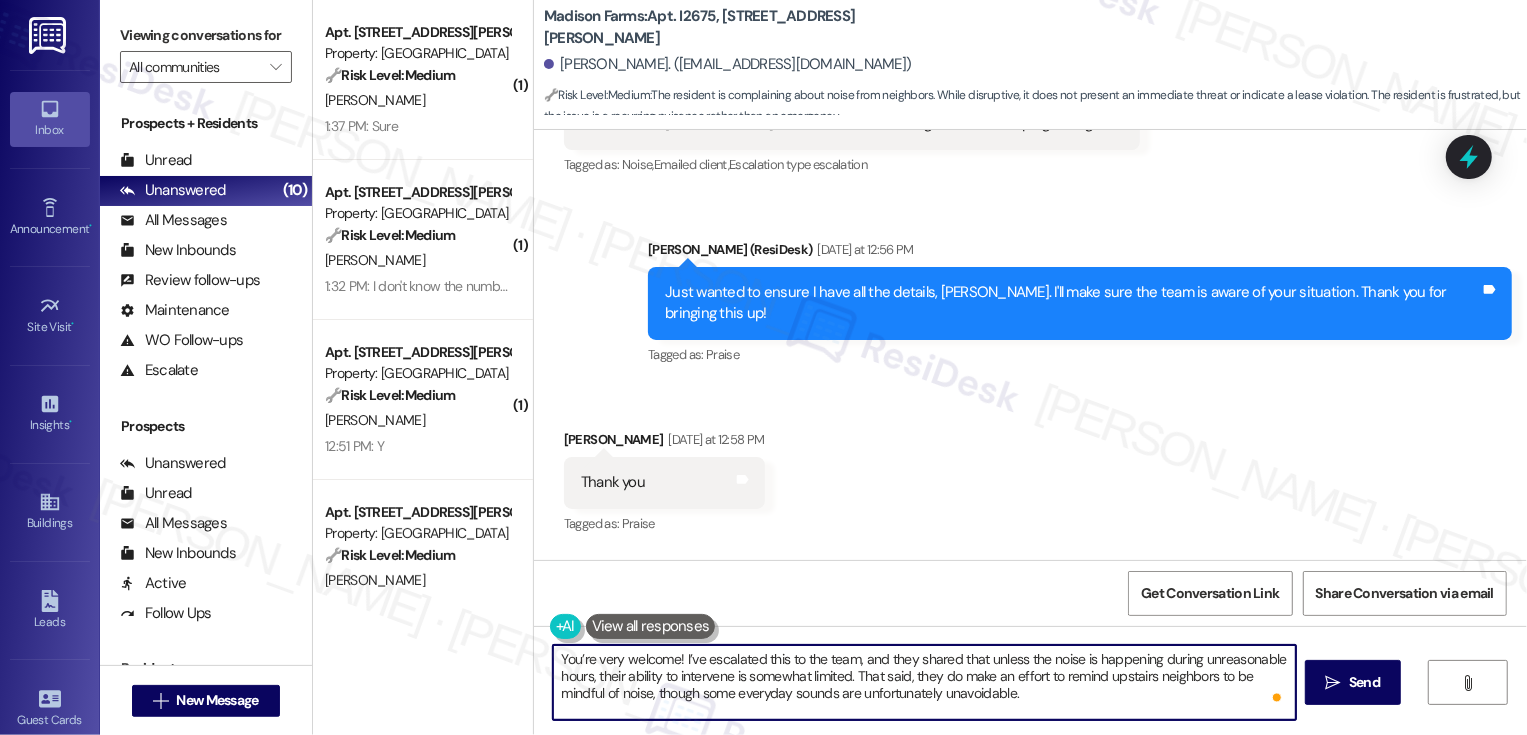 click on "You’re very welcome! I’ve escalated this to the team, and they shared that unless the noise is happening during unreasonable hours, their ability to intervene is somewhat limited. That said, they do make an effort to remind upstairs neighbors to be mindful of noise, though some everyday sounds are unfortunately unavoidable.
They also mentioned that they offered you the option to transfer to a loft apartment on the top floor to help minimize noise disturbances. We truly apologize for the inconvenience and understand how frustrating this must be." at bounding box center [924, 682] 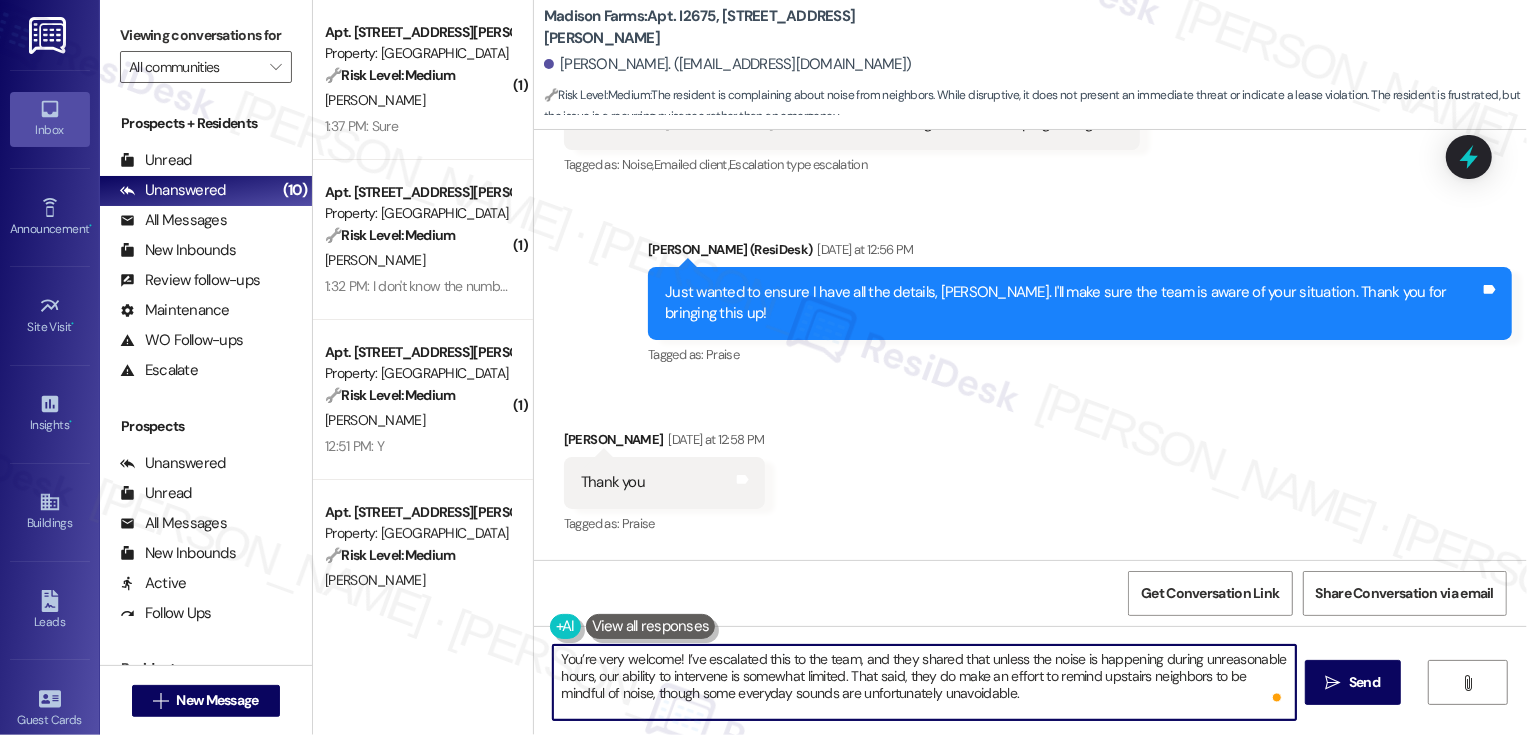 scroll, scrollTop: 7, scrollLeft: 0, axis: vertical 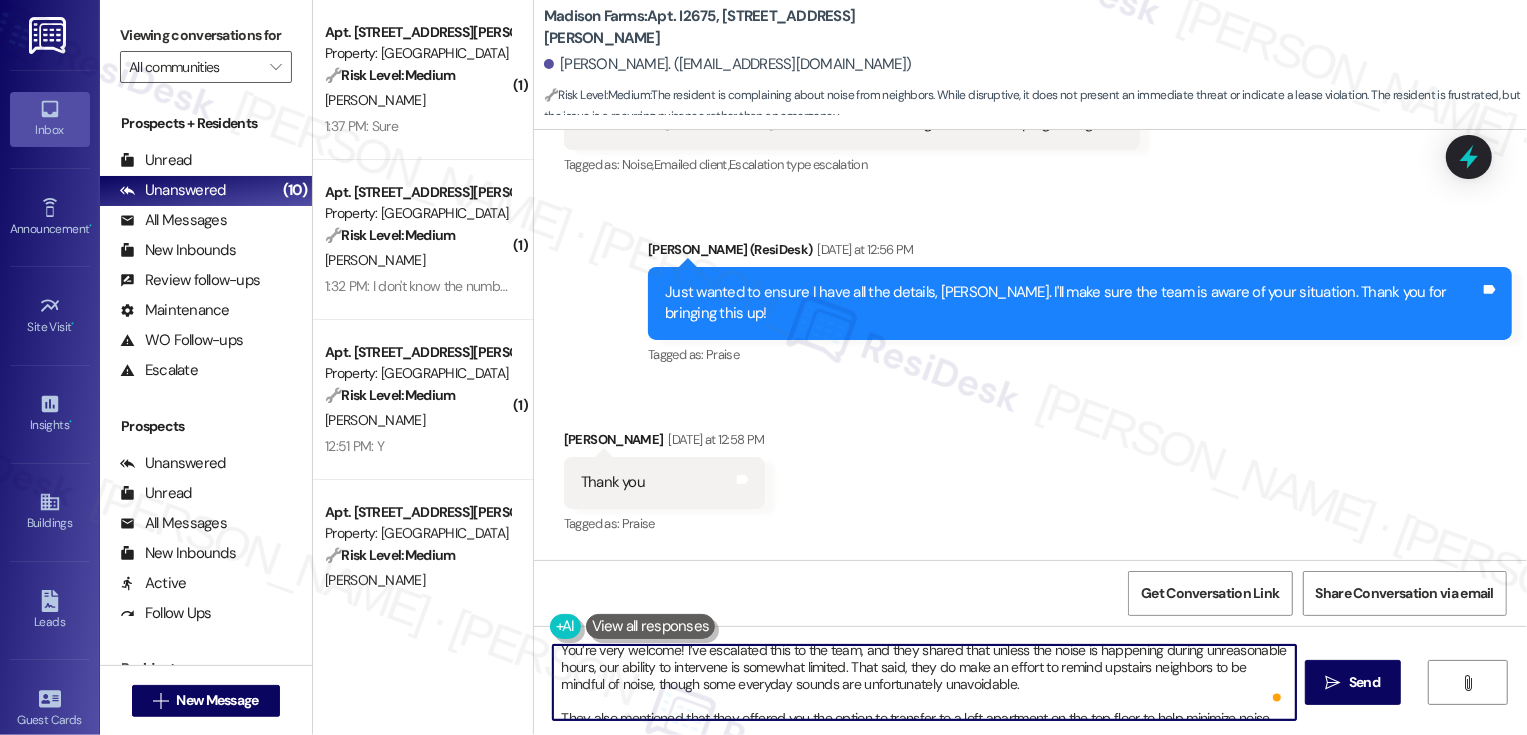 click on "You’re very welcome! I’ve escalated this to the team, and they shared that unless the noise is happening during unreasonable hours, our ability to intervene is somewhat limited. That said, they do make an effort to remind upstairs neighbors to be mindful of noise, though some everyday sounds are unfortunately unavoidable.
They also mentioned that they offered you the option to transfer to a loft apartment on the top floor to help minimize noise disturbances. We truly apologize for the inconvenience and understand how frustrating this must be." at bounding box center (924, 682) 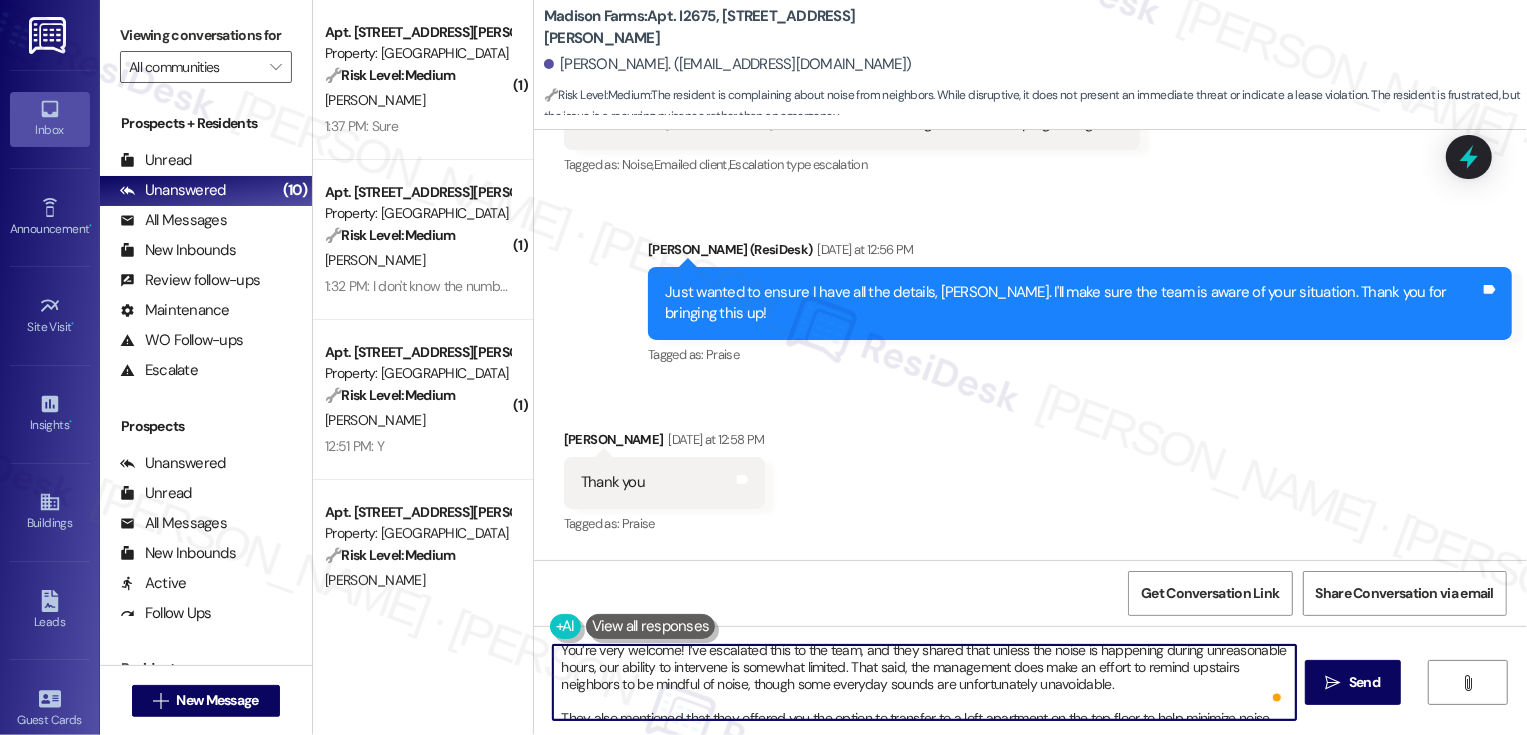 scroll, scrollTop: 16, scrollLeft: 0, axis: vertical 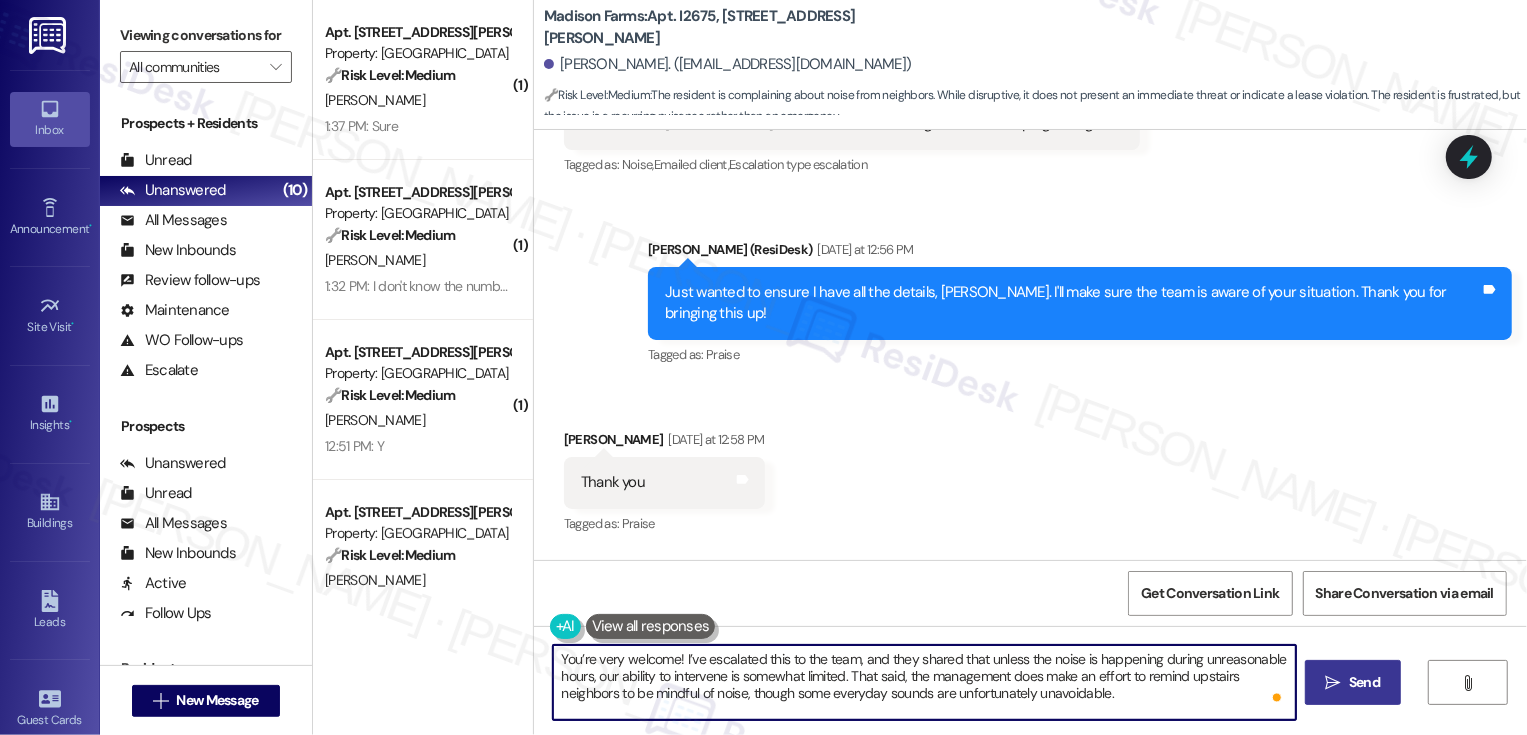type on "You’re very welcome! I’ve escalated this to the team, and they shared that unless the noise is happening during unreasonable hours, our ability to intervene is somewhat limited. That said, the management does make an effort to remind upstairs neighbors to be mindful of noise, though some everyday sounds are unfortunately unavoidable.
They also mentioned that they offered you the option to transfer to a loft apartment on the top floor to help minimize noise disturbances. We truly apologize for the inconvenience and understand how frustrating this must be." 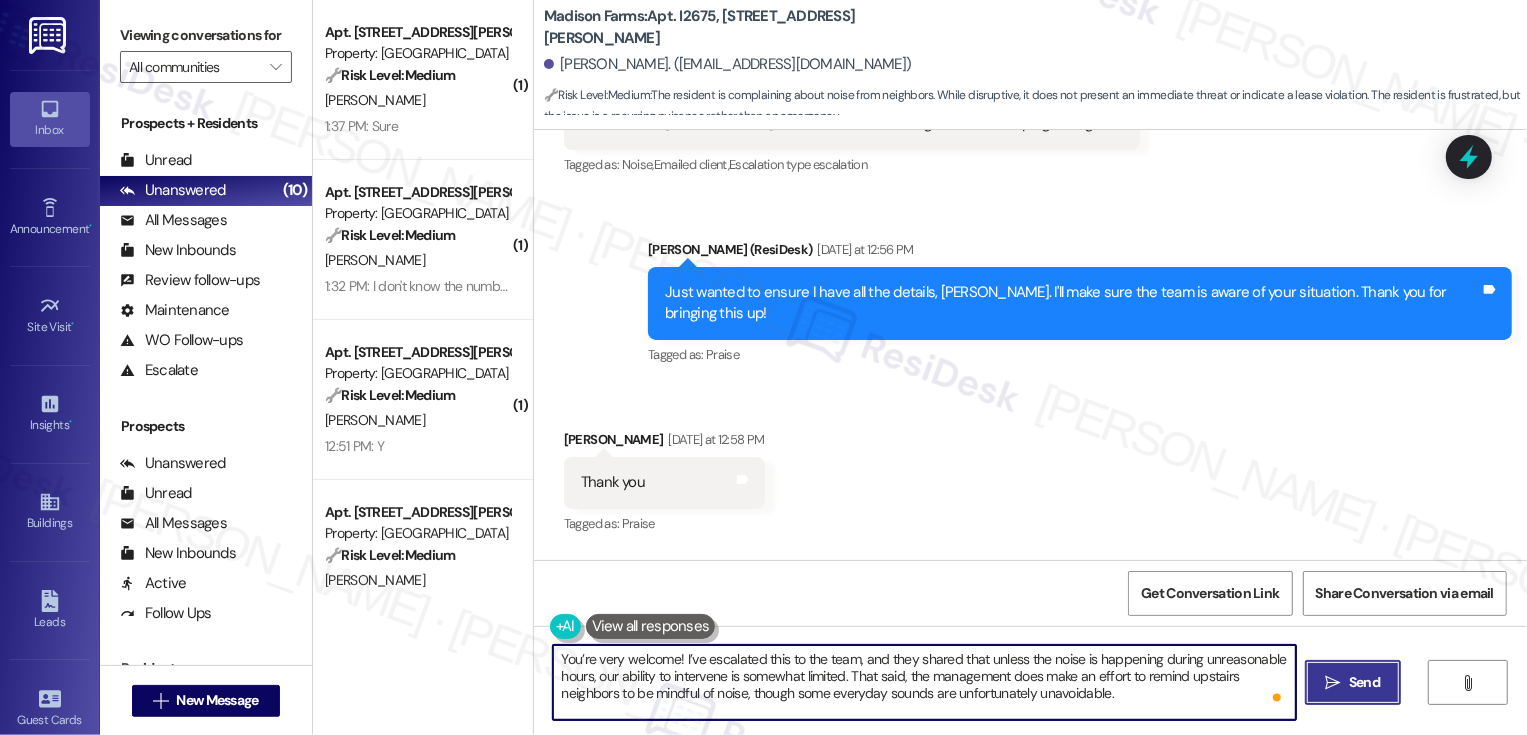 click on "Send" at bounding box center (1364, 682) 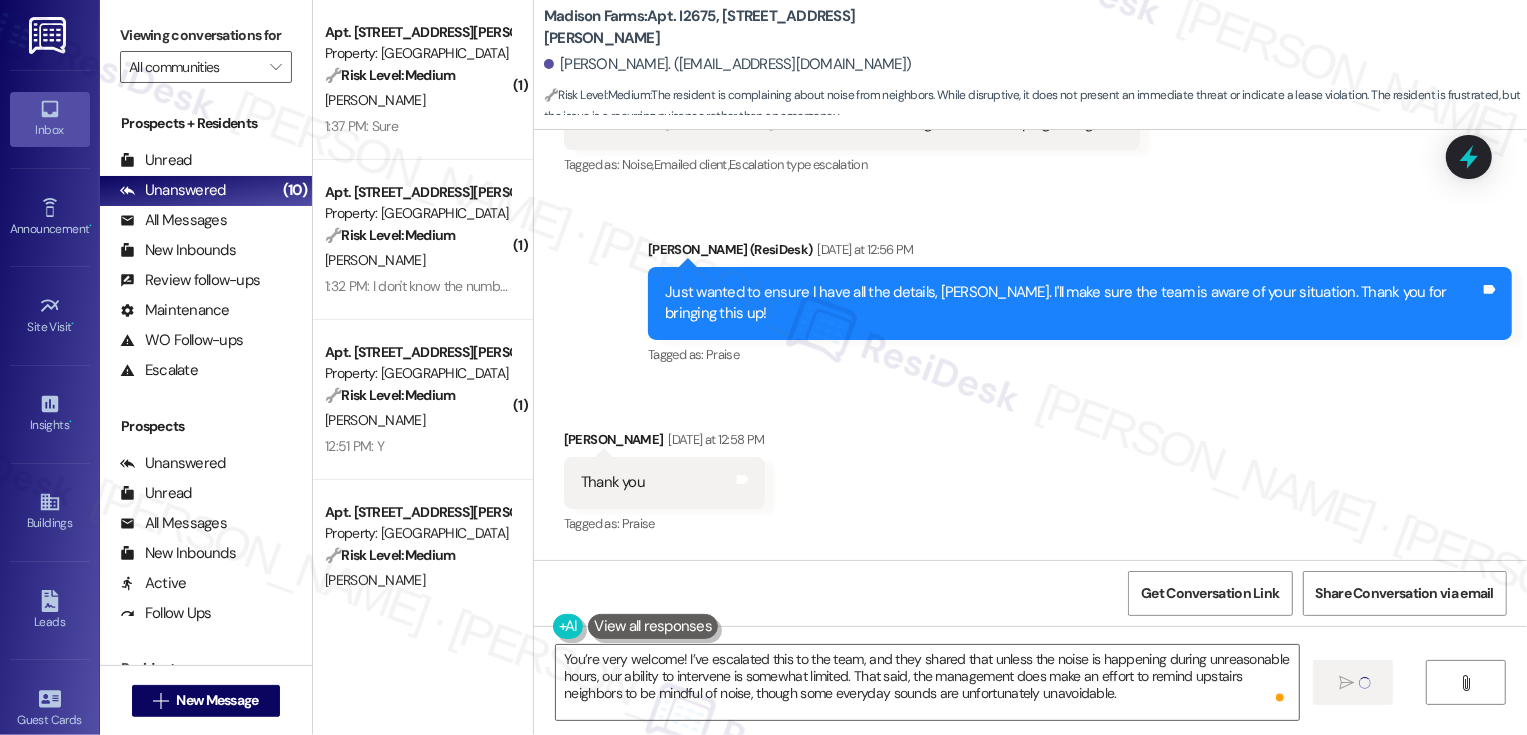 type 